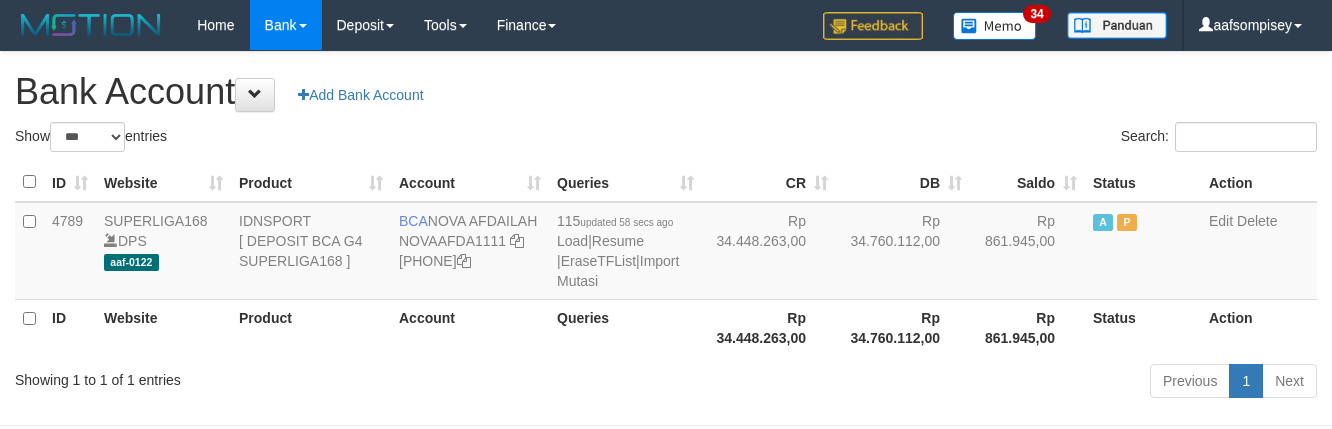 select on "***" 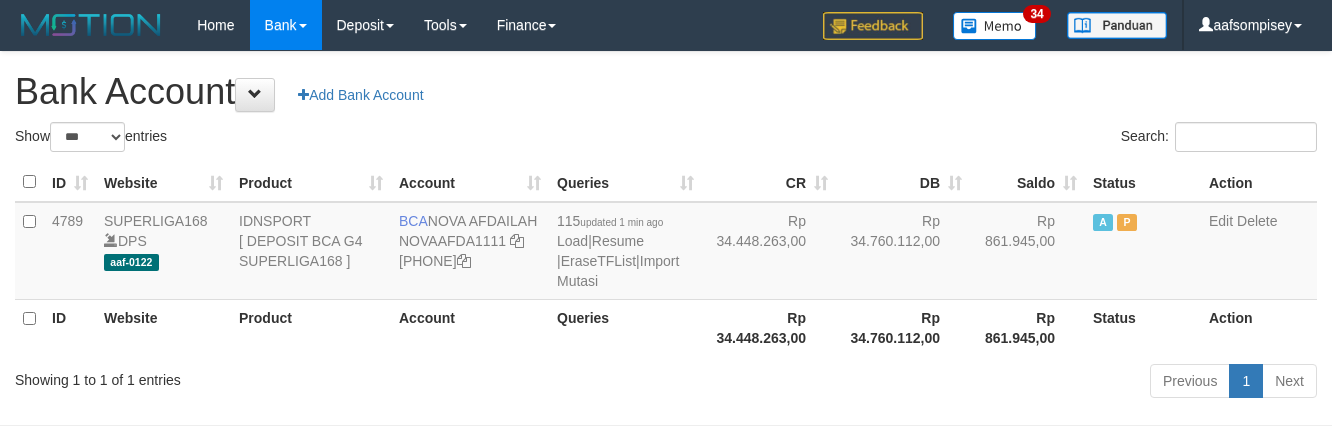 select on "***" 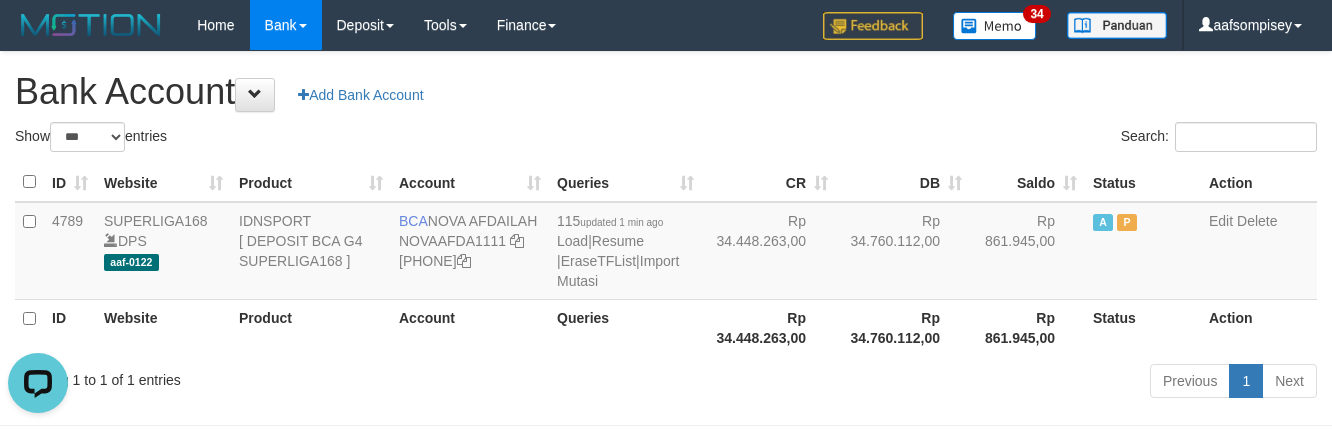 scroll, scrollTop: 0, scrollLeft: 0, axis: both 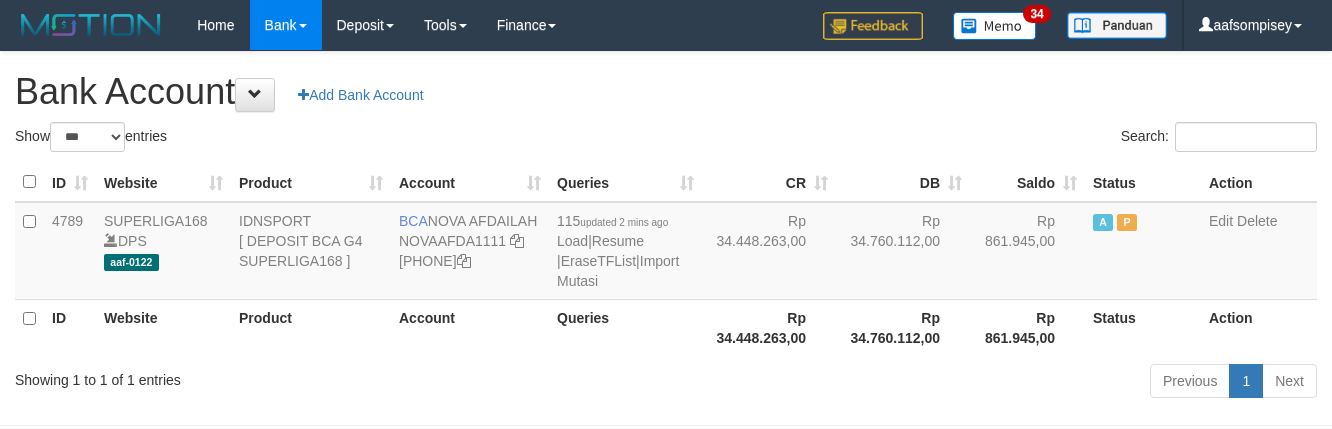 select on "***" 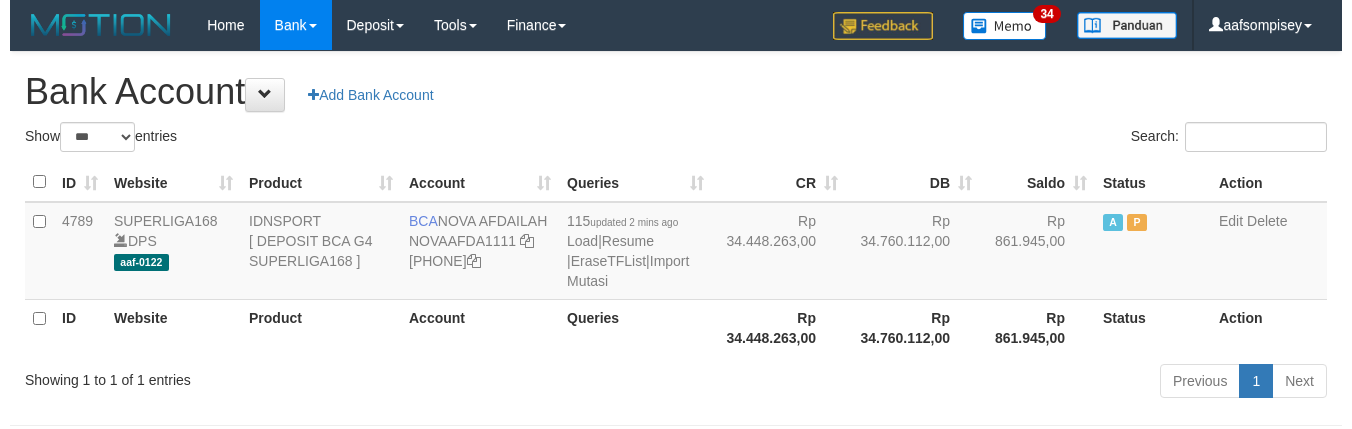scroll, scrollTop: 0, scrollLeft: 0, axis: both 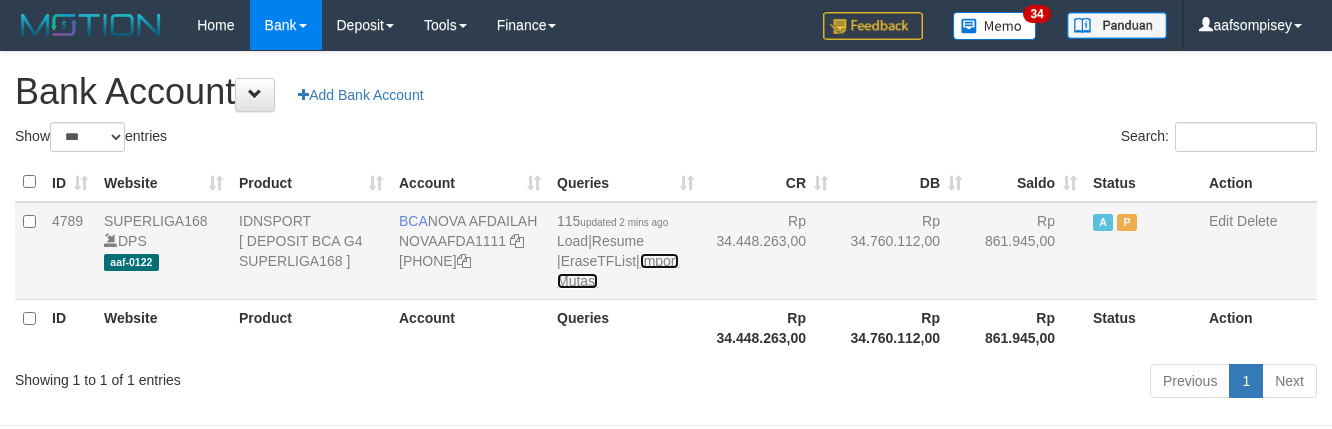 click on "Import Mutasi" at bounding box center [618, 271] 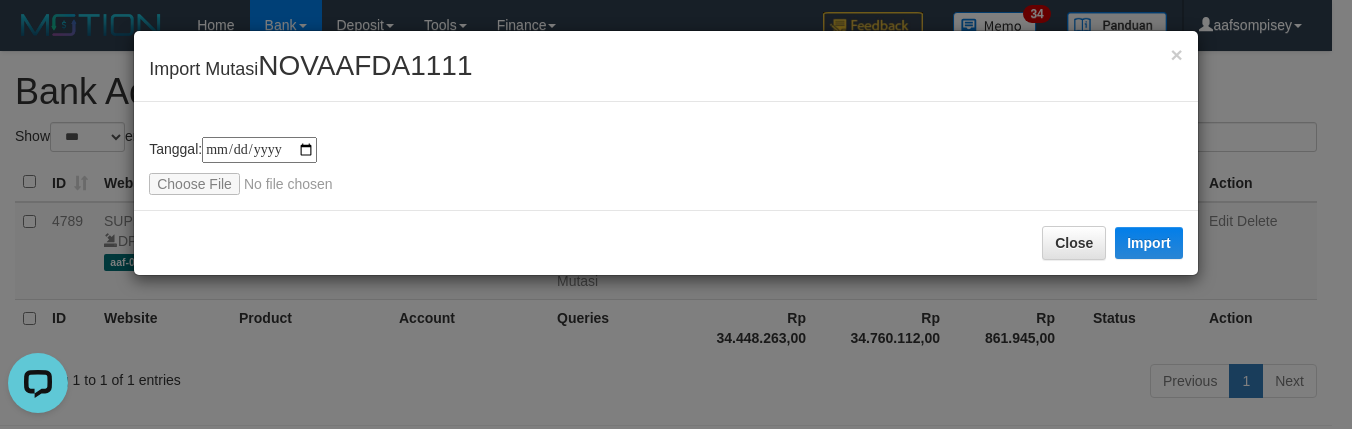 scroll, scrollTop: 0, scrollLeft: 0, axis: both 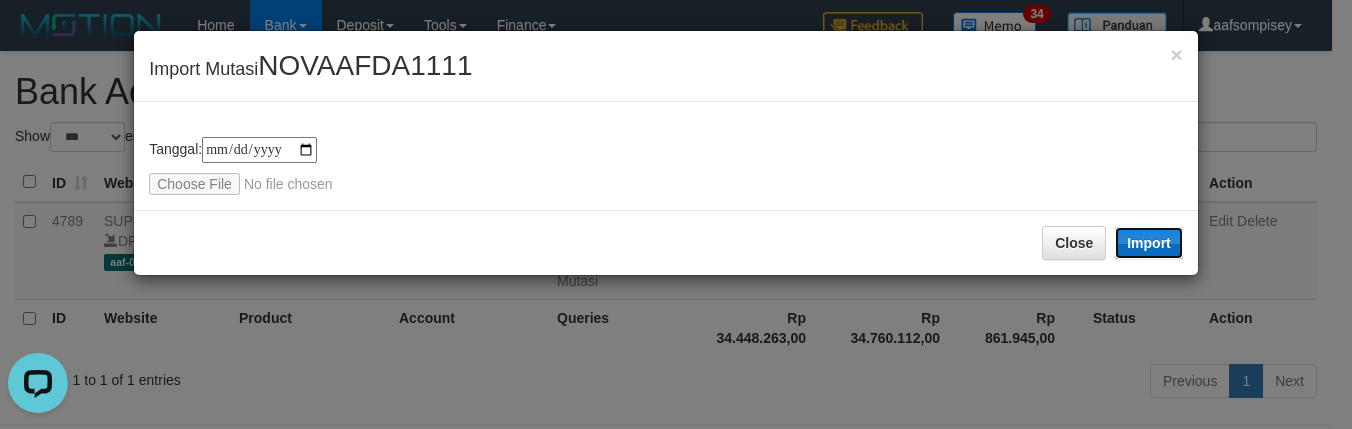 click on "Import" at bounding box center (1149, 243) 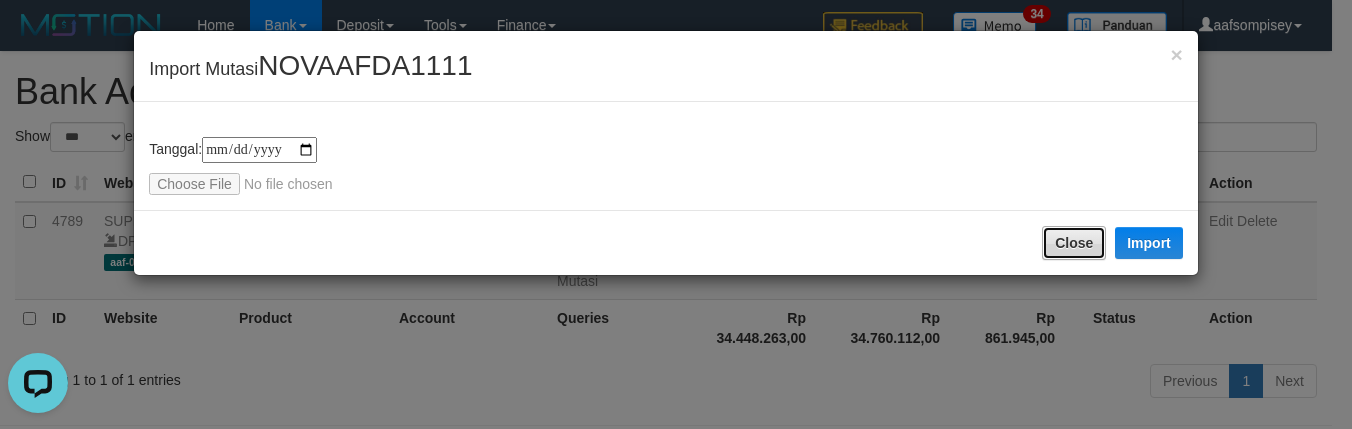 click on "Close" at bounding box center (1074, 243) 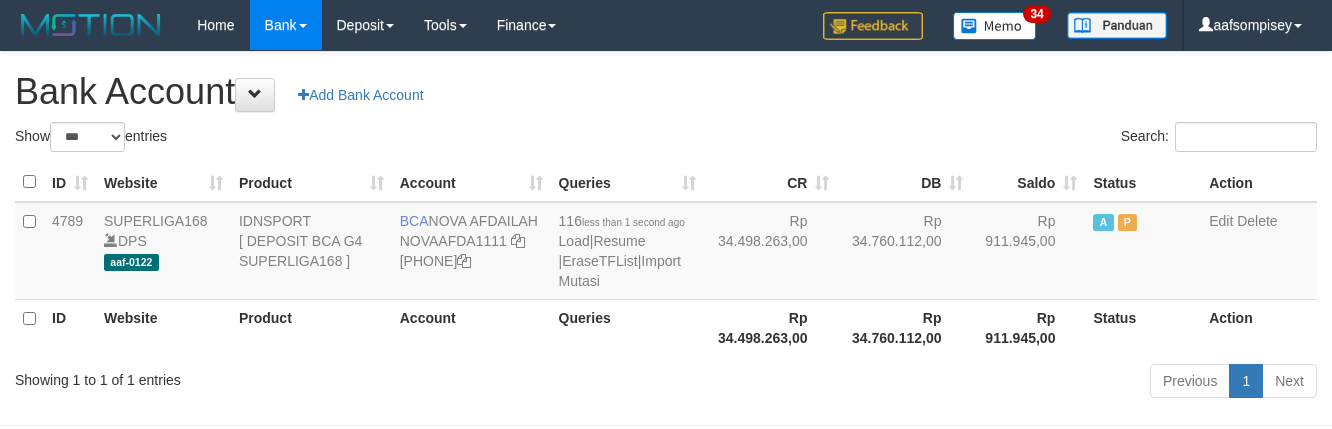 select on "***" 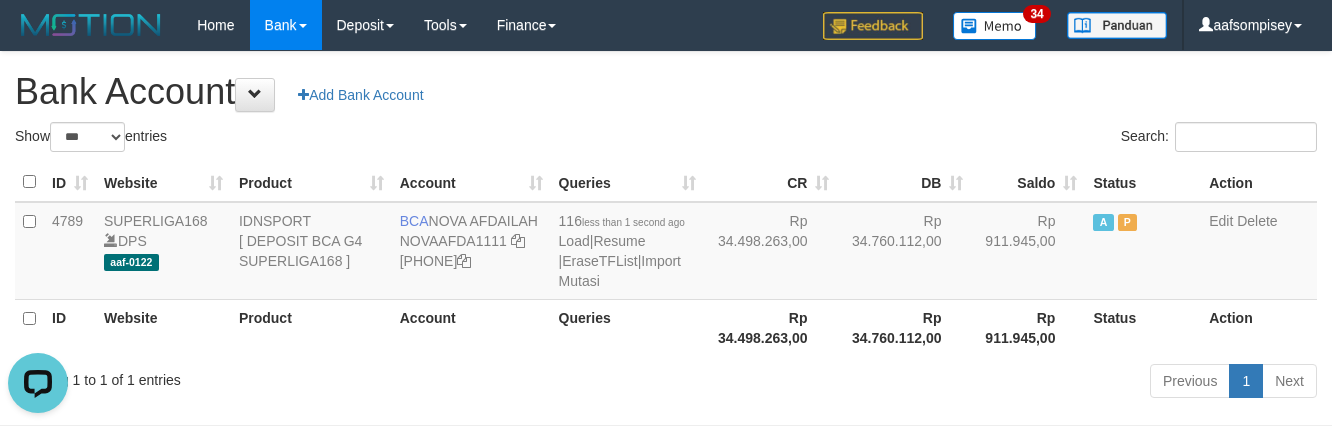 scroll, scrollTop: 0, scrollLeft: 0, axis: both 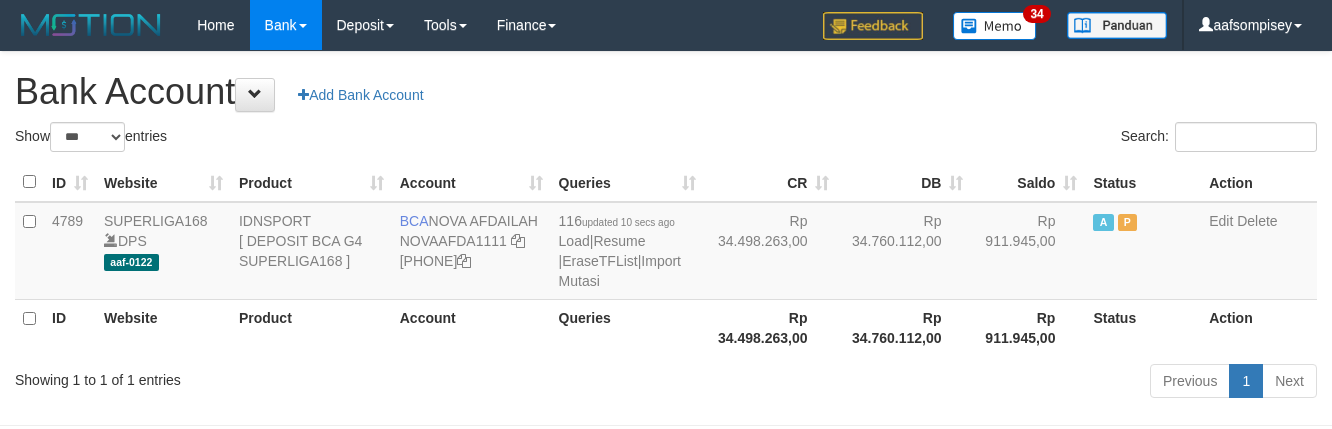 select on "***" 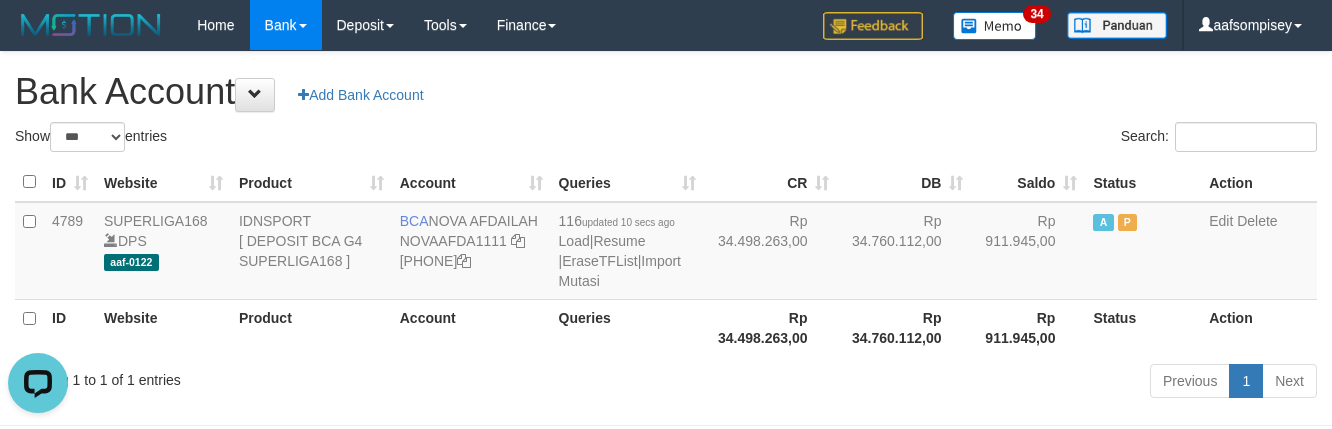 scroll, scrollTop: 0, scrollLeft: 0, axis: both 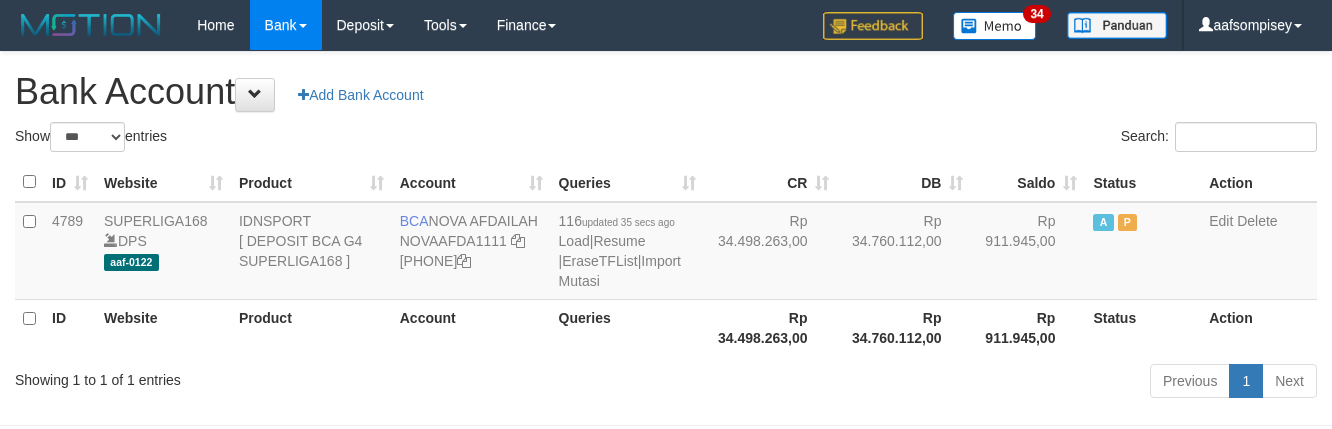 select on "***" 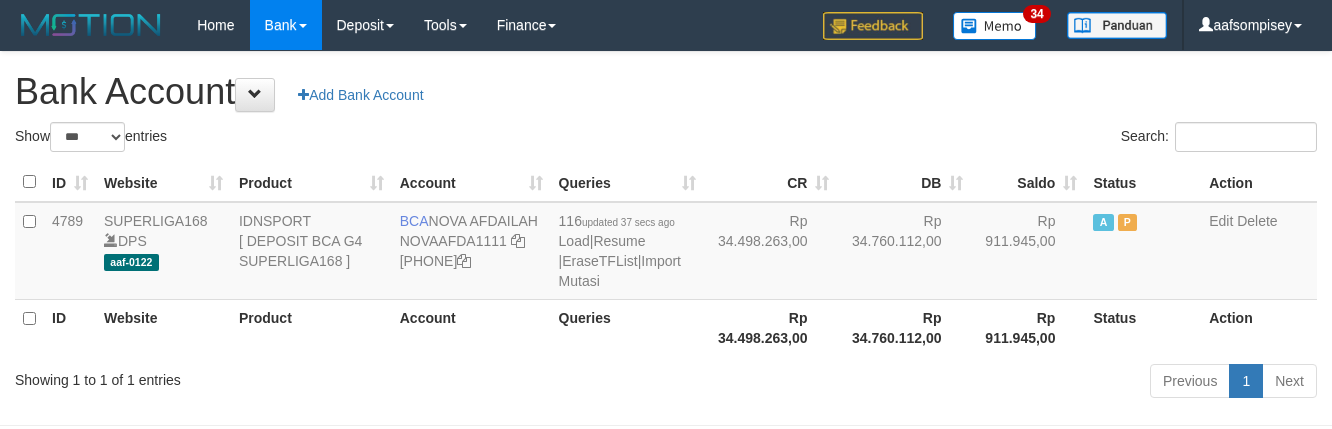 select on "***" 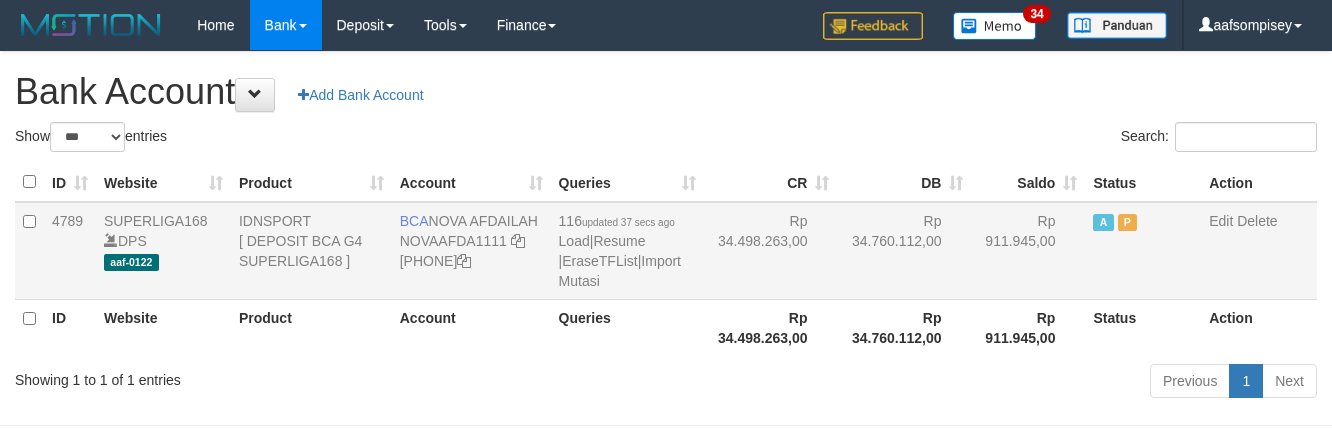scroll, scrollTop: 0, scrollLeft: 0, axis: both 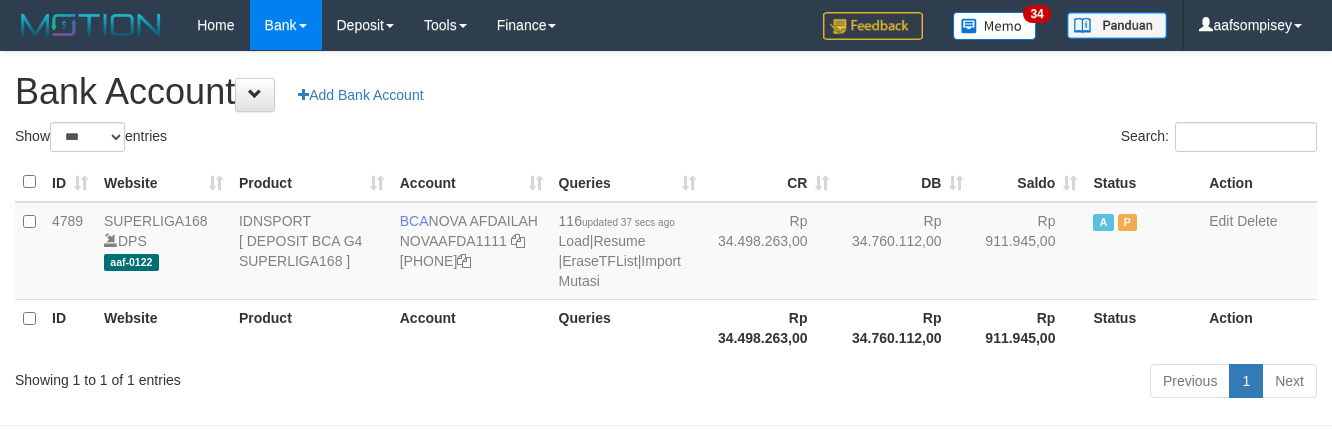 drag, startPoint x: 545, startPoint y: 325, endPoint x: 541, endPoint y: 365, distance: 40.1995 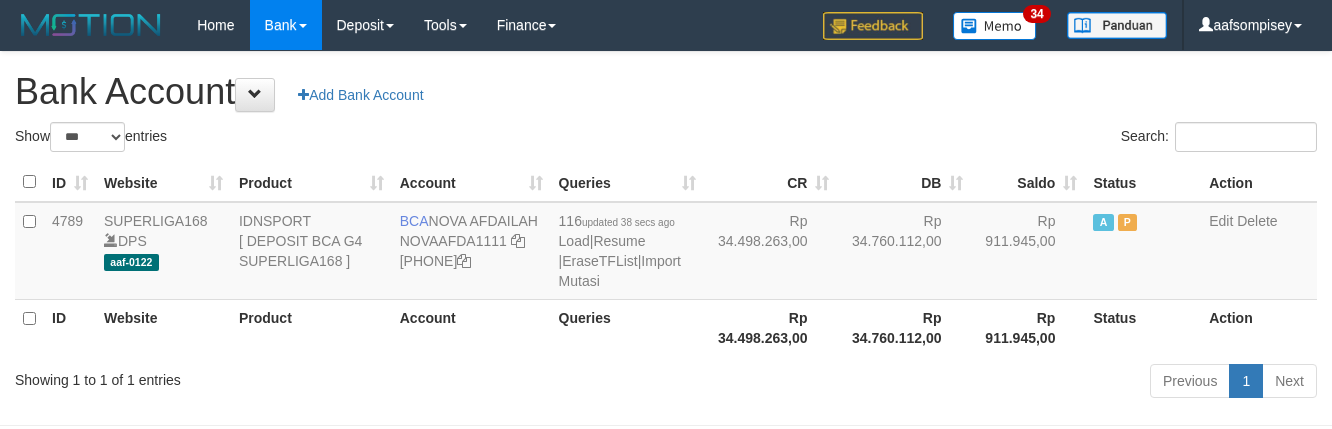 select on "***" 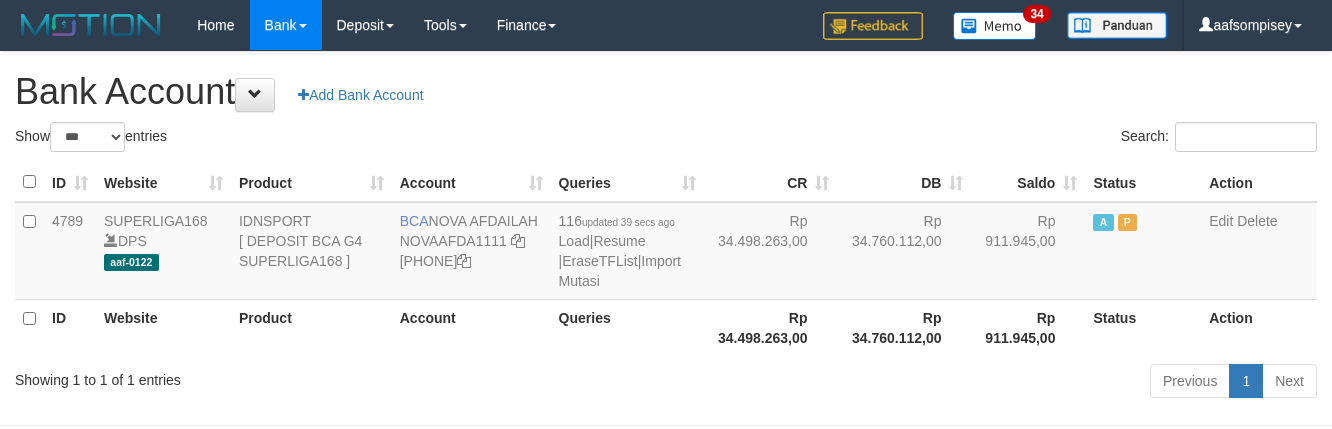 select on "***" 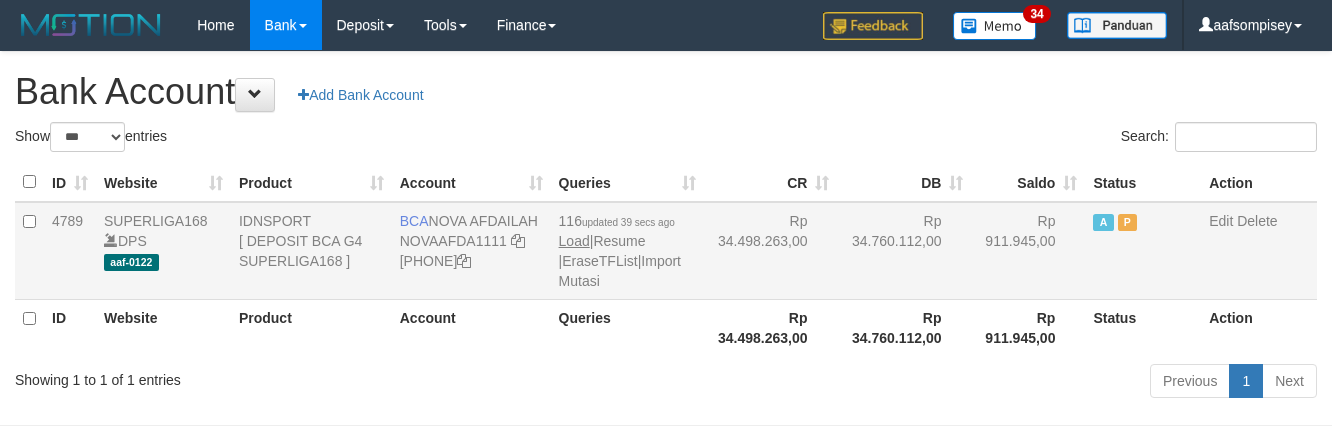 scroll, scrollTop: 0, scrollLeft: 0, axis: both 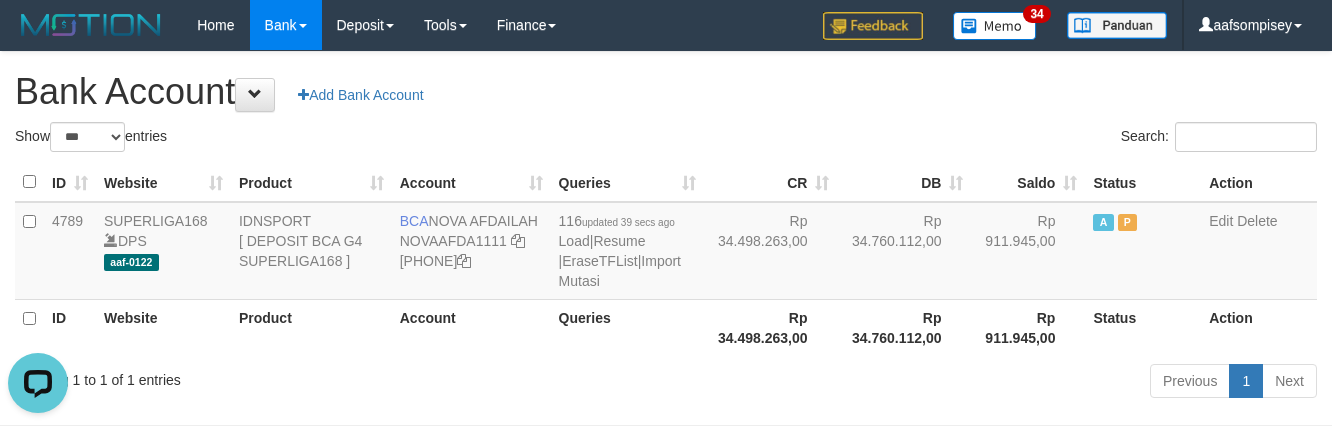 click on "ID Website Product Account Queries CR DB Saldo Status Action
4789
SUPERLIGA168
DPS
aaf-0122
IDNSPORT
[ DEPOSIT BCA G4 SUPERLIGA168 ]
BCA
[FIRST] [LAST]
NOVAAFDA1111
[PHONE]
116  updated 39 secs ago
Load
|
Resume
|
EraseTFList
|
Import Mutasi
Rp 34.498.263,00
Rp 34.760.112,00
Rp 911.945,00
A
P
Edit
Delete
ID Website Product Account QueriesRp 34.498.263,00 Rp 34.760.112,00" at bounding box center [666, 259] 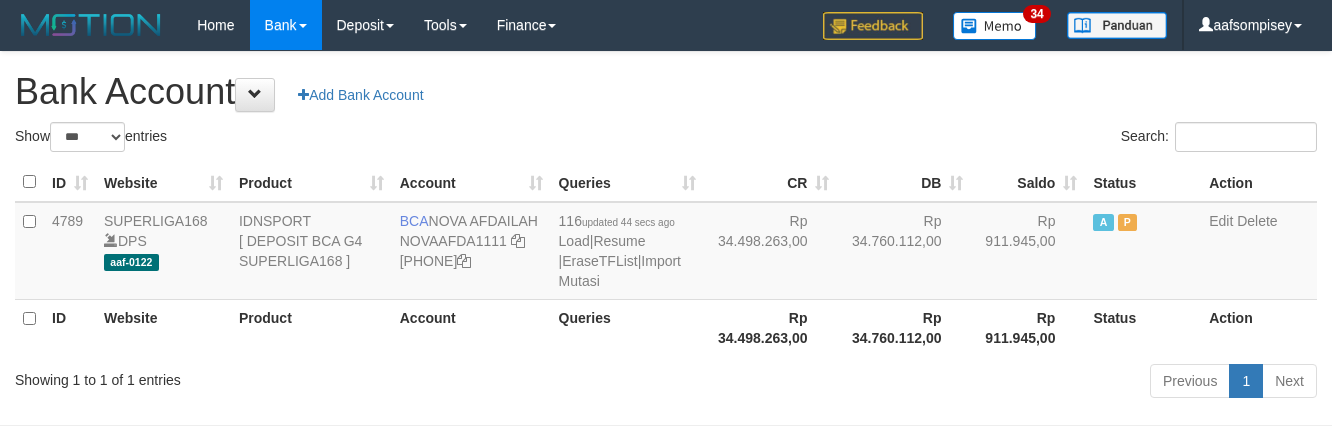 select on "***" 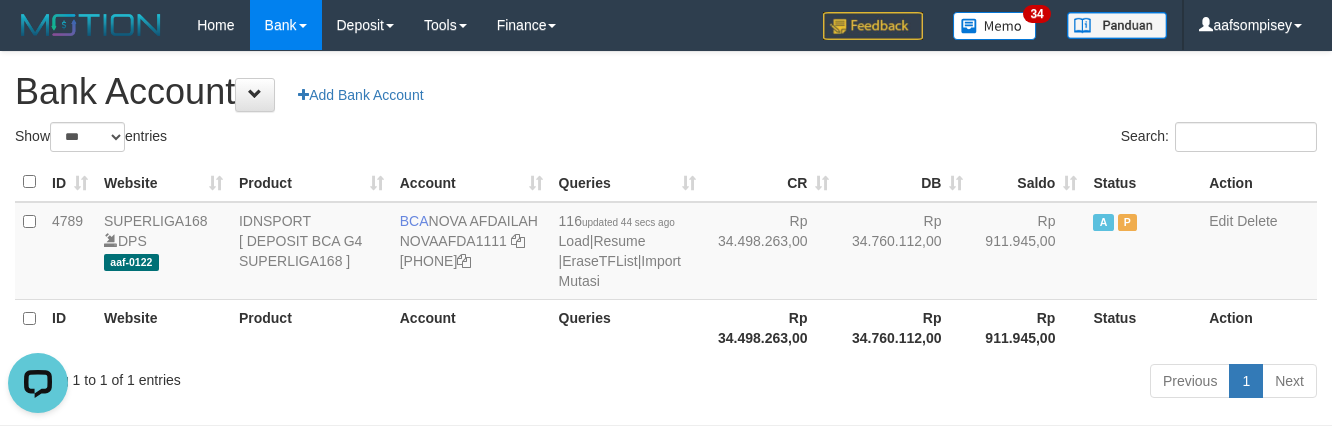scroll, scrollTop: 0, scrollLeft: 0, axis: both 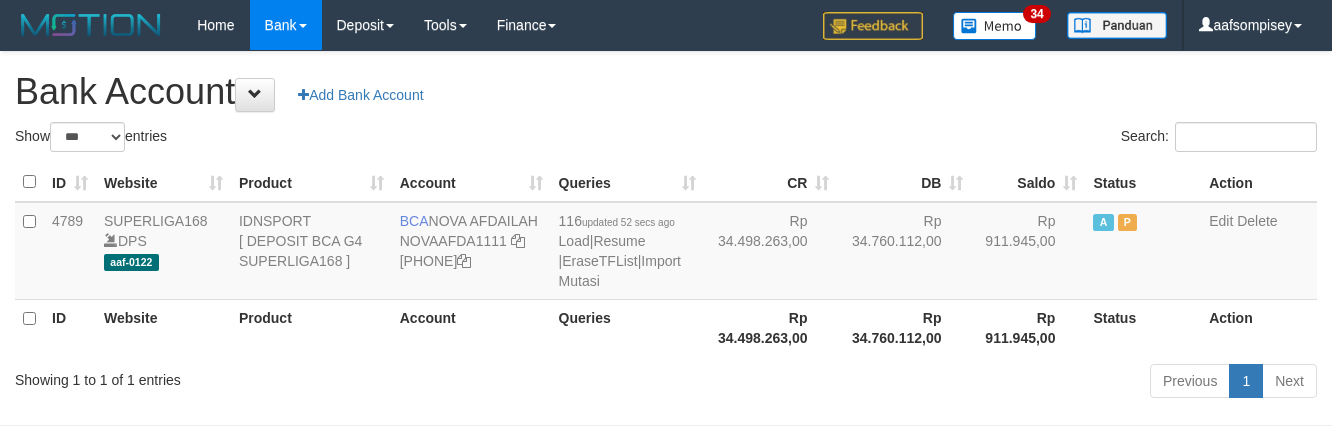 select on "***" 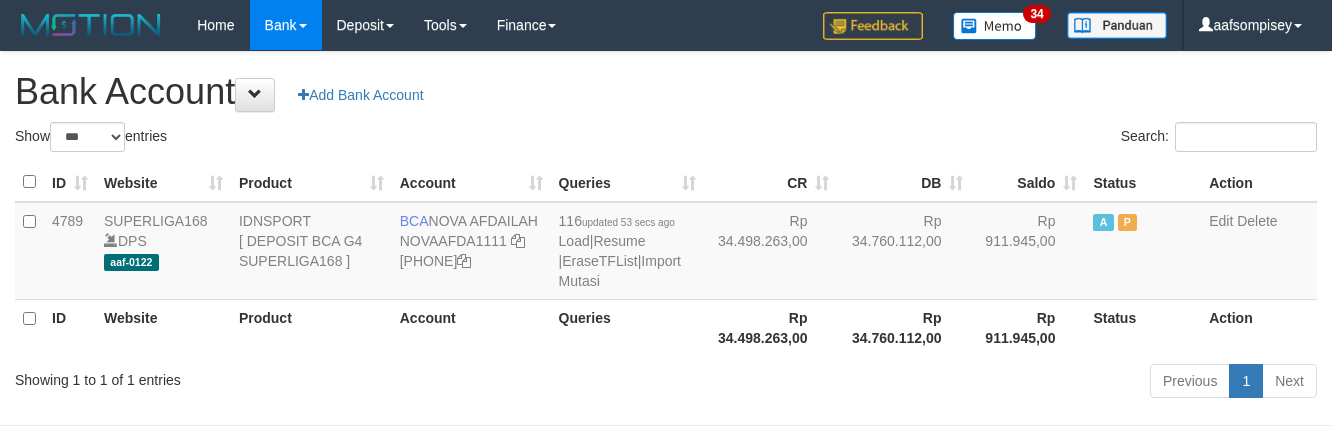 select on "***" 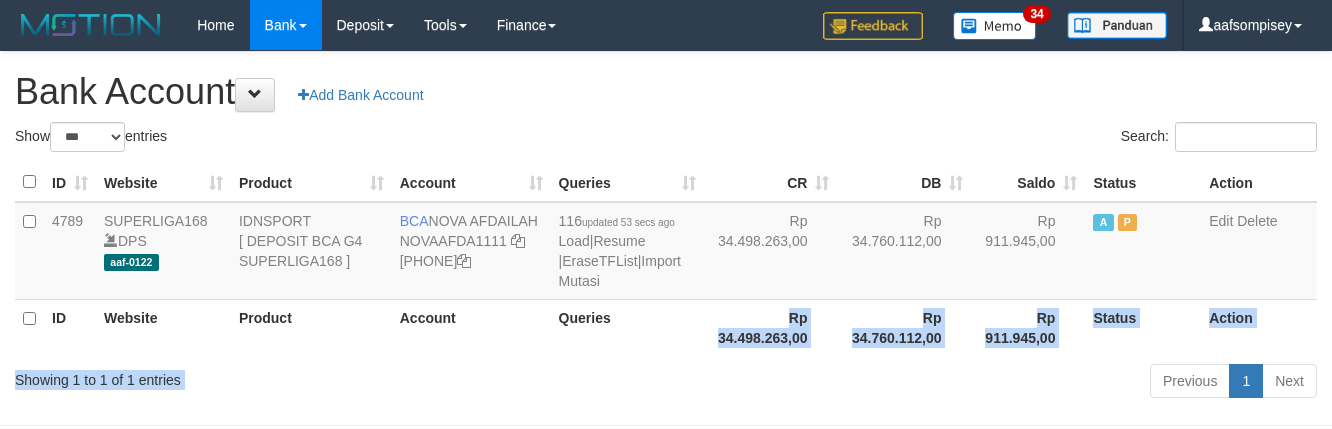 drag, startPoint x: 0, startPoint y: 0, endPoint x: 670, endPoint y: 369, distance: 764.8928 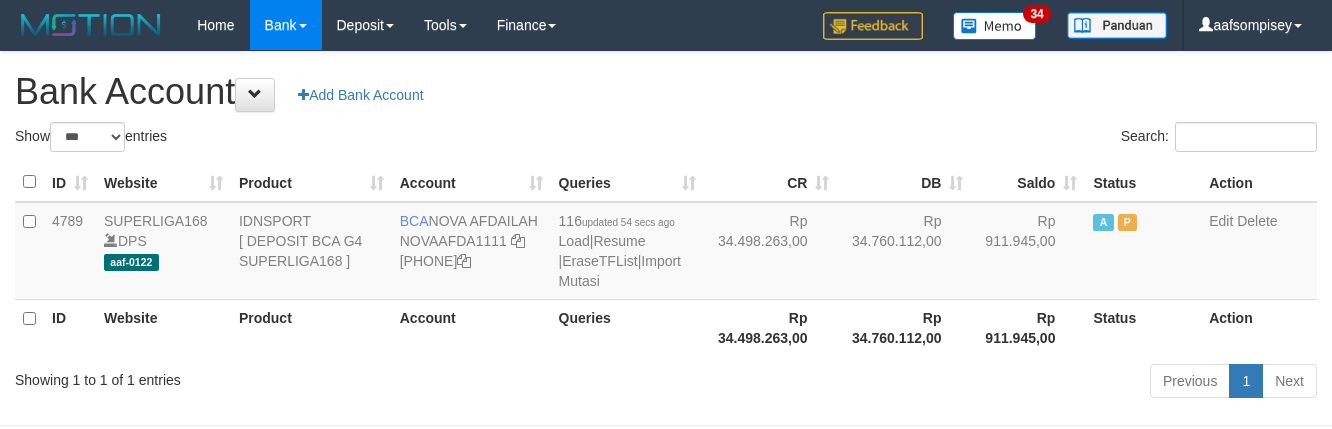 select on "***" 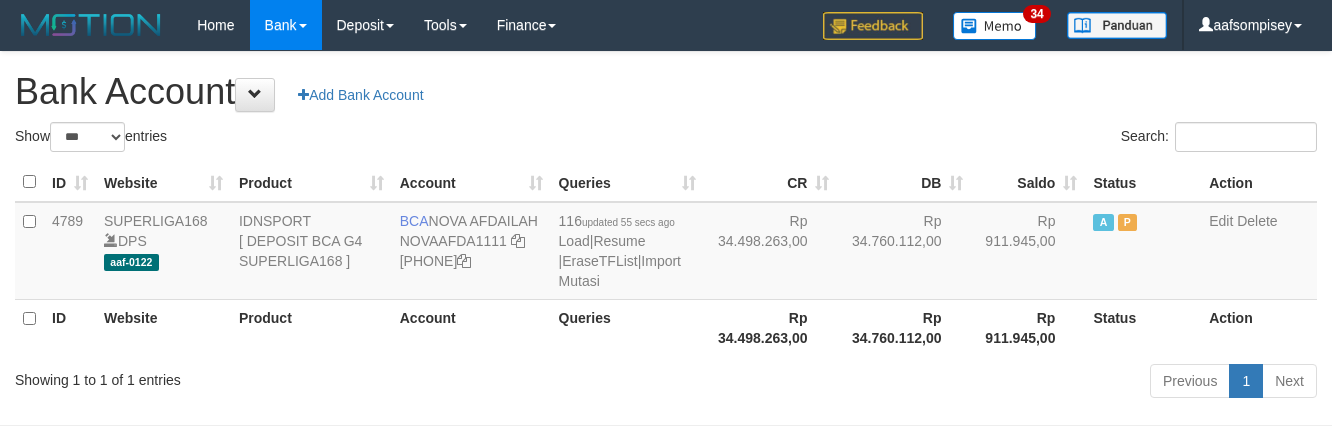 select on "***" 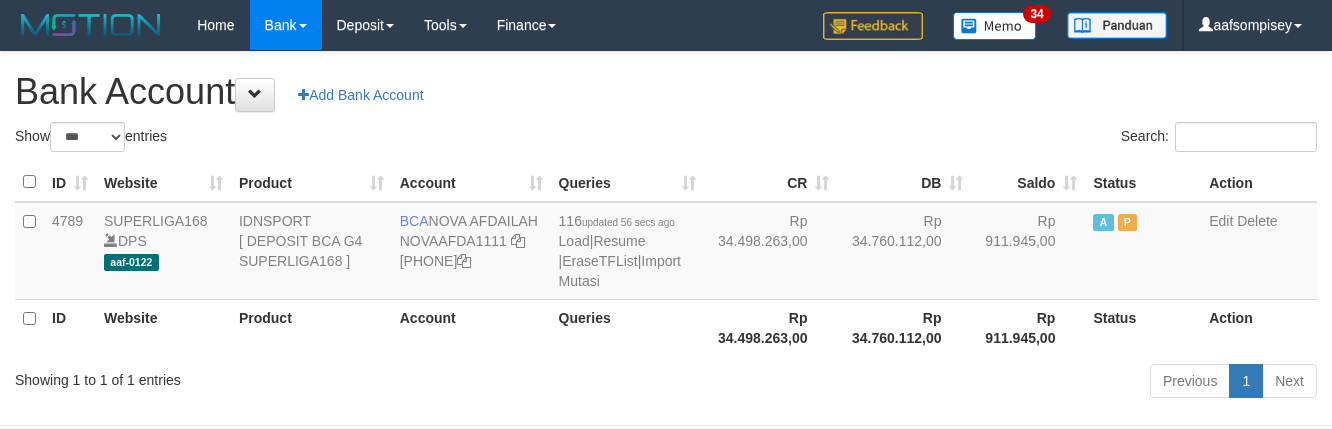 select on "***" 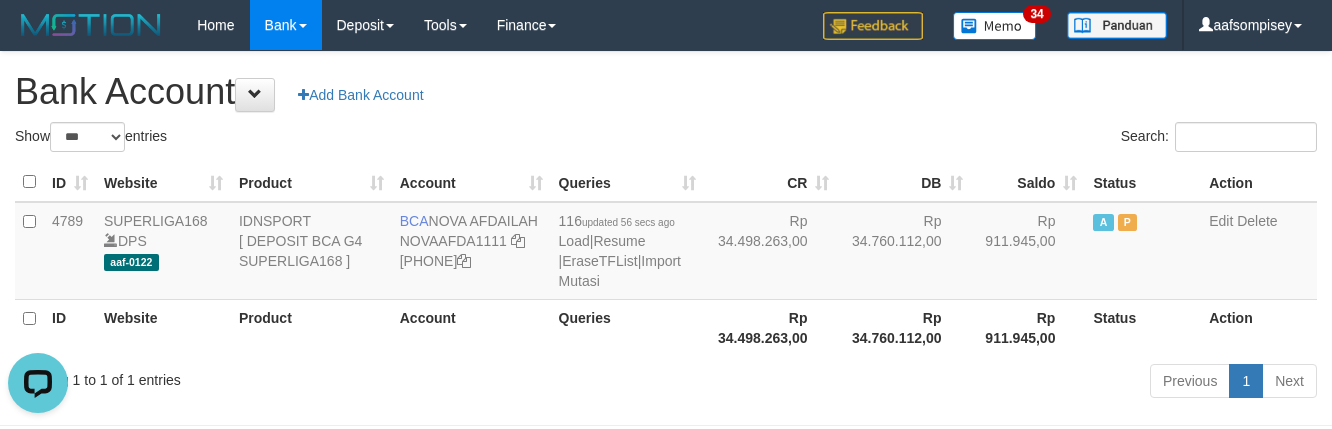 scroll, scrollTop: 0, scrollLeft: 0, axis: both 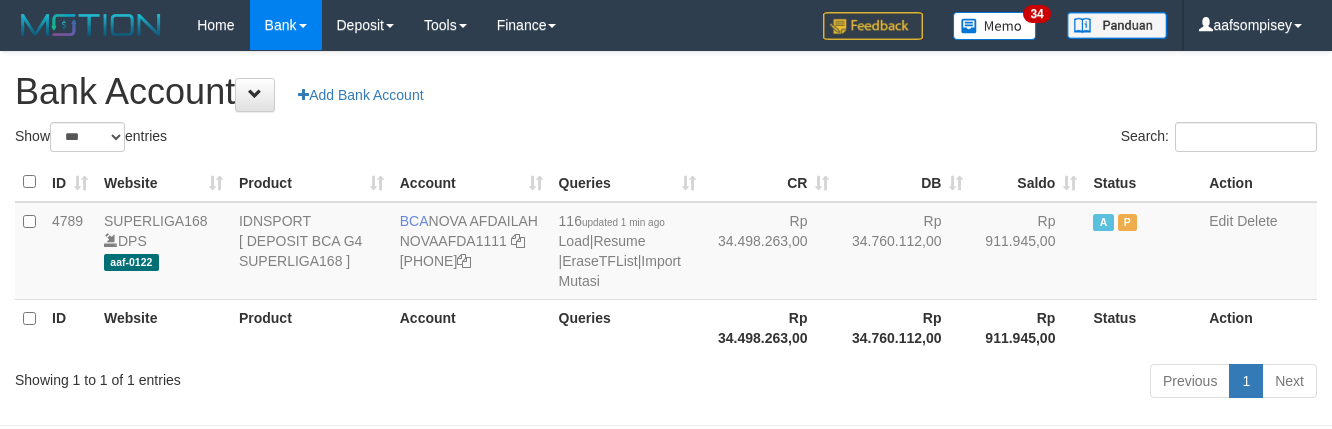 select on "***" 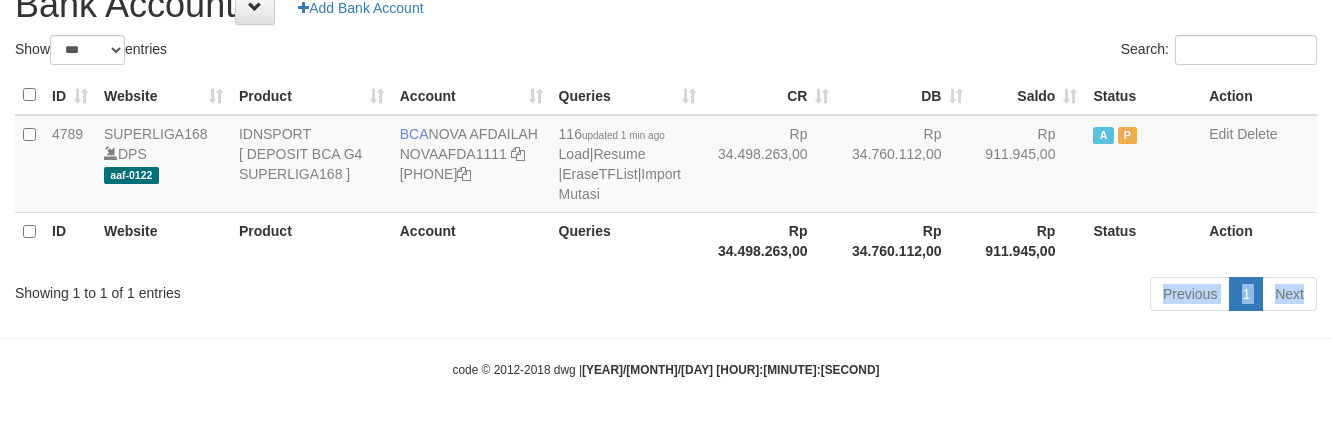 click on "Toggle navigation
Home
Bank
Account List
Load
By Website
Group
[ISPORT]													SUPERLIGA168
By Load Group (DPS)
34" at bounding box center (666, 171) 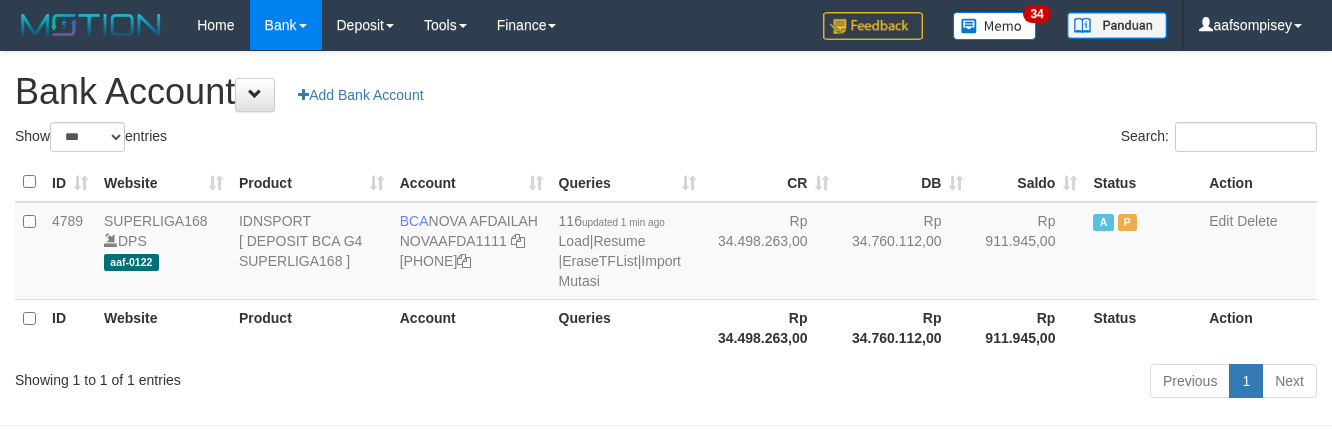 select on "***" 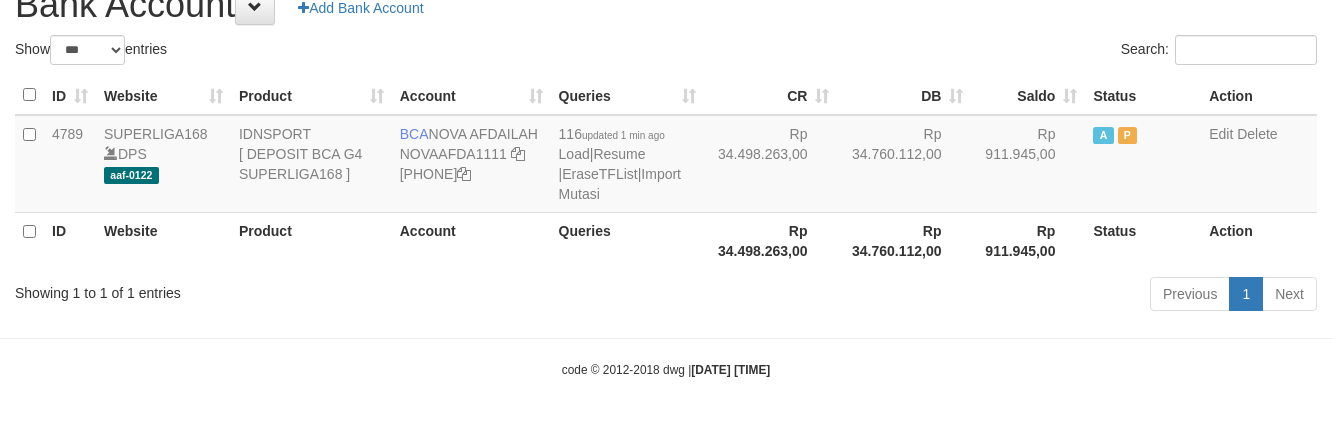 click on "Previous 1 Next" at bounding box center (943, 296) 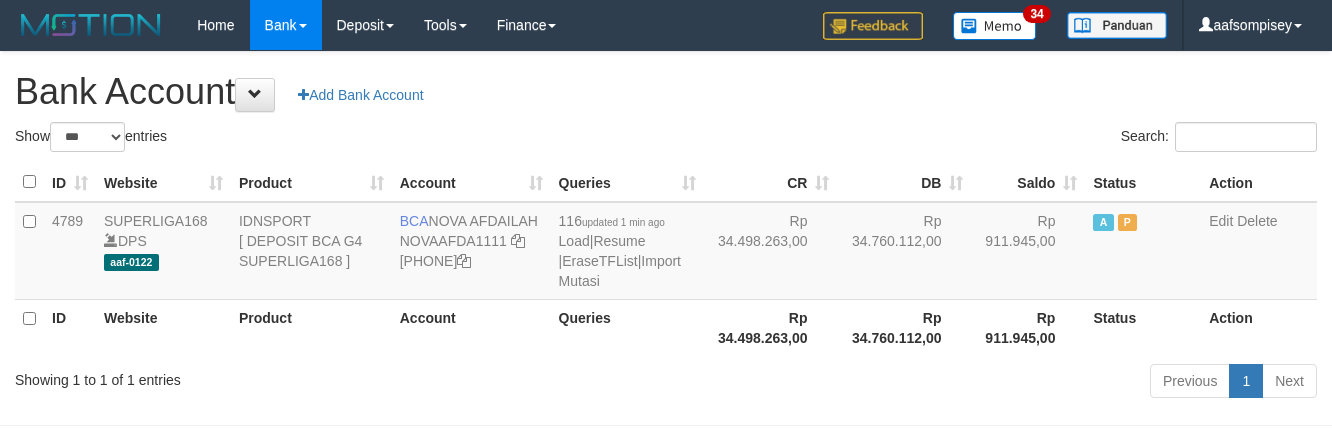 select on "***" 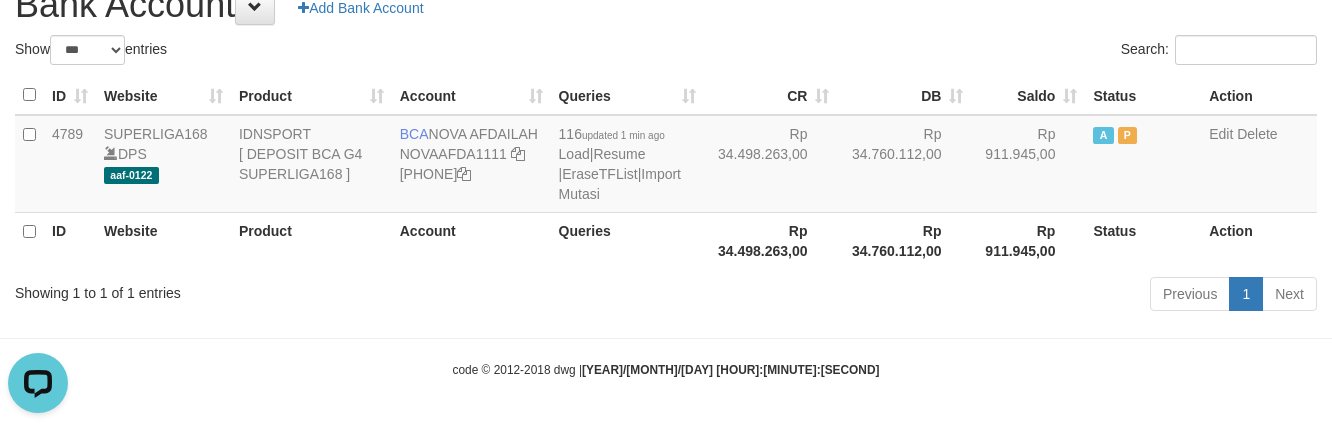 scroll, scrollTop: 0, scrollLeft: 0, axis: both 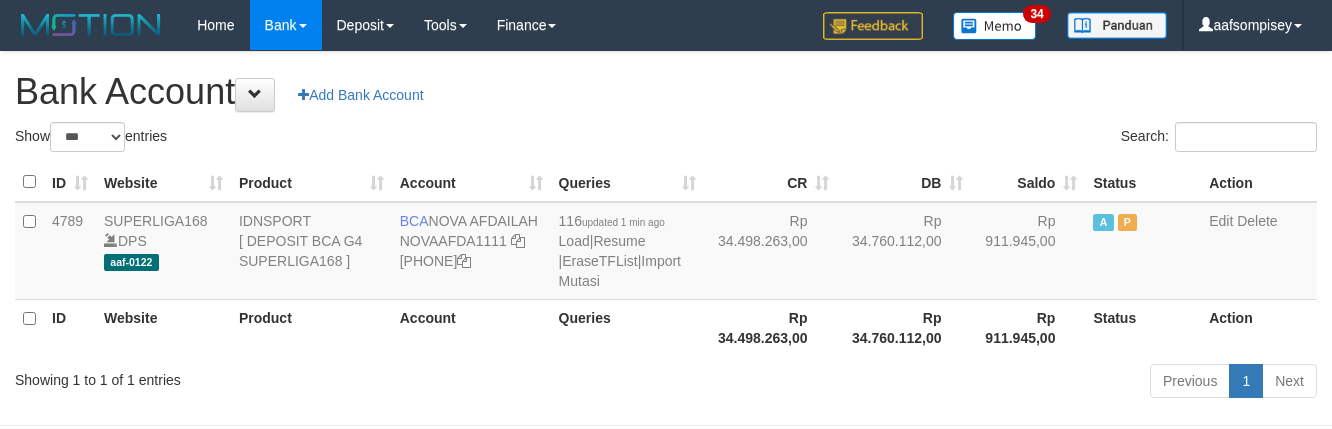 select on "***" 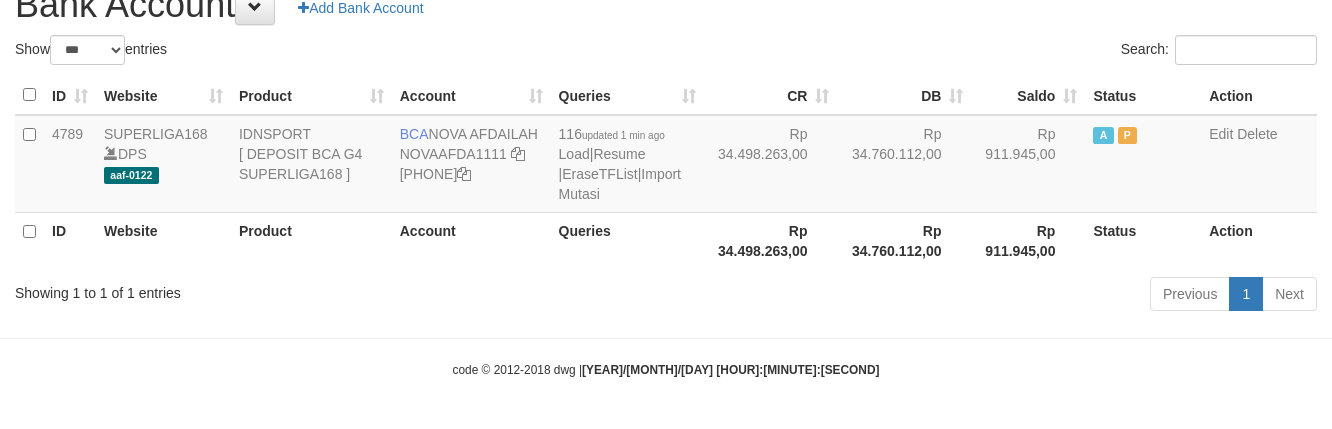 click on "Previous 1 Next" at bounding box center [943, 296] 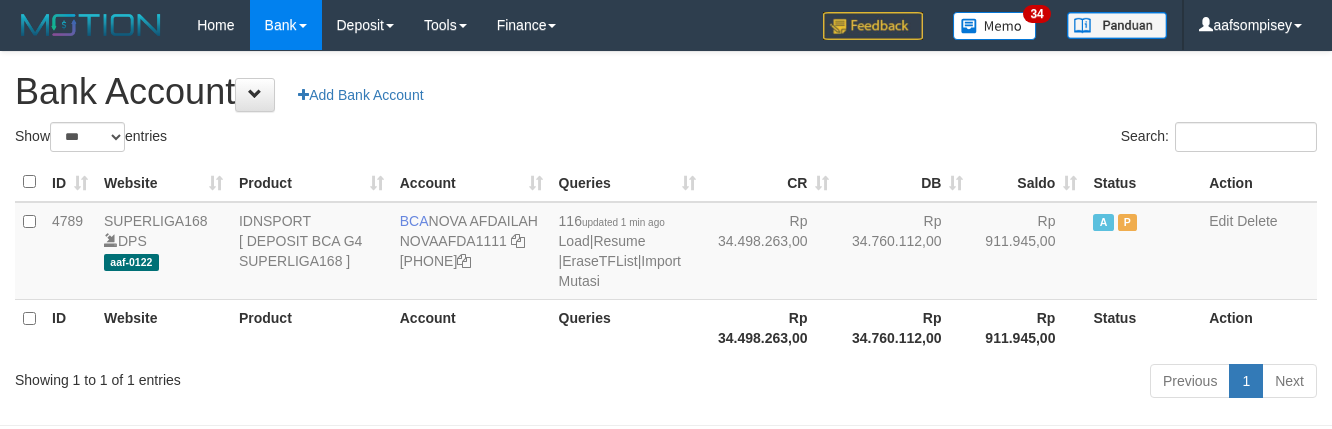 select on "***" 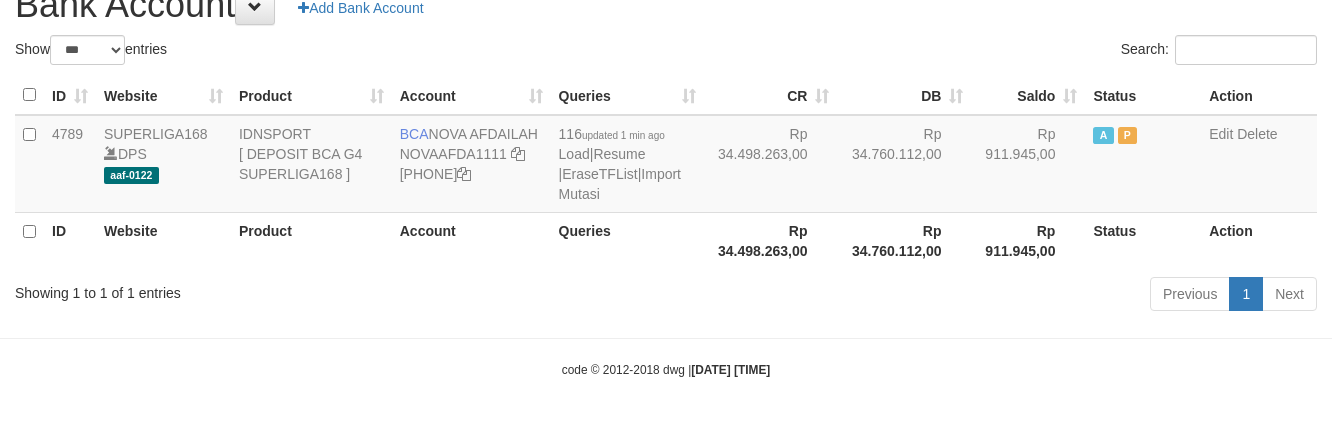 click on "Queries" at bounding box center (627, 240) 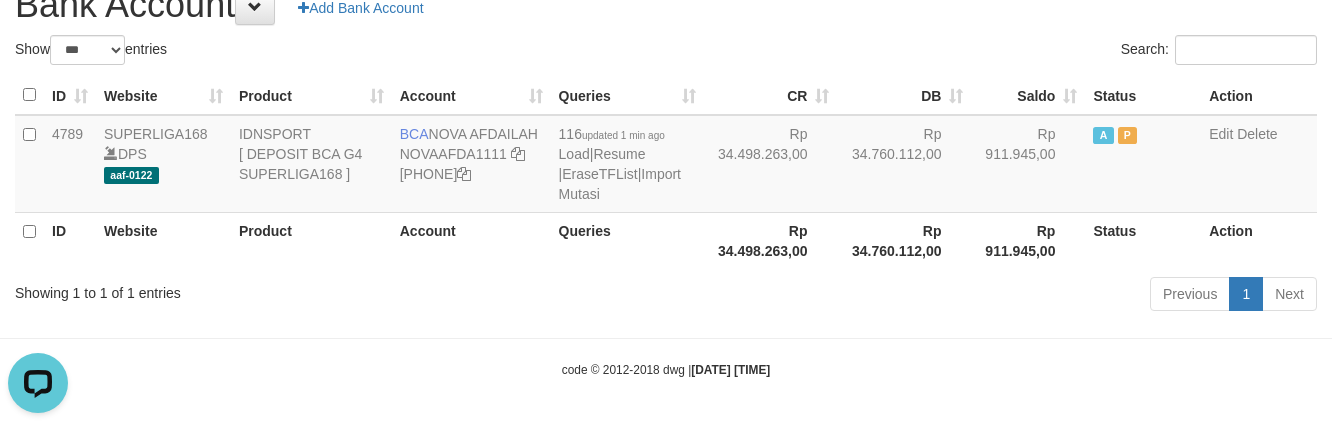 scroll, scrollTop: 0, scrollLeft: 0, axis: both 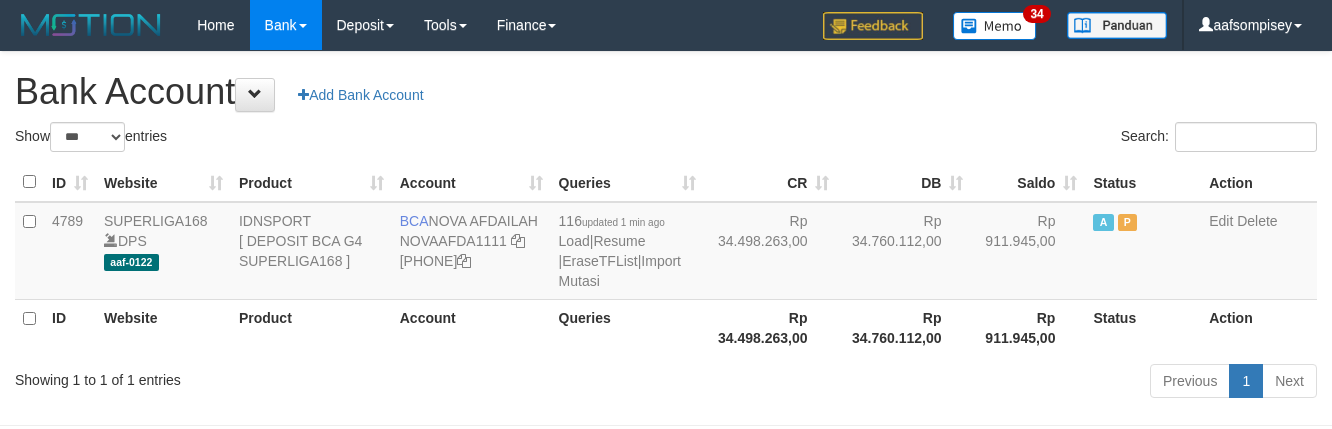 select on "***" 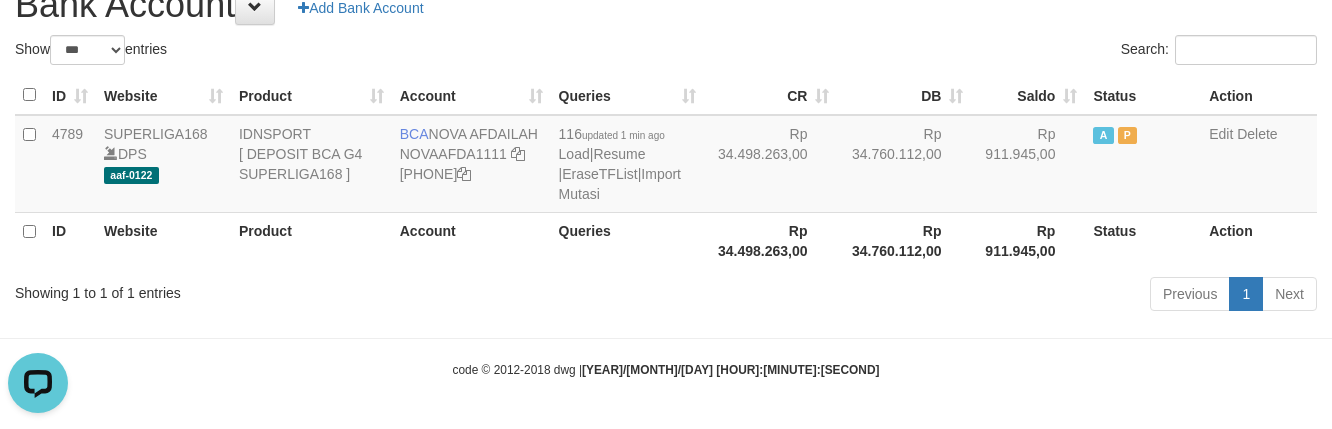 scroll, scrollTop: 0, scrollLeft: 0, axis: both 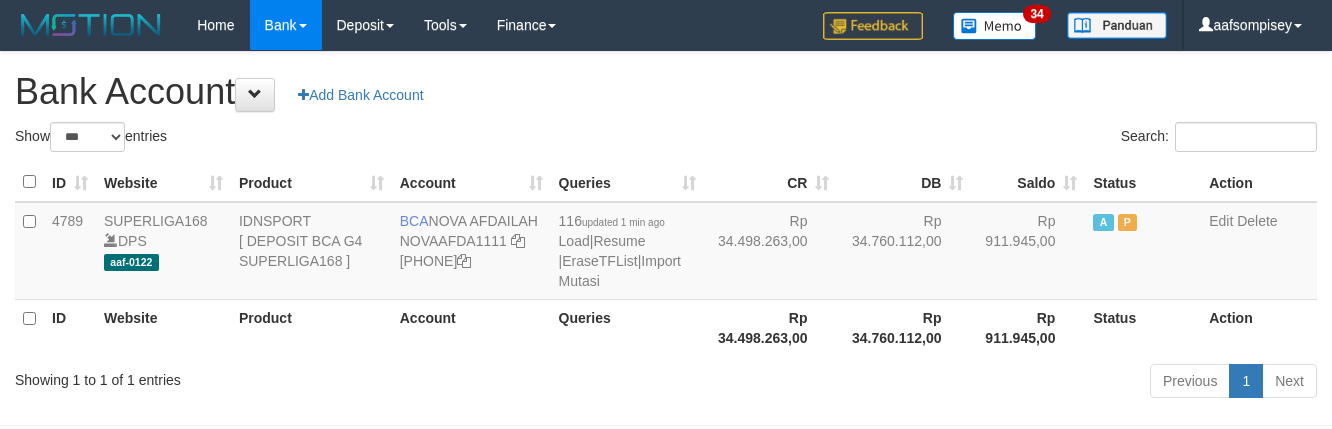 select on "***" 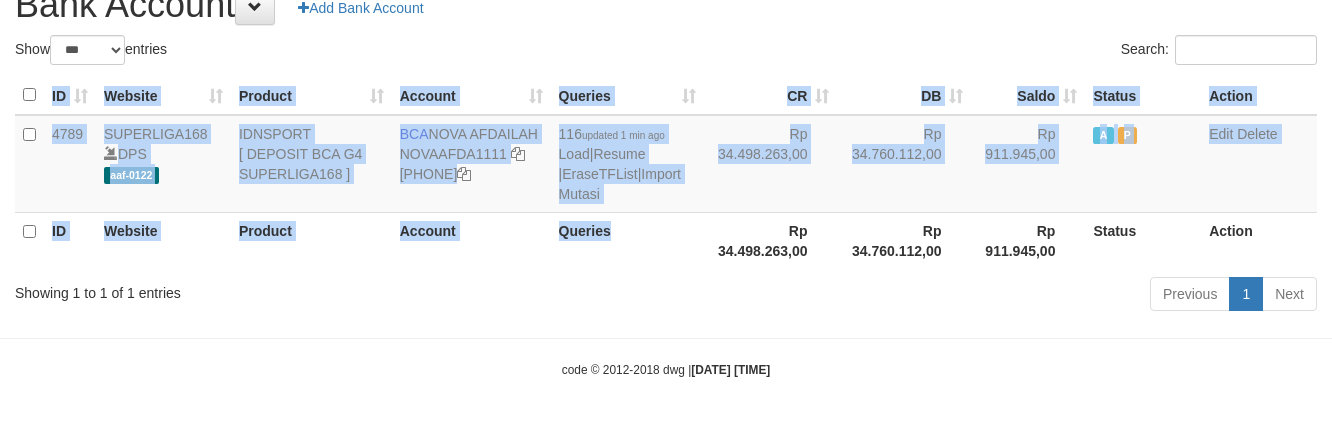 click on "ID Website Product Account Queries CR DB Saldo Status Action
4789
SUPERLIGA168
DPS
aaf-0122
IDNSPORT
[ DEPOSIT BCA G4 SUPERLIGA168 ]
BCA
[FIRST] [LAST]
NOVAAFDA1111
[PHONE]
116  updated 1 min ago
Load
|
Resume
|
EraseTFList
|
Import Mutasi
Rp 34.498.263,00
Rp 34.760.112,00
Rp 911.945,00
A
P
Edit
Delete
ID Website Product Account QueriesRp 34.498.263,00 Rp 34.760.112,00 Status" at bounding box center [666, 172] 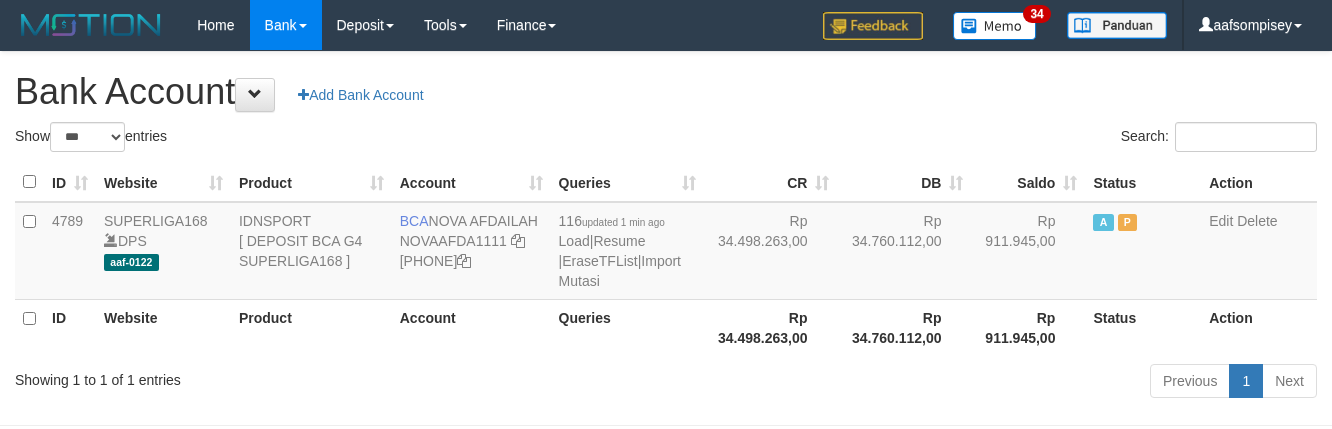 select on "***" 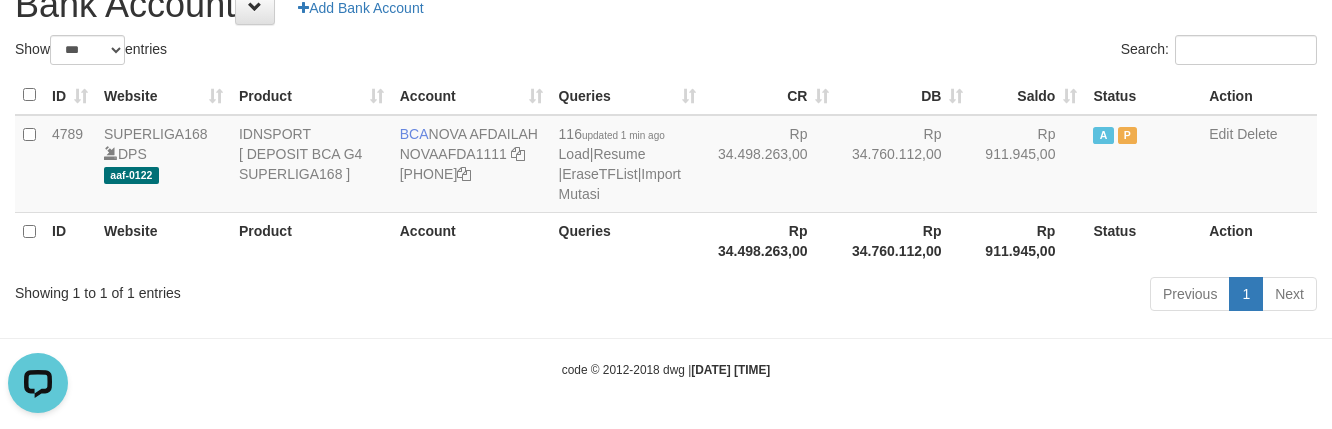 scroll, scrollTop: 0, scrollLeft: 0, axis: both 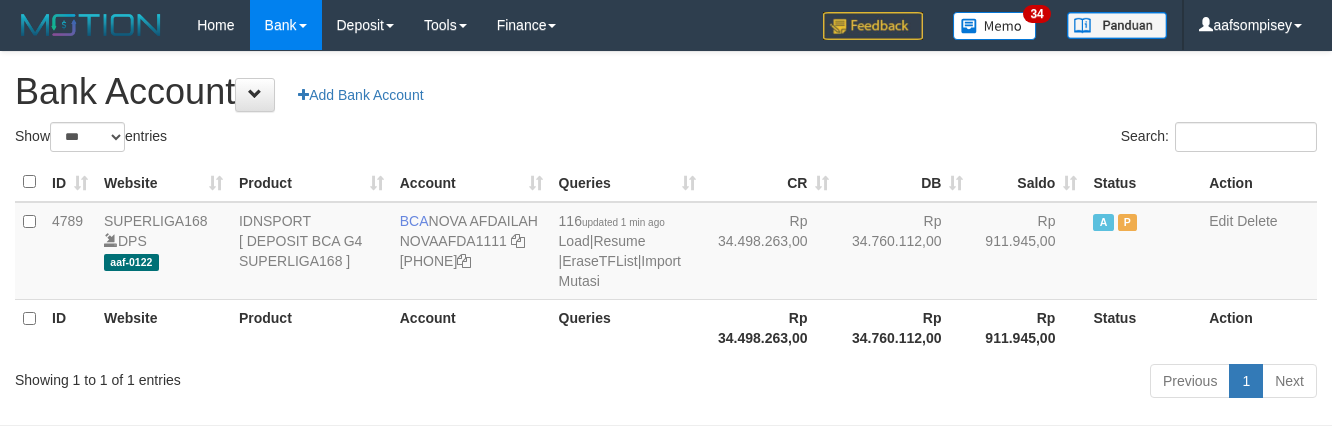 select on "***" 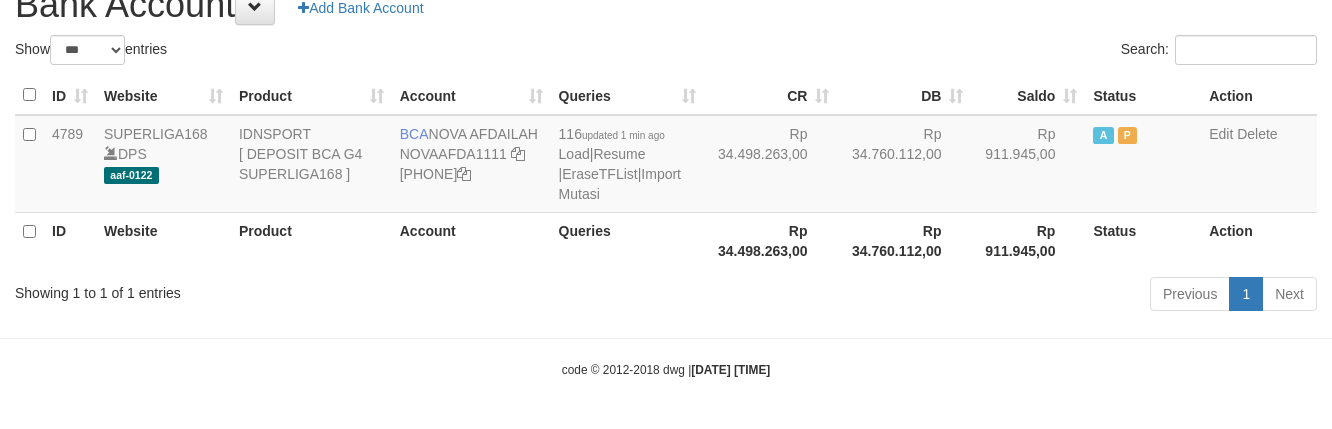click on "Queries" at bounding box center [627, 240] 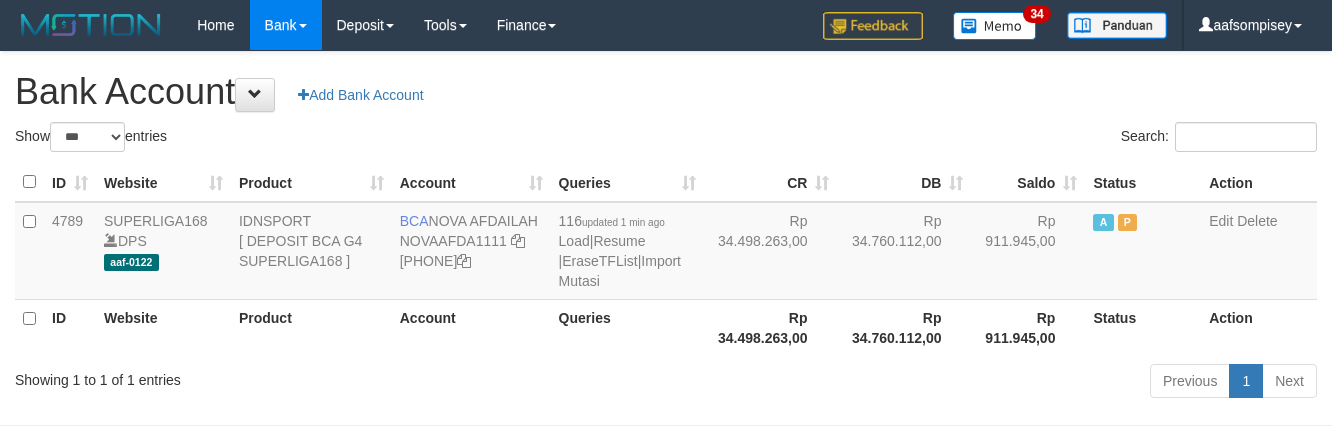 select on "***" 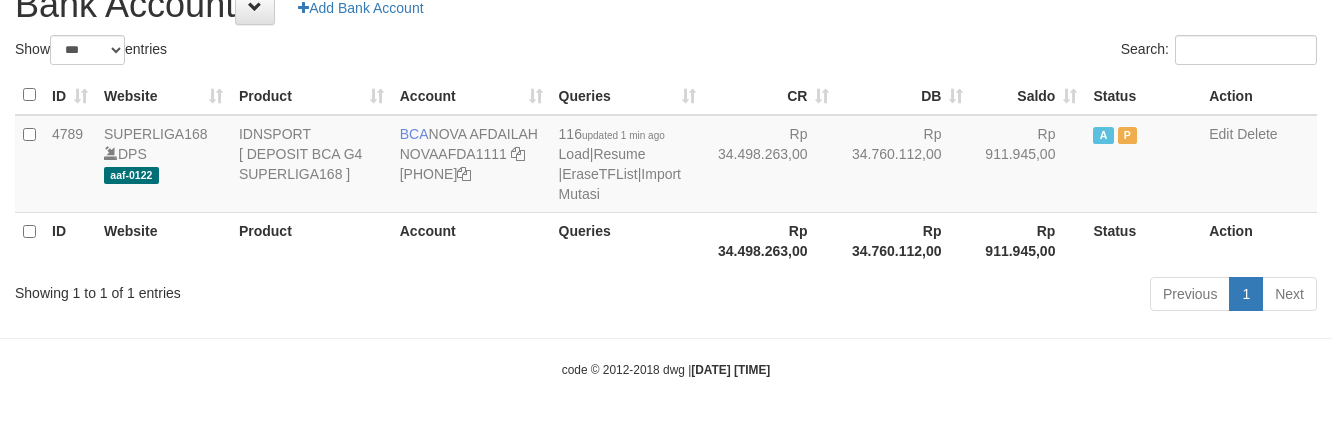 click on "Queries" at bounding box center (627, 240) 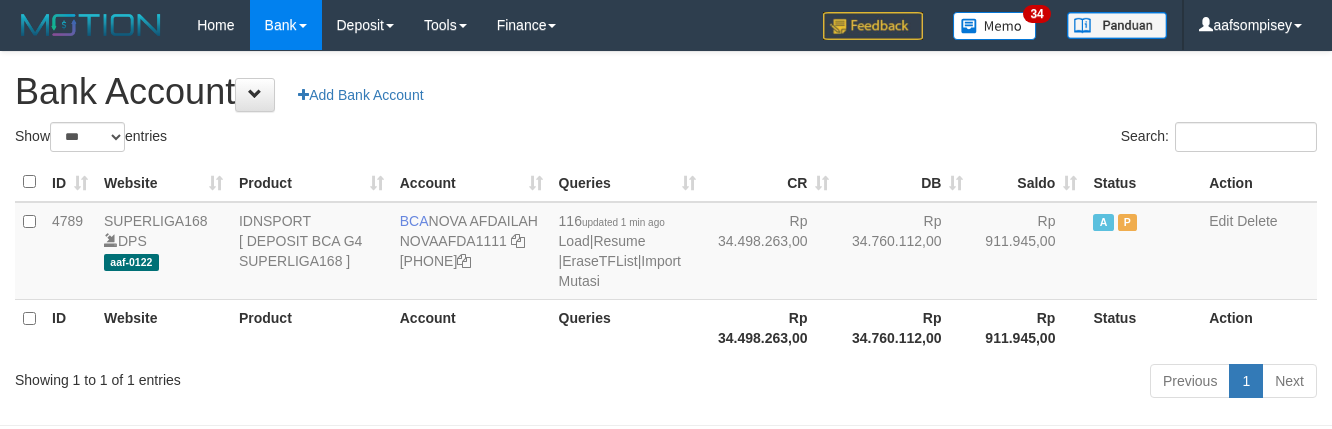 select on "***" 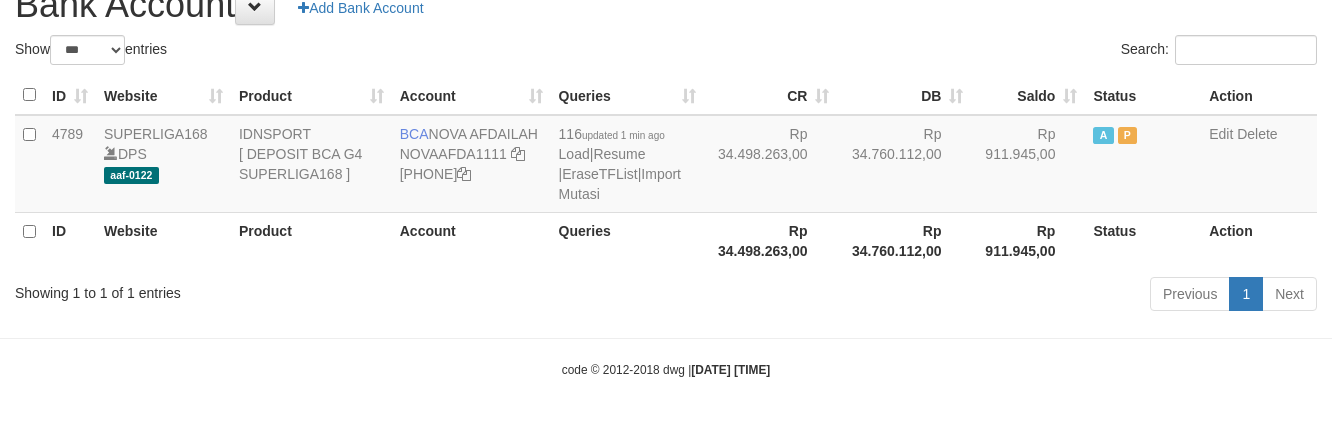 drag, startPoint x: 0, startPoint y: 0, endPoint x: 661, endPoint y: 244, distance: 704.59705 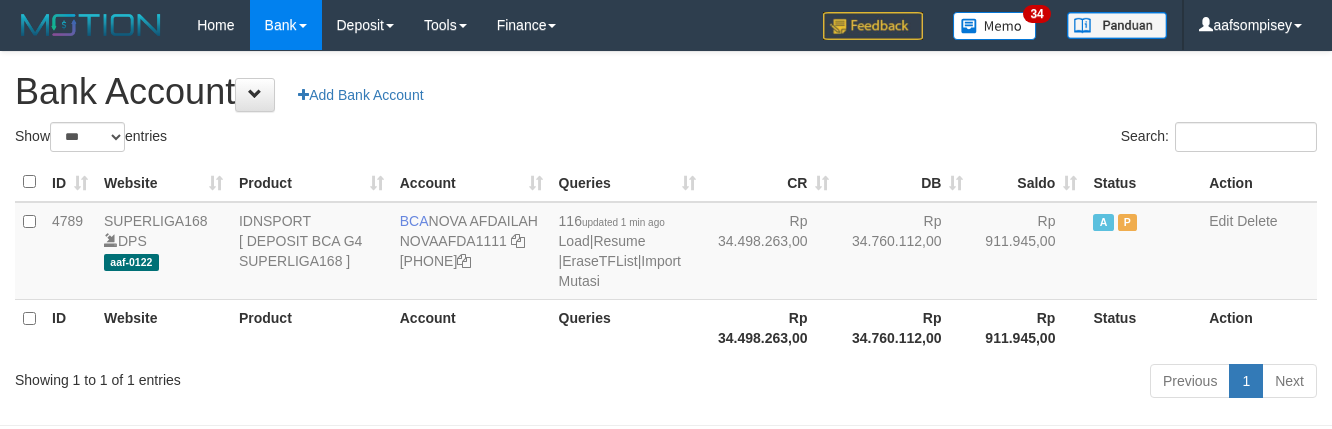 select on "***" 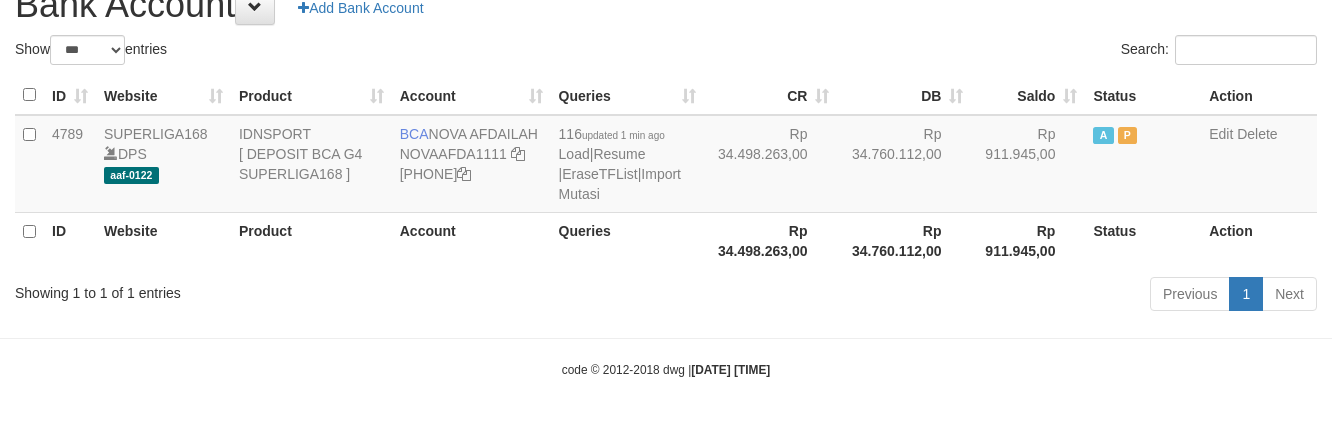 click on "Queries" at bounding box center [627, 240] 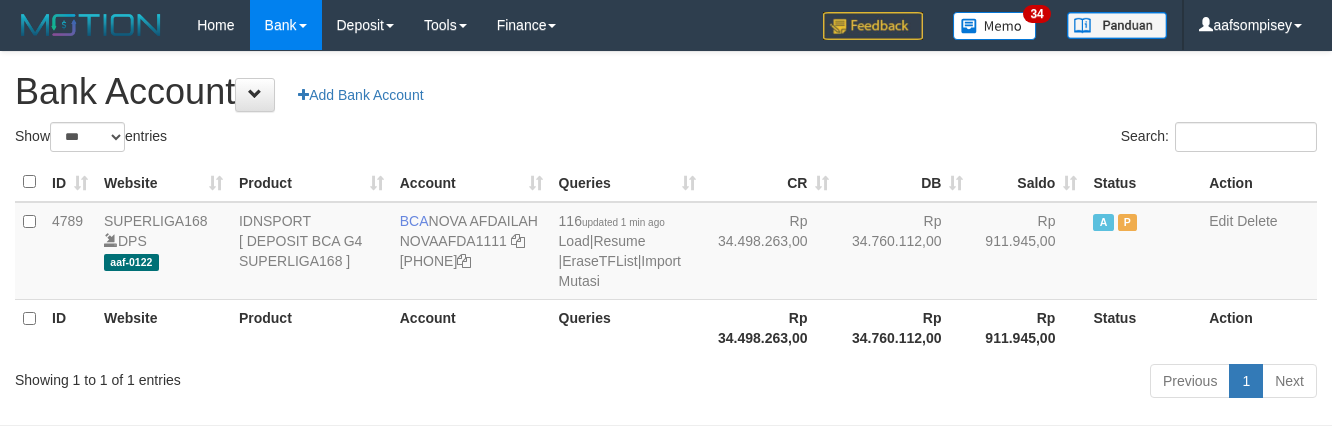 select on "***" 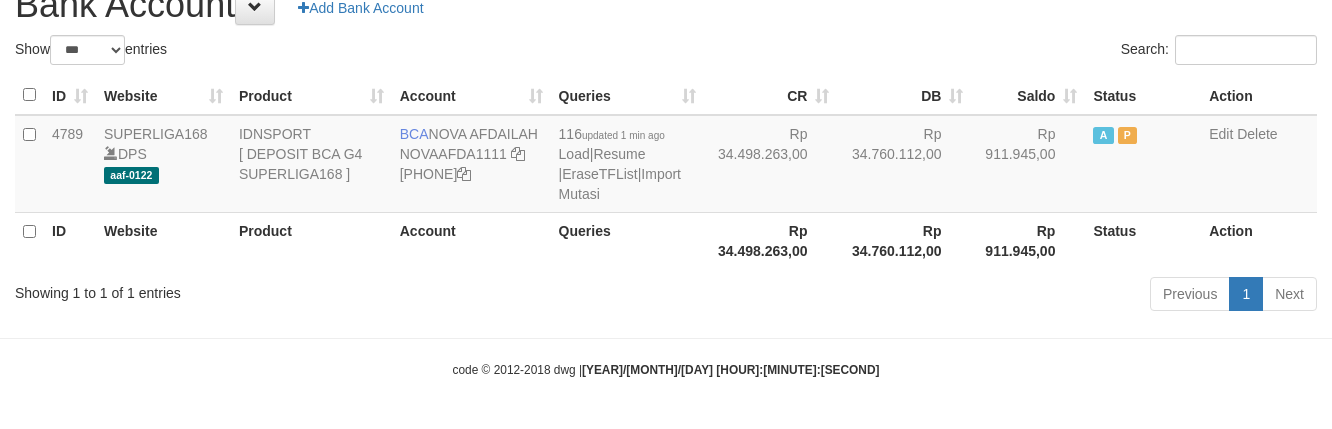 click on "Queries" at bounding box center [627, 240] 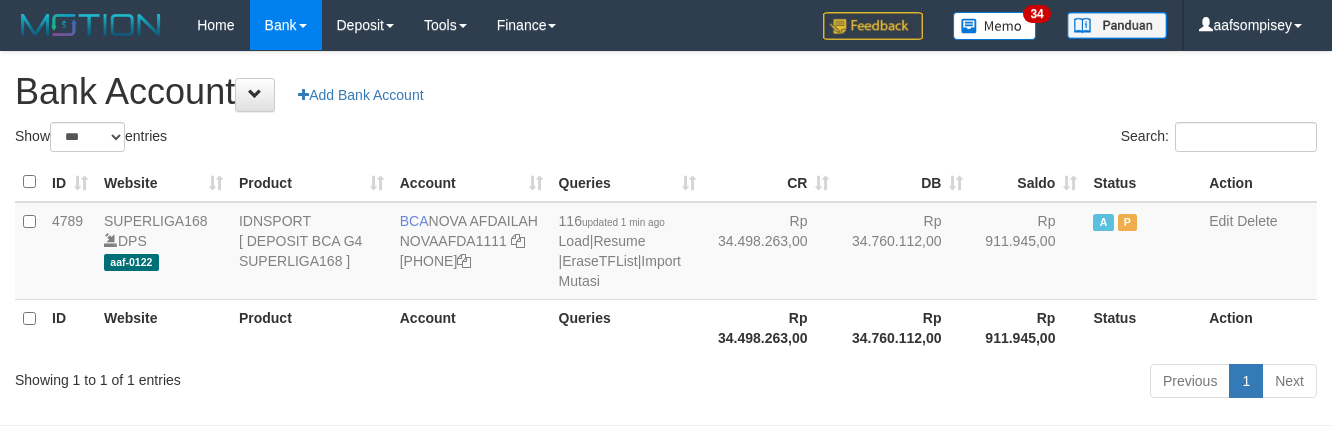 select on "***" 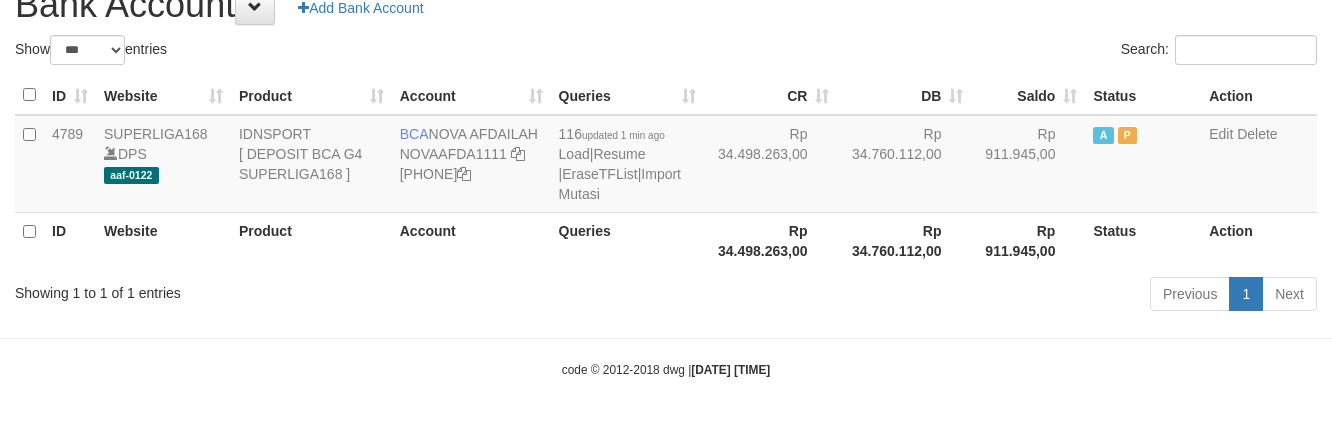 click on "Queries" at bounding box center [627, 240] 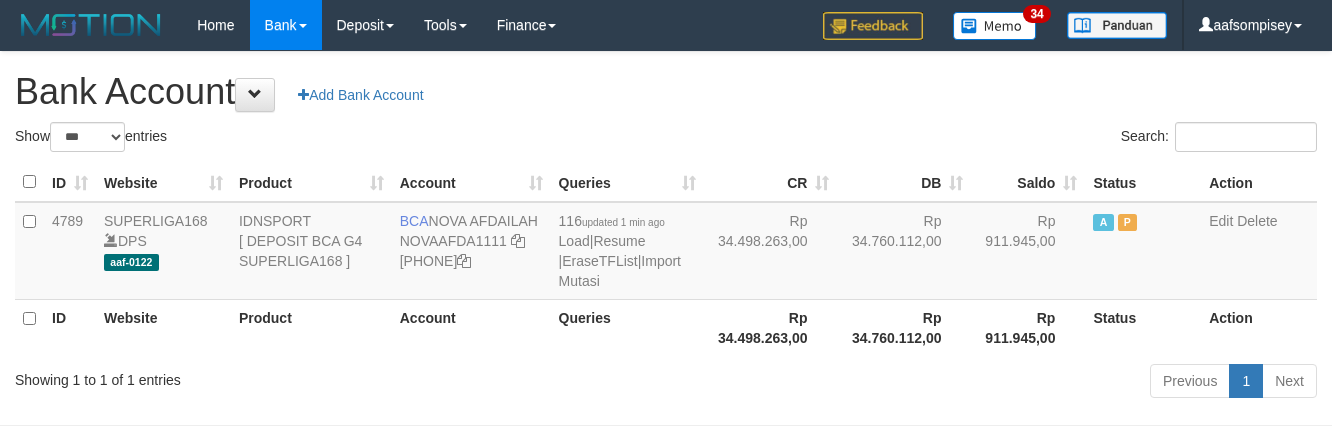 select on "***" 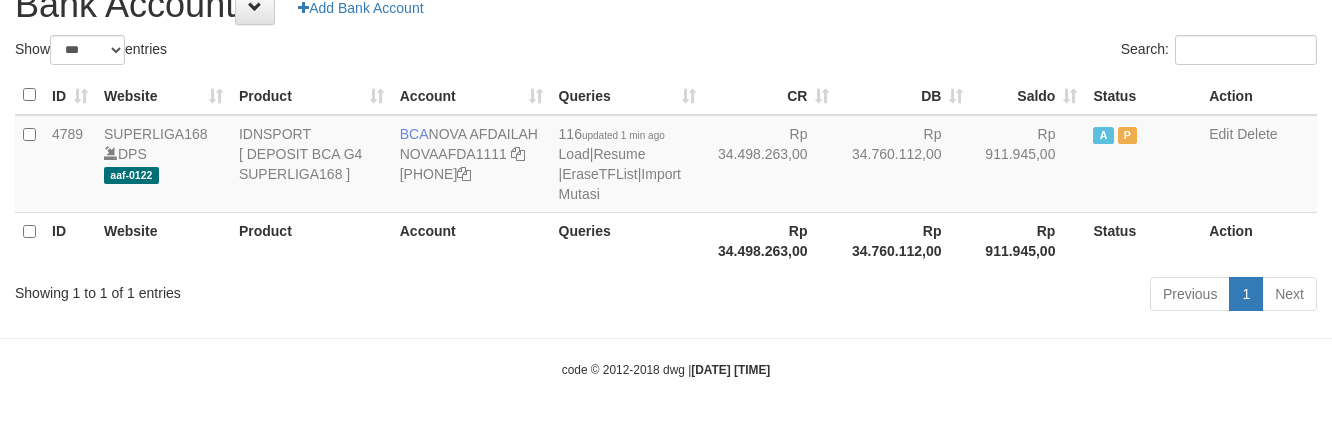 drag, startPoint x: 0, startPoint y: 0, endPoint x: 661, endPoint y: 258, distance: 709.5668 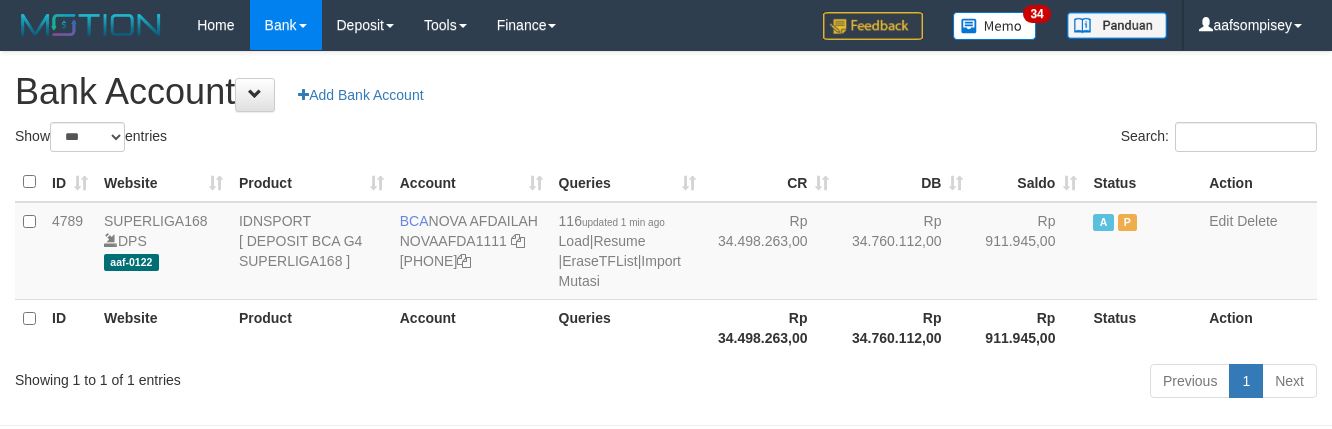 select on "***" 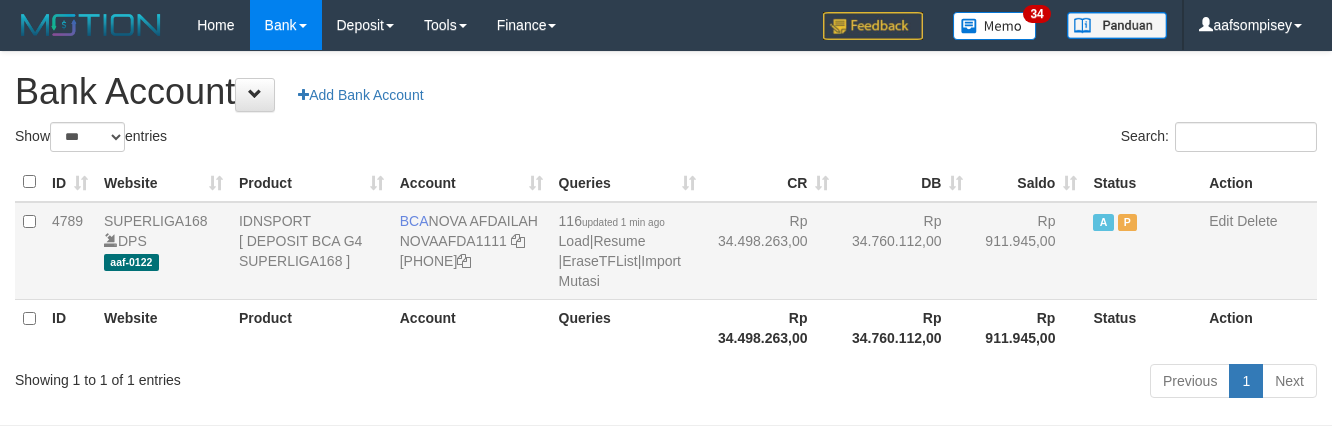 scroll, scrollTop: 88, scrollLeft: 0, axis: vertical 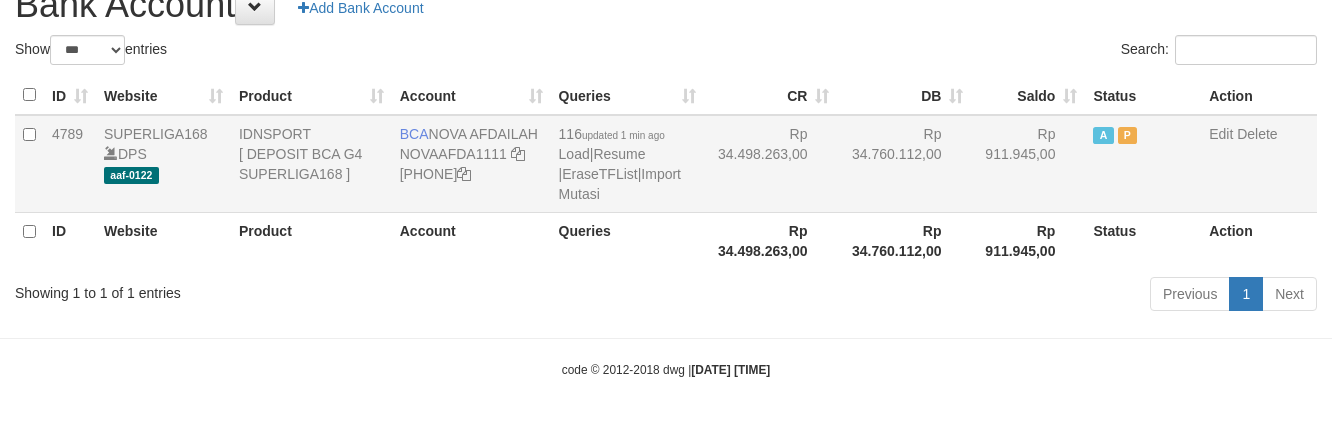 click on "116  updated 1 min ago
Load
|
Resume
|
EraseTFList
|
Import Mutasi" at bounding box center [627, 164] 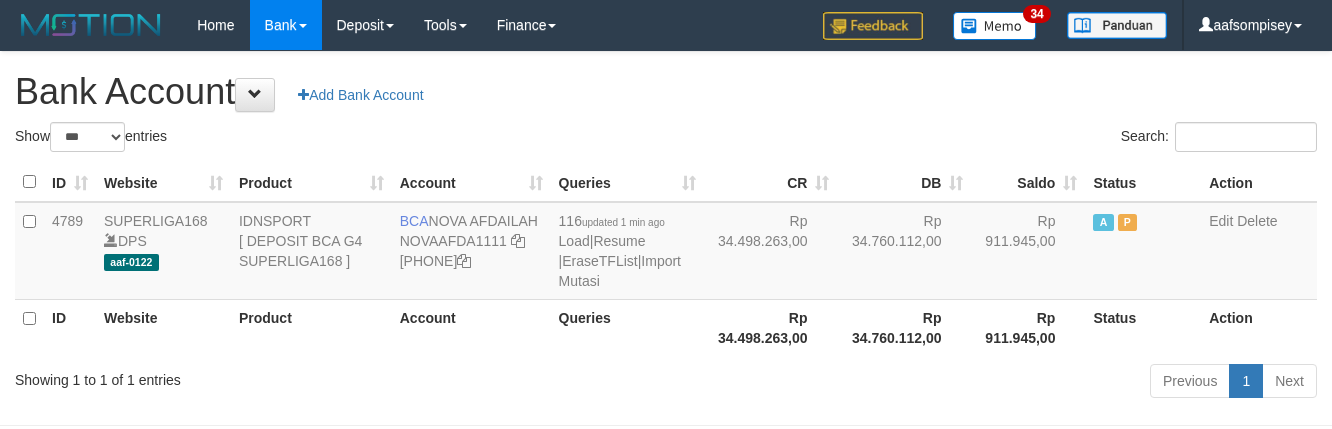 select on "***" 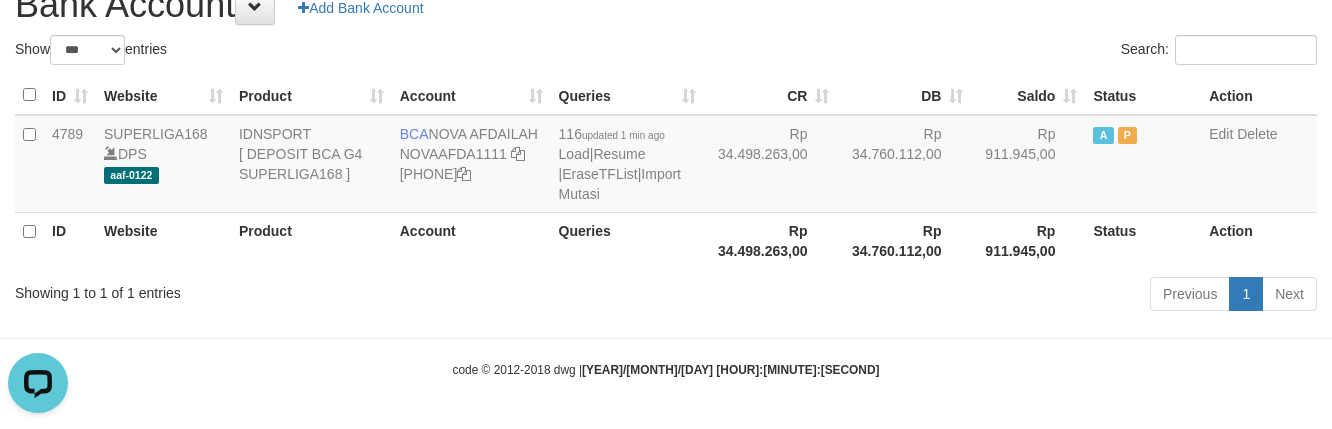 scroll, scrollTop: 0, scrollLeft: 0, axis: both 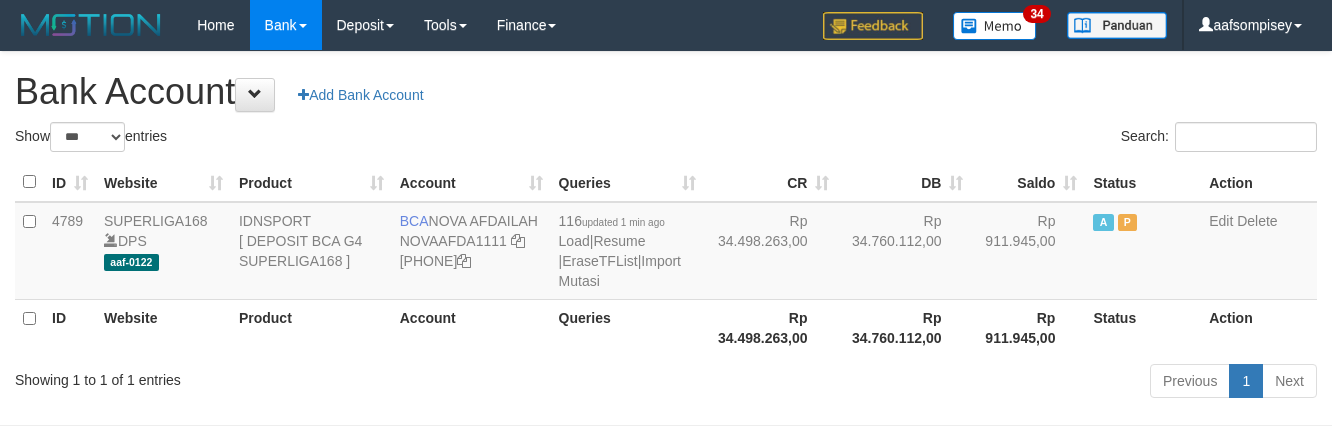 select on "***" 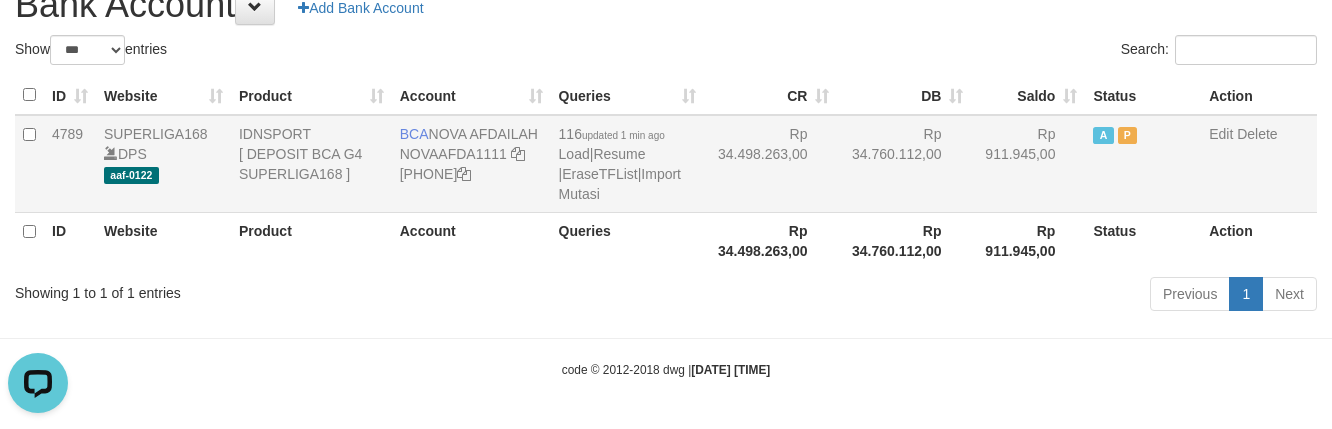 scroll, scrollTop: 0, scrollLeft: 0, axis: both 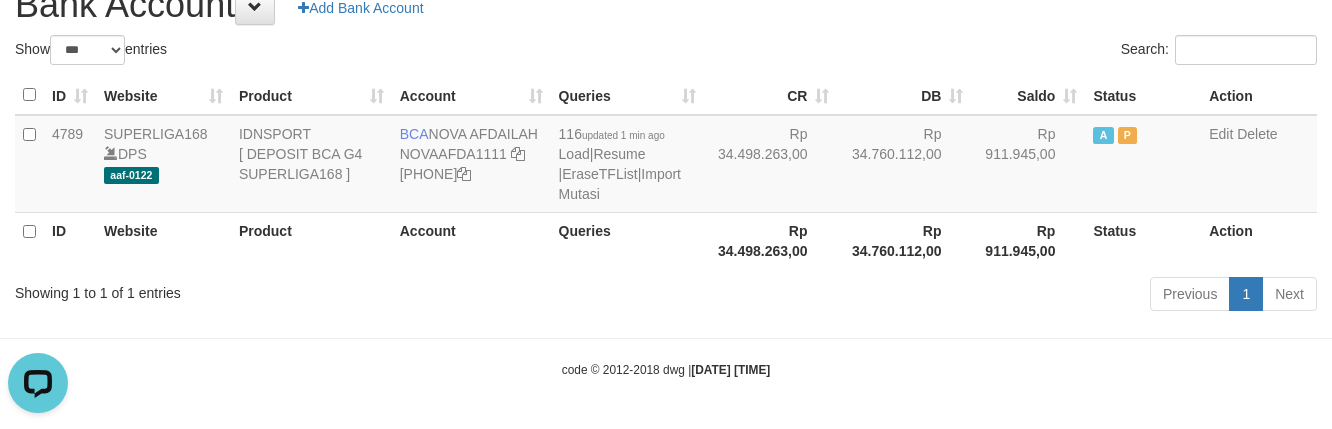 click on "Queries" at bounding box center [627, 240] 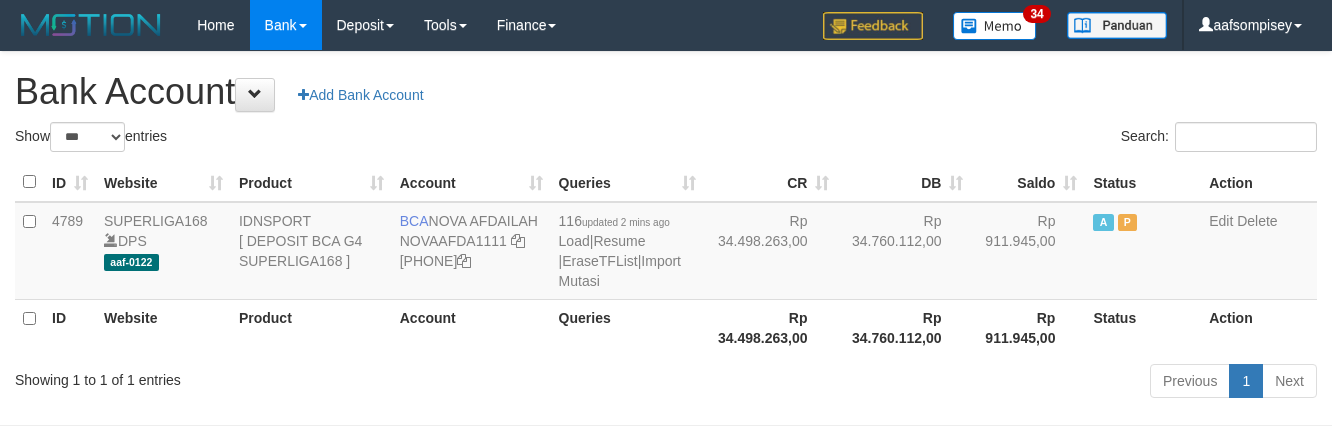 select on "***" 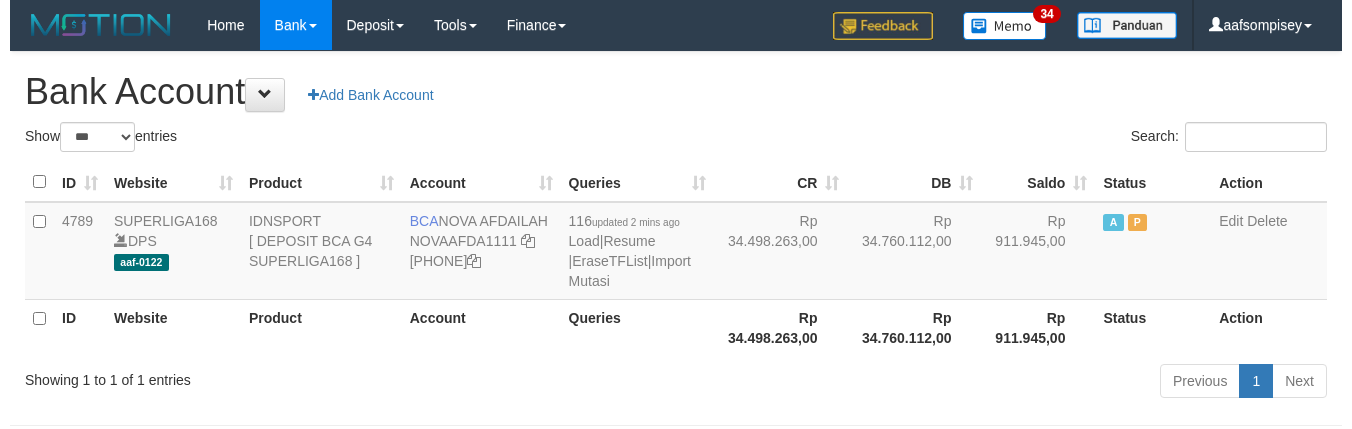 scroll, scrollTop: 88, scrollLeft: 0, axis: vertical 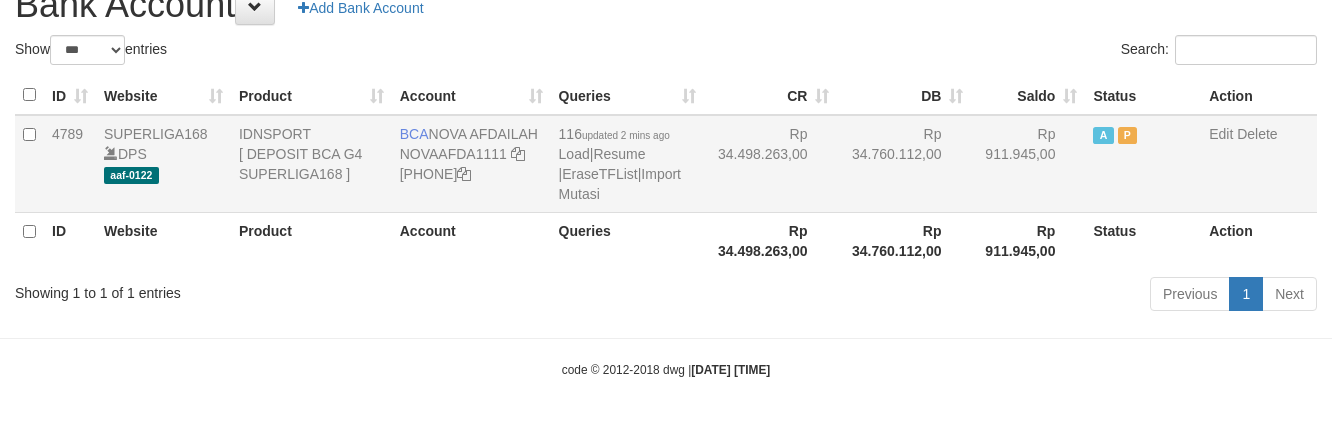 click on "116 updated 2 mins ago Load | Resume | EraseTFList | Import Mutasi" at bounding box center (627, 164) 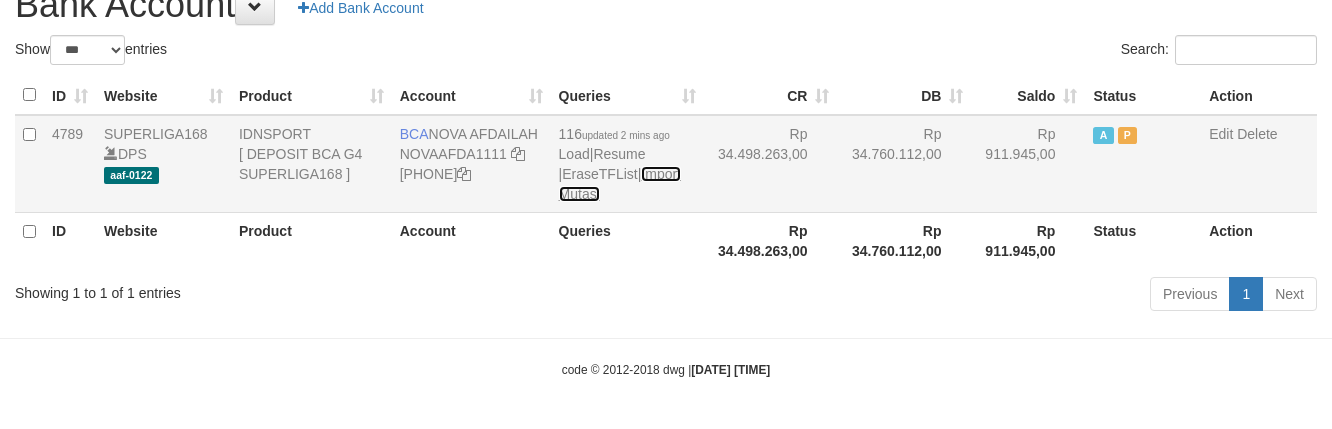 click on "Import Mutasi" at bounding box center [620, 184] 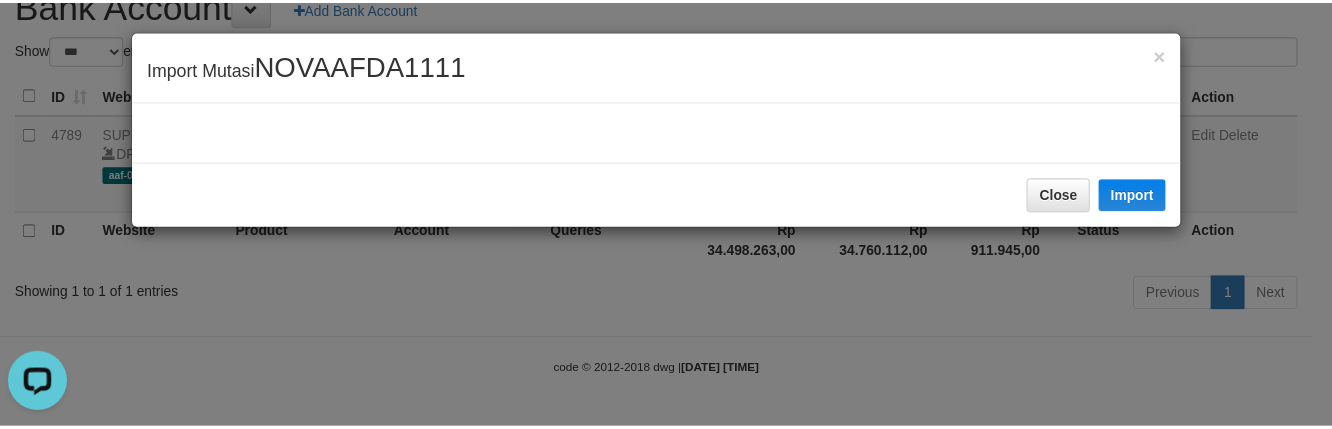scroll, scrollTop: 0, scrollLeft: 0, axis: both 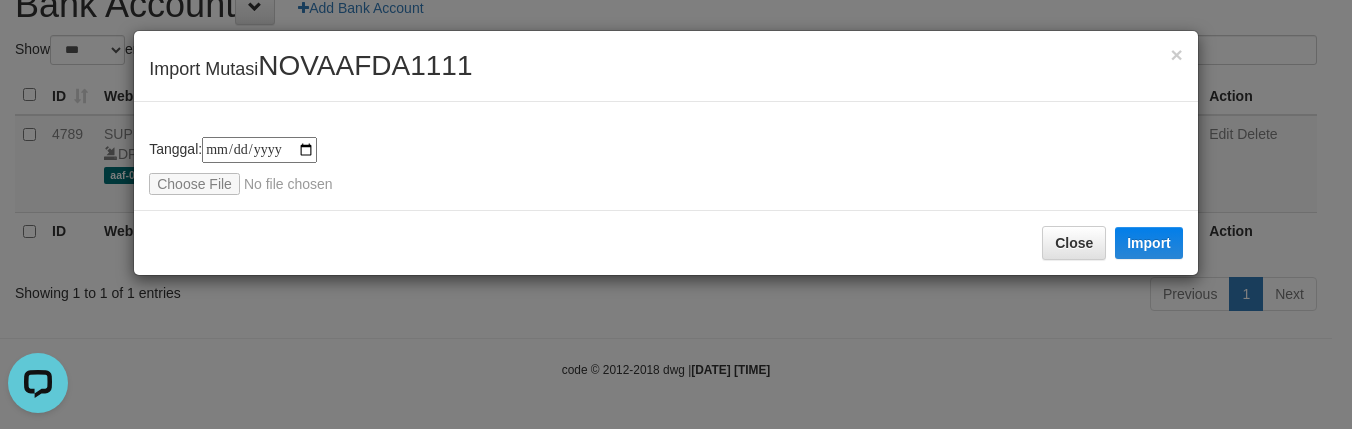 type on "**********" 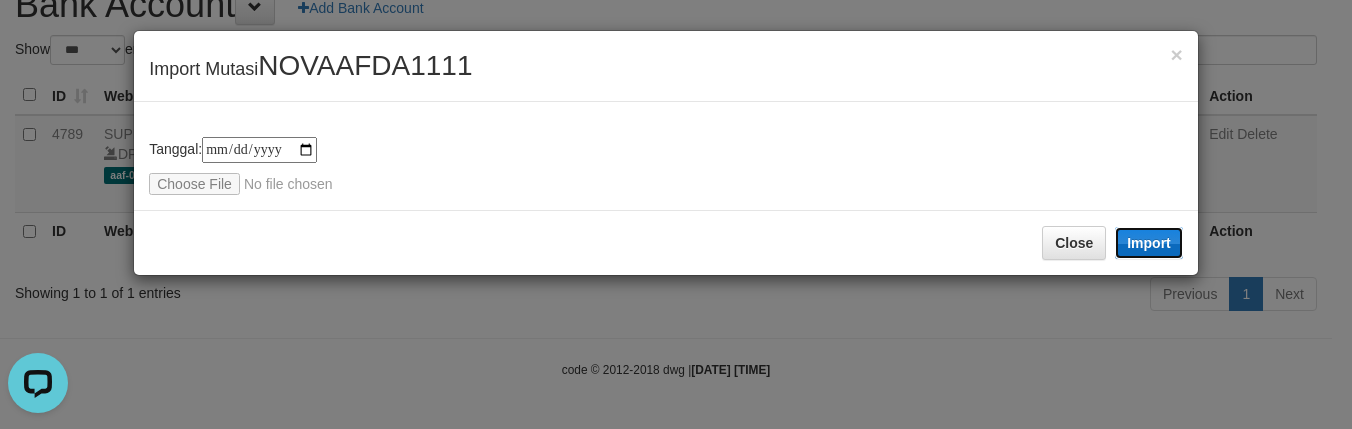 click on "Import" at bounding box center (1149, 243) 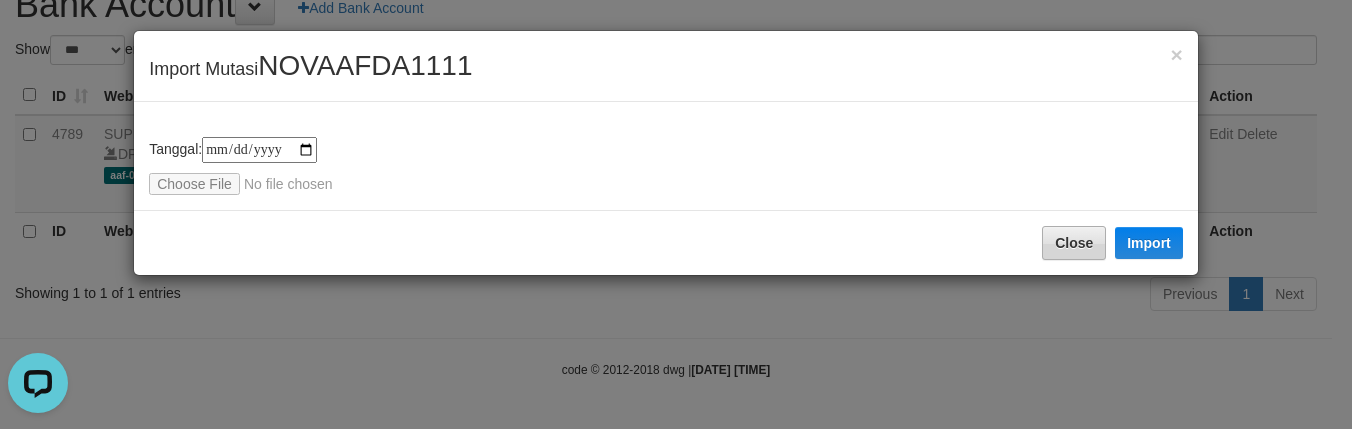 click on "Close
Import" at bounding box center (666, 242) 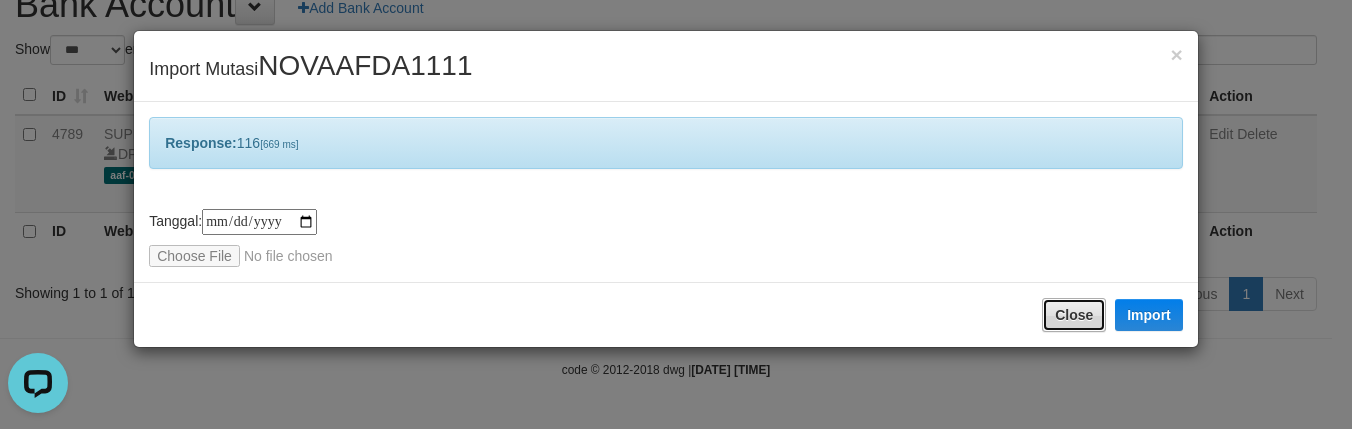 click on "Close" at bounding box center [1074, 315] 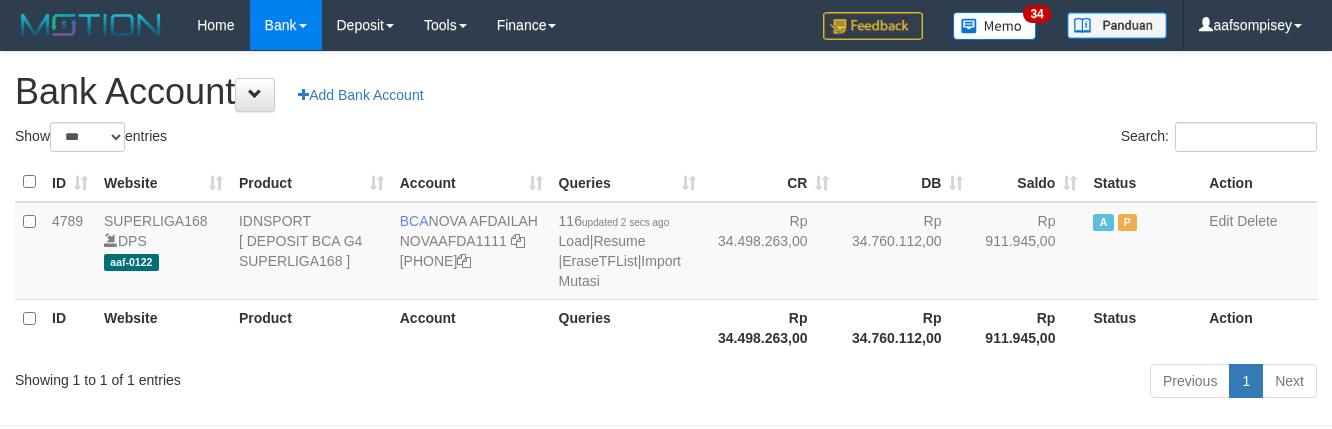 select on "***" 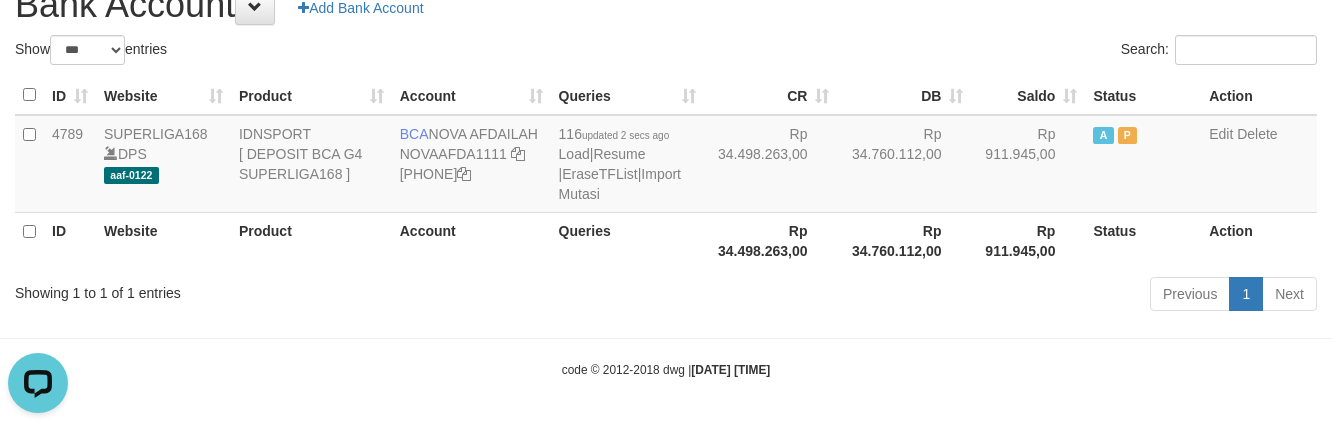 scroll, scrollTop: 0, scrollLeft: 0, axis: both 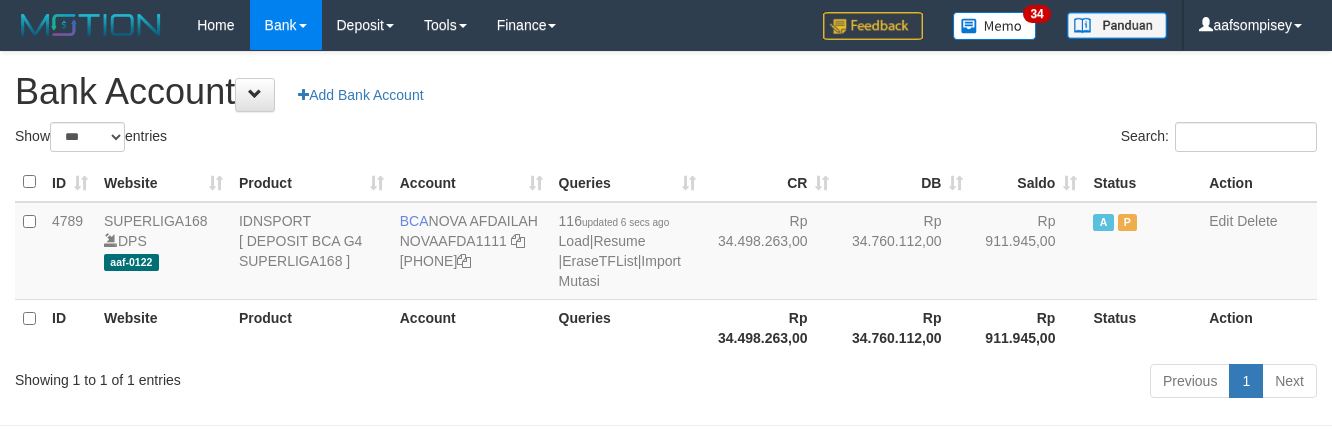 select on "***" 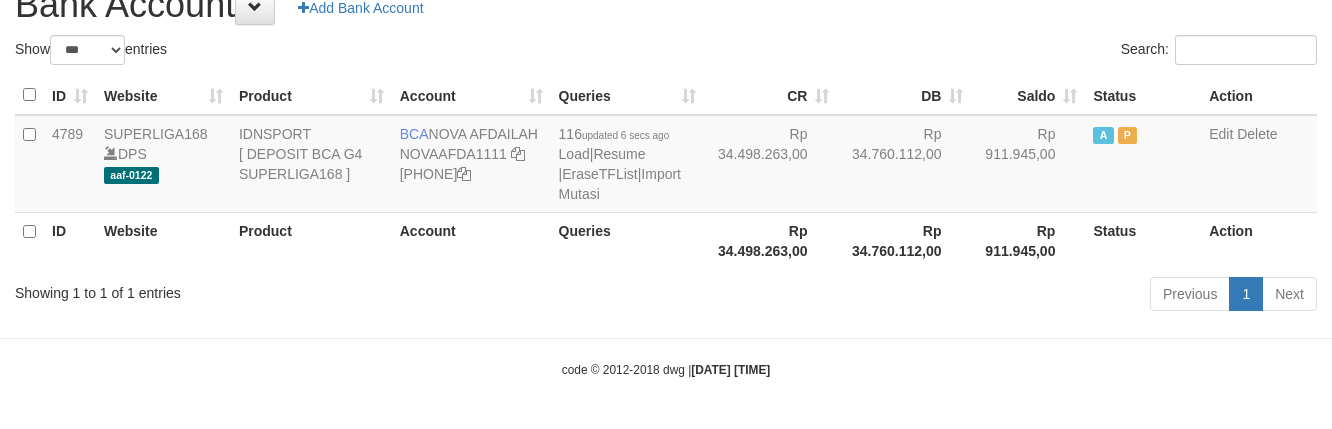 drag, startPoint x: 653, startPoint y: 248, endPoint x: 673, endPoint y: 256, distance: 21.540659 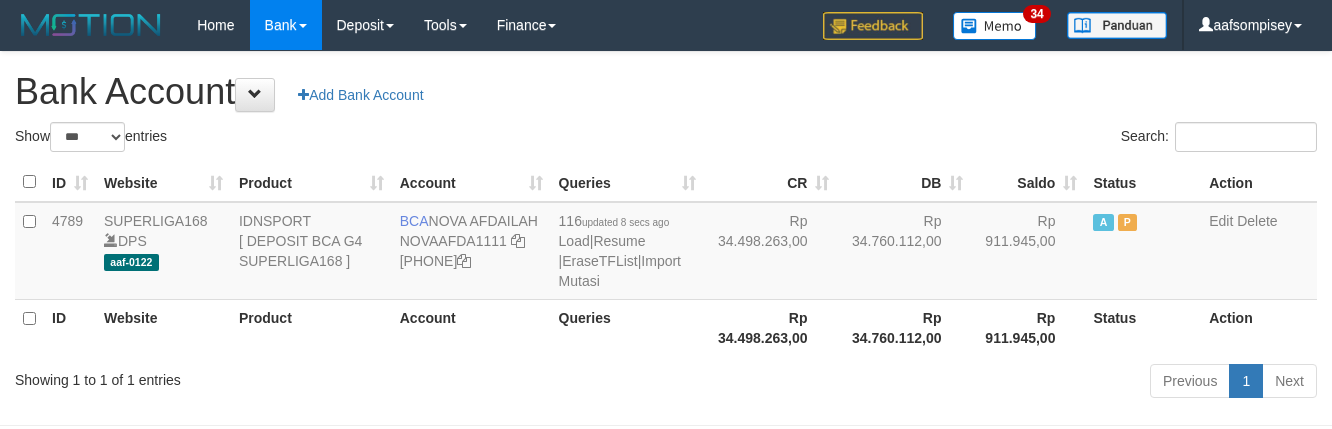 select on "***" 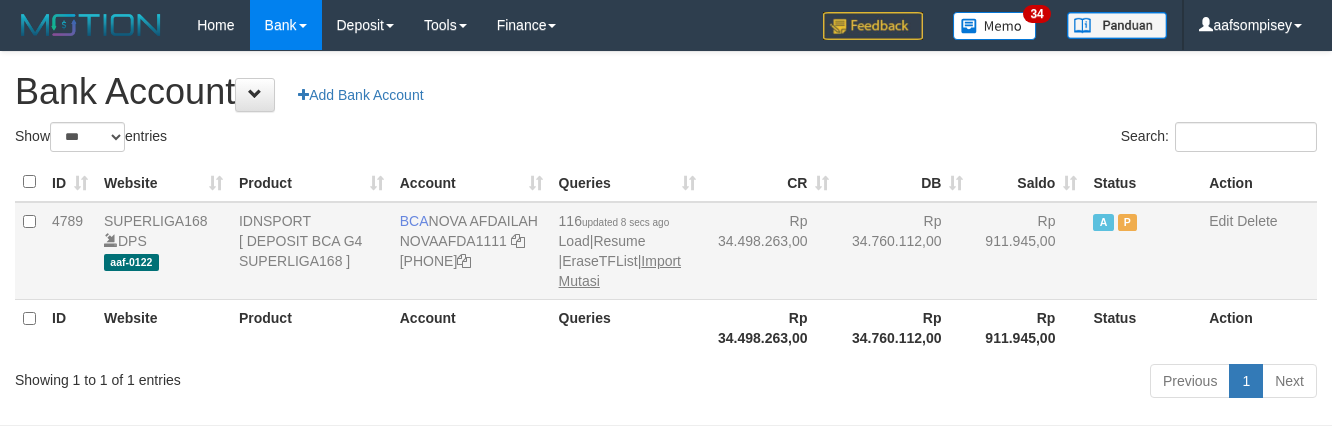 scroll, scrollTop: 88, scrollLeft: 0, axis: vertical 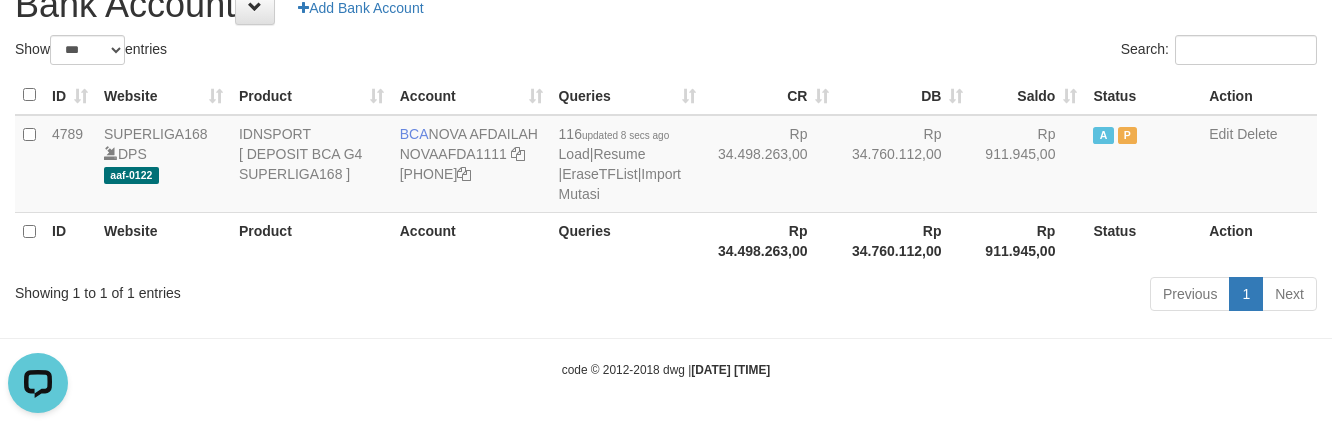 click on "Account" at bounding box center (471, 240) 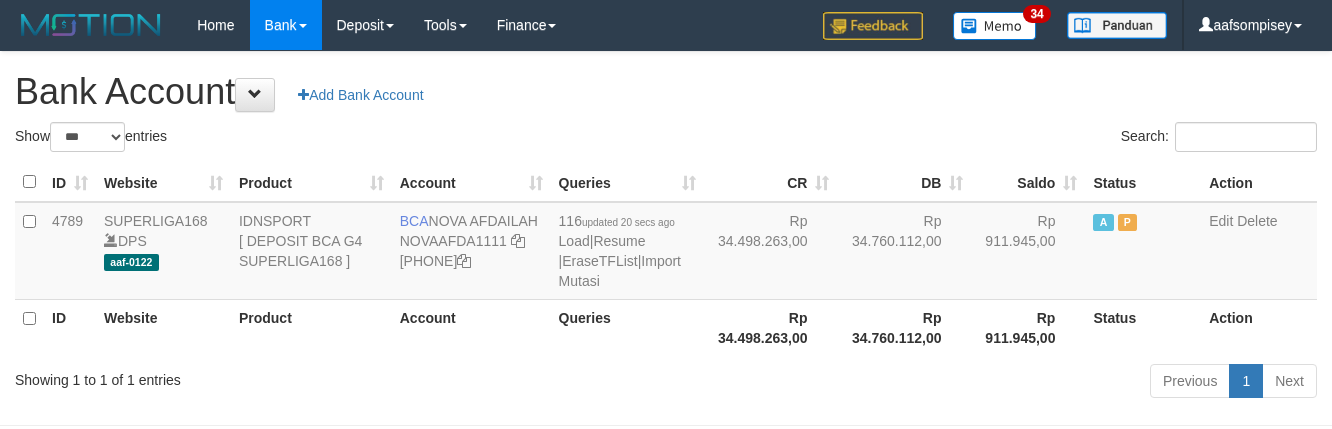 select on "***" 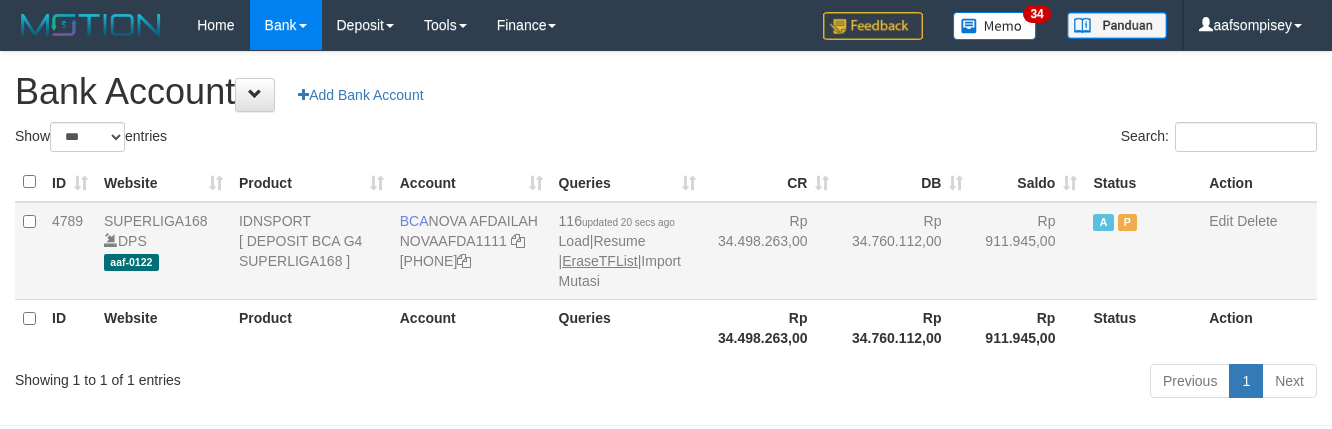 scroll, scrollTop: 88, scrollLeft: 0, axis: vertical 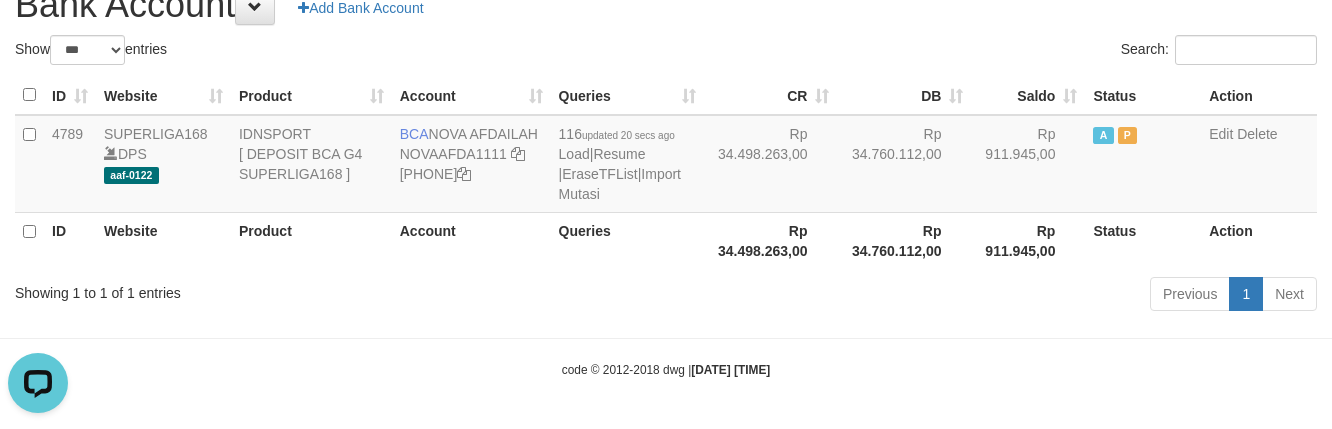 click on "Toggle navigation
Home
Bank
Account List
Load
By Website
Group
[ISPORT]													SUPERLIGA168
By Load Group (DPS)
34" at bounding box center (666, 171) 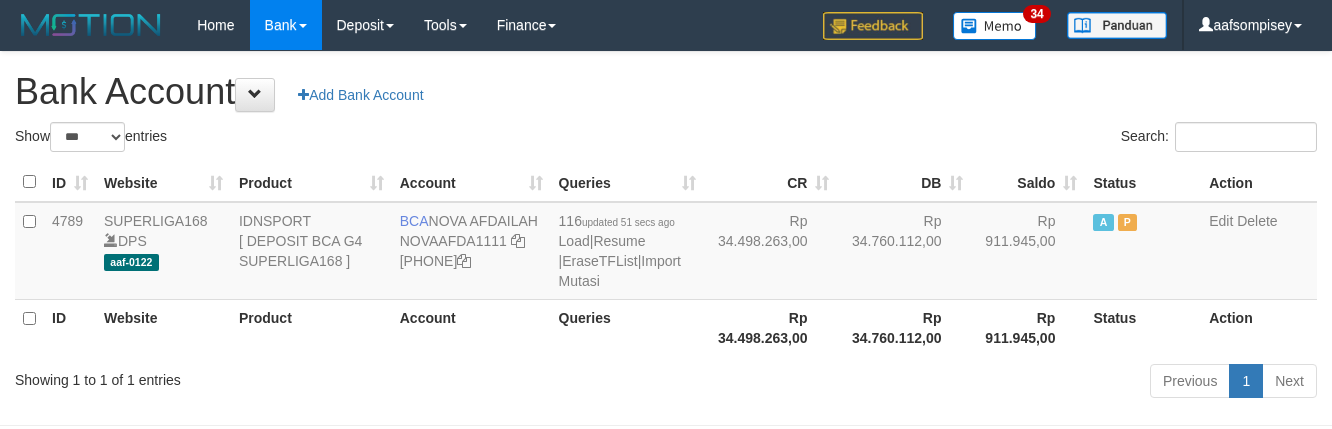 select on "***" 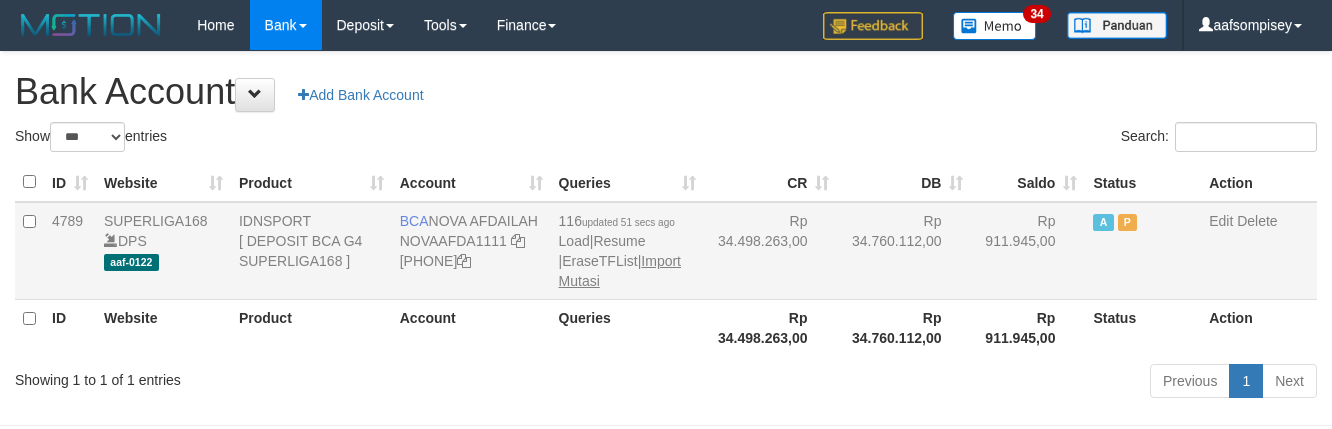 scroll, scrollTop: 88, scrollLeft: 0, axis: vertical 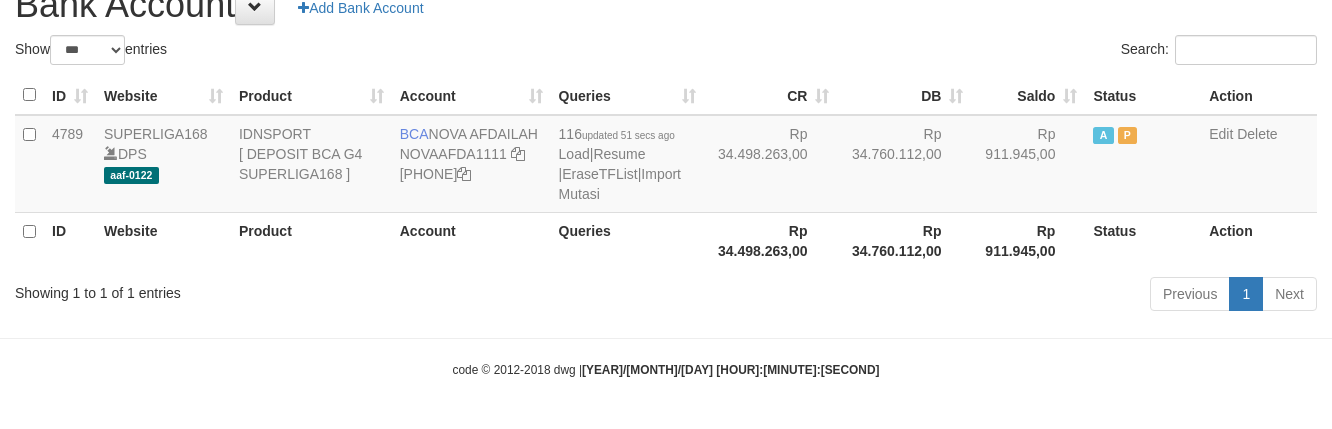 drag, startPoint x: 653, startPoint y: 248, endPoint x: 686, endPoint y: 276, distance: 43.27817 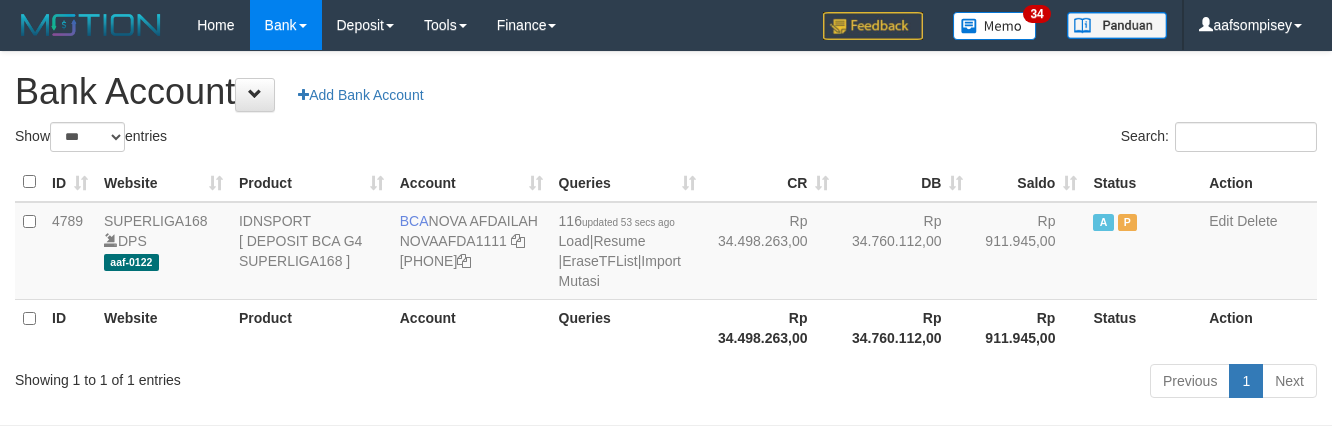 select on "***" 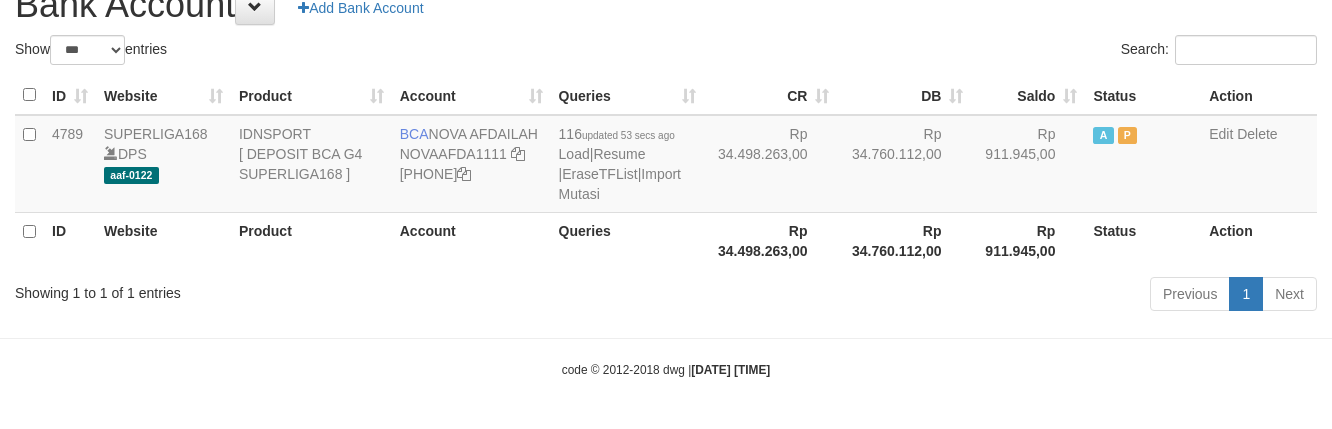 click on "Previous 1 Next" at bounding box center (943, 296) 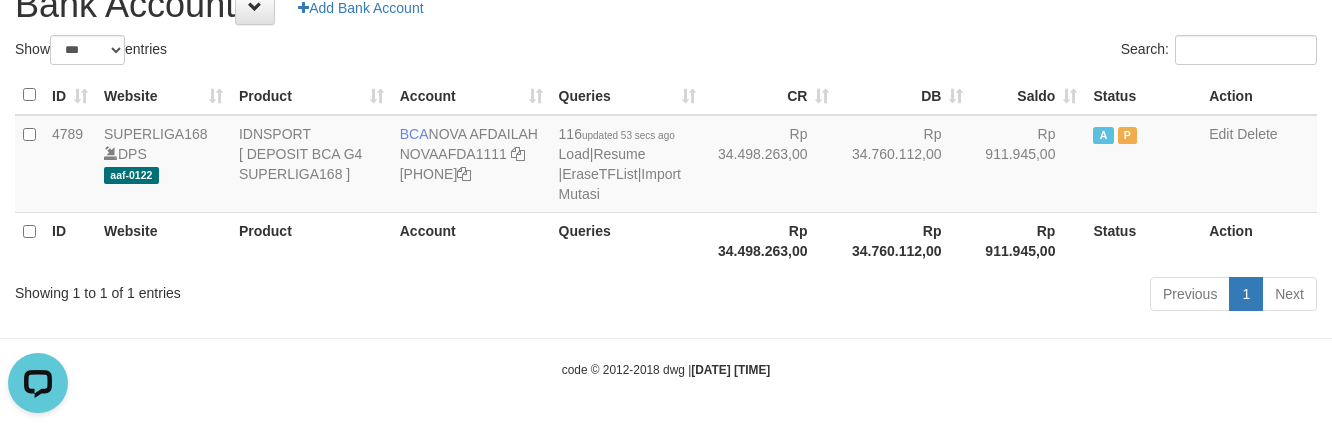 scroll, scrollTop: 0, scrollLeft: 0, axis: both 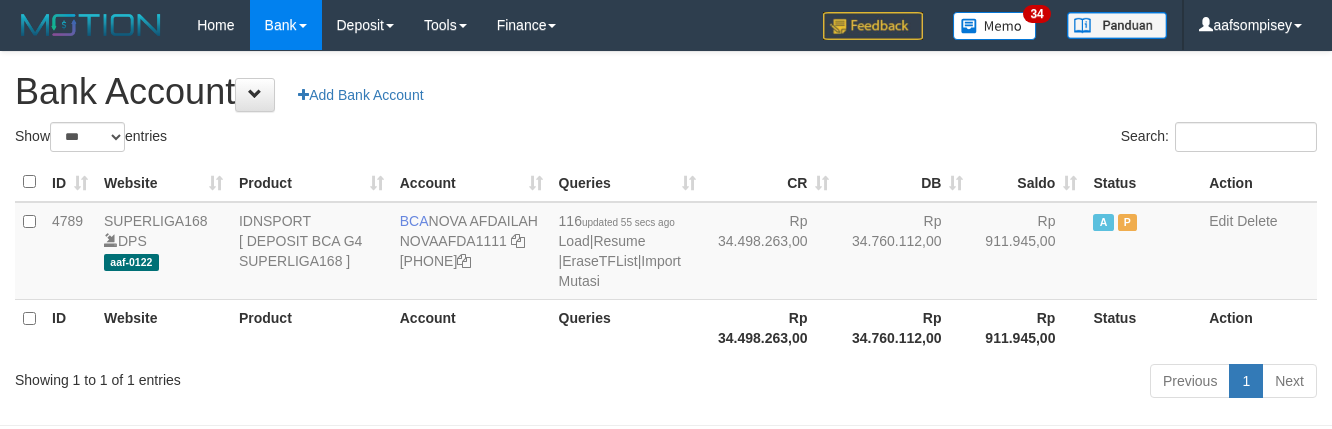 select on "***" 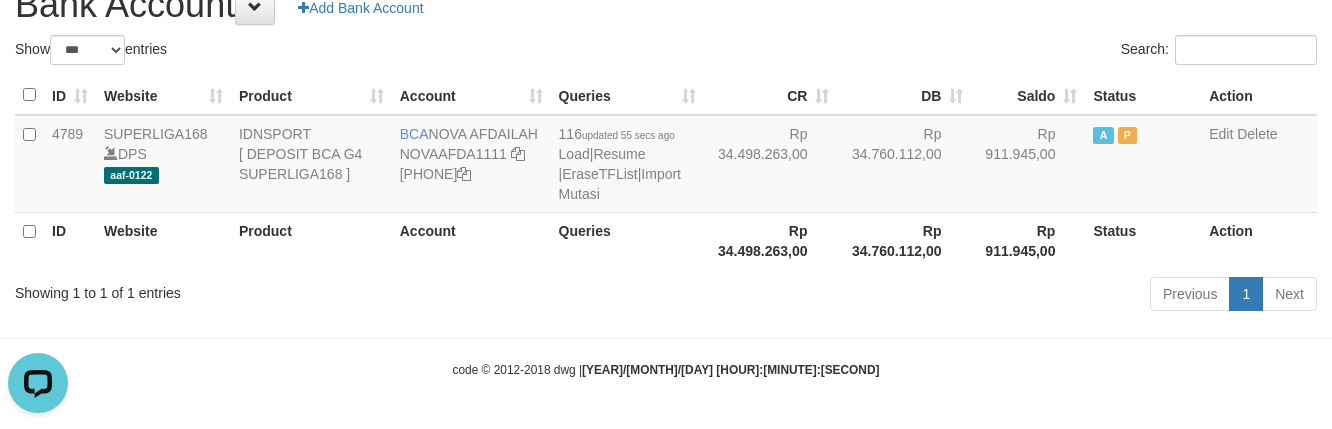 scroll, scrollTop: 0, scrollLeft: 0, axis: both 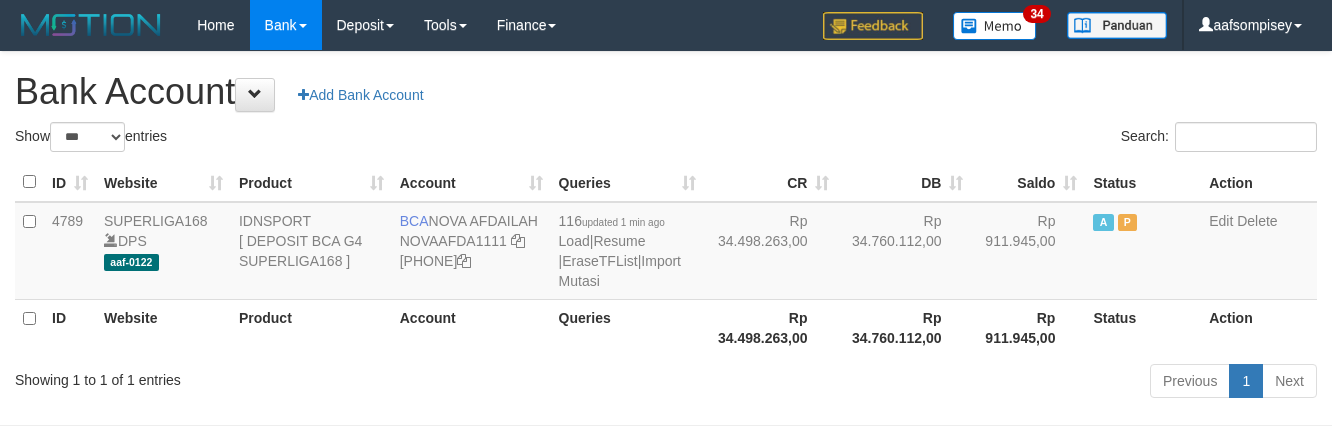 select on "***" 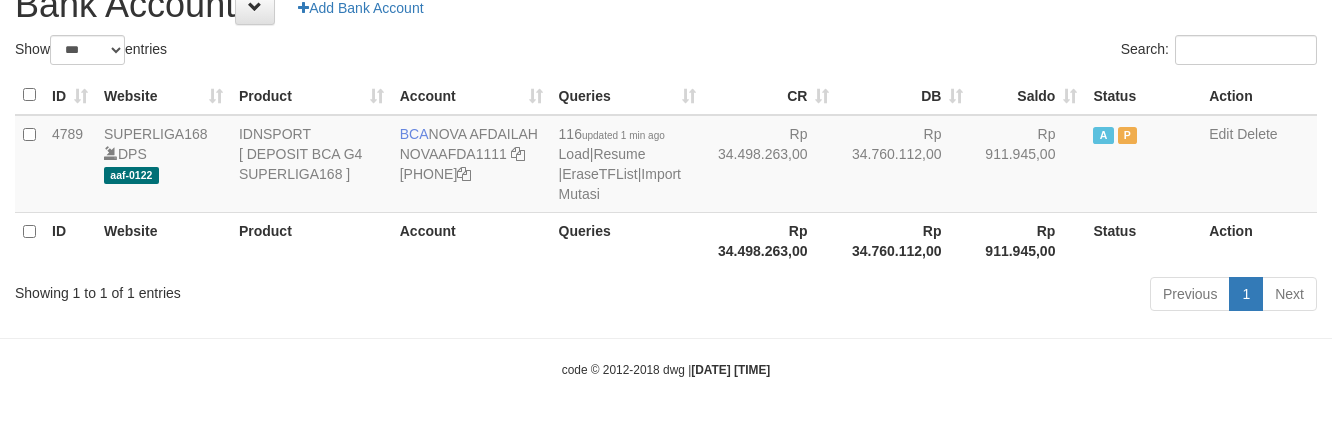 click on "Previous 1 Next" at bounding box center [943, 296] 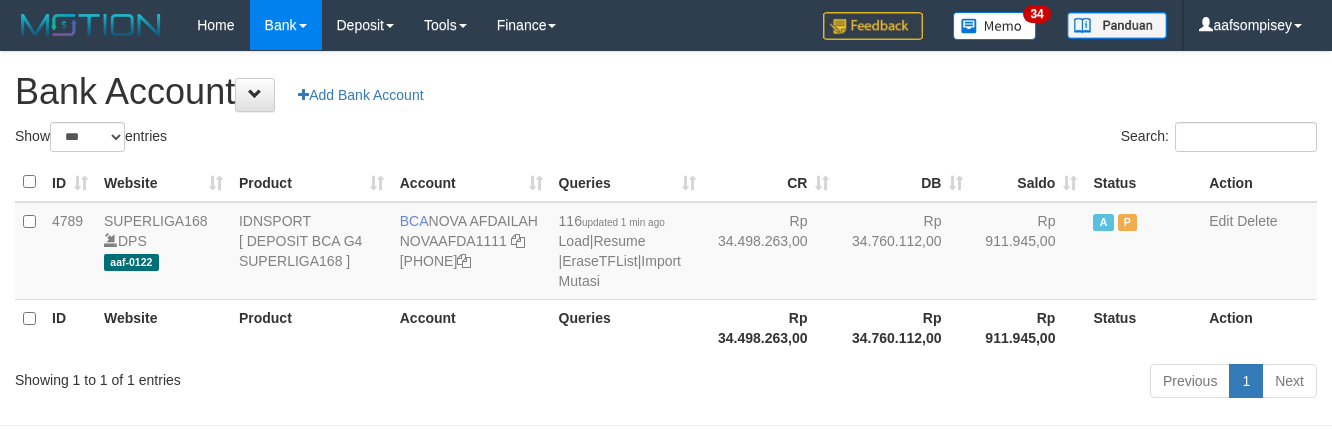 select on "***" 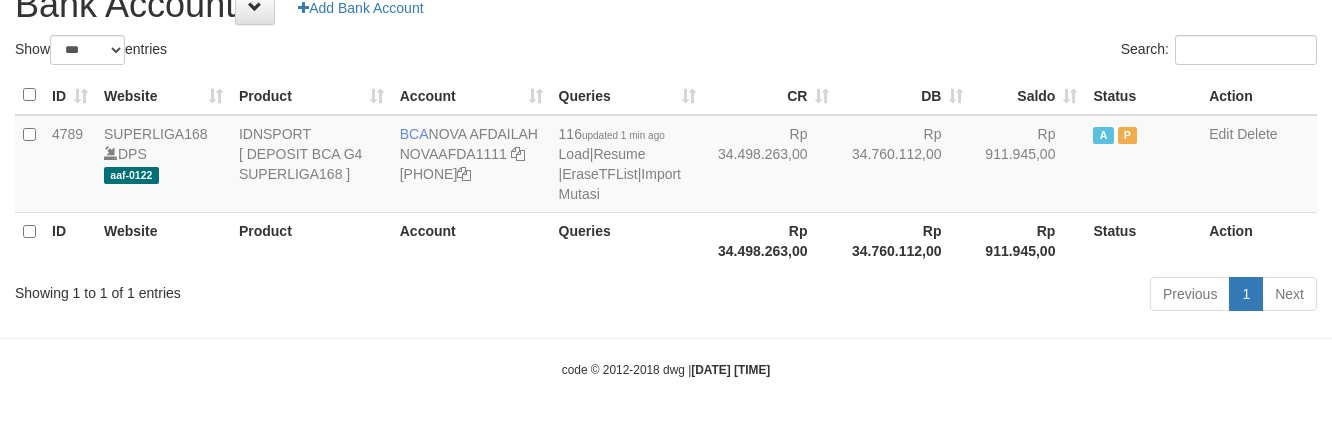click on "Previous 1 Next" at bounding box center [943, 296] 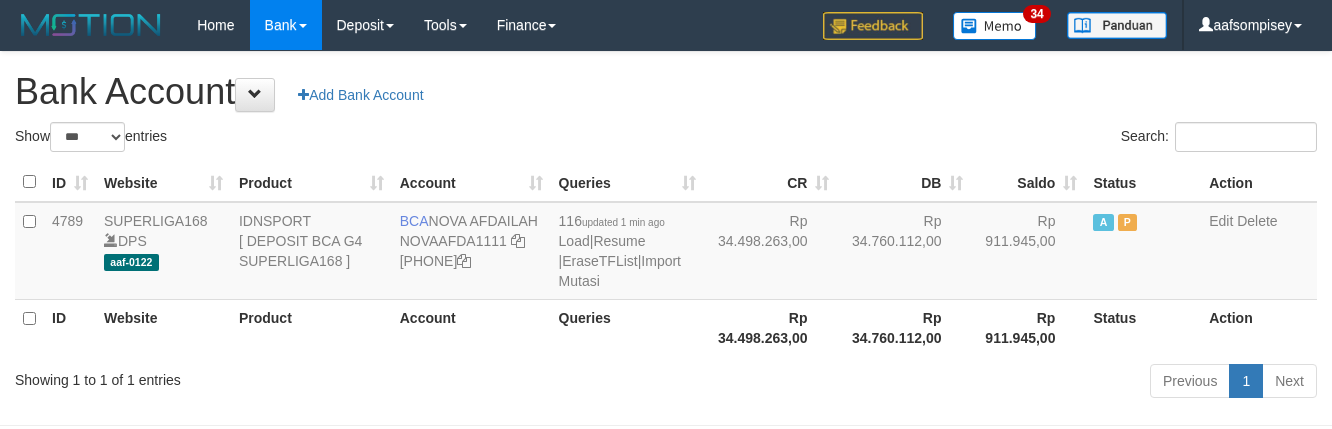 select on "***" 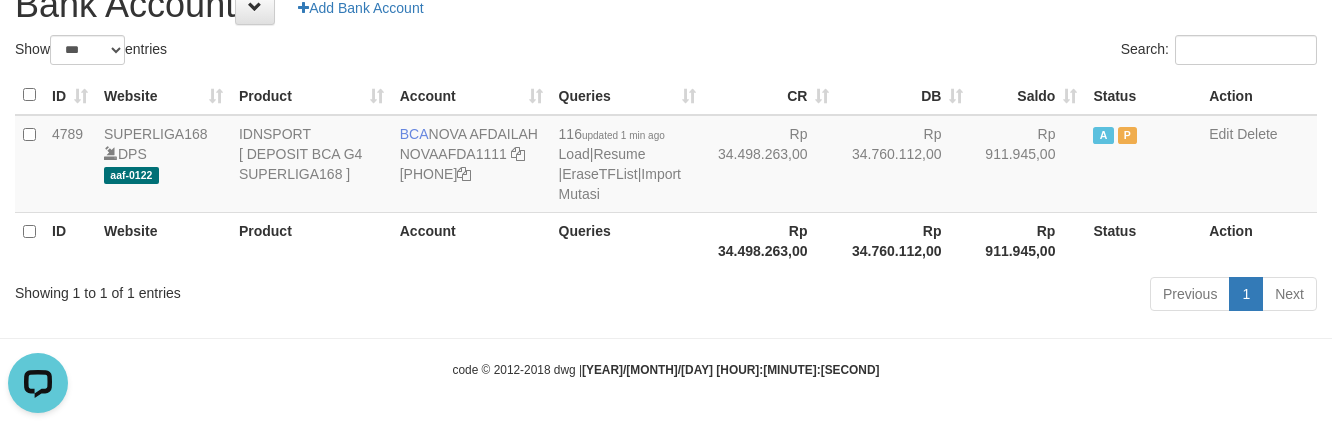 scroll, scrollTop: 0, scrollLeft: 0, axis: both 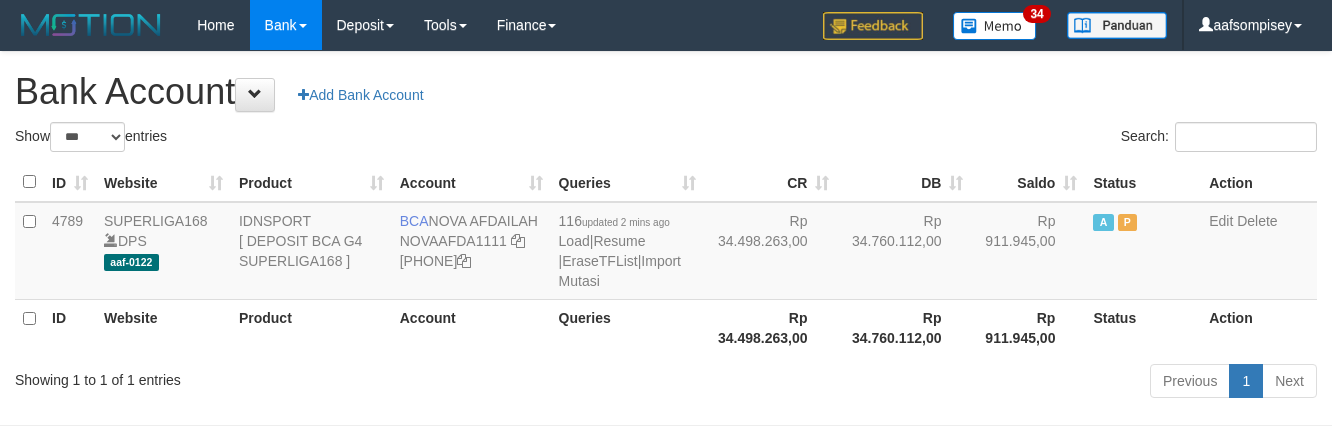 select on "***" 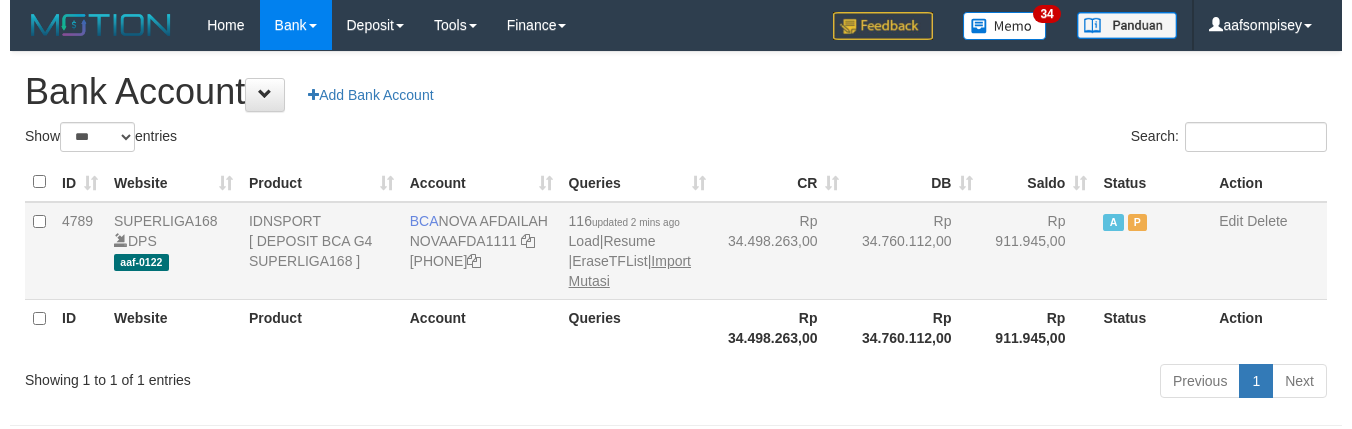 scroll, scrollTop: 88, scrollLeft: 0, axis: vertical 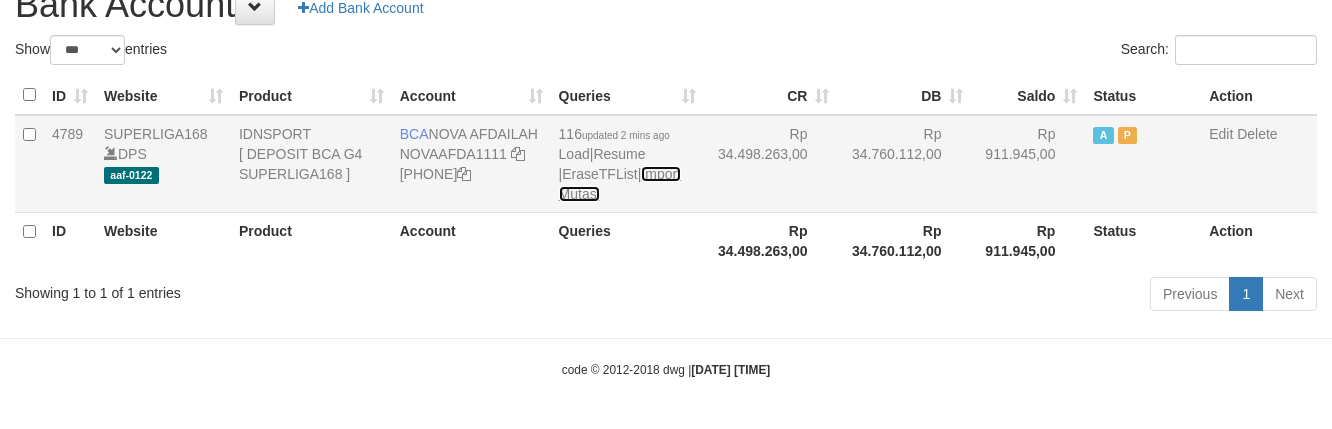 click on "Import Mutasi" at bounding box center [620, 184] 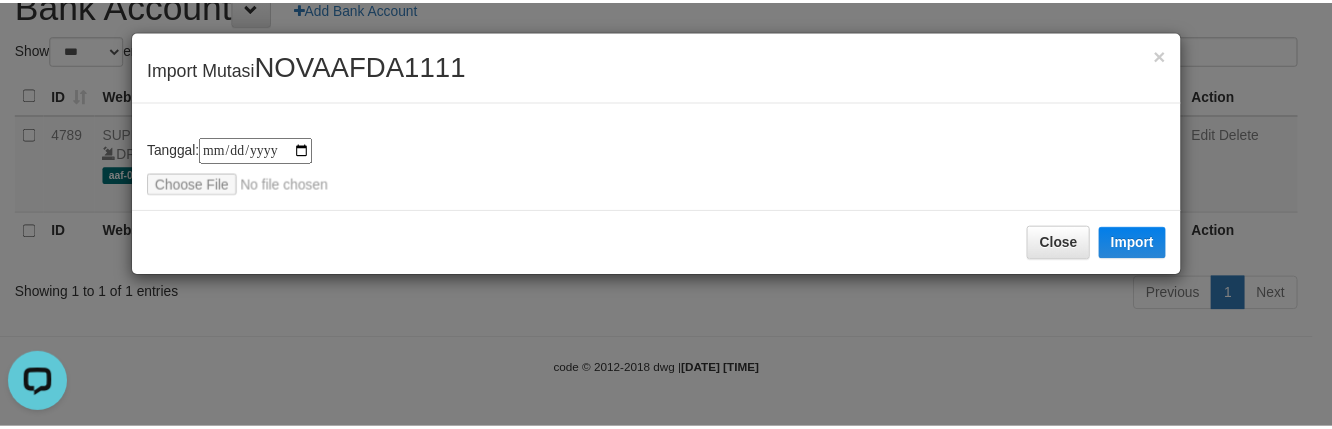 scroll, scrollTop: 0, scrollLeft: 0, axis: both 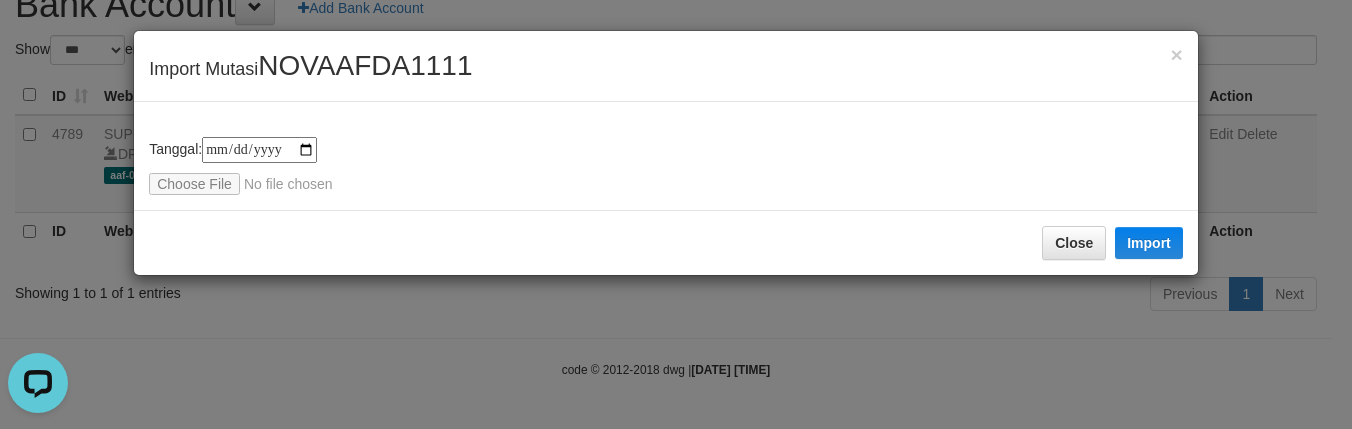 type on "**********" 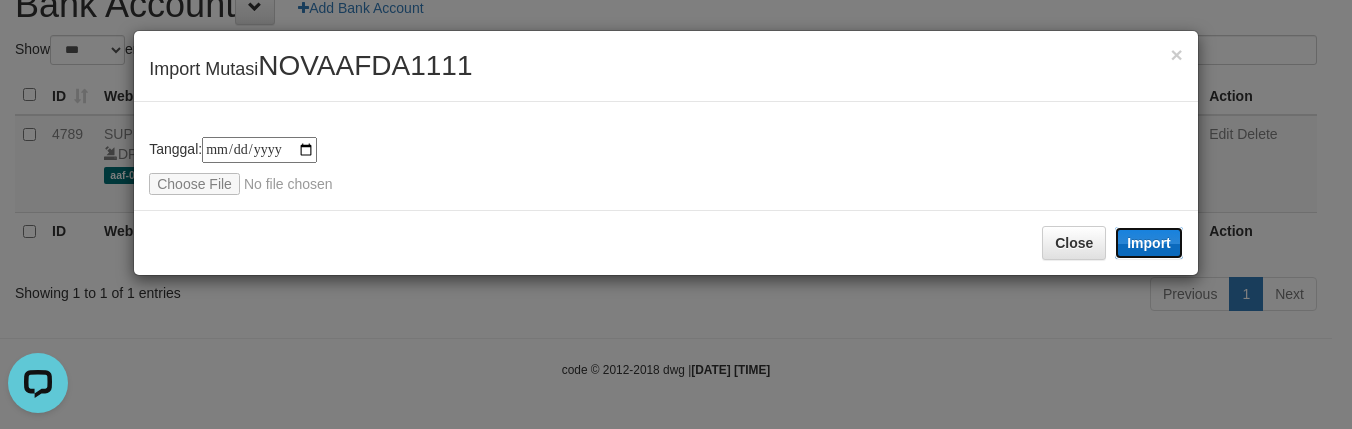 click on "Import" at bounding box center (1149, 243) 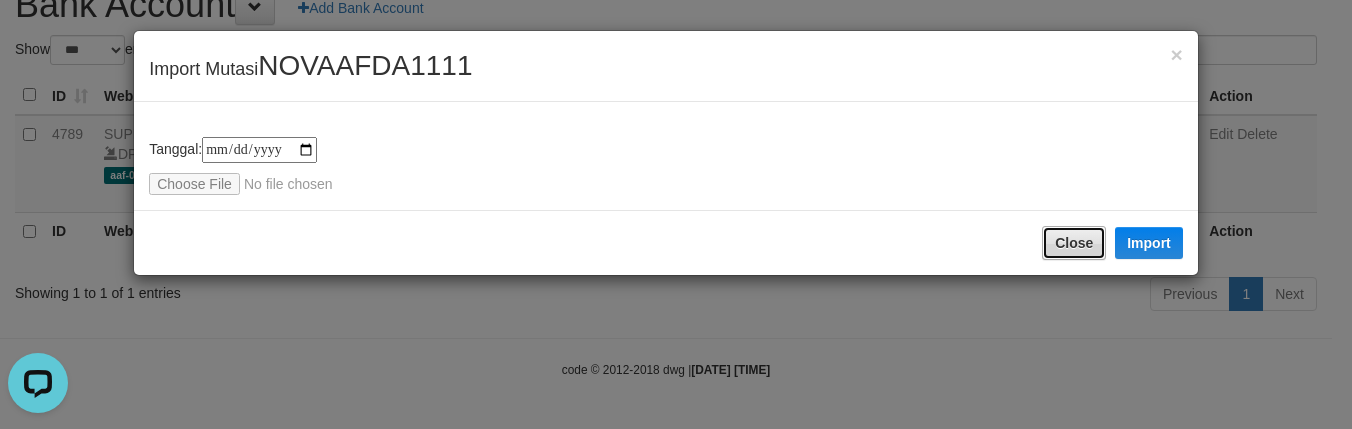 click on "Close" at bounding box center [1074, 243] 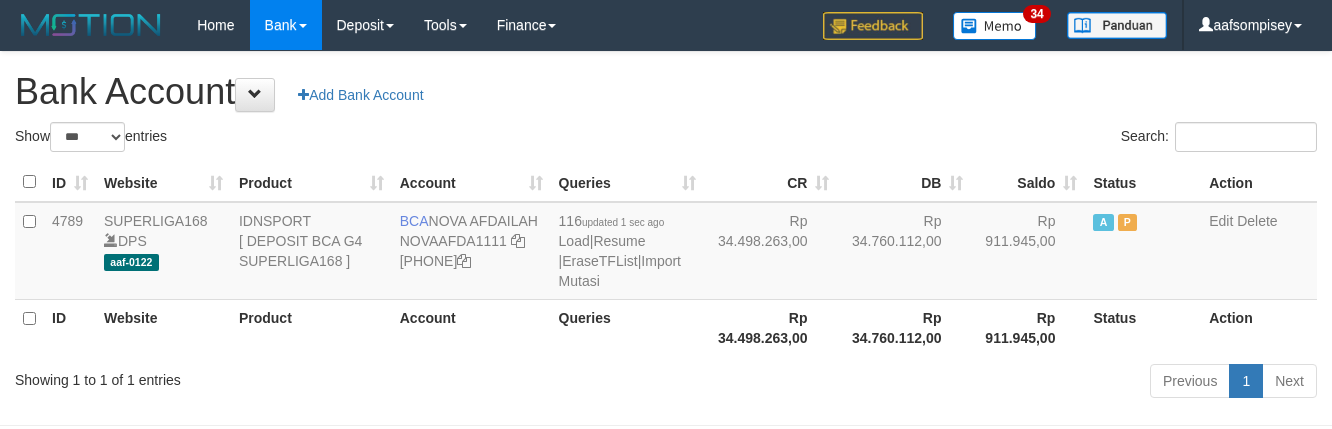 select on "***" 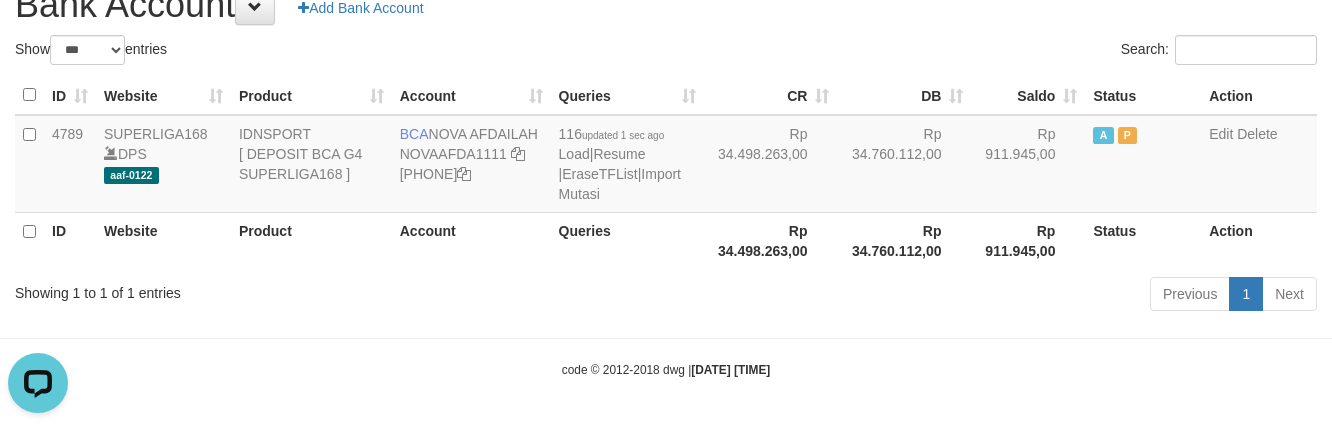 scroll, scrollTop: 0, scrollLeft: 0, axis: both 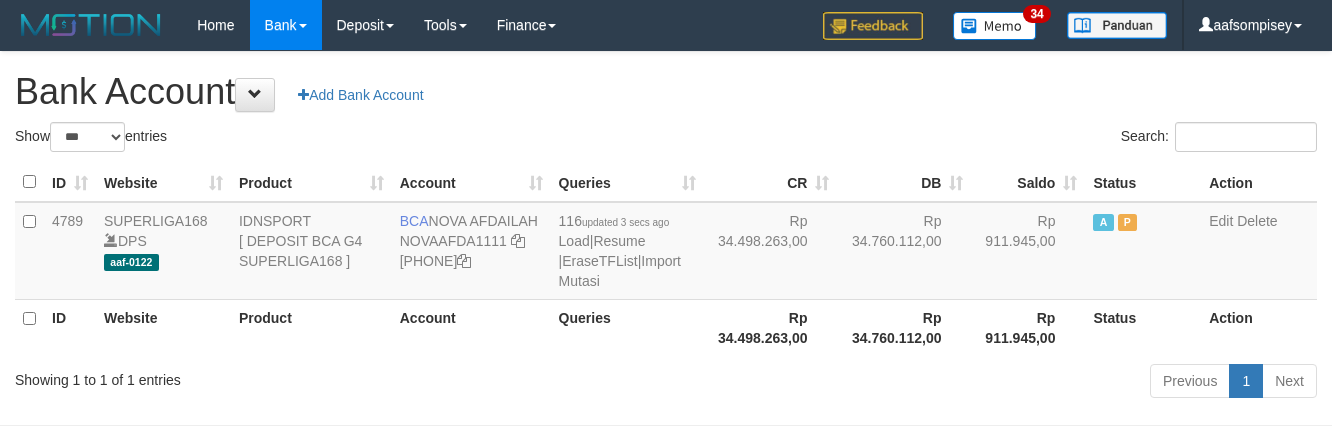 select on "***" 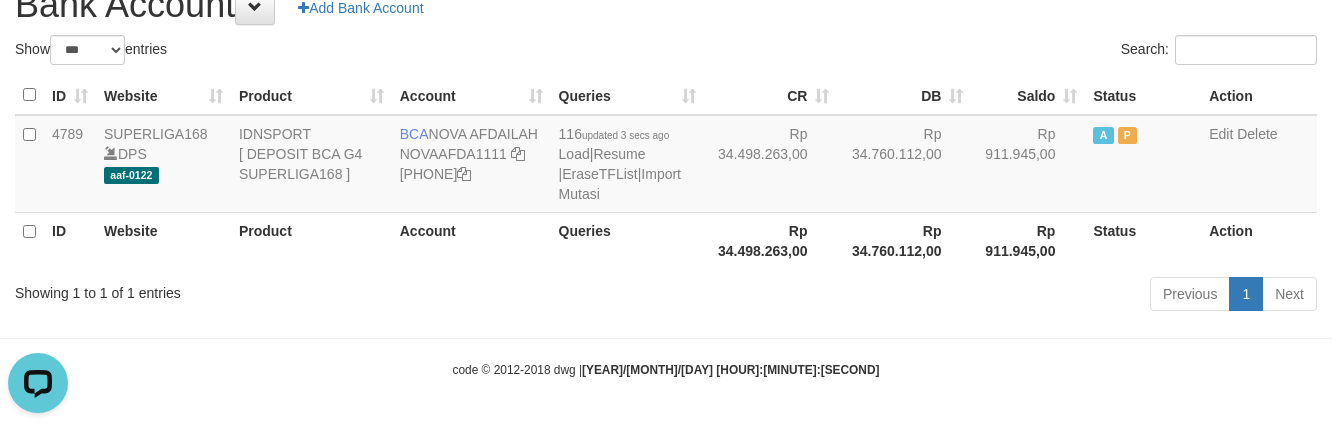 scroll, scrollTop: 0, scrollLeft: 0, axis: both 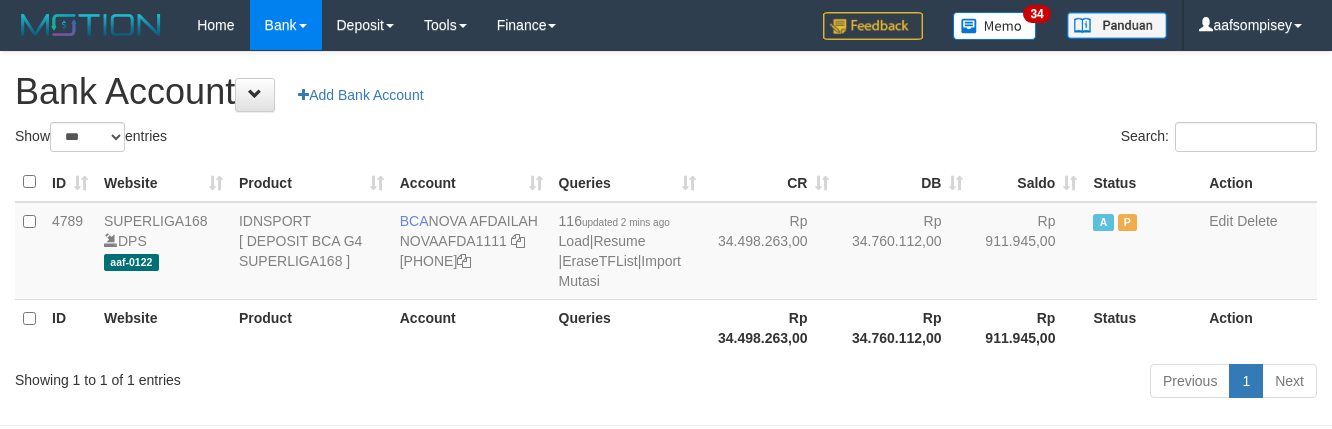 select on "***" 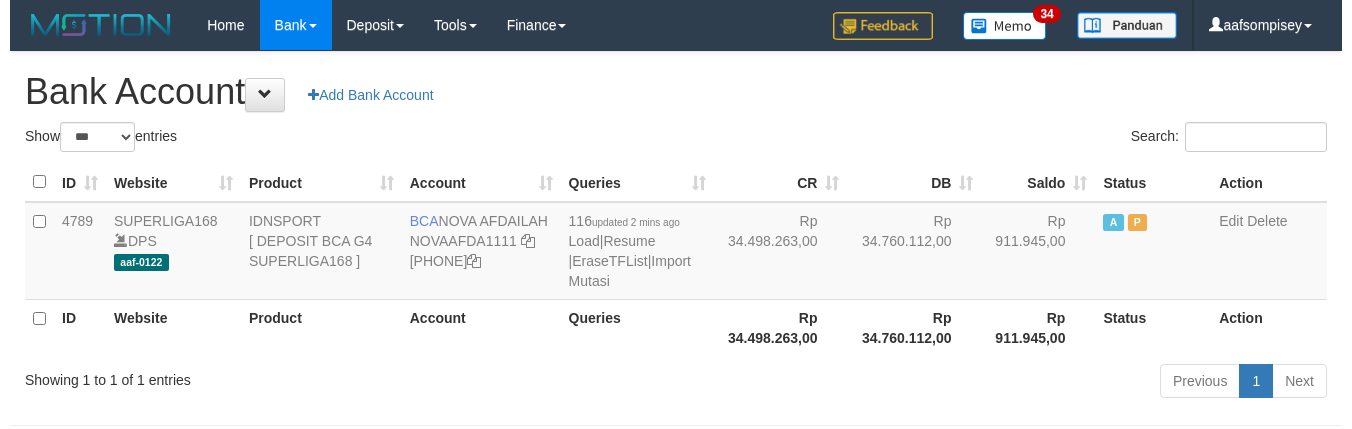 scroll, scrollTop: 88, scrollLeft: 0, axis: vertical 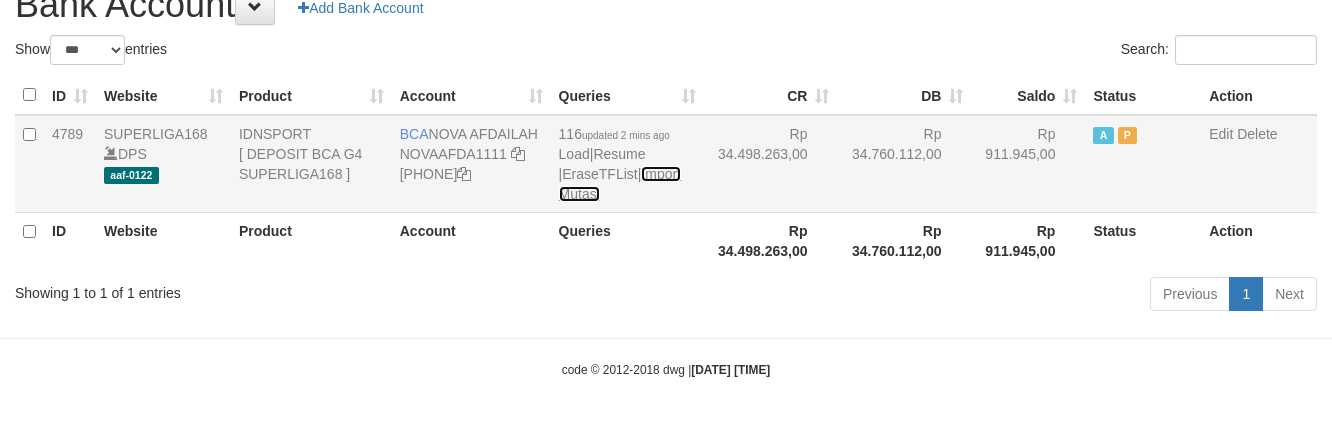 click on "Import Mutasi" at bounding box center (620, 184) 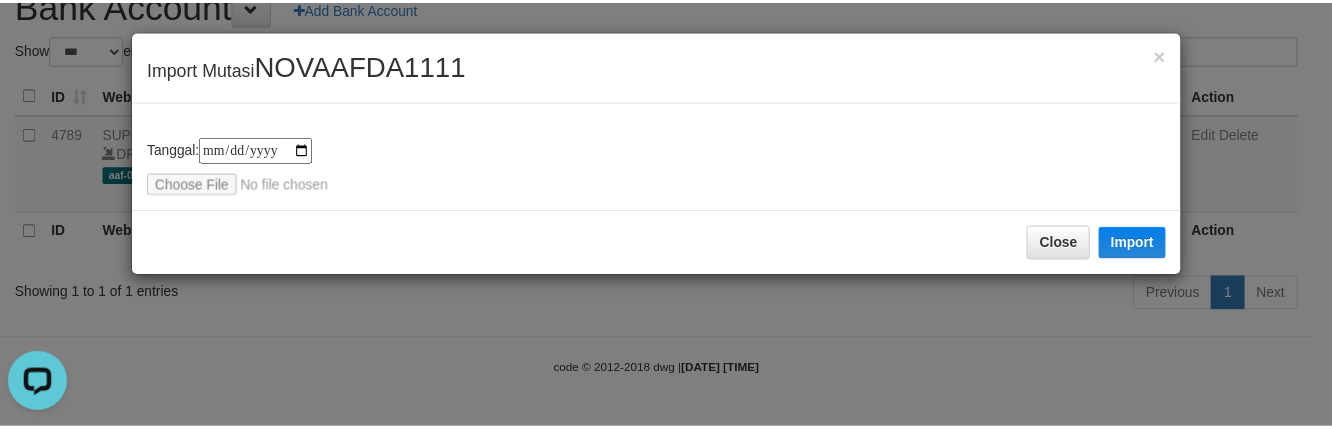 scroll, scrollTop: 0, scrollLeft: 0, axis: both 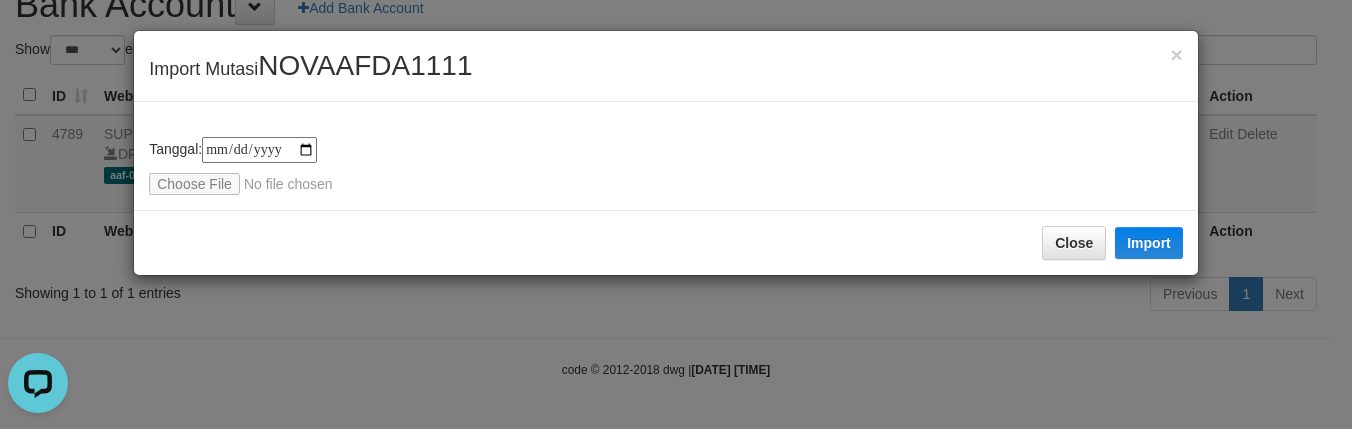 type on "**********" 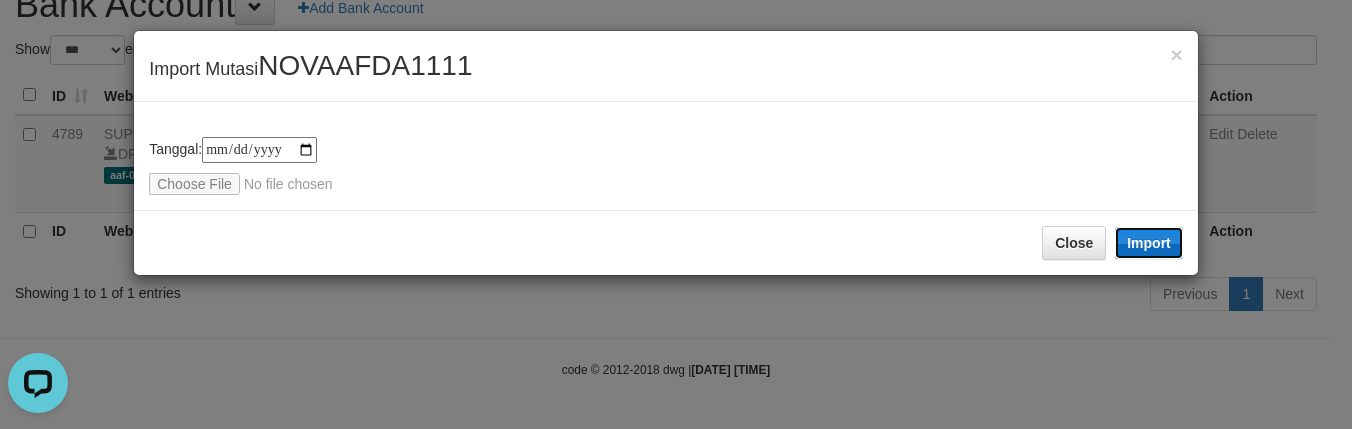 click on "Import" at bounding box center (1149, 243) 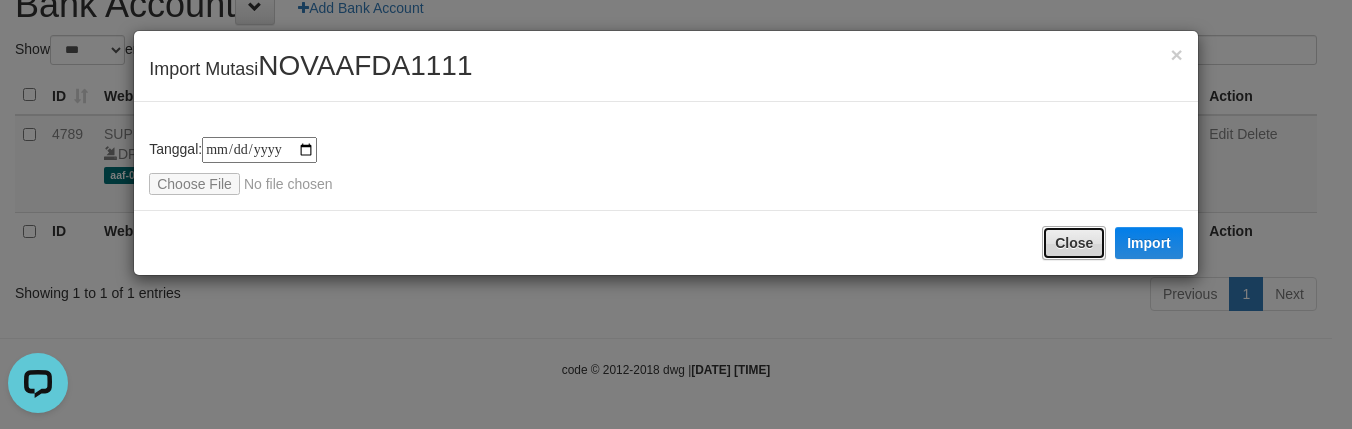 click on "Close" at bounding box center [1074, 243] 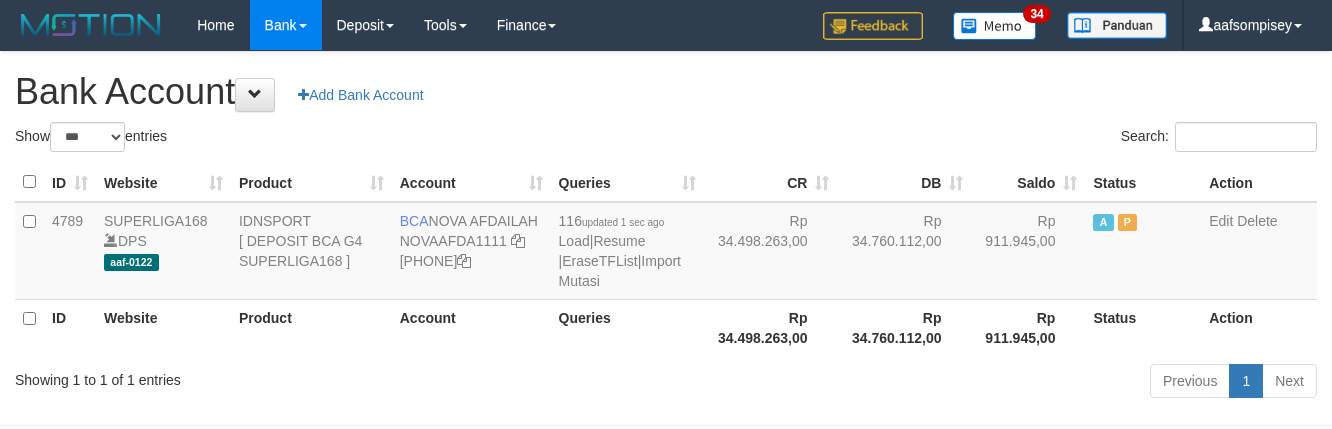 select on "***" 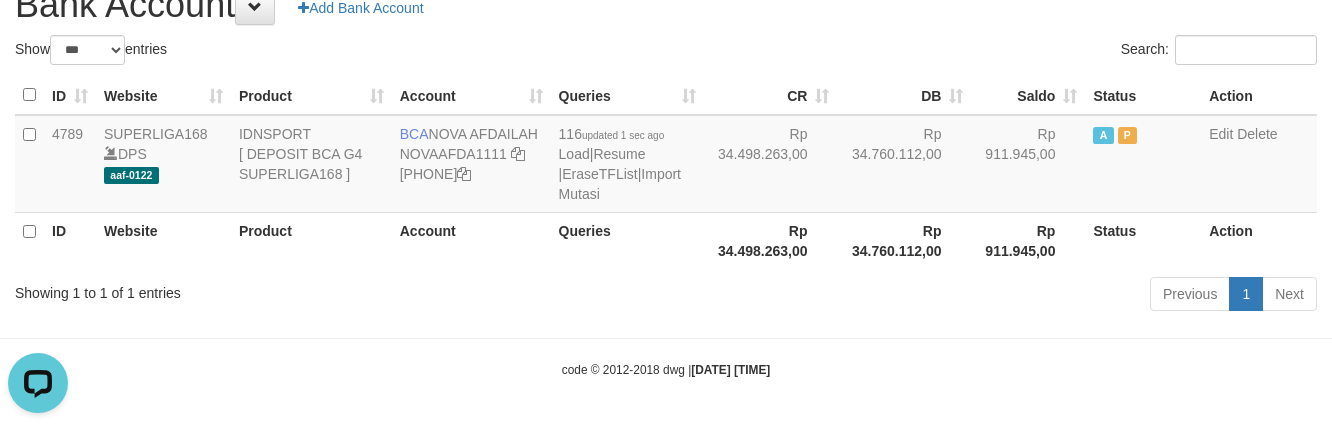 scroll, scrollTop: 0, scrollLeft: 0, axis: both 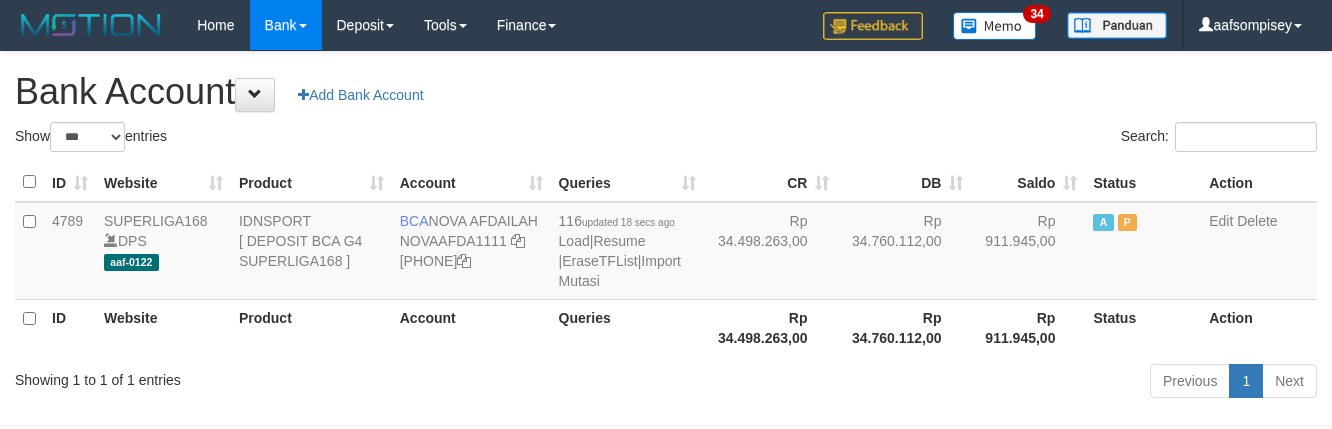 select on "***" 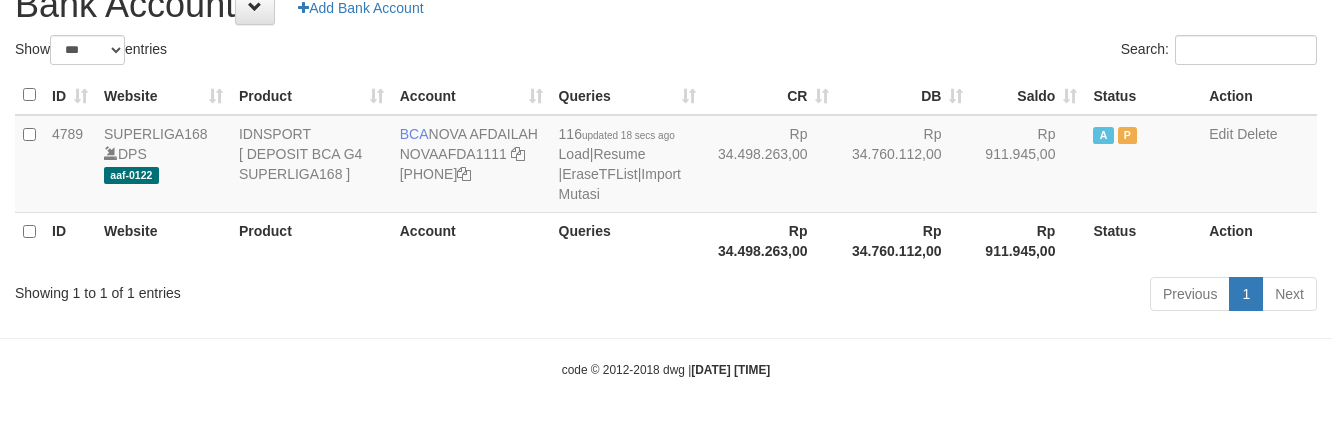 click on "Previous 1 Next" at bounding box center [943, 296] 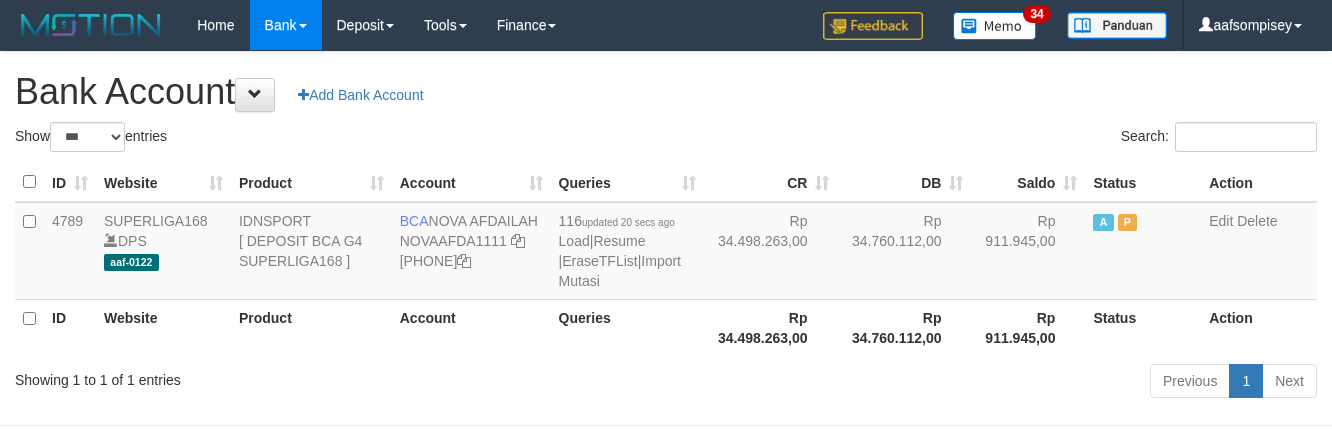 select on "***" 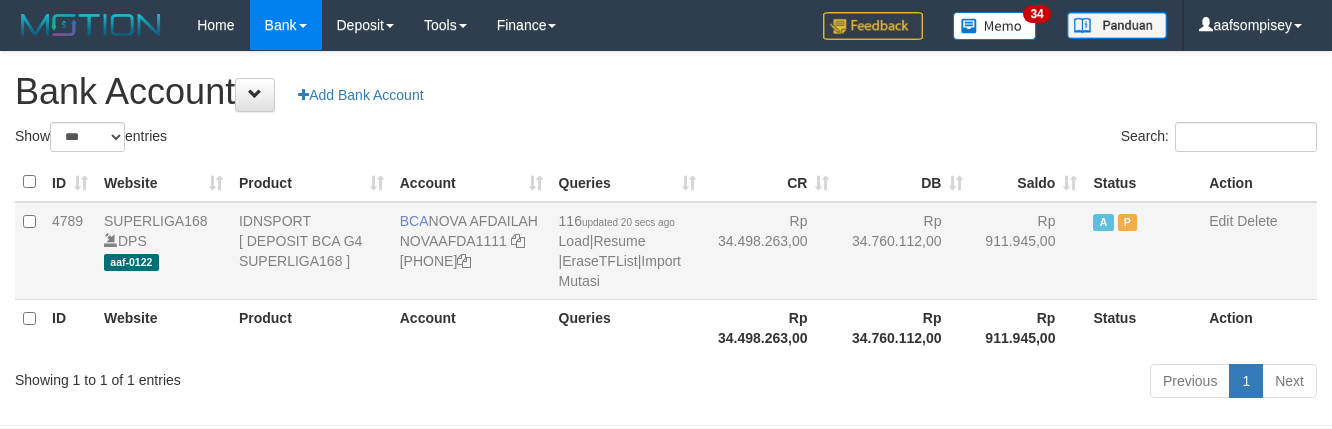 scroll, scrollTop: 88, scrollLeft: 0, axis: vertical 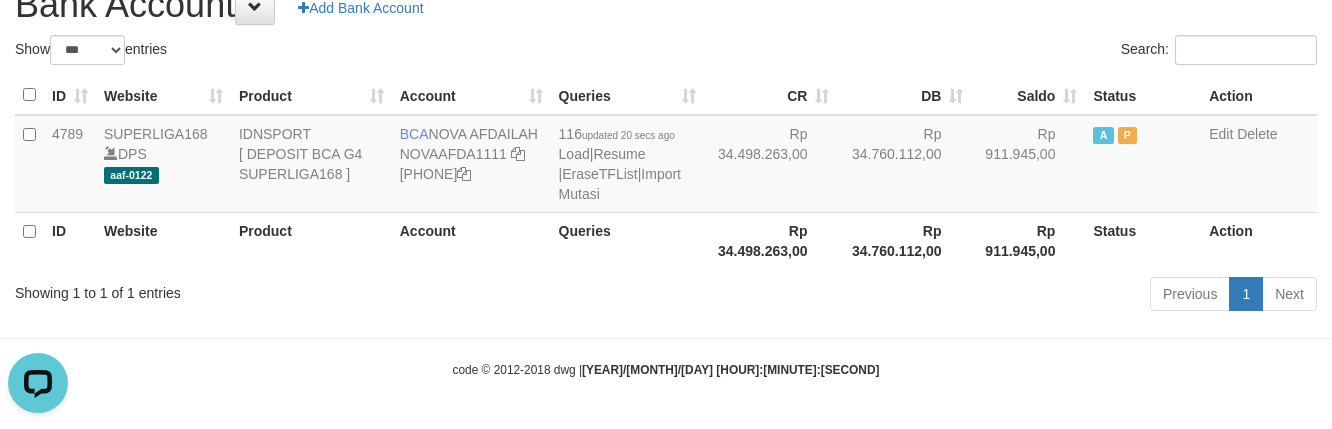 click on "Showing 1 to 1 of 1 entries Previous 1 Next" at bounding box center [666, 296] 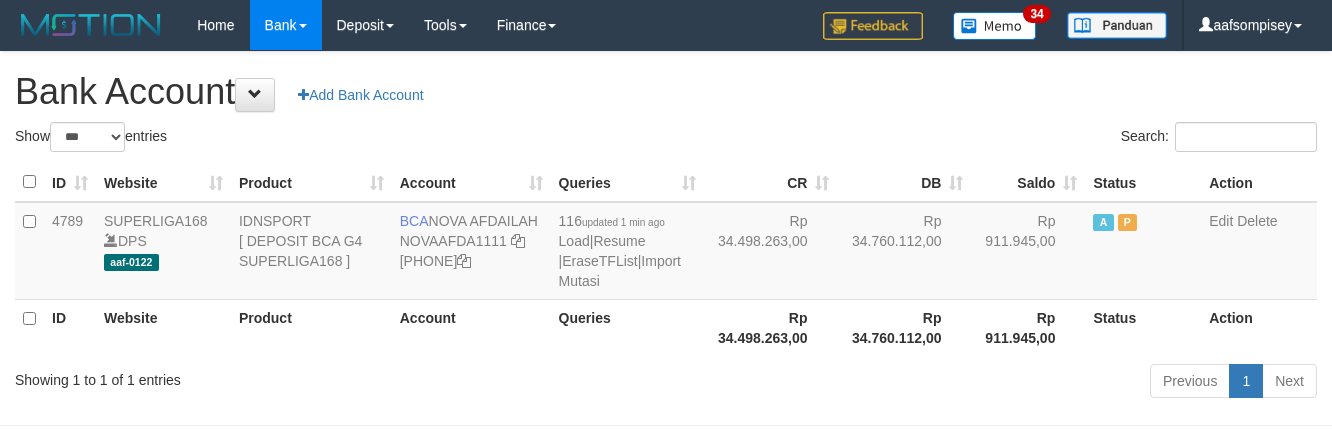 select on "***" 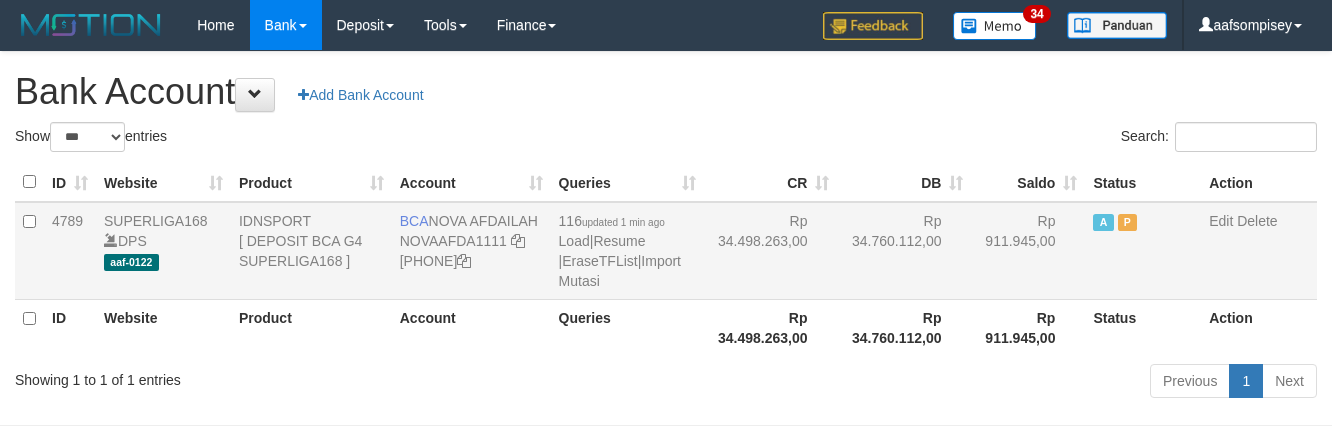 scroll, scrollTop: 88, scrollLeft: 0, axis: vertical 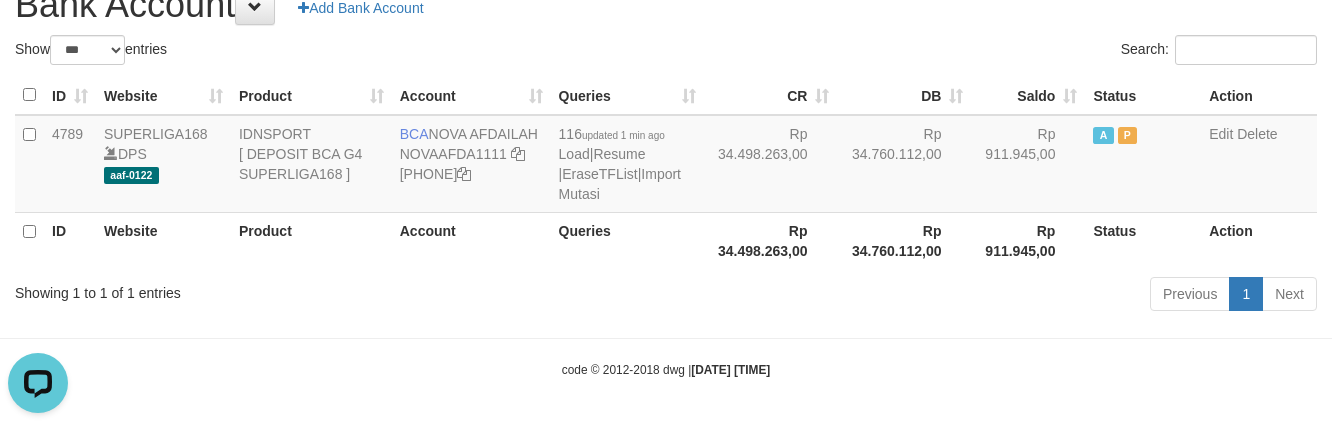 drag, startPoint x: 718, startPoint y: 318, endPoint x: 737, endPoint y: 332, distance: 23.600847 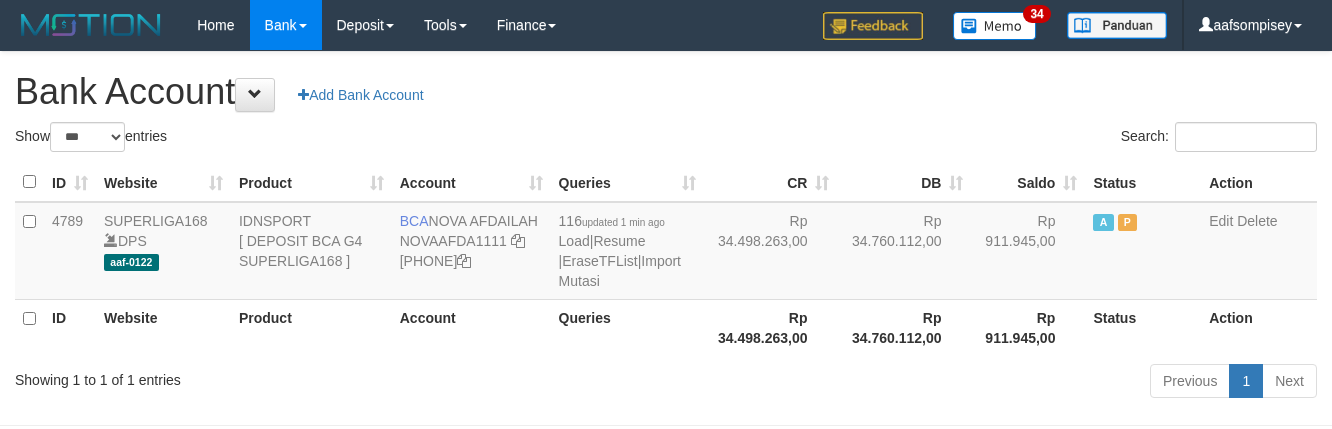 select on "***" 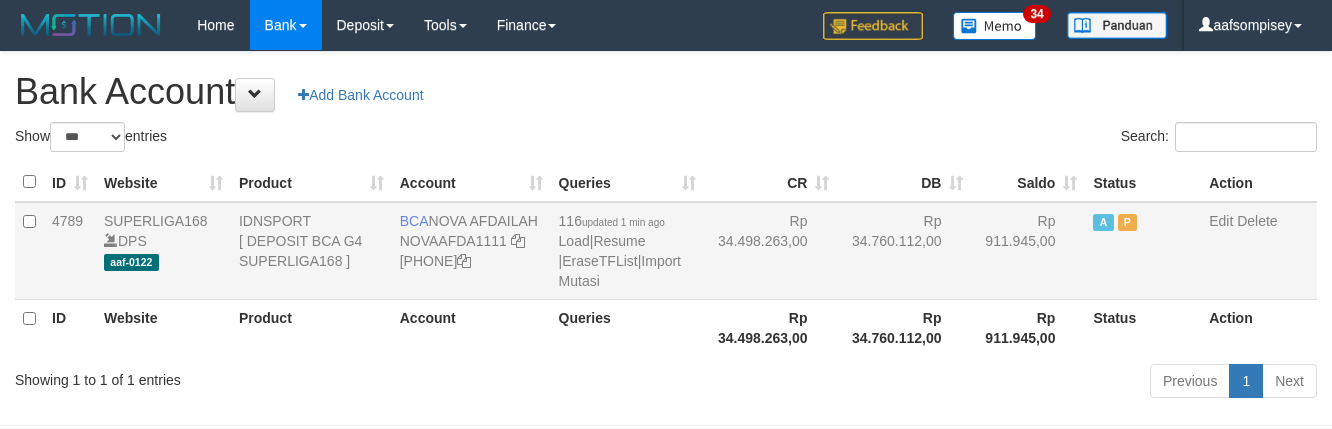 scroll, scrollTop: 88, scrollLeft: 0, axis: vertical 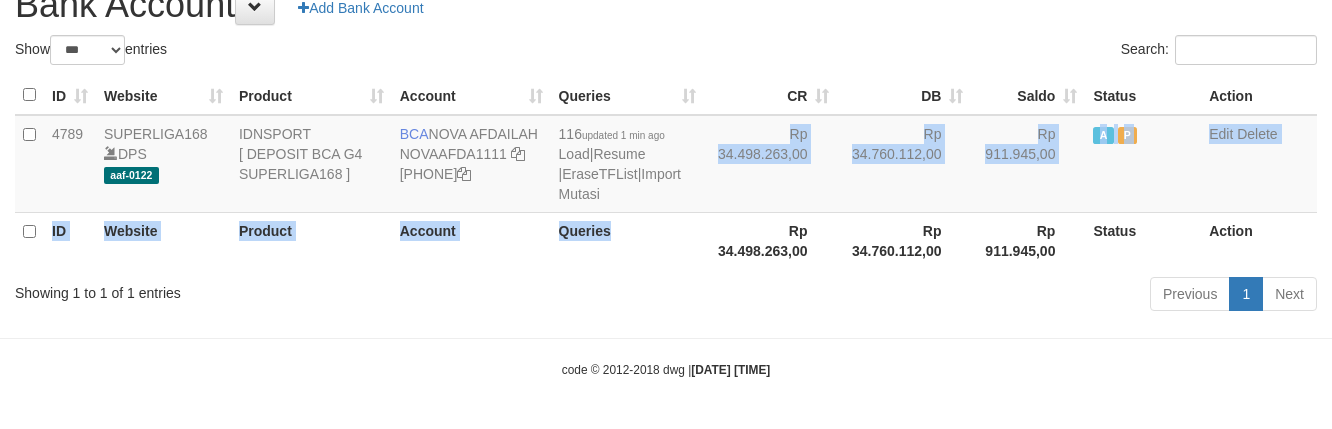 drag, startPoint x: 666, startPoint y: 193, endPoint x: 701, endPoint y: 226, distance: 48.104053 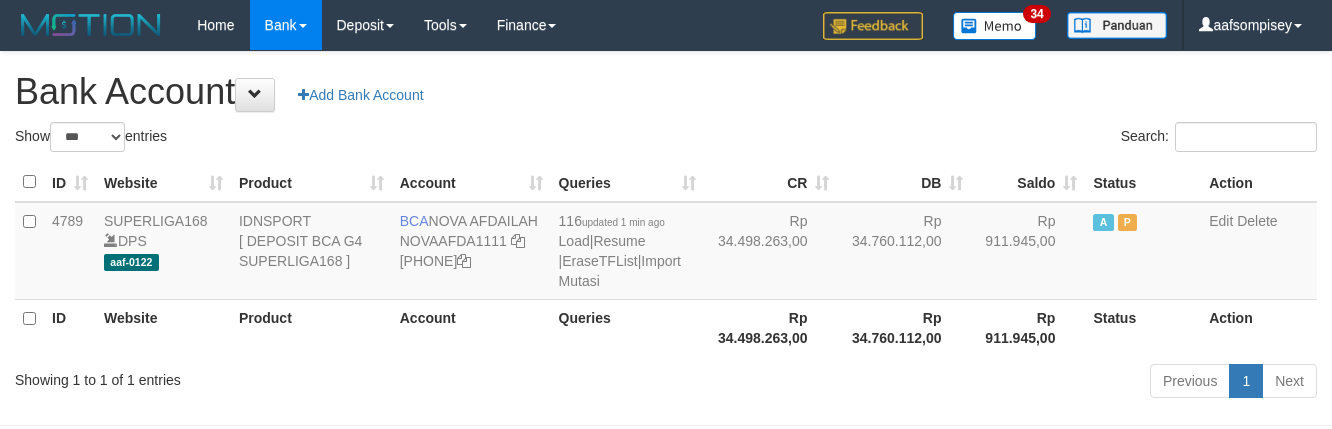 select on "***" 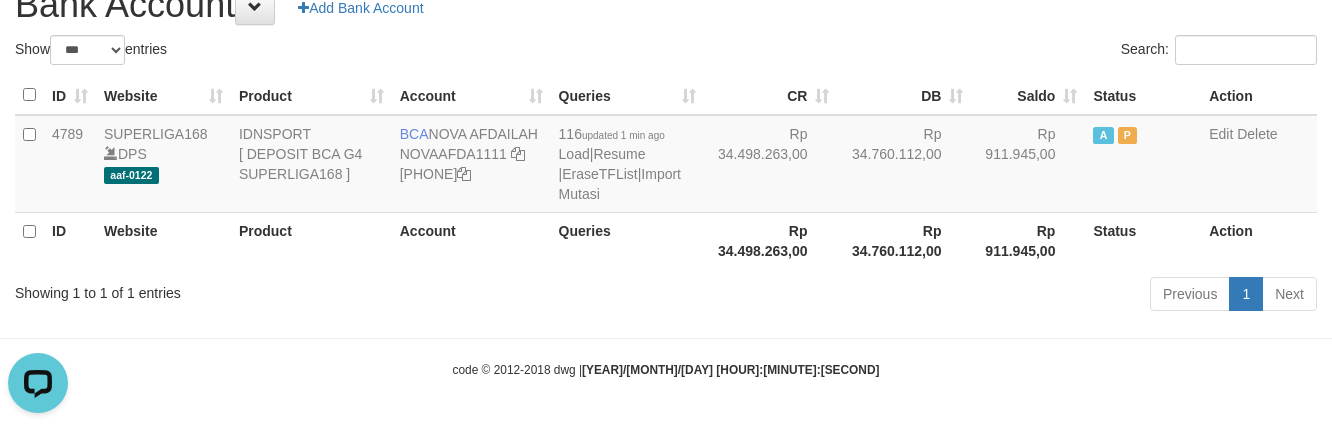 scroll, scrollTop: 0, scrollLeft: 0, axis: both 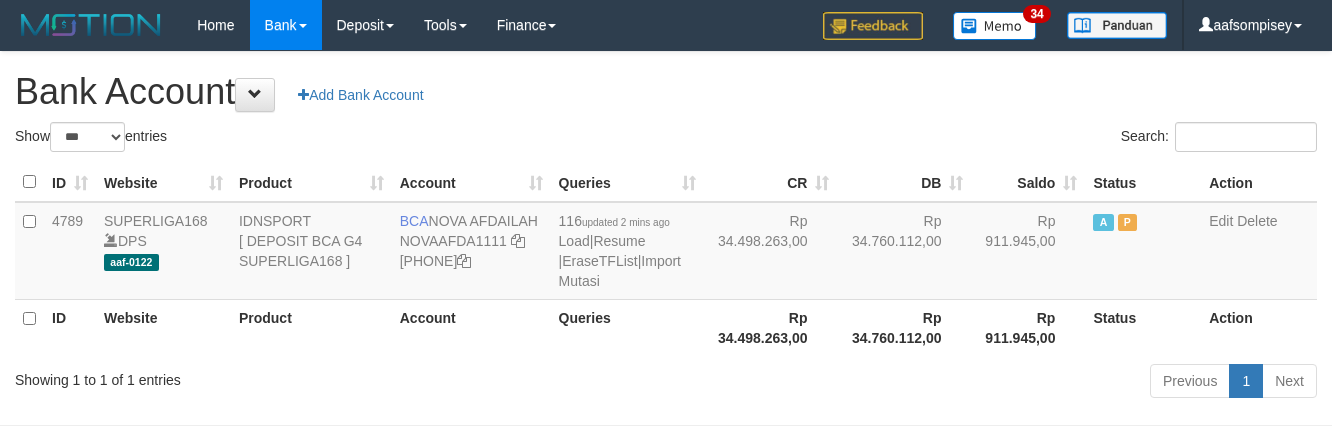 select on "***" 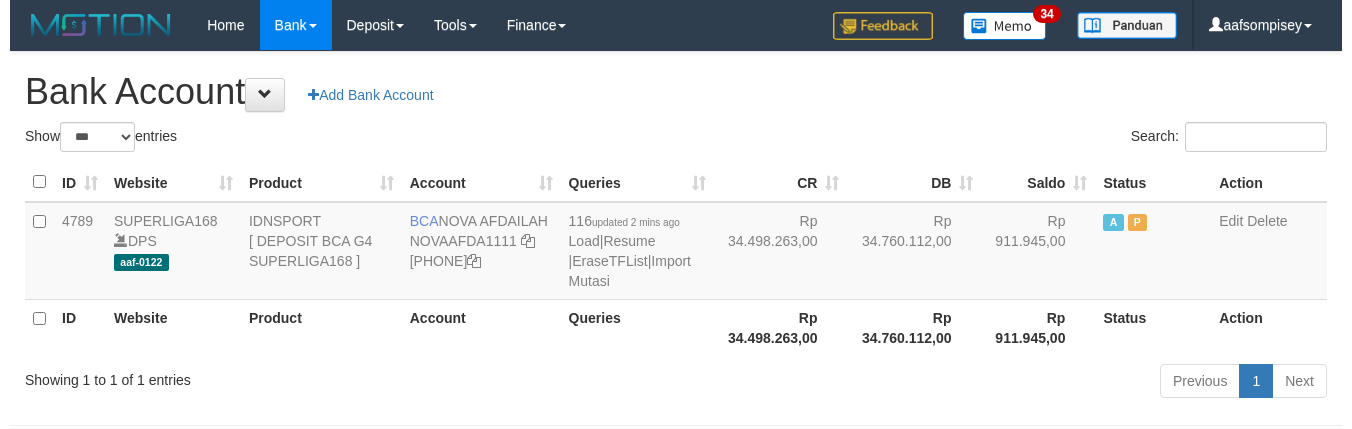 scroll, scrollTop: 88, scrollLeft: 0, axis: vertical 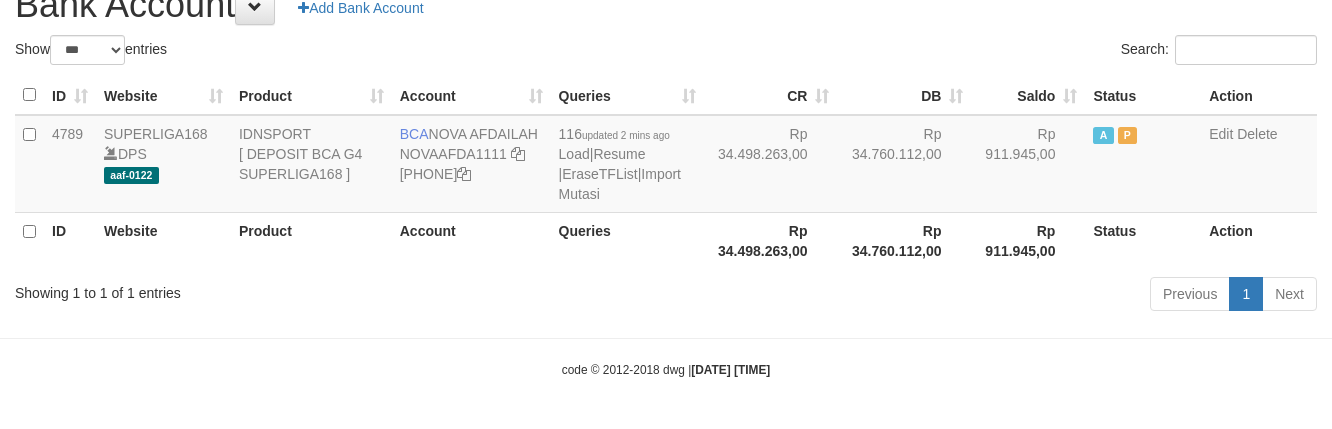 click on "116  updated 2 mins ago
Load
|
Resume
|
EraseTFList
|
Import Mutasi" at bounding box center (627, 164) 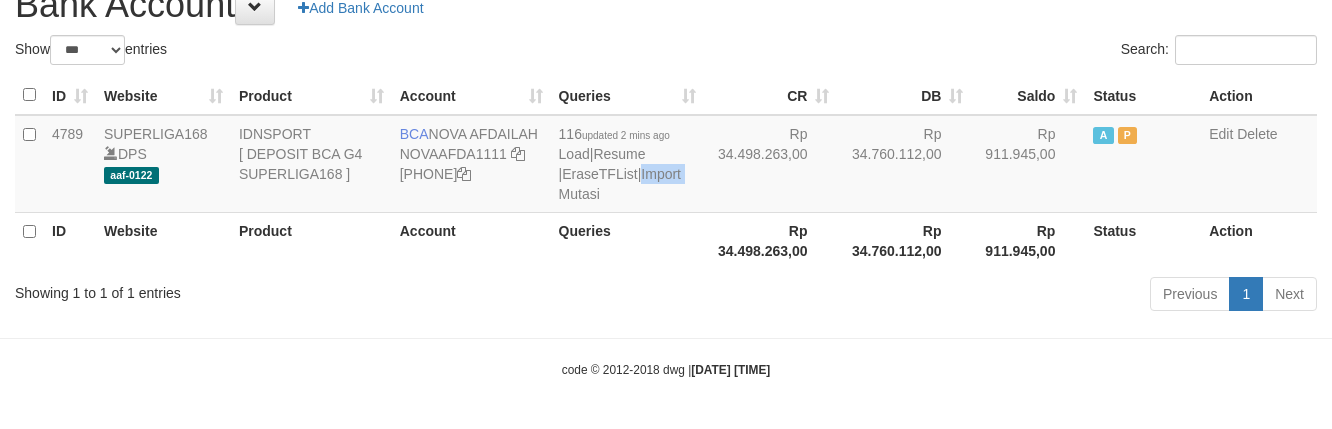click on "116  updated 2 mins ago
Load
|
Resume
|
EraseTFList
|
Import Mutasi" at bounding box center [627, 164] 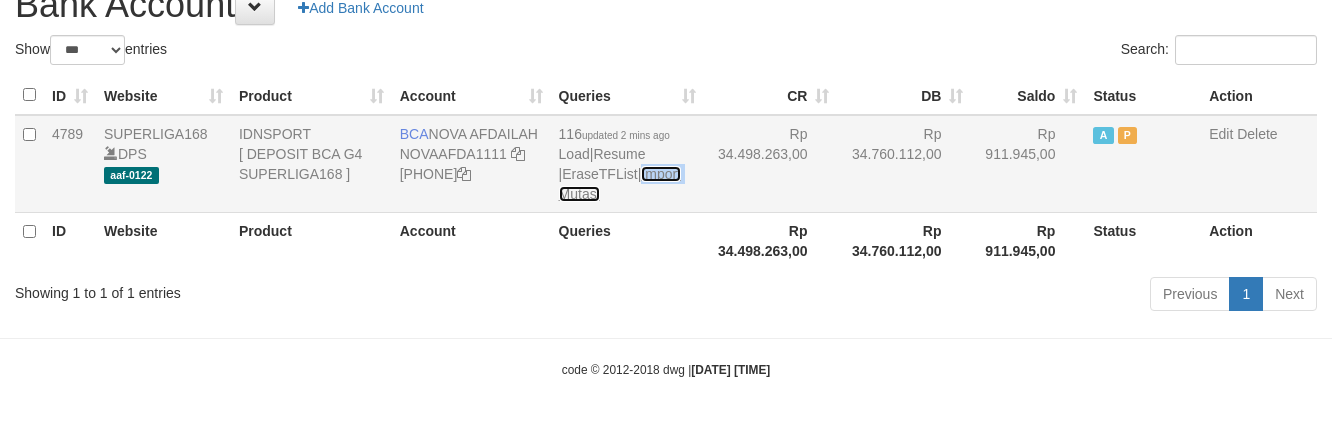 click on "Import Mutasi" at bounding box center (620, 184) 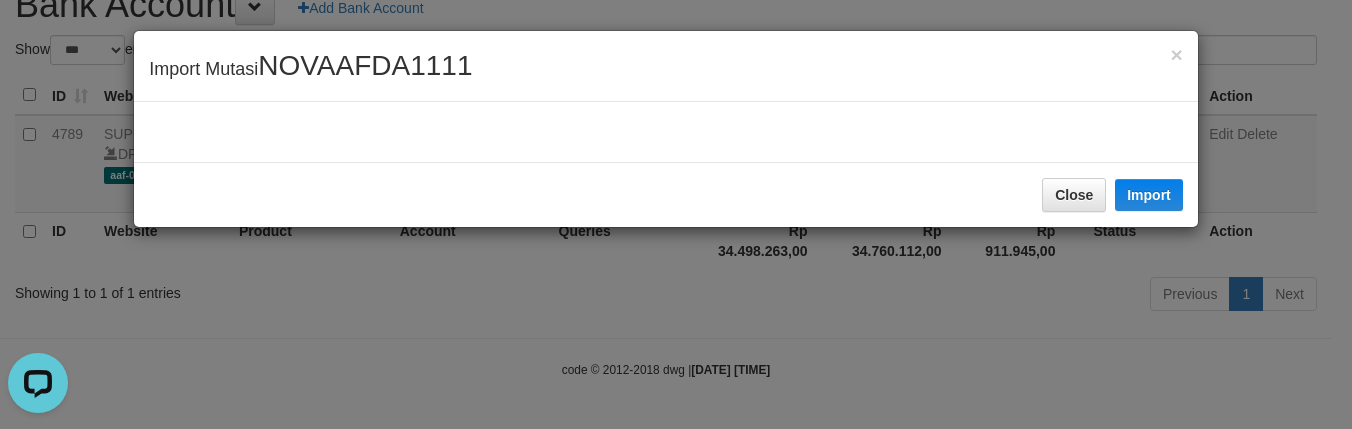 scroll, scrollTop: 0, scrollLeft: 0, axis: both 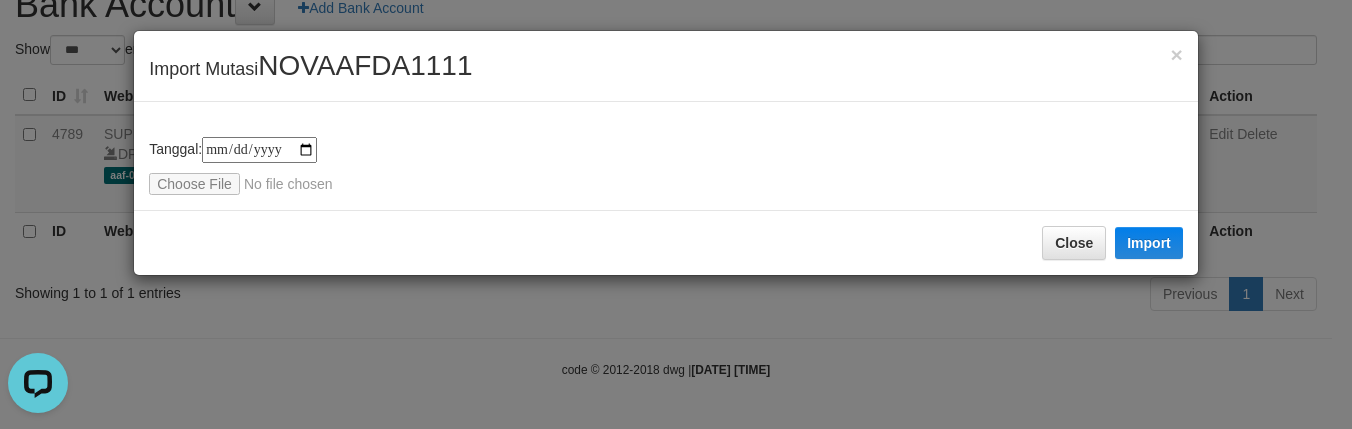 click on "×
Import Mutasi  NOVAAFDA1111" at bounding box center (666, 66) 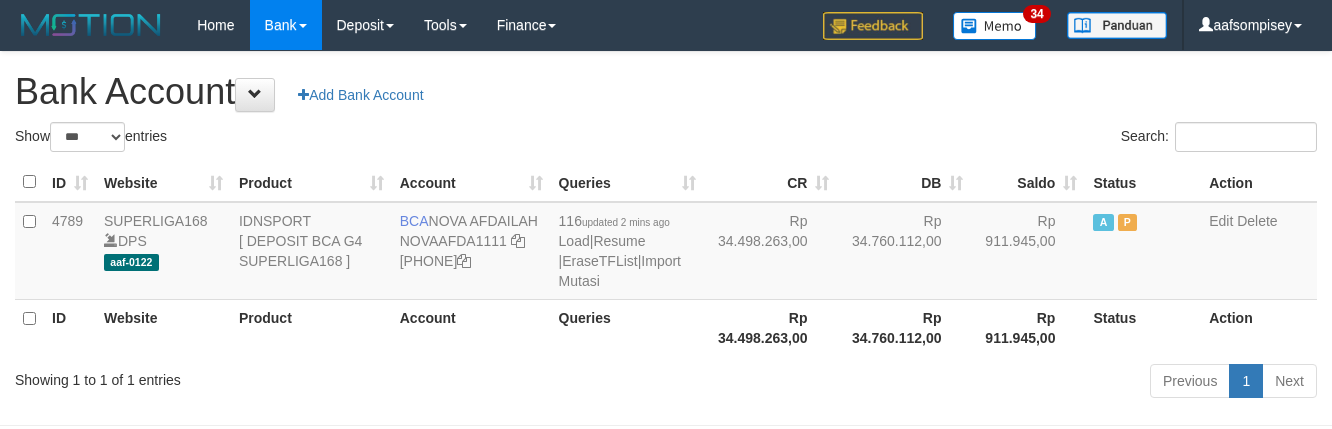 select on "***" 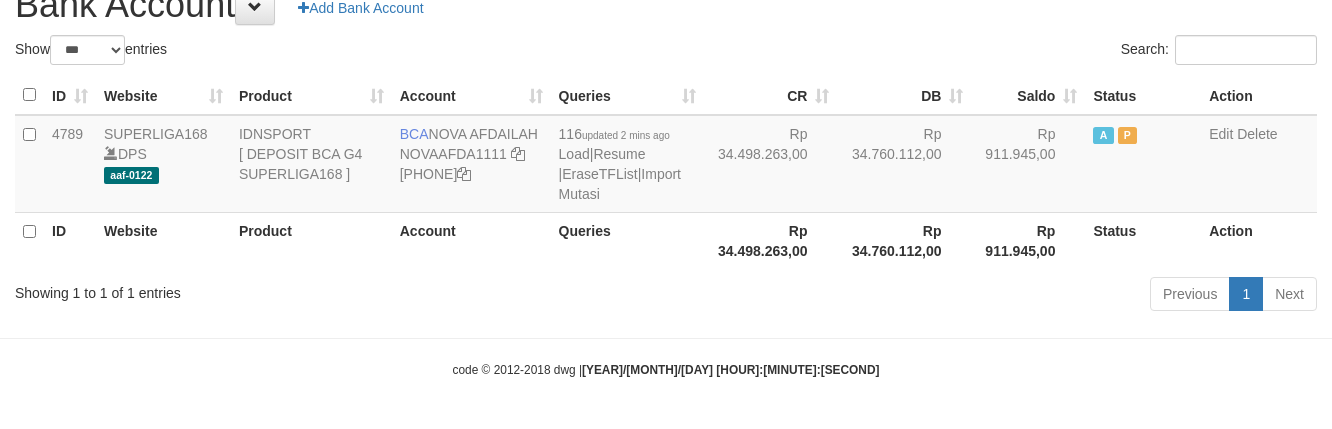 click on "Queries" at bounding box center (627, 240) 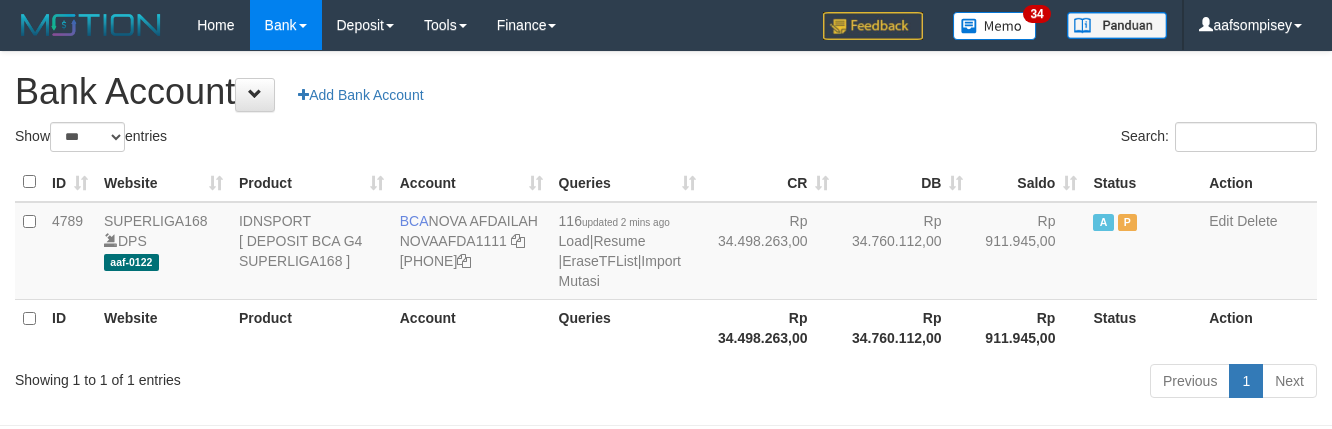 select on "***" 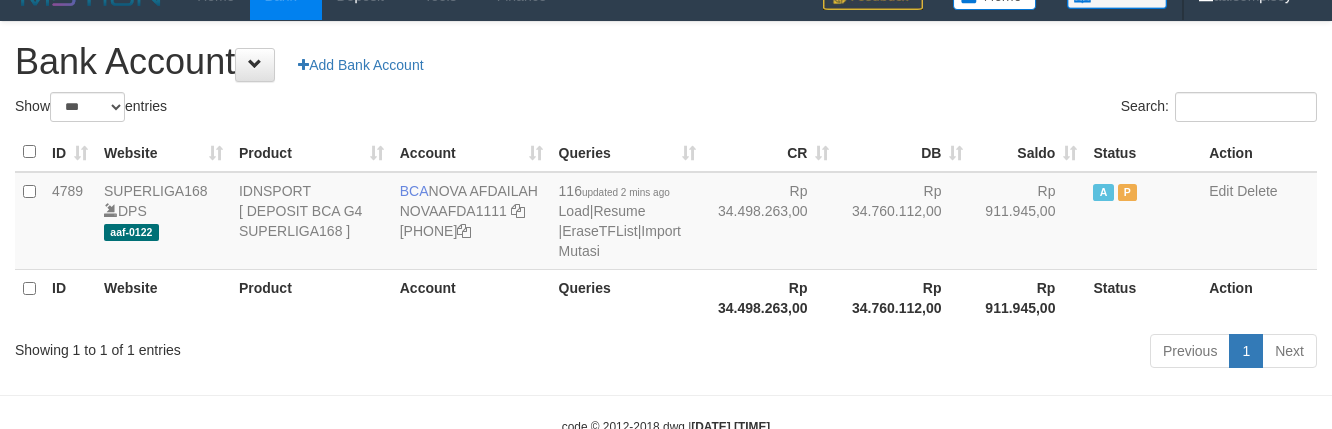 scroll, scrollTop: 0, scrollLeft: 0, axis: both 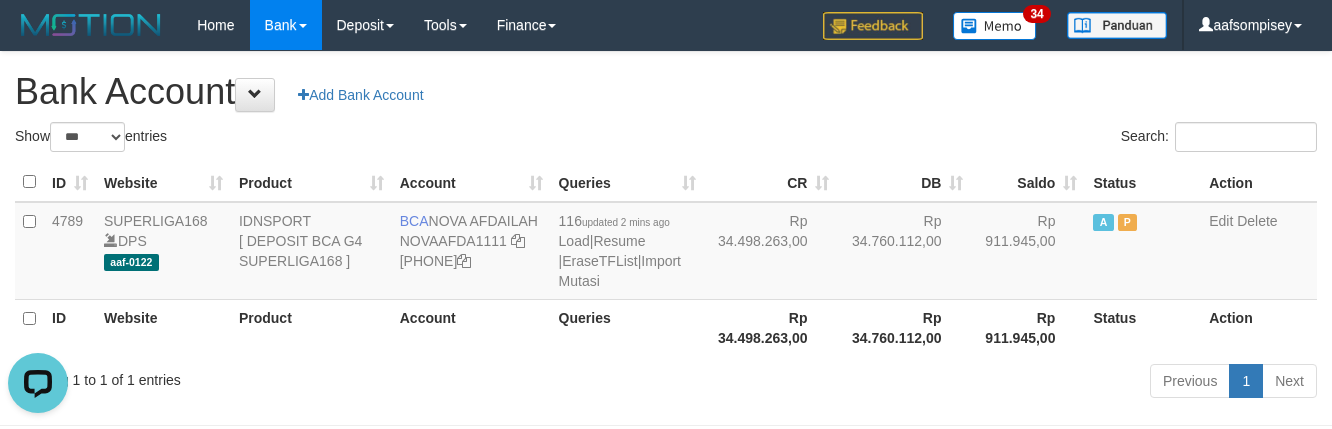 drag, startPoint x: 542, startPoint y: 148, endPoint x: 645, endPoint y: 170, distance: 105.32331 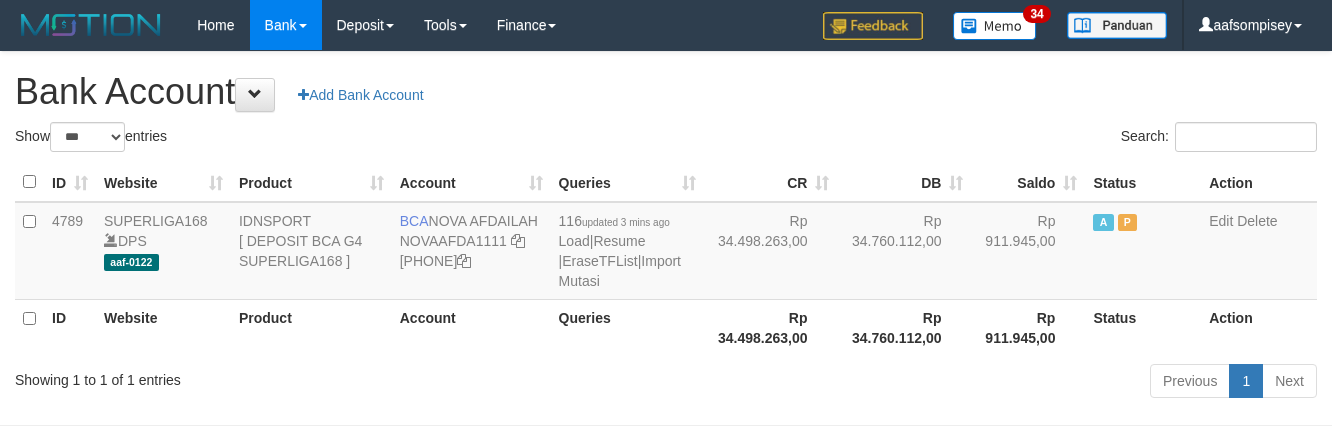 select on "***" 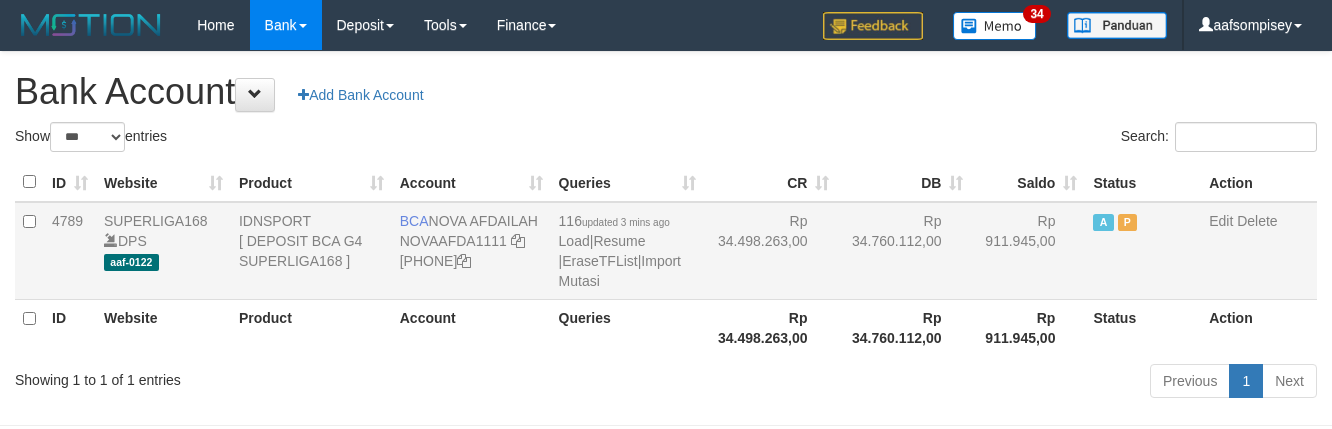 scroll, scrollTop: 0, scrollLeft: 0, axis: both 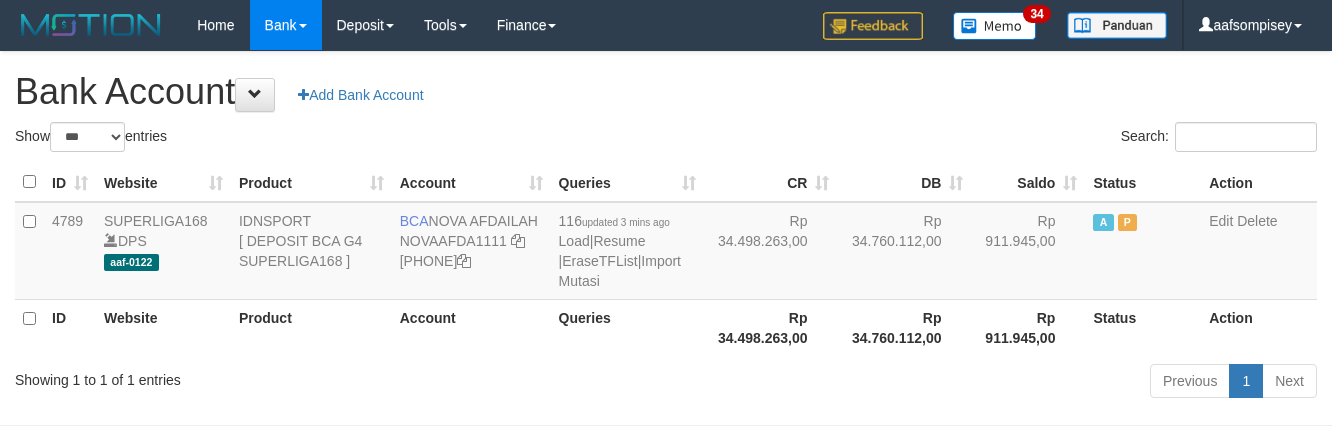 drag, startPoint x: 637, startPoint y: 290, endPoint x: 649, endPoint y: 301, distance: 16.27882 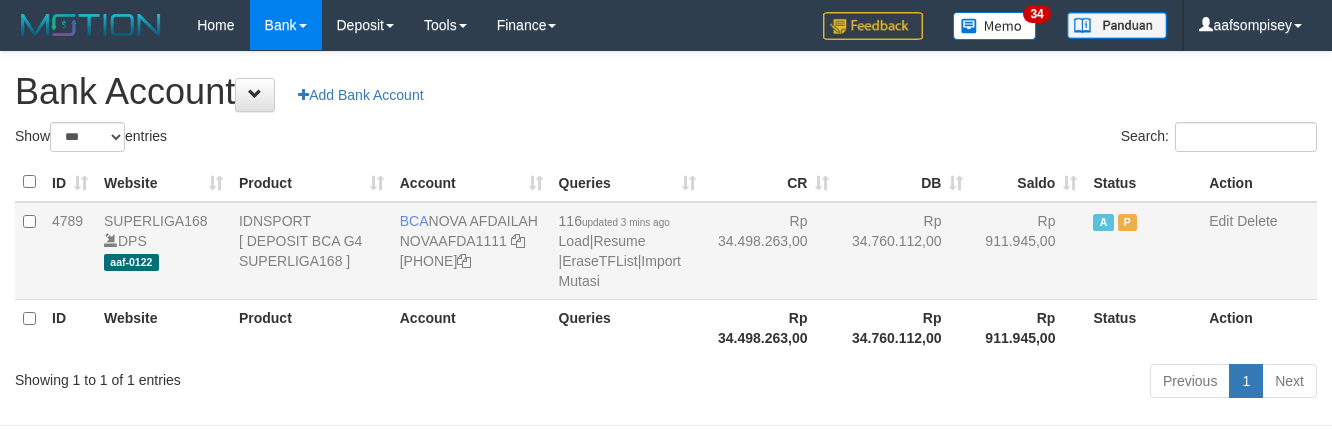 scroll, scrollTop: 0, scrollLeft: 0, axis: both 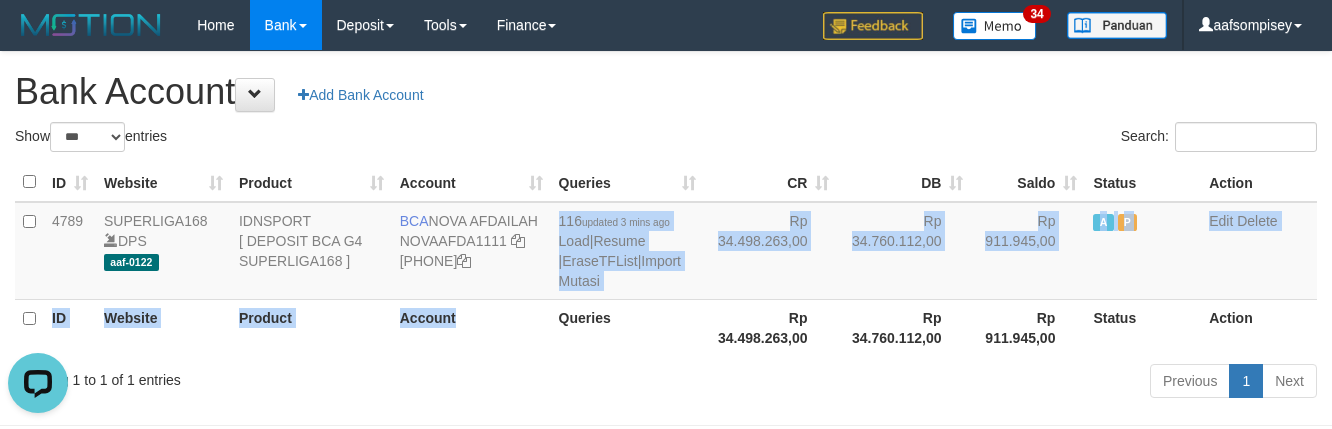 drag, startPoint x: 530, startPoint y: 306, endPoint x: 522, endPoint y: 316, distance: 12.806249 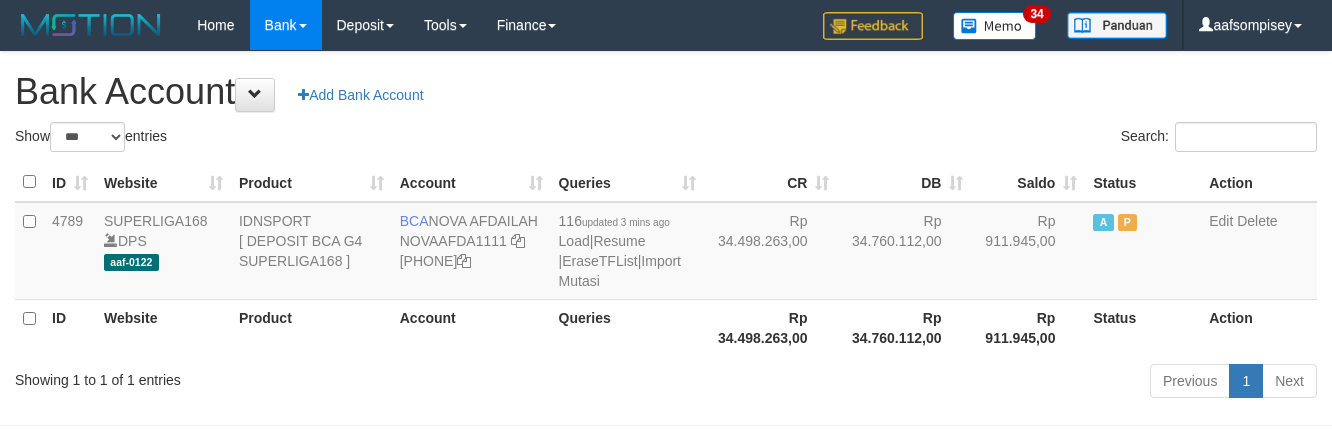 select on "***" 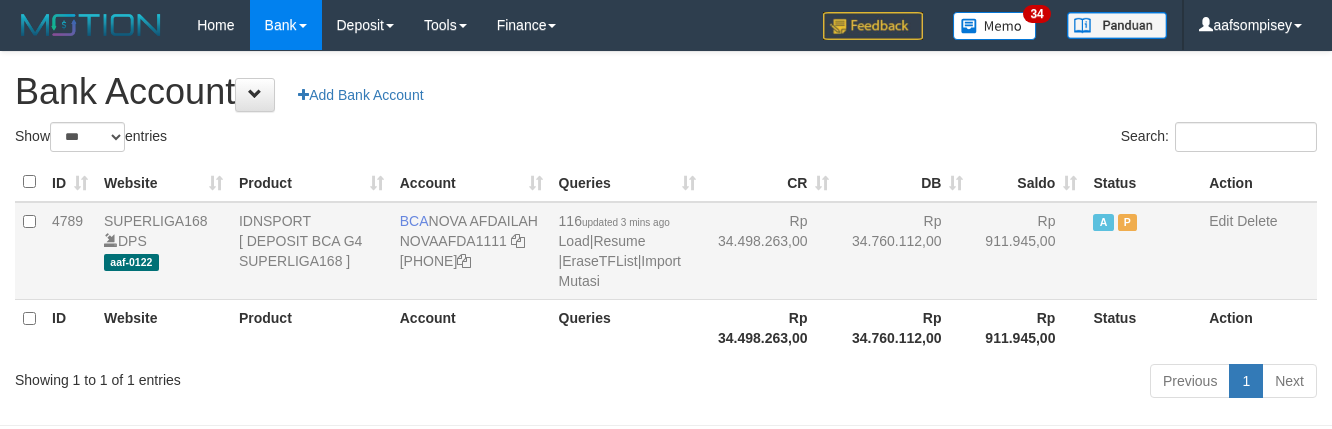 scroll, scrollTop: 0, scrollLeft: 0, axis: both 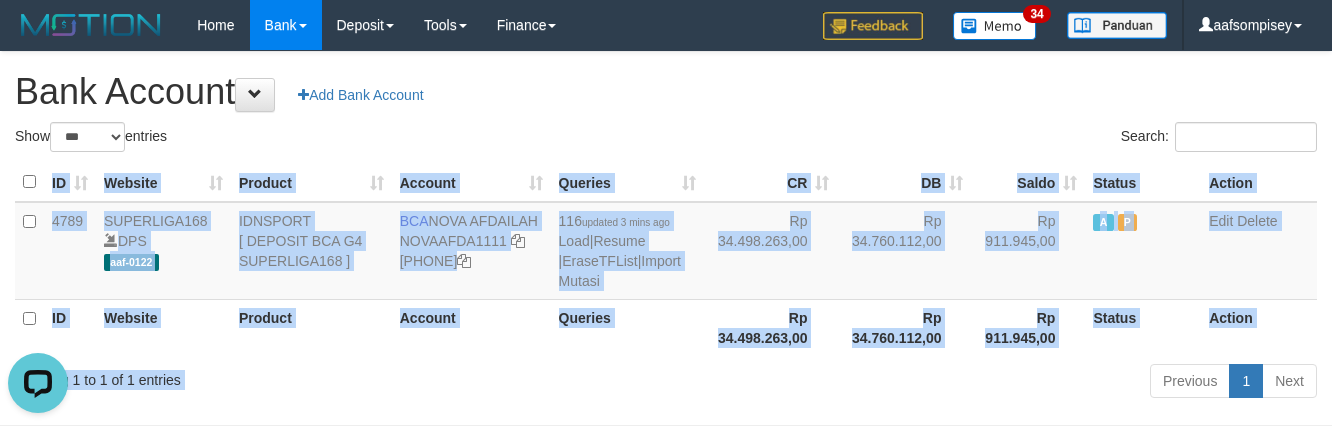 click on "Show  ** ** ** *** ***  entries Search:
ID Website Product Account Queries CR DB Saldo Status Action
4789
SUPERLIGA168
DPS
aaf-0122
IDNSPORT
[ DEPOSIT BCA G4 SUPERLIGA168 ]
BCA
[NAME]
NOVAAFDA1111
[PHONE]
116  updated 3 mins ago
Load
|
Resume
|
EraseTFList
|
Import Mutasi
Rp 34.498.263,00
Rp 34.760.112,00
Rp 911.945,00
A
P
Edit
Delete
ID Website Product Account Queries" at bounding box center (666, 263) 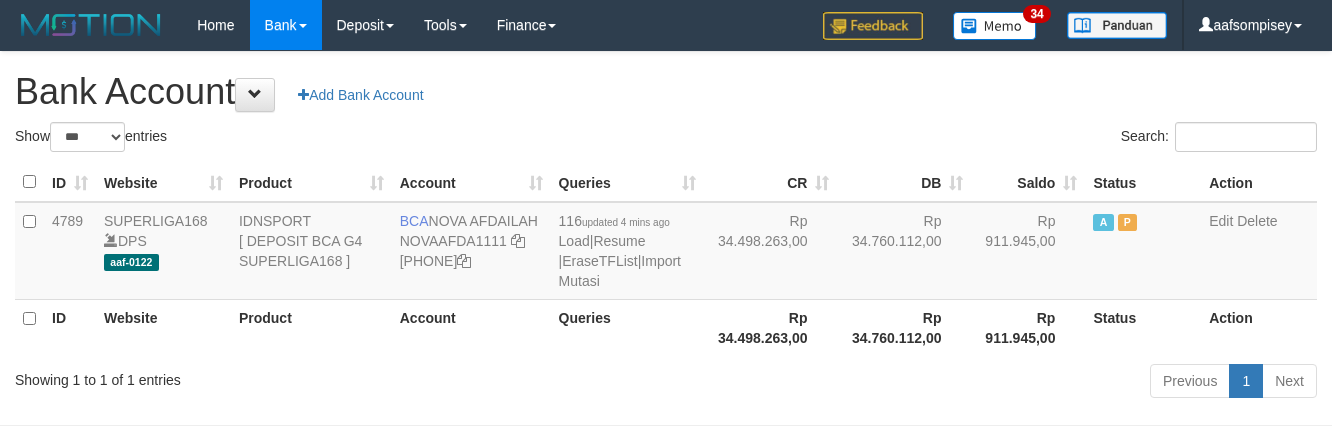 select on "***" 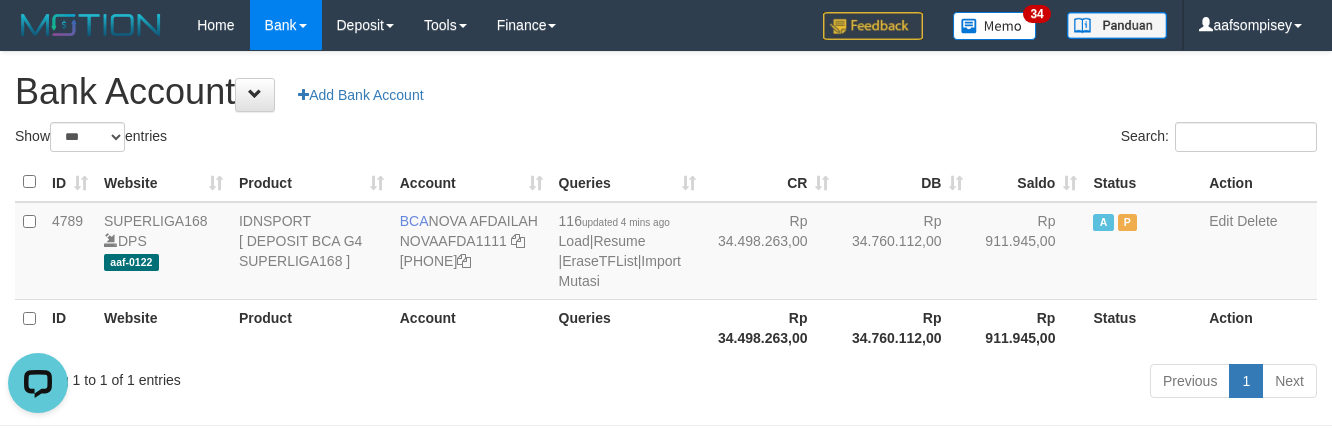 scroll, scrollTop: 0, scrollLeft: 0, axis: both 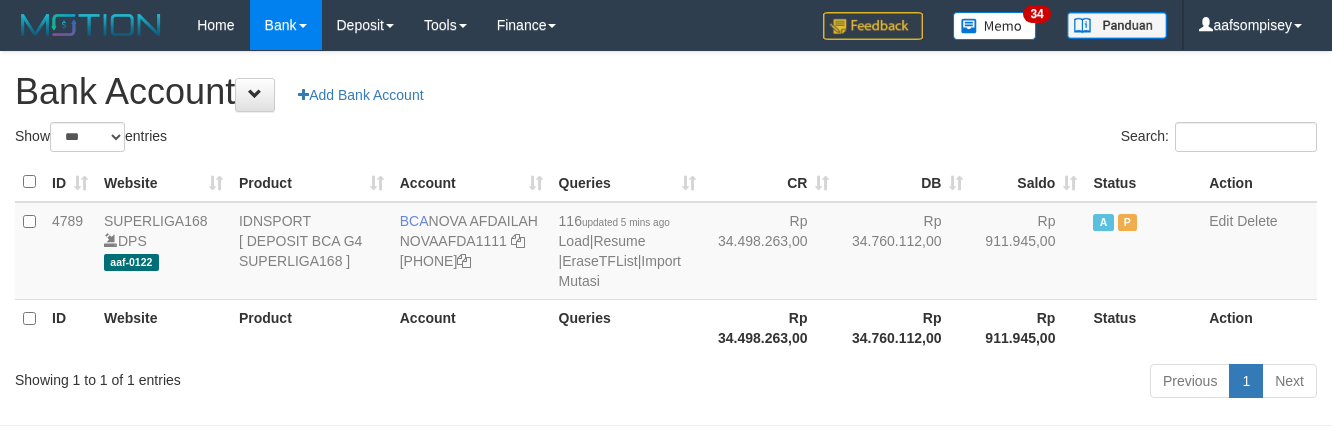 select on "***" 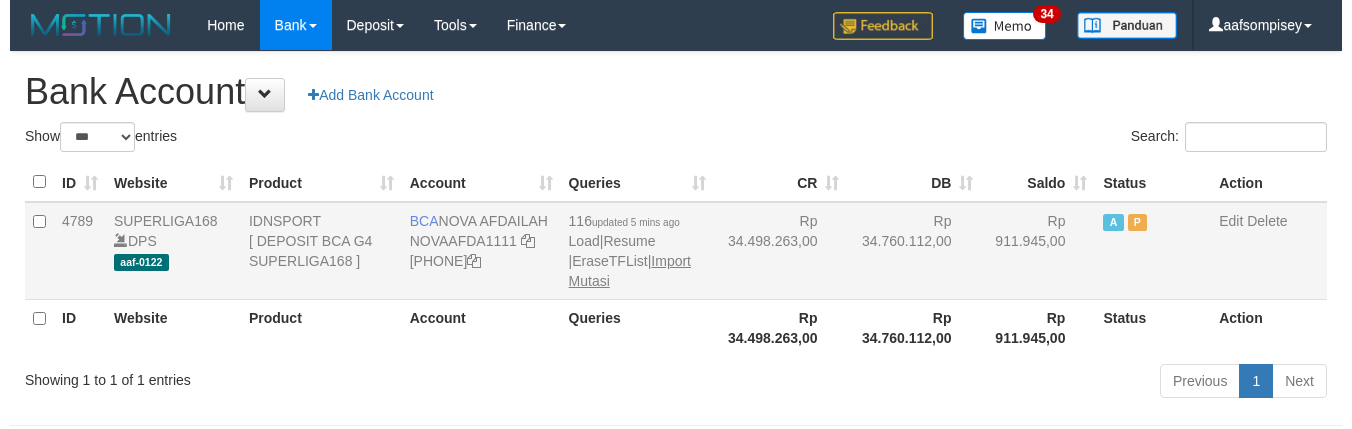 scroll, scrollTop: 0, scrollLeft: 0, axis: both 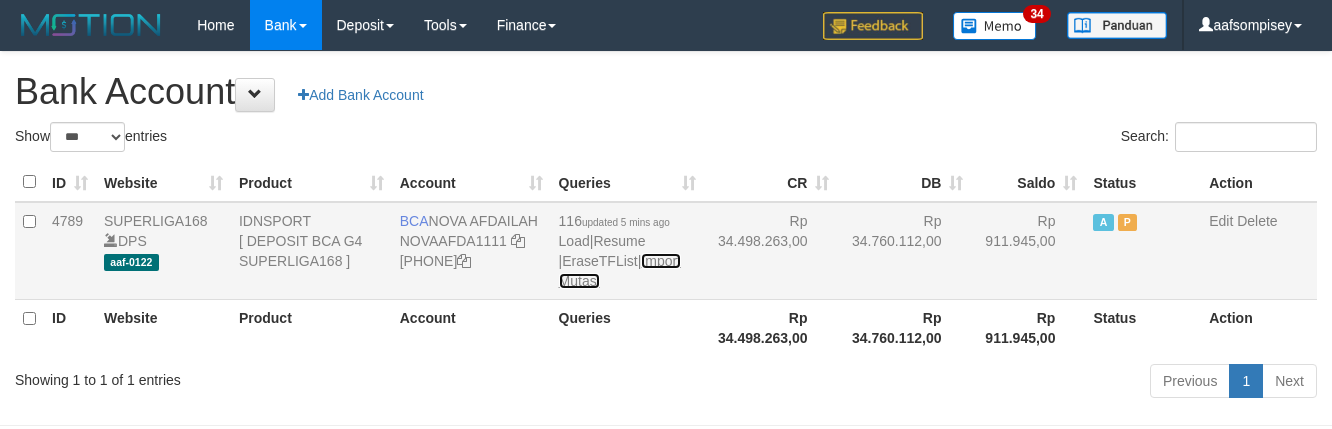 click on "Import Mutasi" at bounding box center [620, 271] 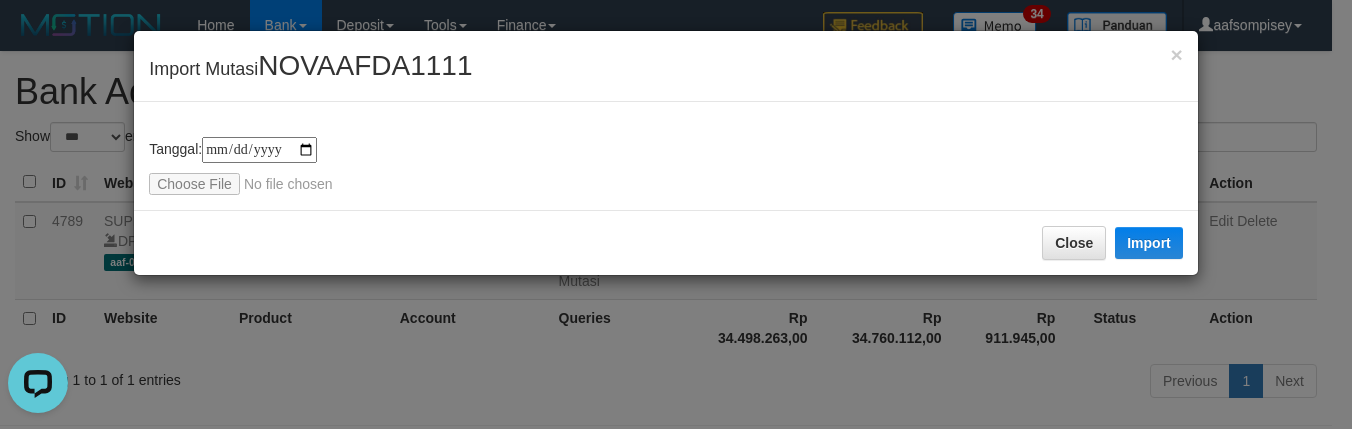 scroll, scrollTop: 0, scrollLeft: 0, axis: both 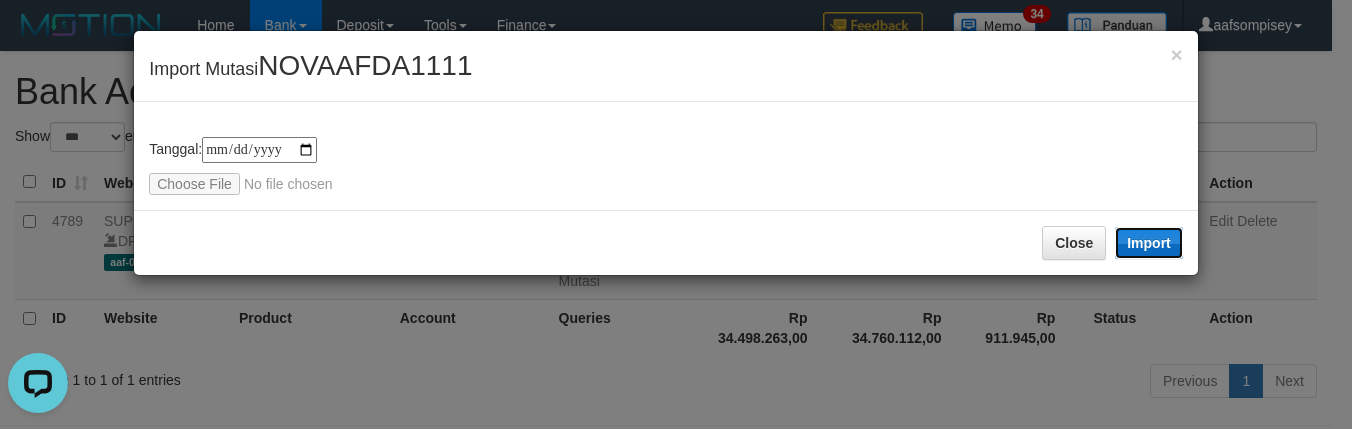click on "Import" at bounding box center (1149, 243) 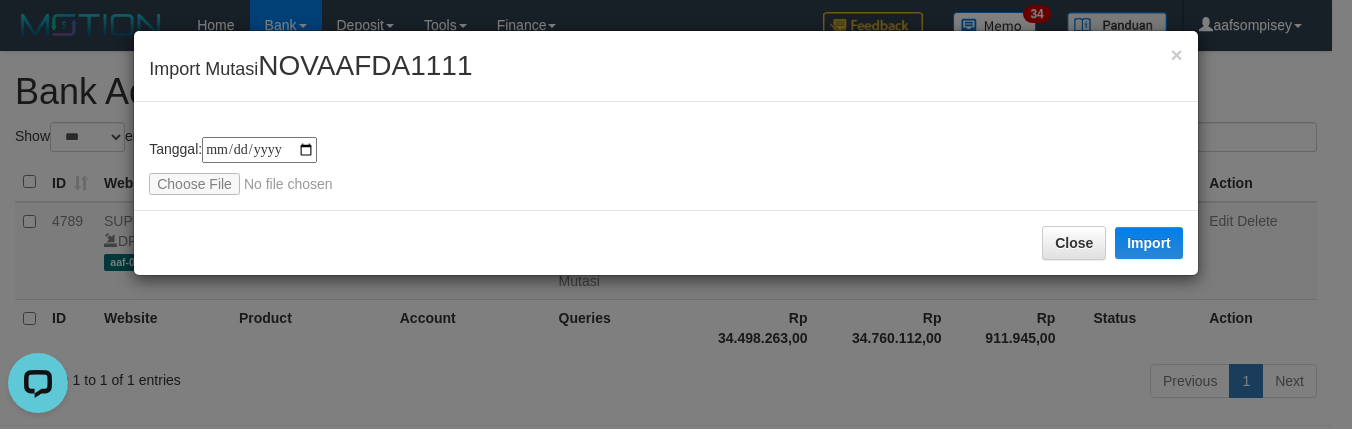 click on "Close
Import" at bounding box center [666, 242] 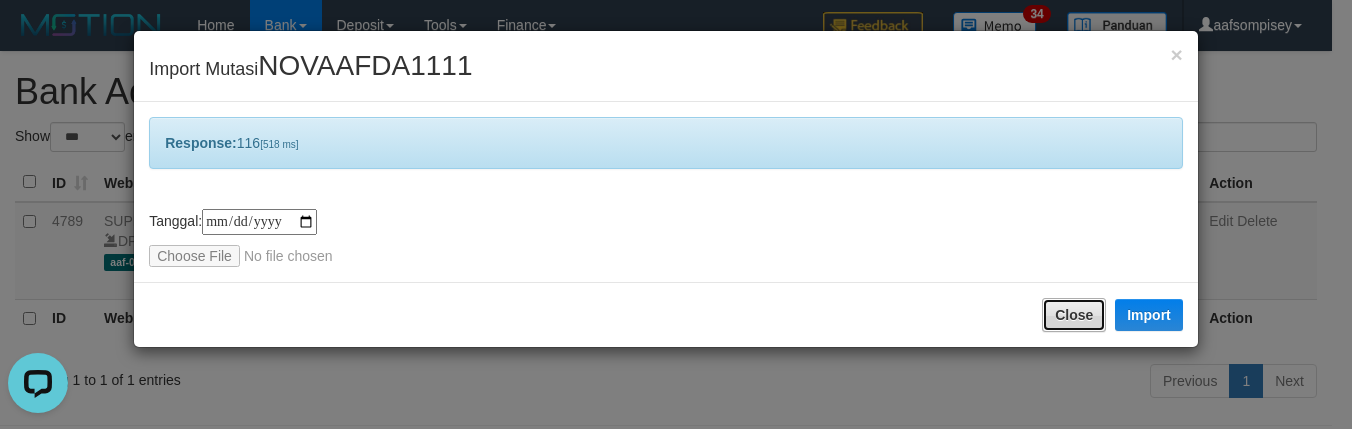 click on "Close" at bounding box center (1074, 315) 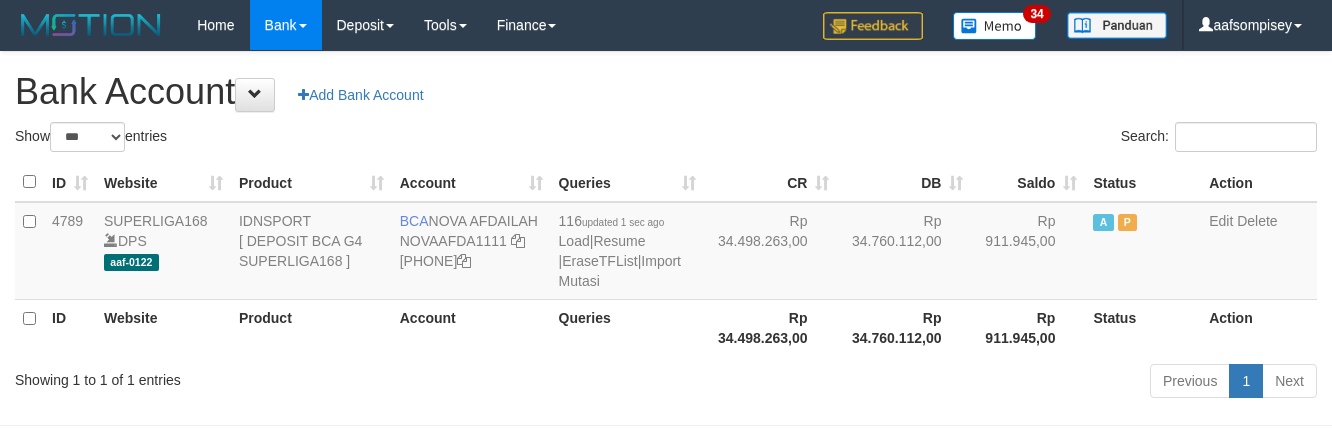 select on "***" 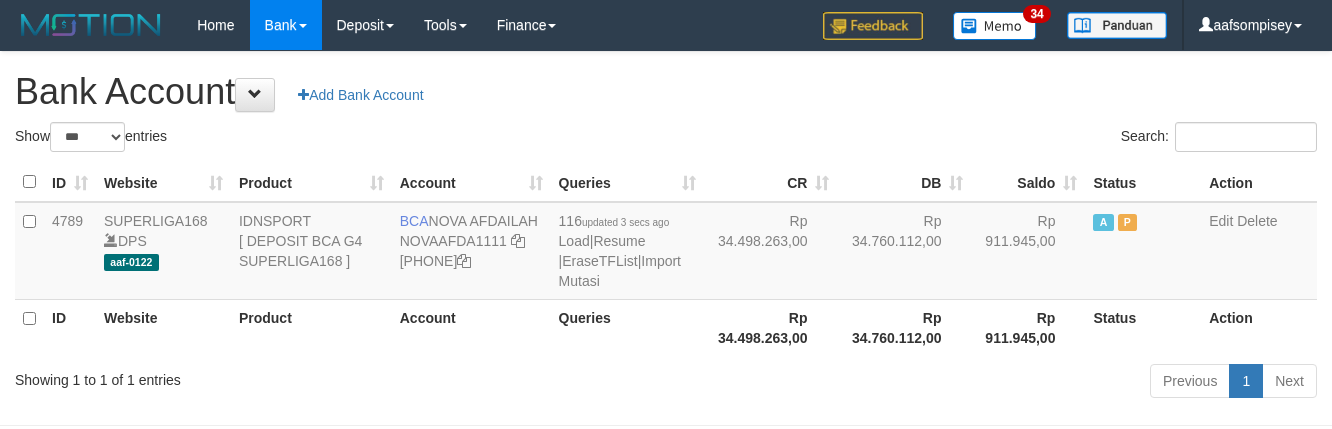 select on "***" 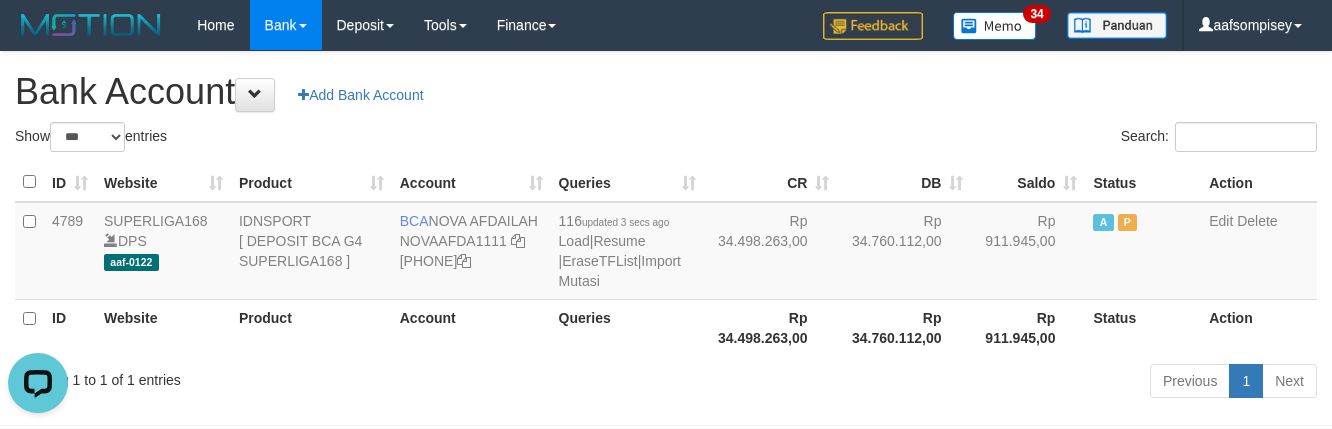 scroll, scrollTop: 0, scrollLeft: 0, axis: both 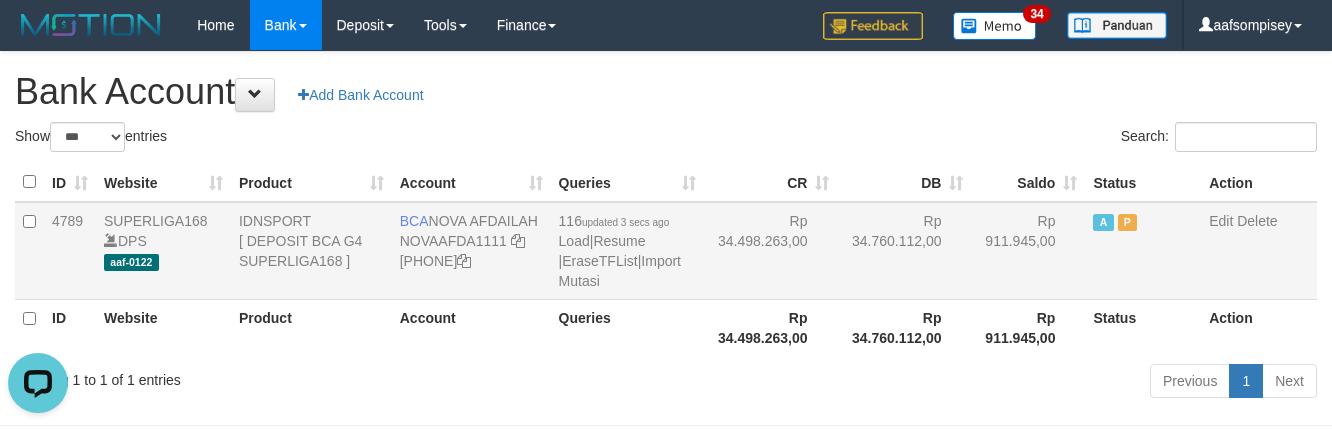 drag, startPoint x: 694, startPoint y: 122, endPoint x: 724, endPoint y: 216, distance: 98.67117 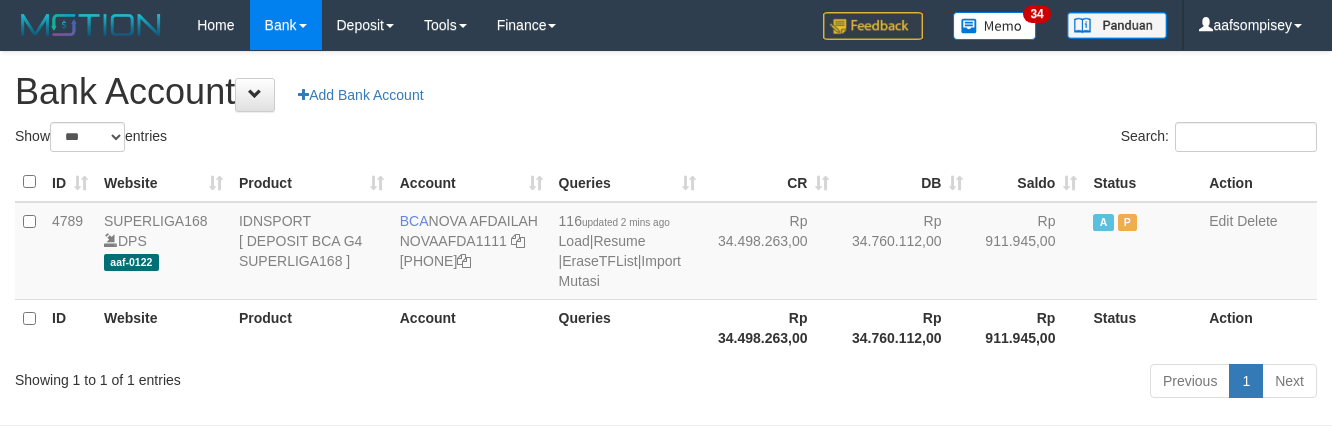 select on "***" 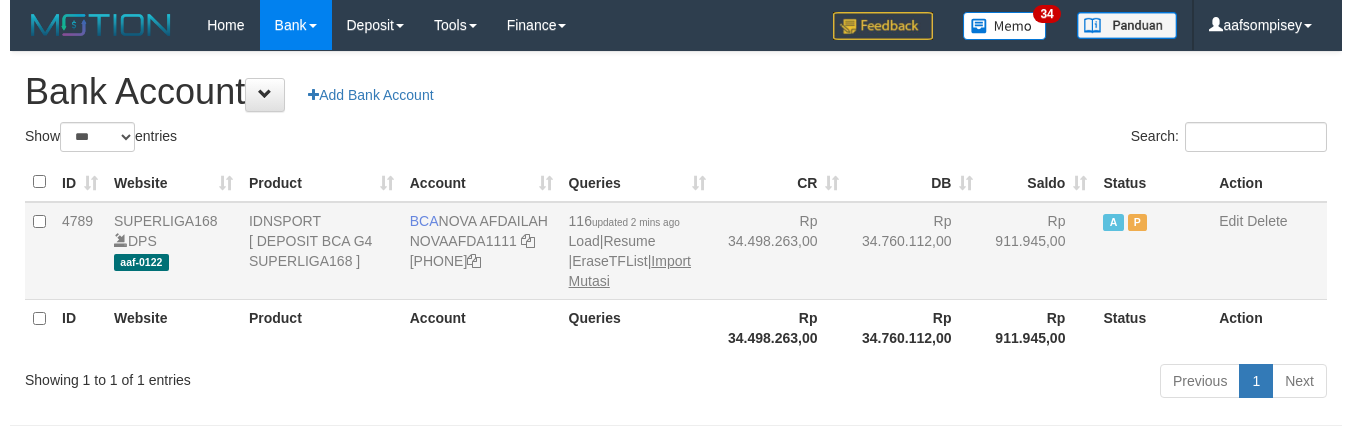 scroll, scrollTop: 0, scrollLeft: 0, axis: both 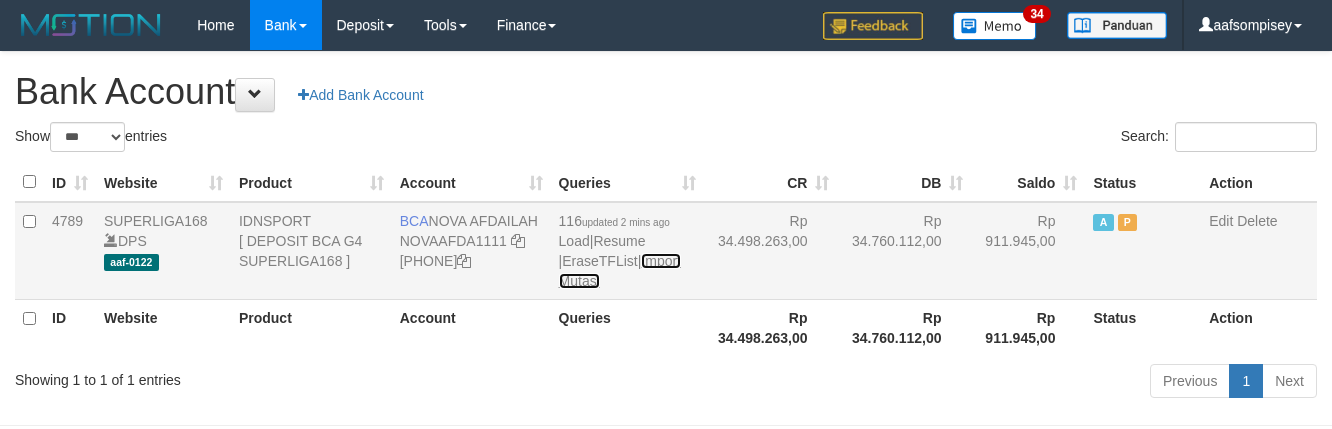 click on "Import Mutasi" at bounding box center [620, 271] 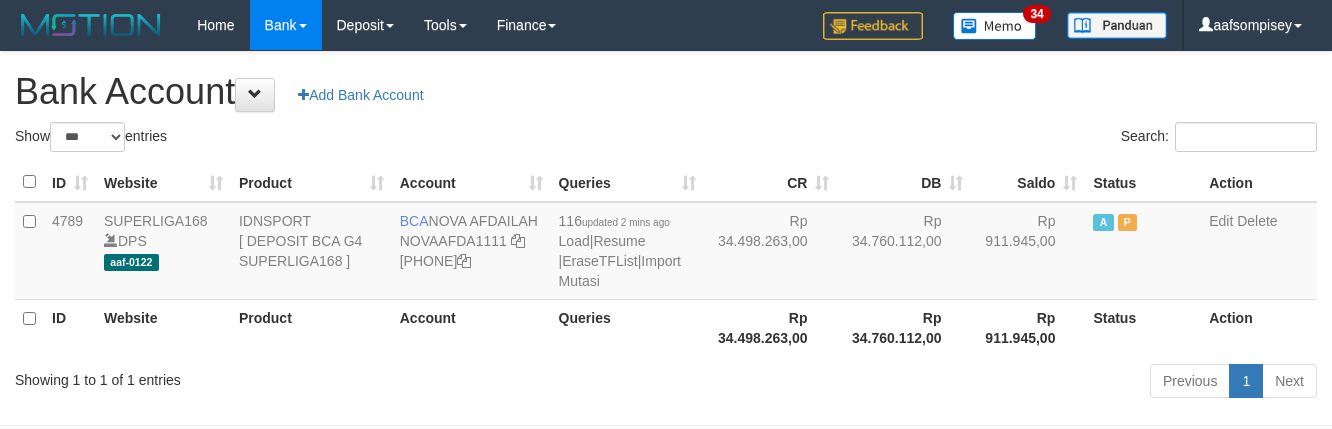 select on "***" 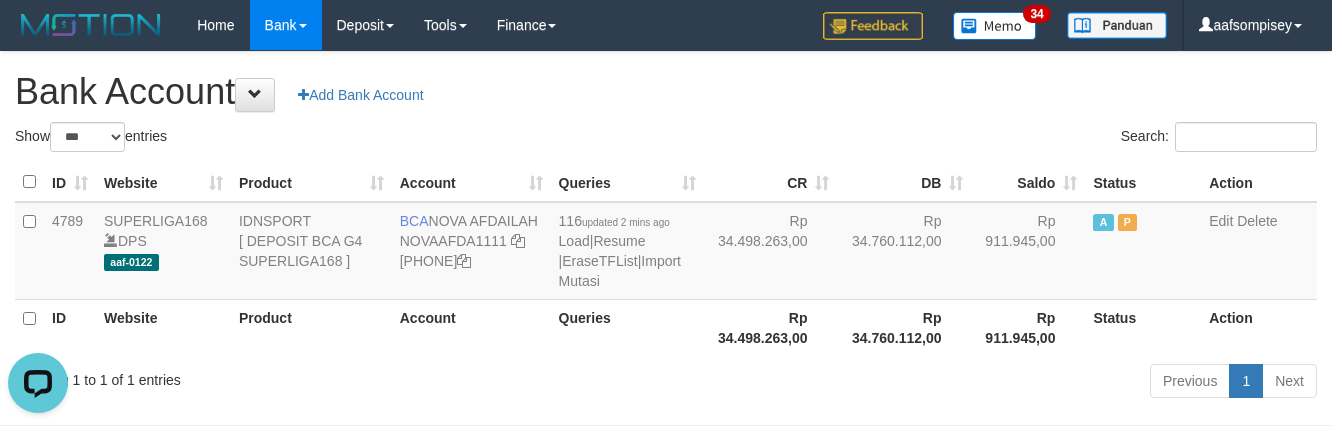 scroll, scrollTop: 0, scrollLeft: 0, axis: both 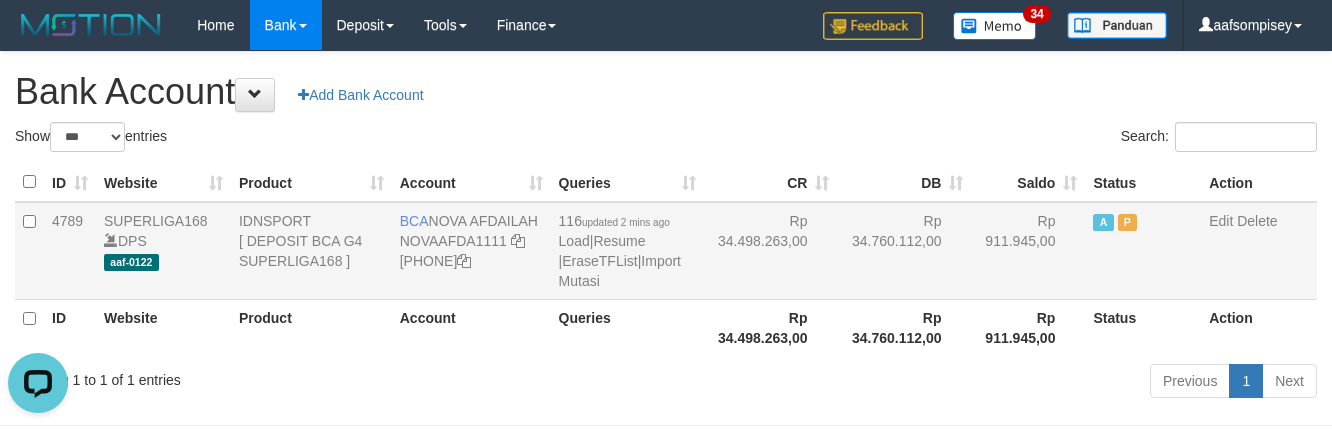 drag, startPoint x: 562, startPoint y: 202, endPoint x: 746, endPoint y: 293, distance: 205.273 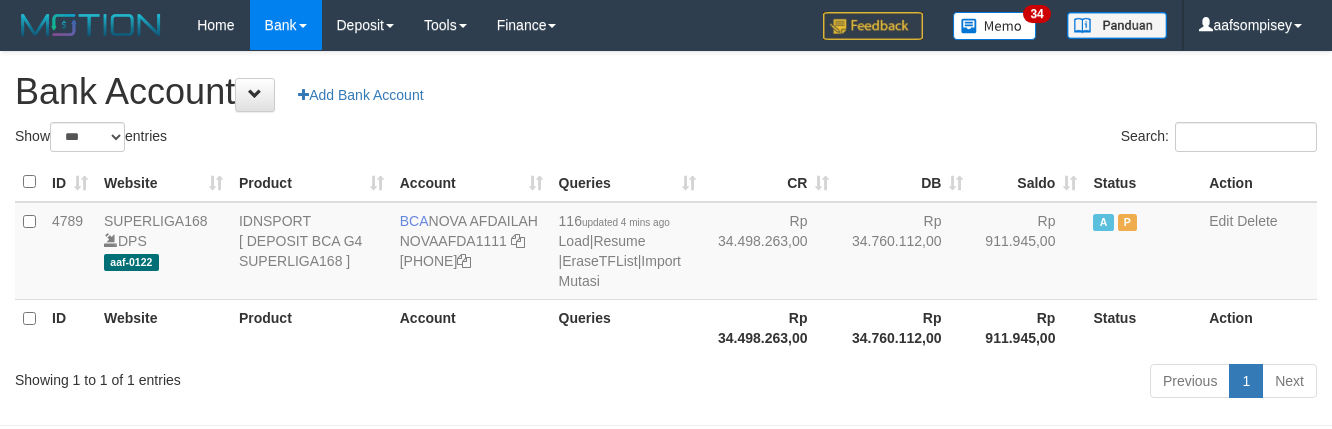 select on "***" 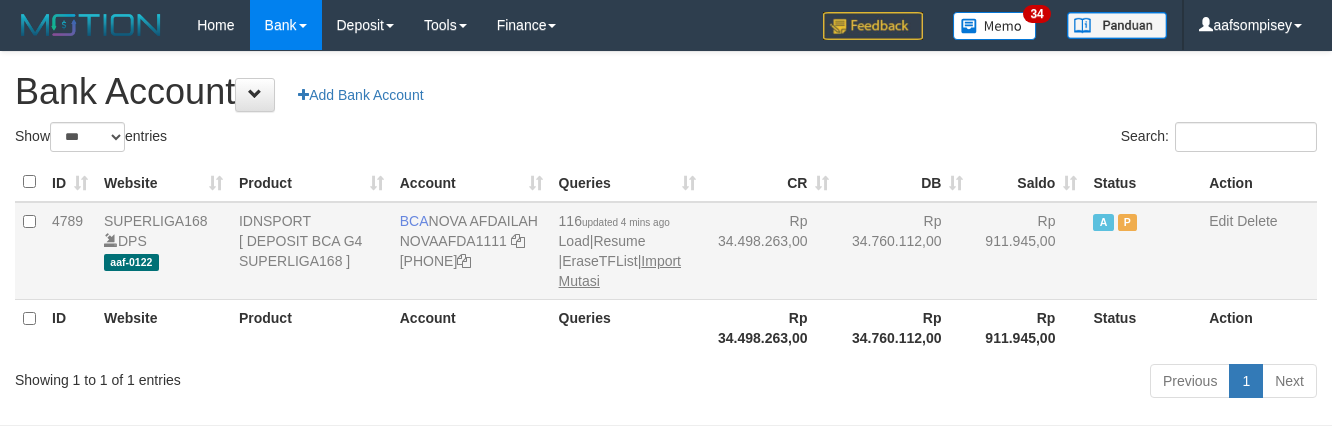 scroll, scrollTop: 0, scrollLeft: 0, axis: both 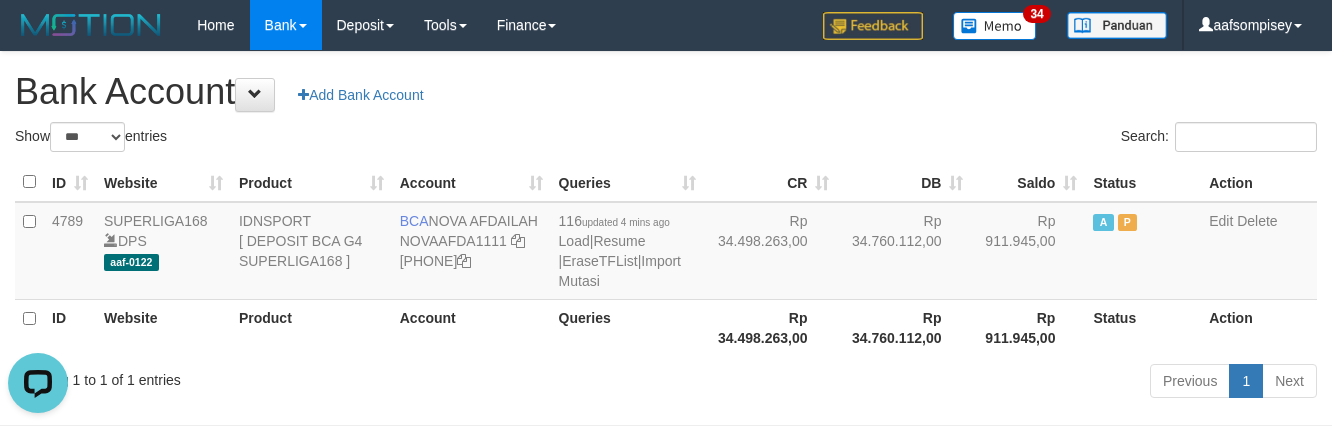 drag, startPoint x: 733, startPoint y: 112, endPoint x: 778, endPoint y: 153, distance: 60.876926 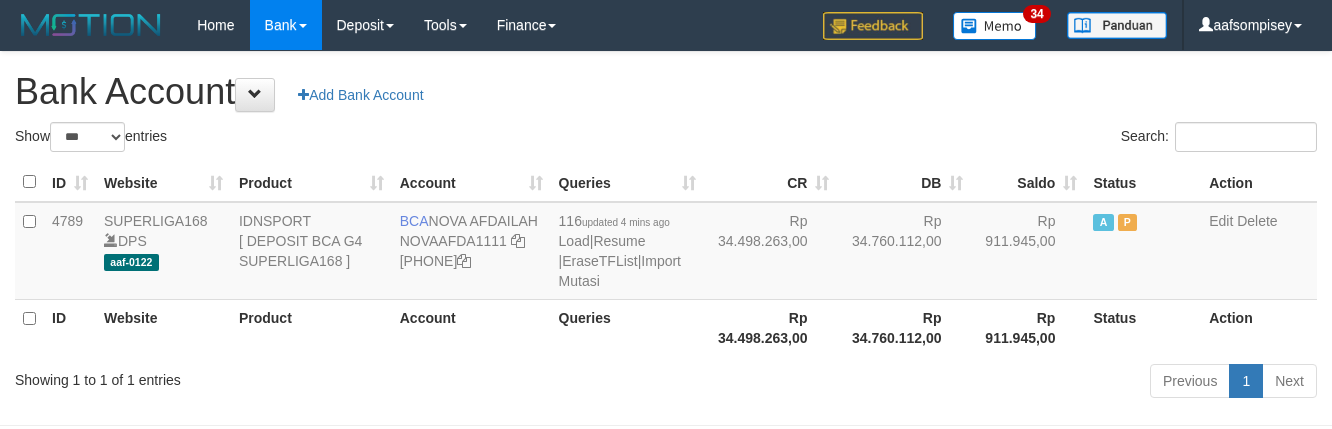 select on "***" 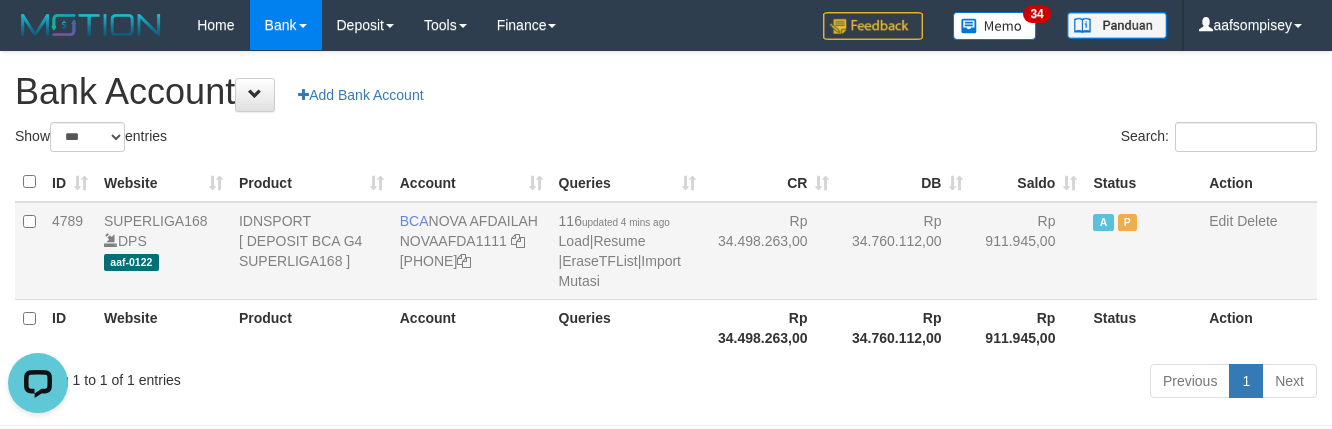 scroll, scrollTop: 0, scrollLeft: 0, axis: both 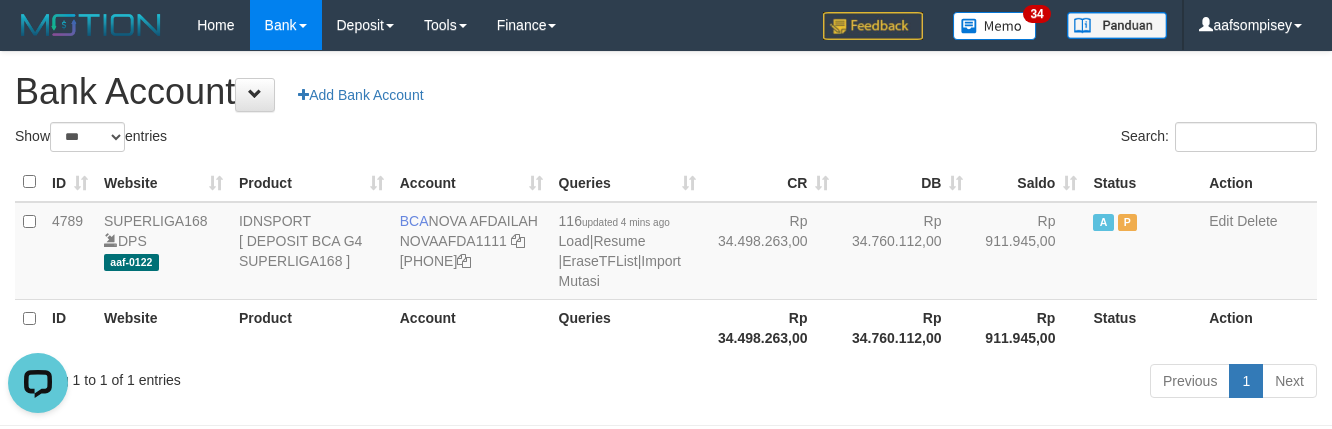click on "Queries" at bounding box center [627, 327] 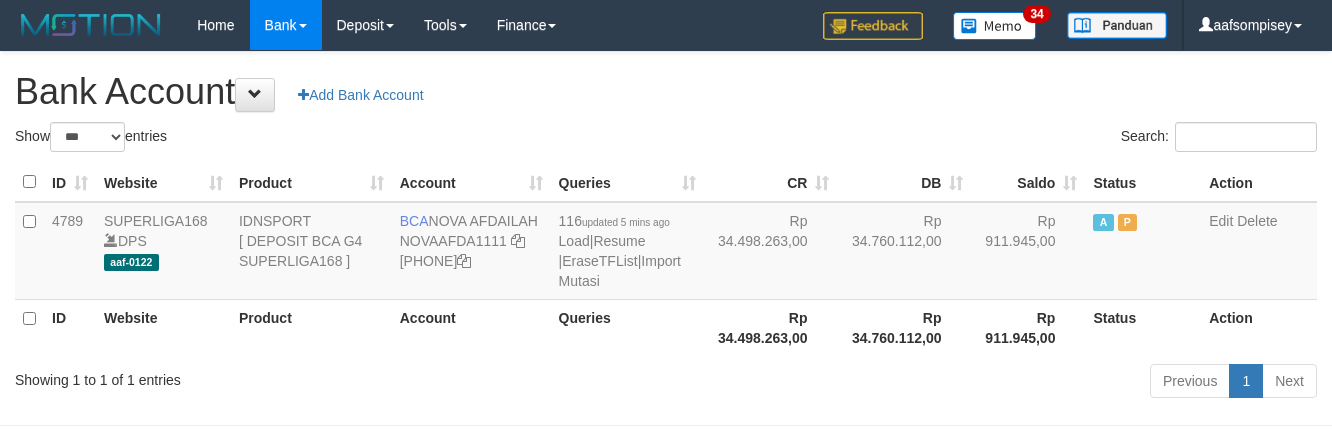 select on "***" 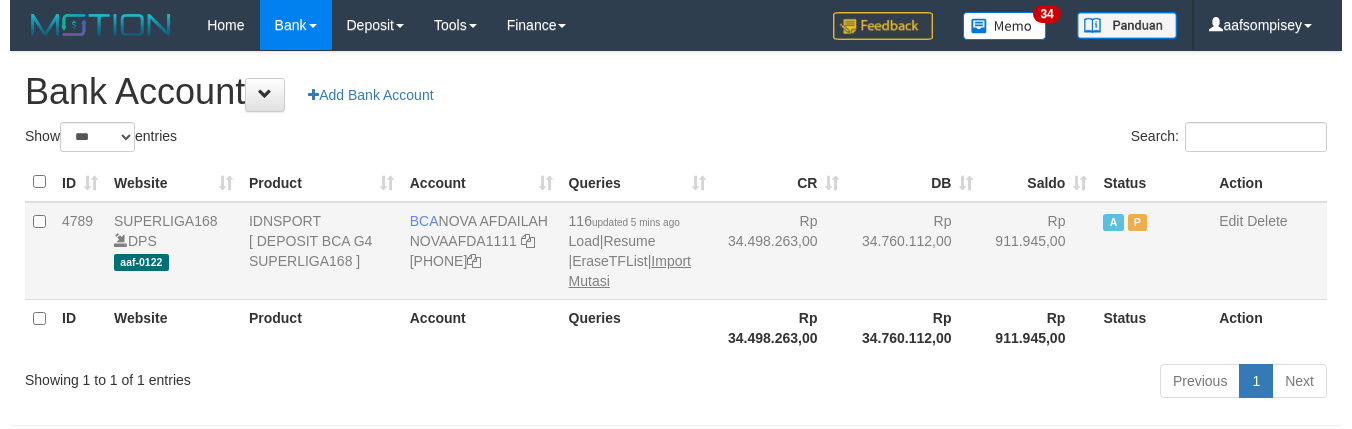 scroll, scrollTop: 0, scrollLeft: 0, axis: both 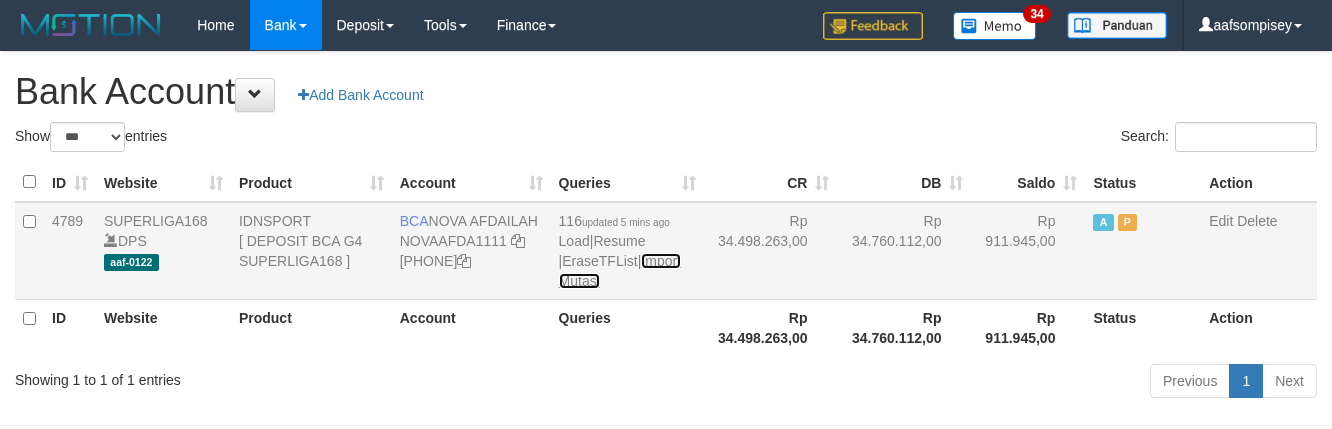 click on "Import Mutasi" at bounding box center (620, 271) 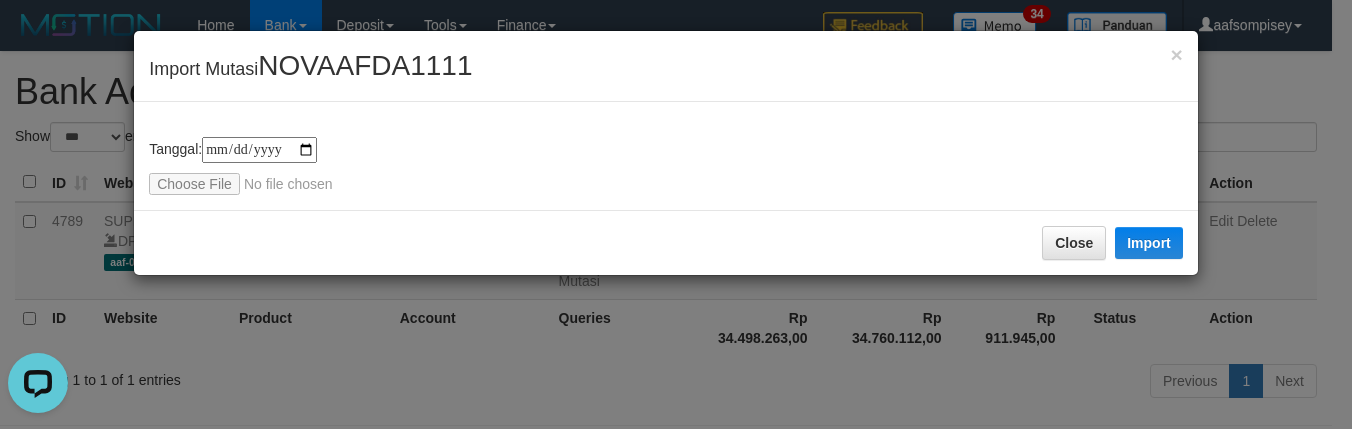 scroll, scrollTop: 0, scrollLeft: 0, axis: both 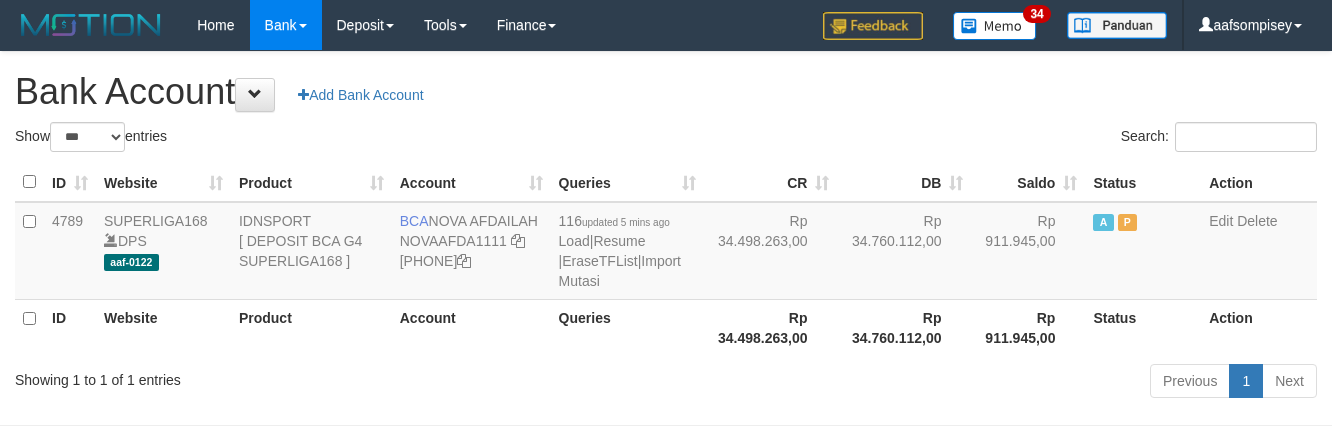 select on "***" 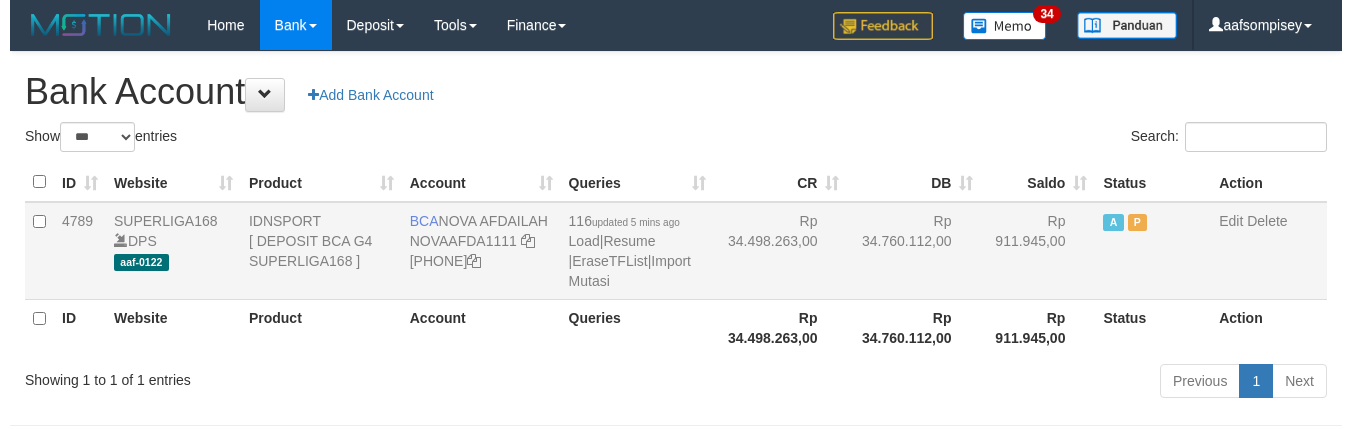 scroll, scrollTop: 0, scrollLeft: 0, axis: both 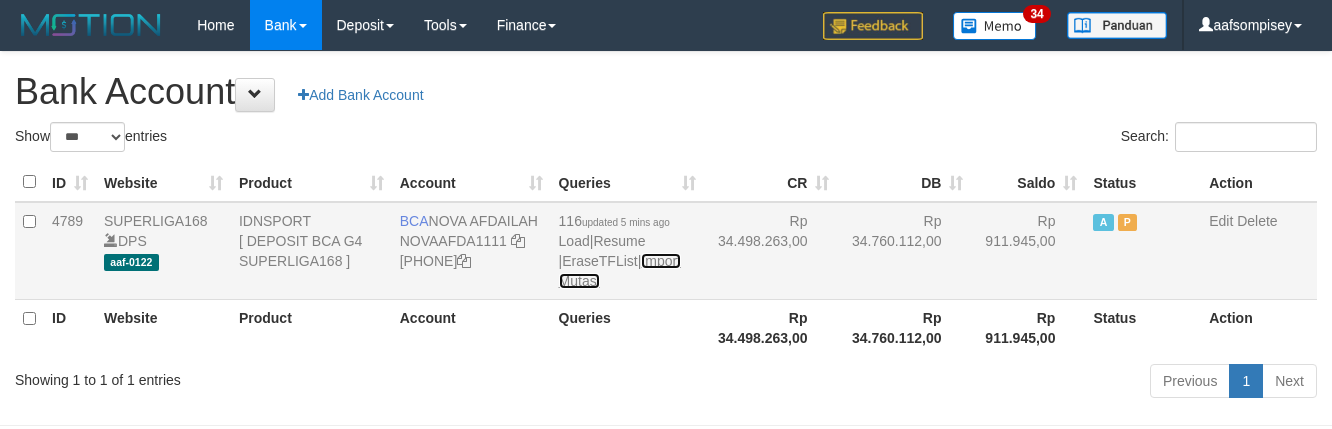 click on "Import Mutasi" at bounding box center [620, 271] 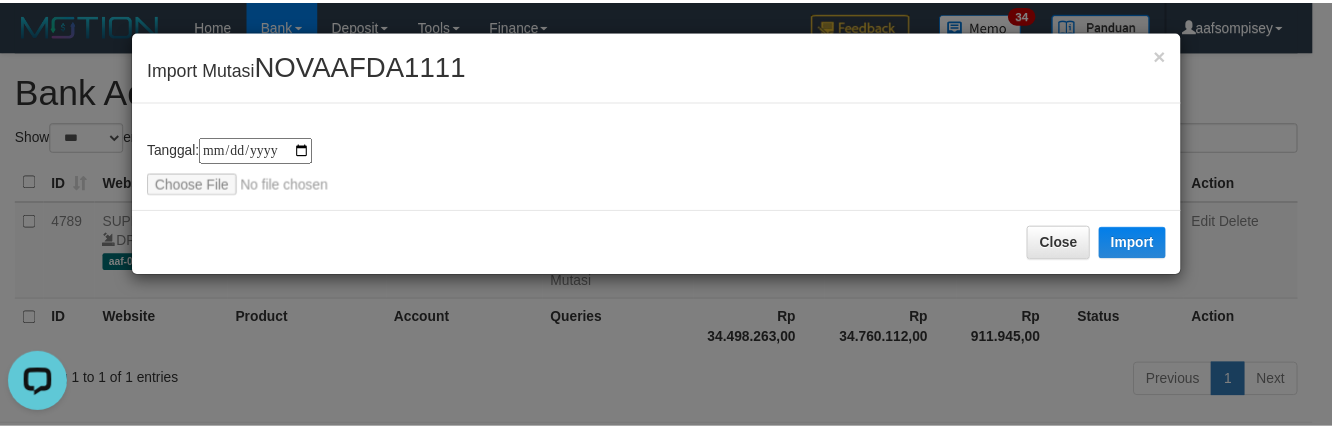 scroll, scrollTop: 0, scrollLeft: 0, axis: both 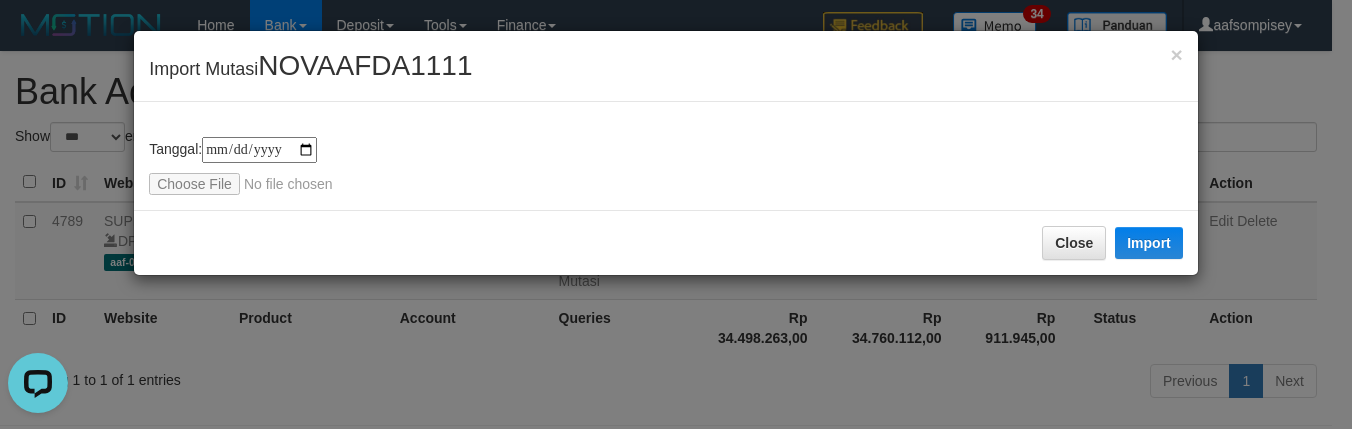 click on "**********" at bounding box center [666, 156] 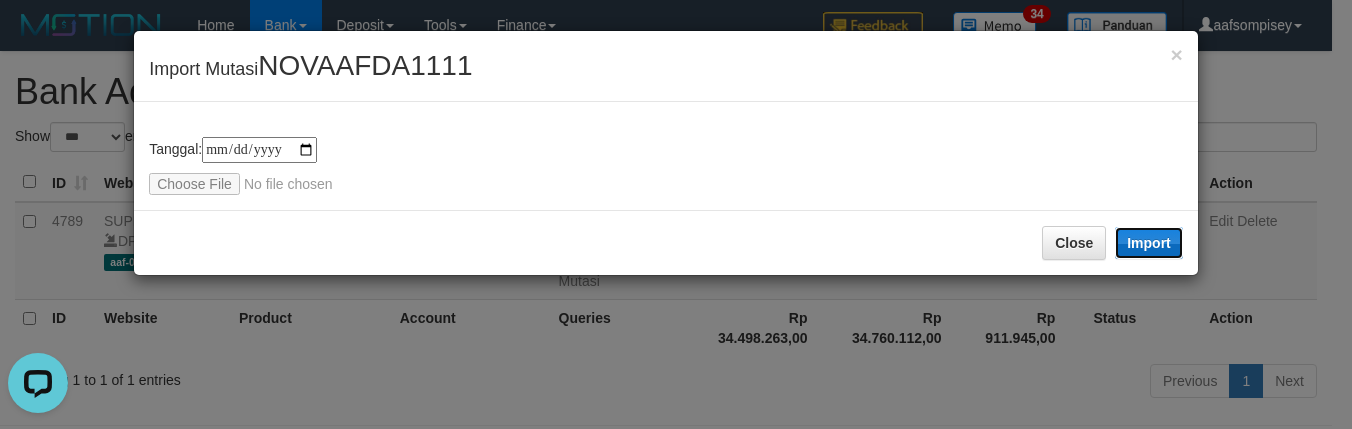 click on "Import" at bounding box center (1149, 243) 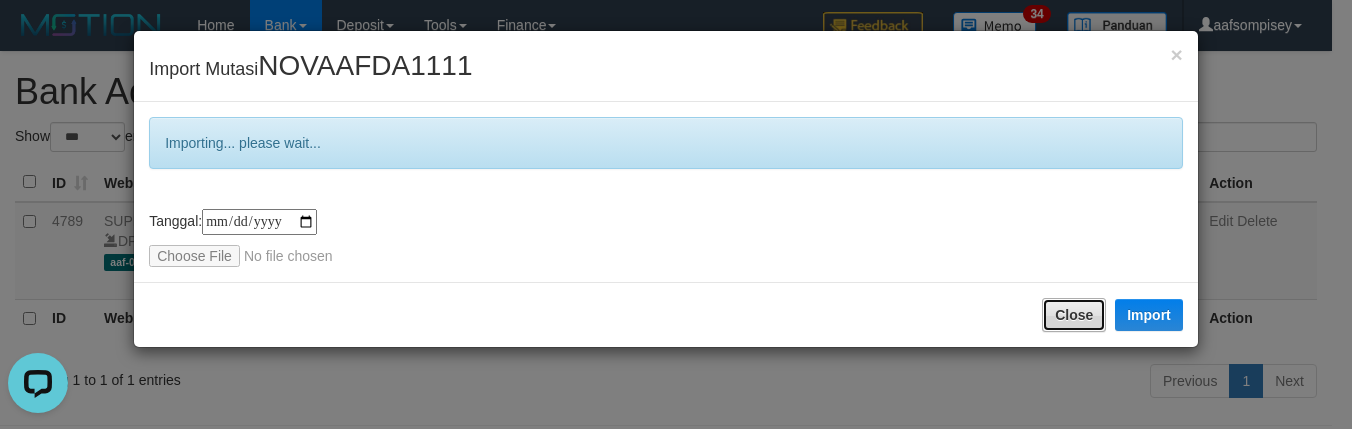 click on "Close" at bounding box center (1074, 315) 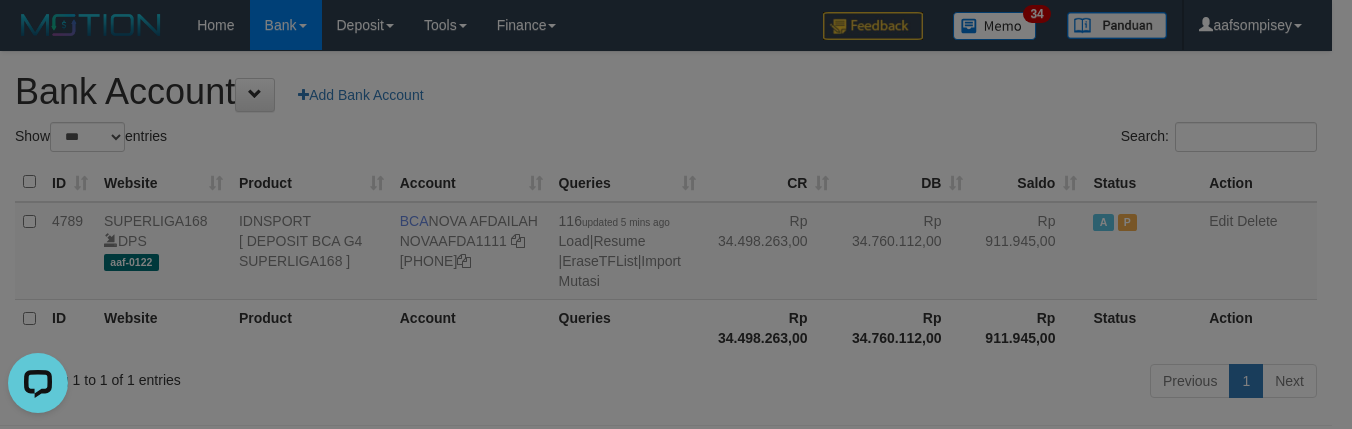 drag, startPoint x: 1070, startPoint y: 308, endPoint x: 1054, endPoint y: 306, distance: 16.124516 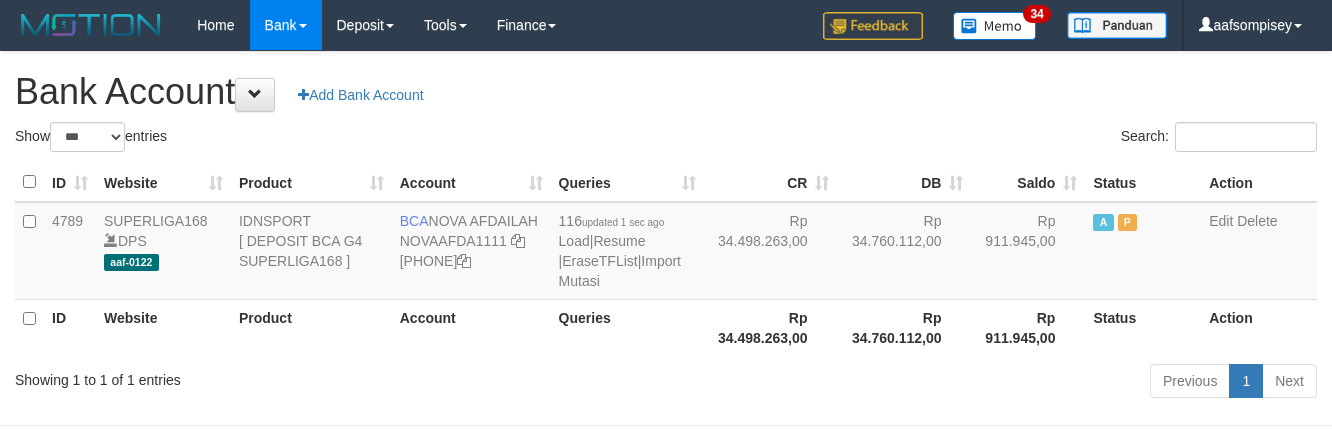 select on "***" 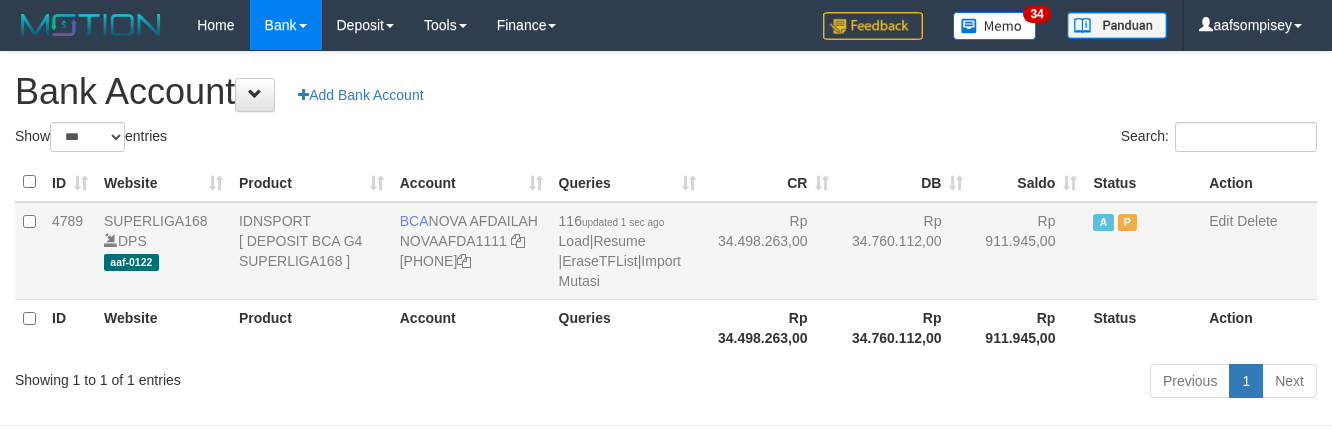click on "116  updated 1 sec ago
Load
|
Resume
|
EraseTFList
|
Import Mutasi" at bounding box center (627, 251) 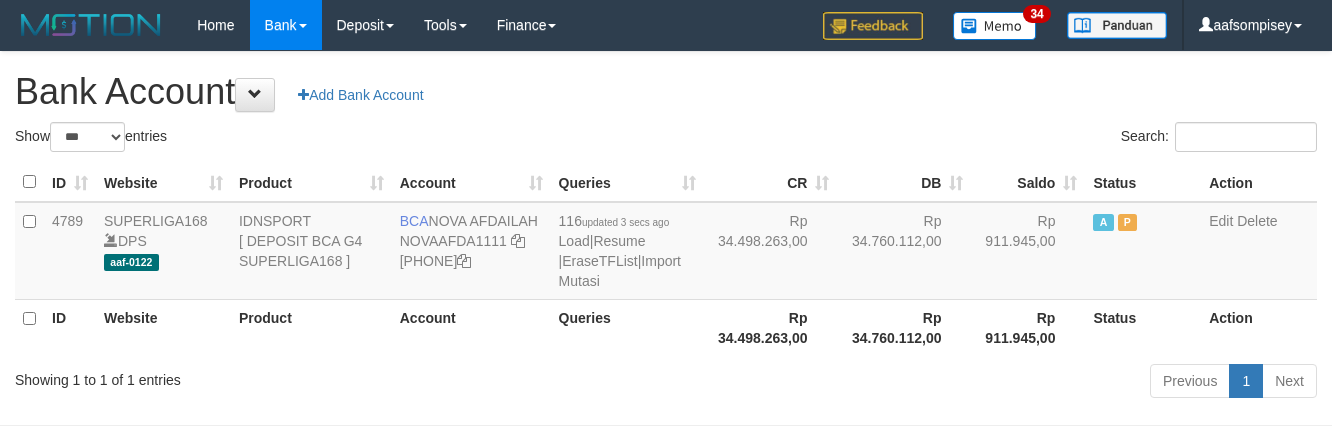 select on "***" 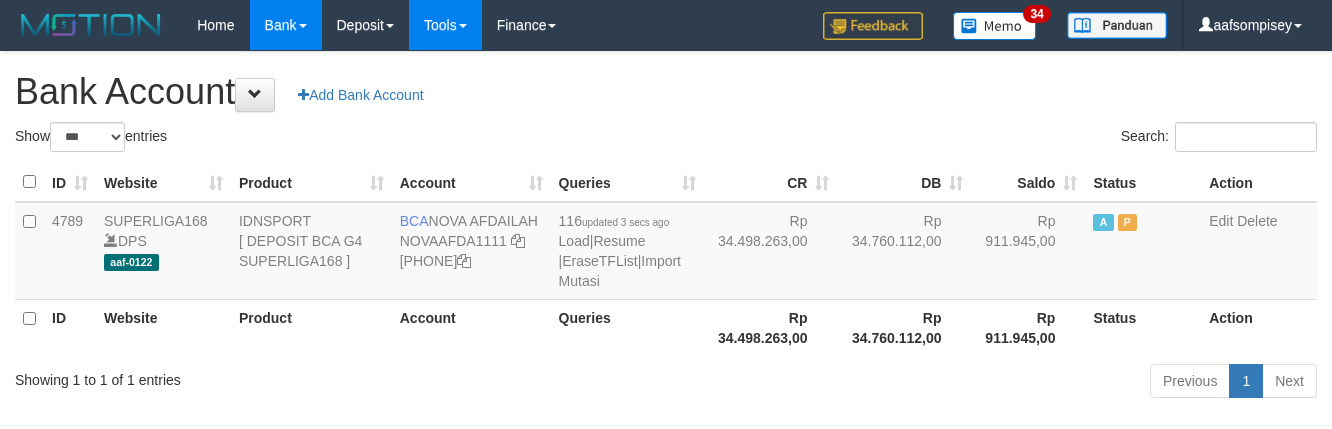 scroll, scrollTop: 0, scrollLeft: 0, axis: both 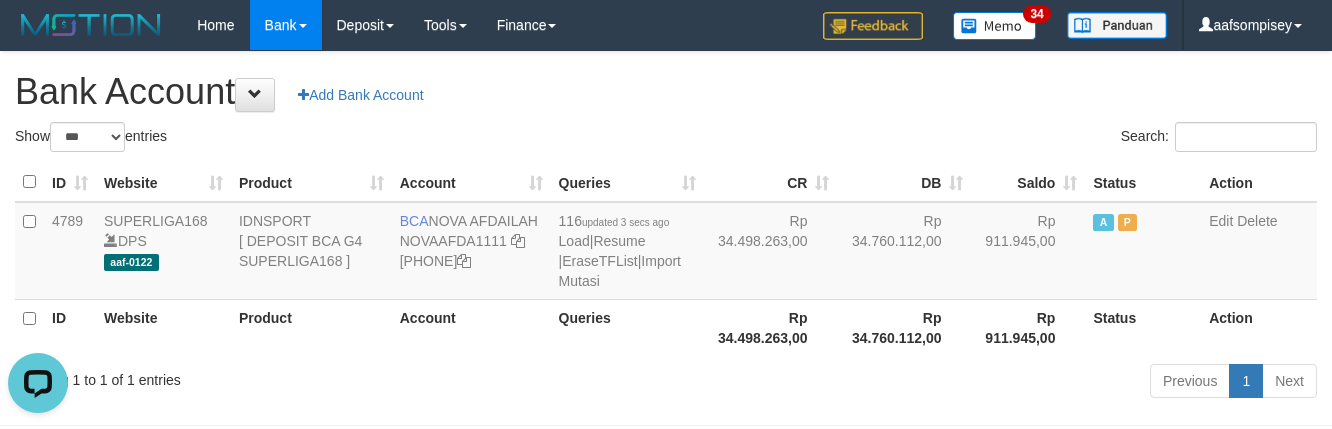 click on "Account" at bounding box center [471, 327] 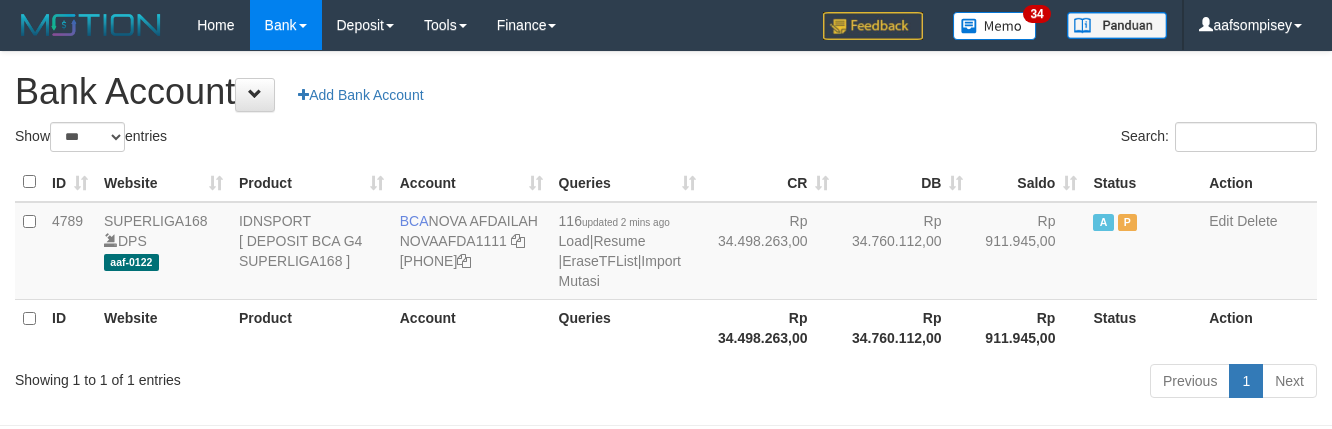 select on "***" 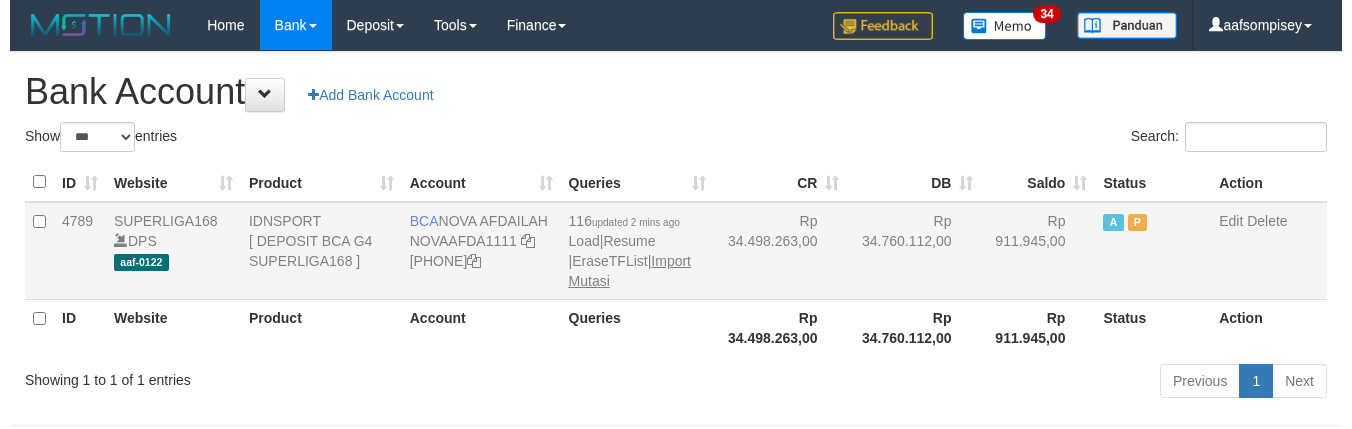 scroll, scrollTop: 0, scrollLeft: 0, axis: both 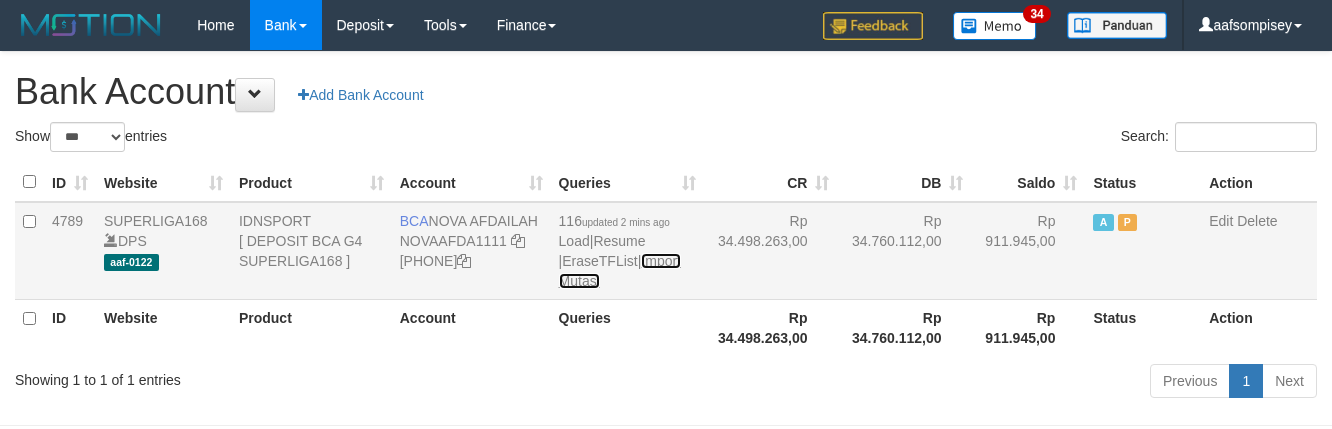 click on "Import Mutasi" at bounding box center (620, 271) 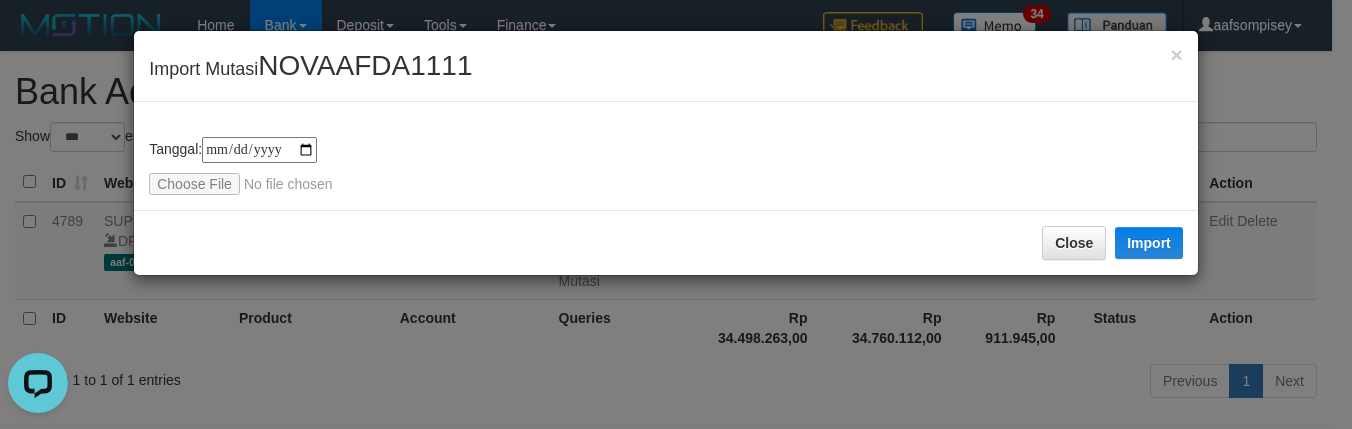 scroll, scrollTop: 0, scrollLeft: 0, axis: both 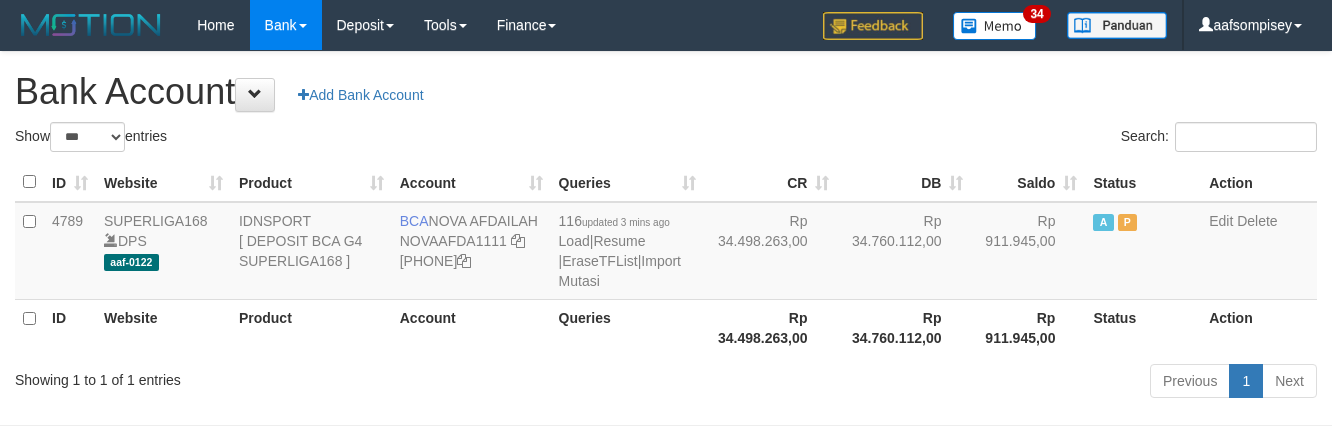select on "***" 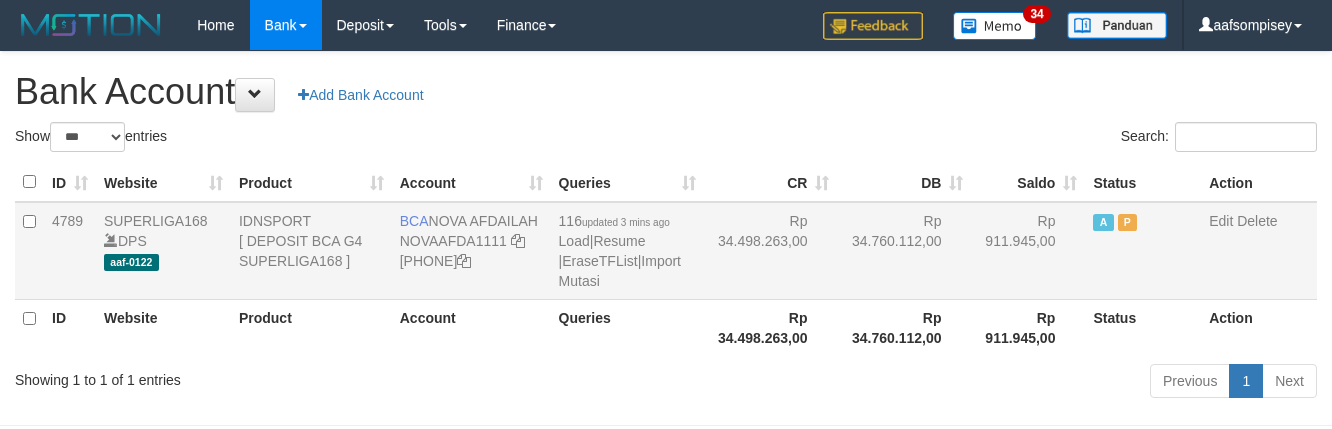 scroll, scrollTop: 0, scrollLeft: 0, axis: both 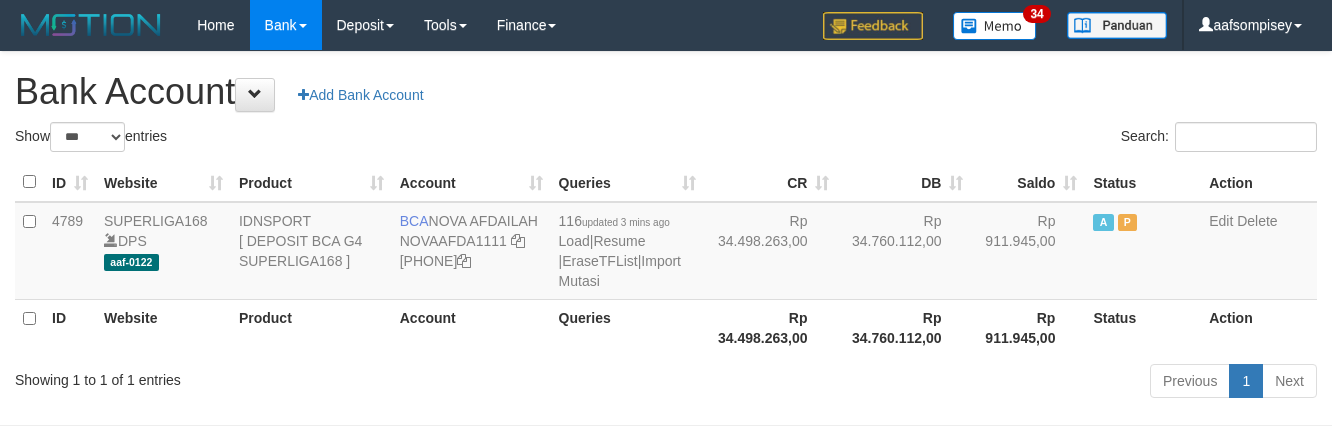 select on "***" 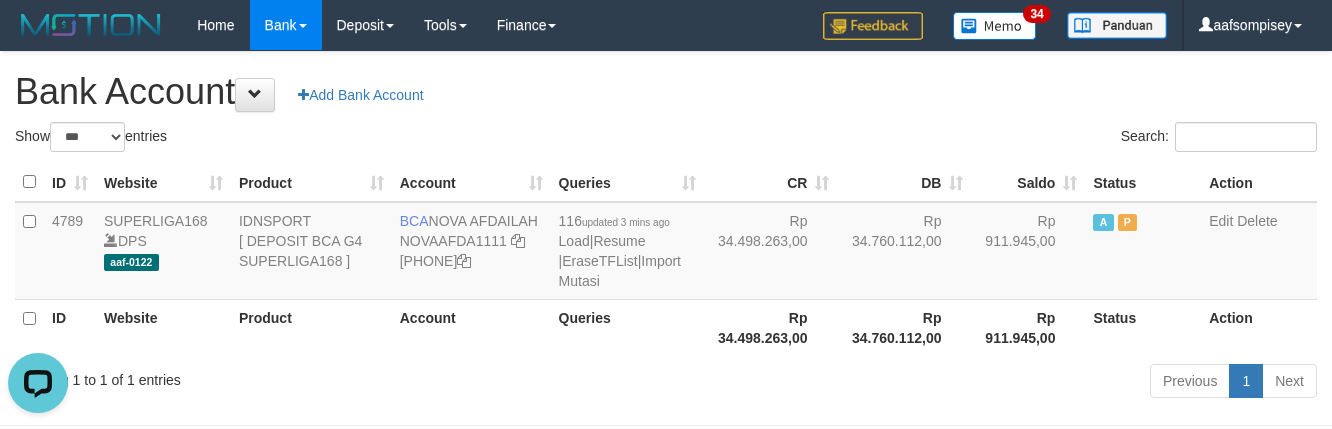 scroll, scrollTop: 0, scrollLeft: 0, axis: both 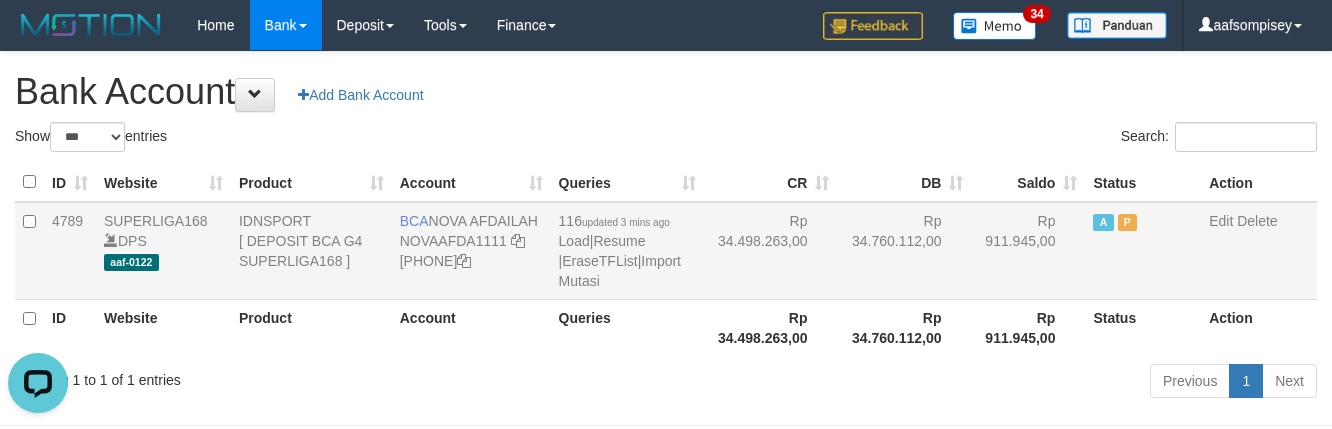 click on "Rp 34.498.263,00" at bounding box center (771, 251) 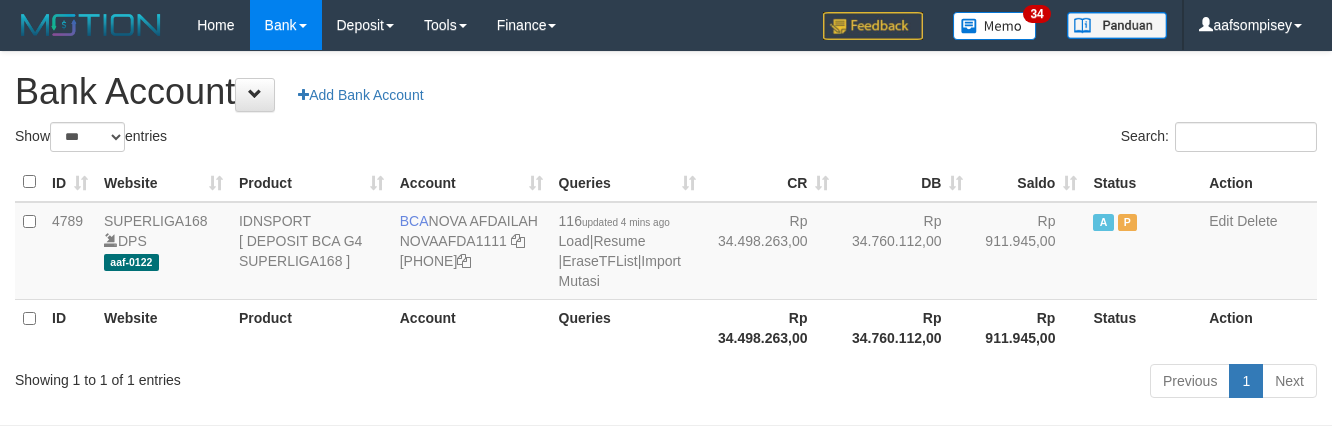 select on "***" 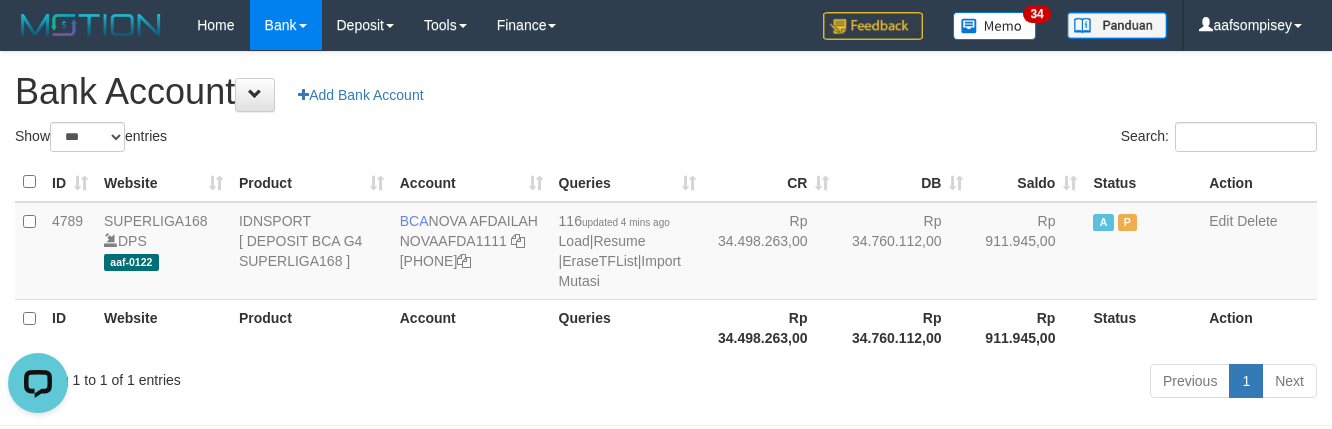 scroll, scrollTop: 0, scrollLeft: 0, axis: both 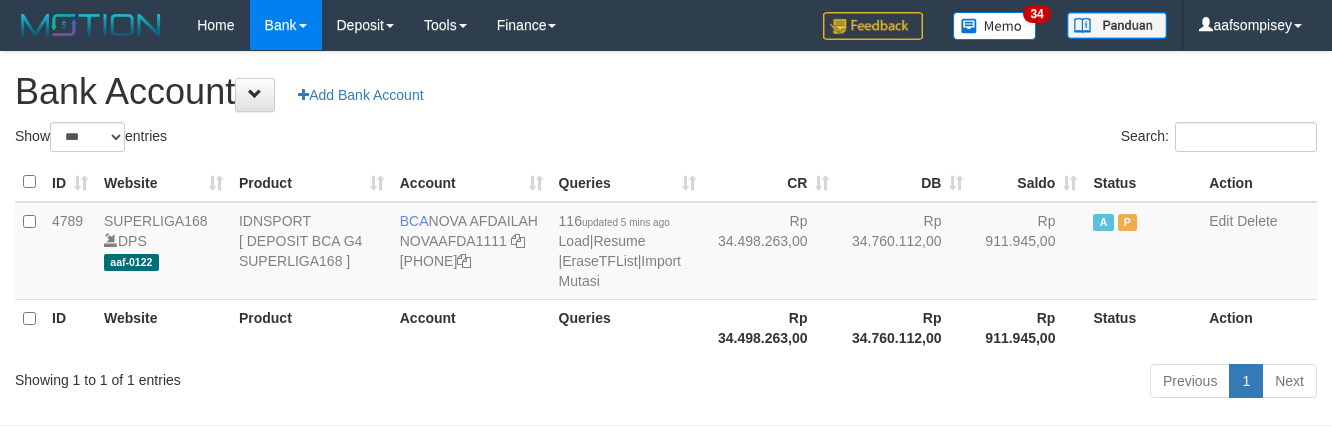 select on "***" 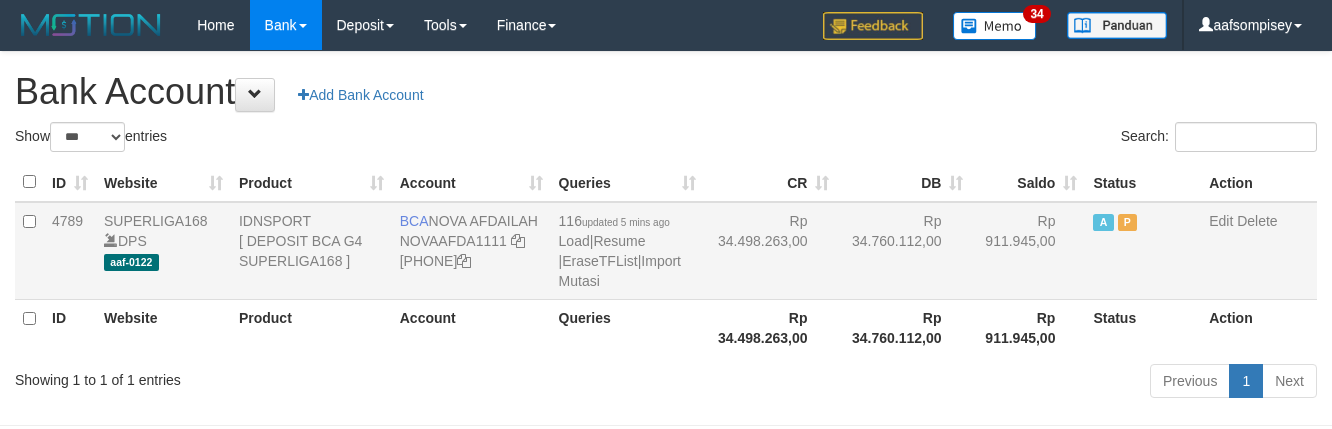 click on "116  updated 5 mins ago
Load
|
Resume
|
EraseTFList
|
Import Mutasi" at bounding box center [627, 251] 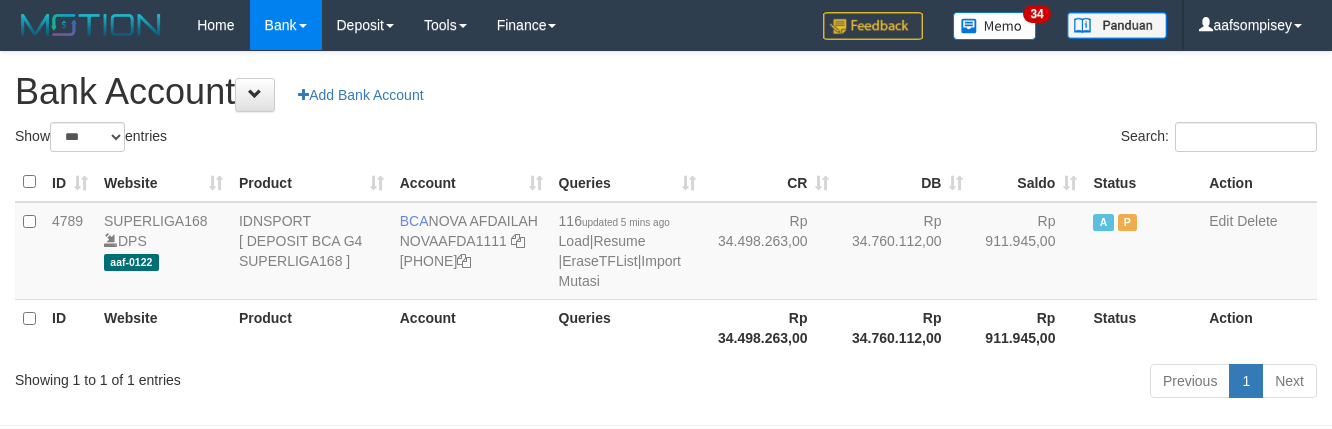 select on "***" 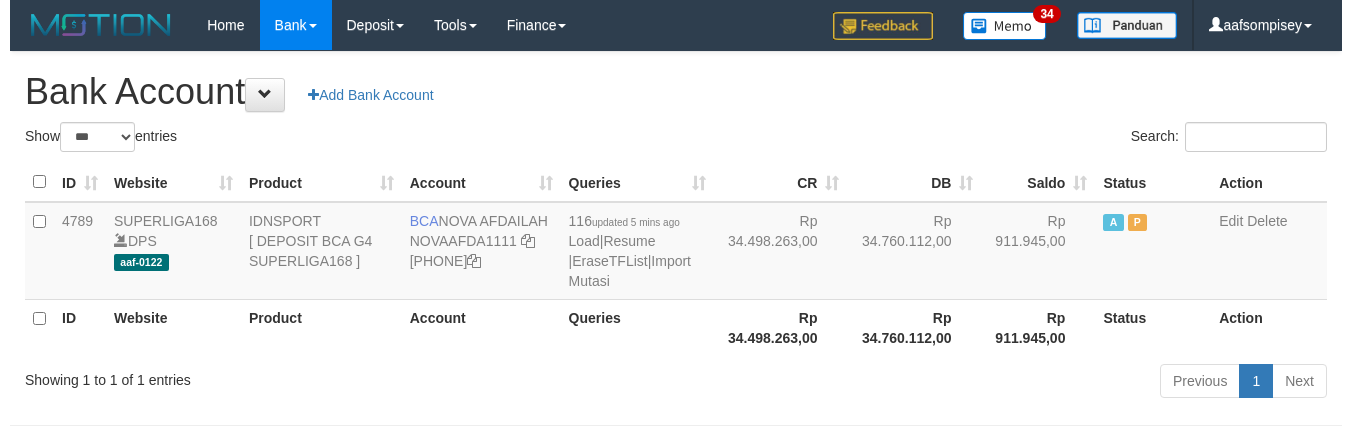 scroll, scrollTop: 0, scrollLeft: 0, axis: both 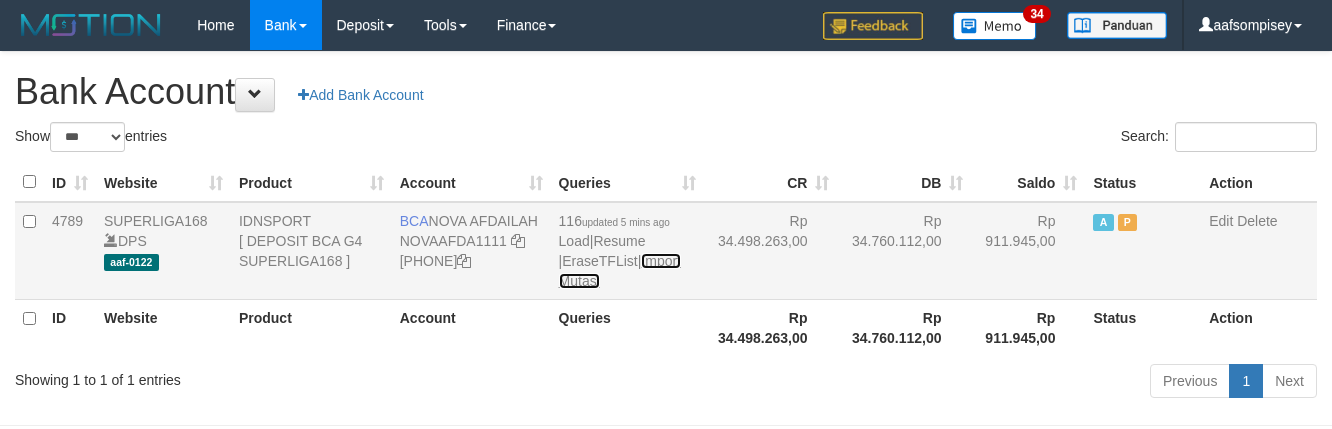 click on "Import Mutasi" at bounding box center [620, 271] 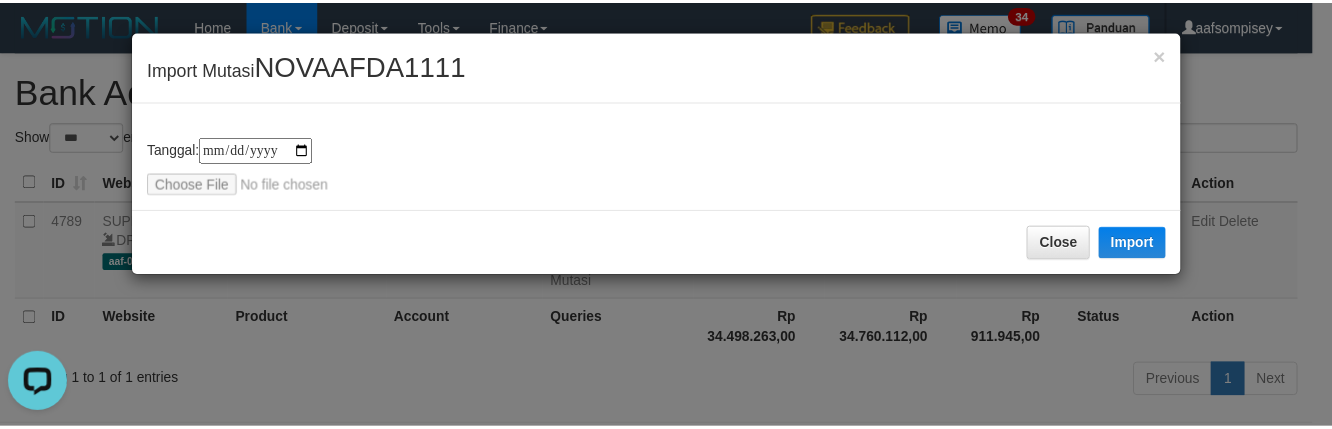 scroll, scrollTop: 0, scrollLeft: 0, axis: both 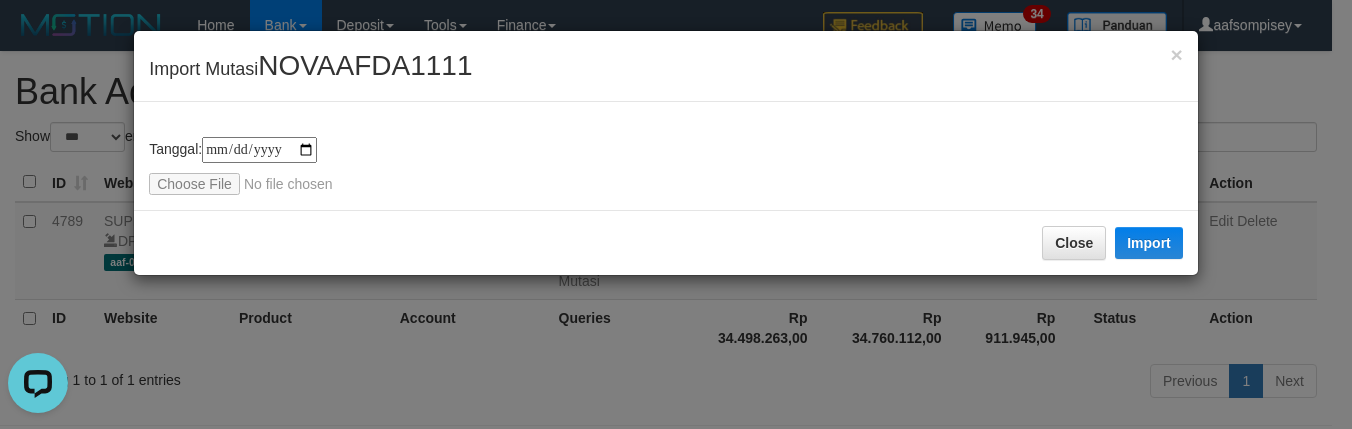 type on "**********" 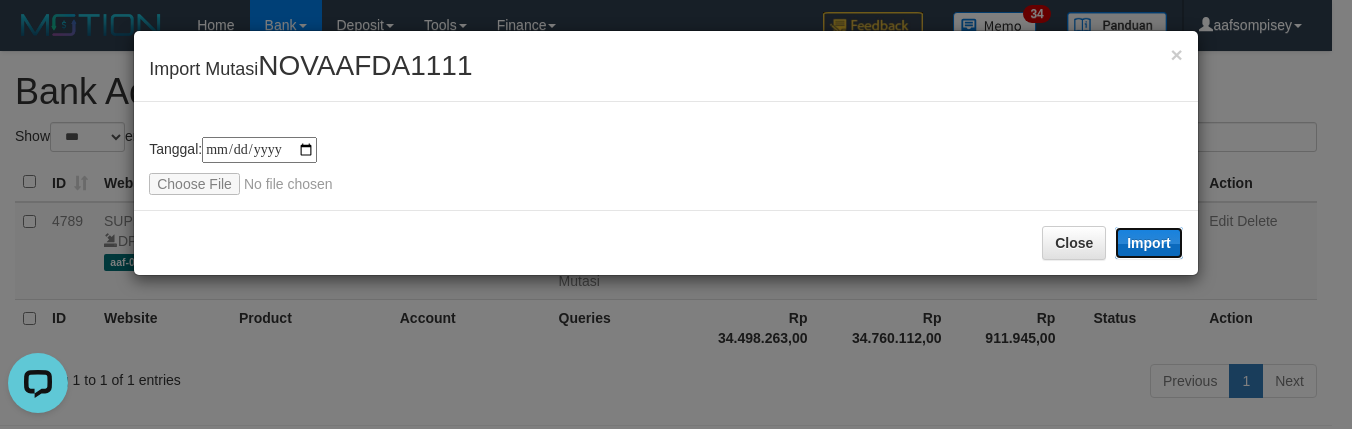 click on "Import" at bounding box center [1149, 243] 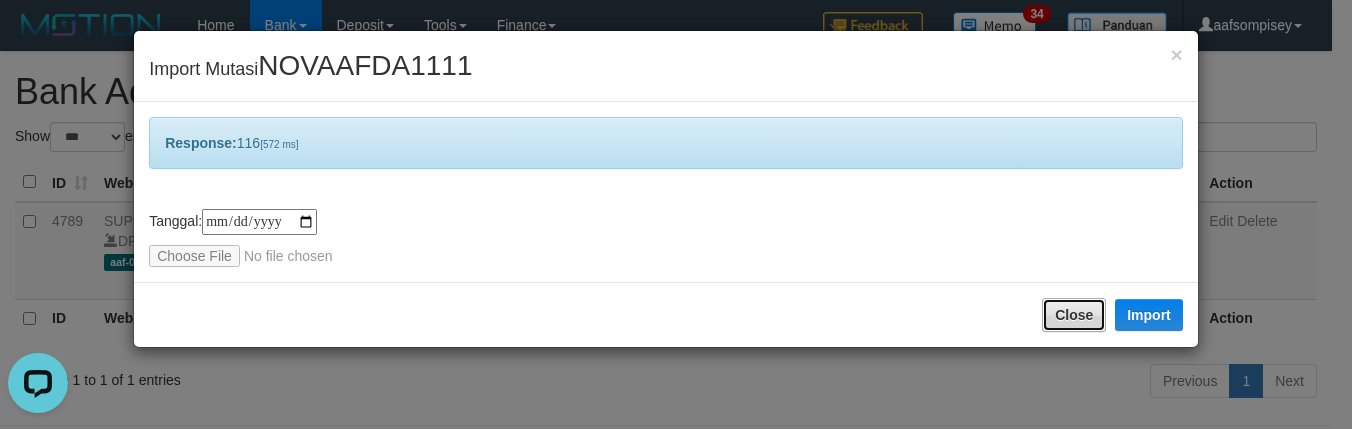 click on "Close" at bounding box center [1074, 315] 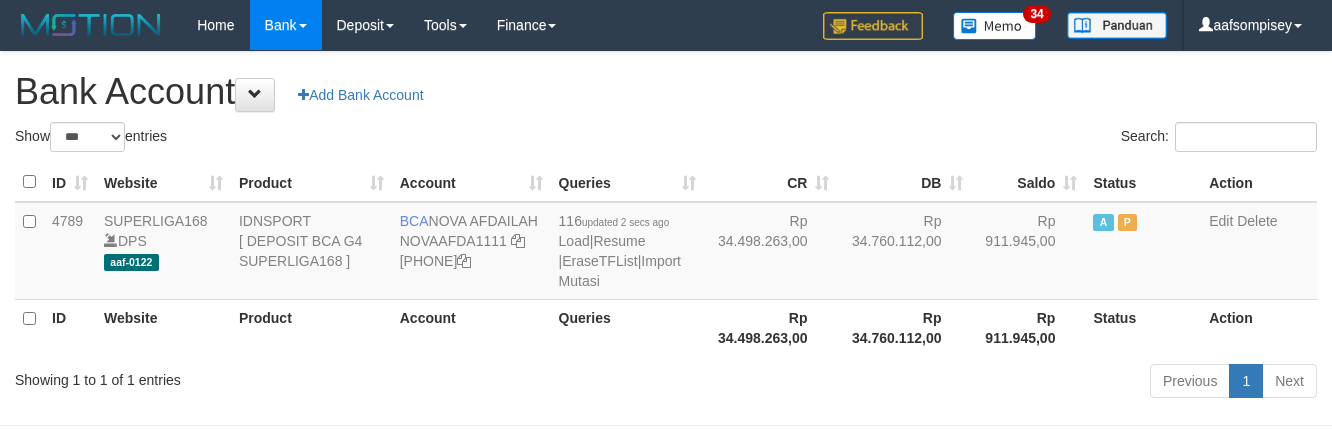 select on "***" 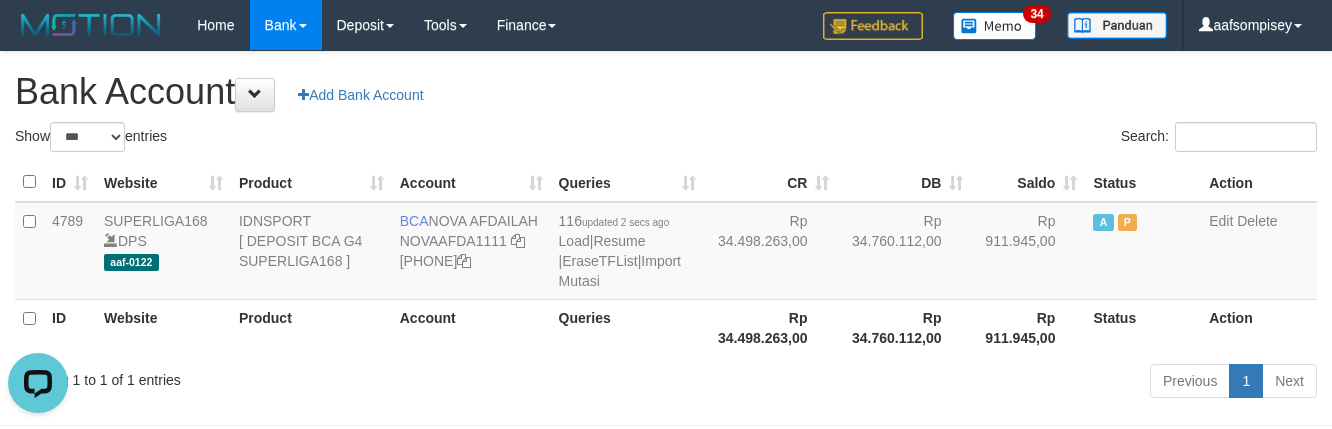scroll, scrollTop: 0, scrollLeft: 0, axis: both 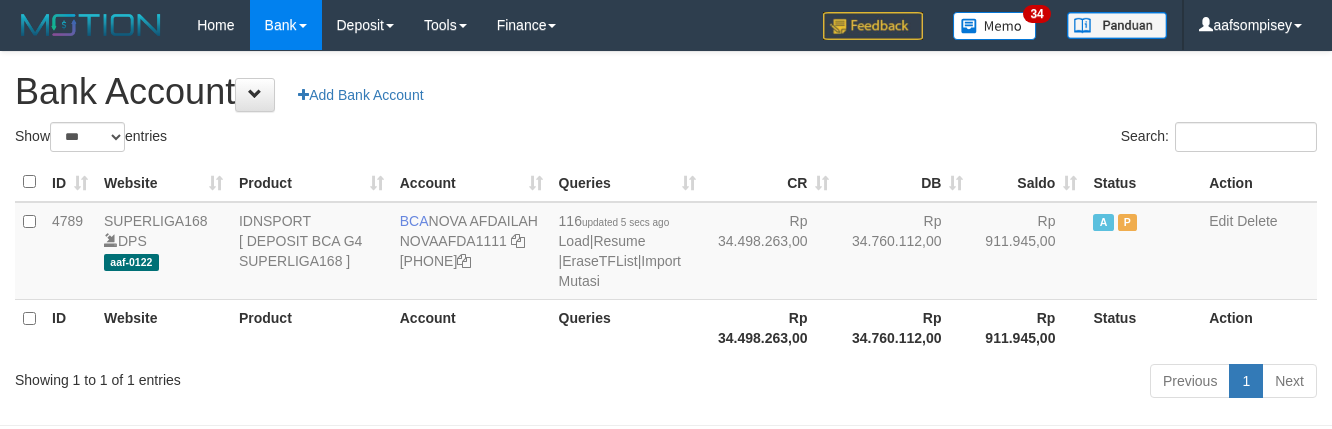 select on "***" 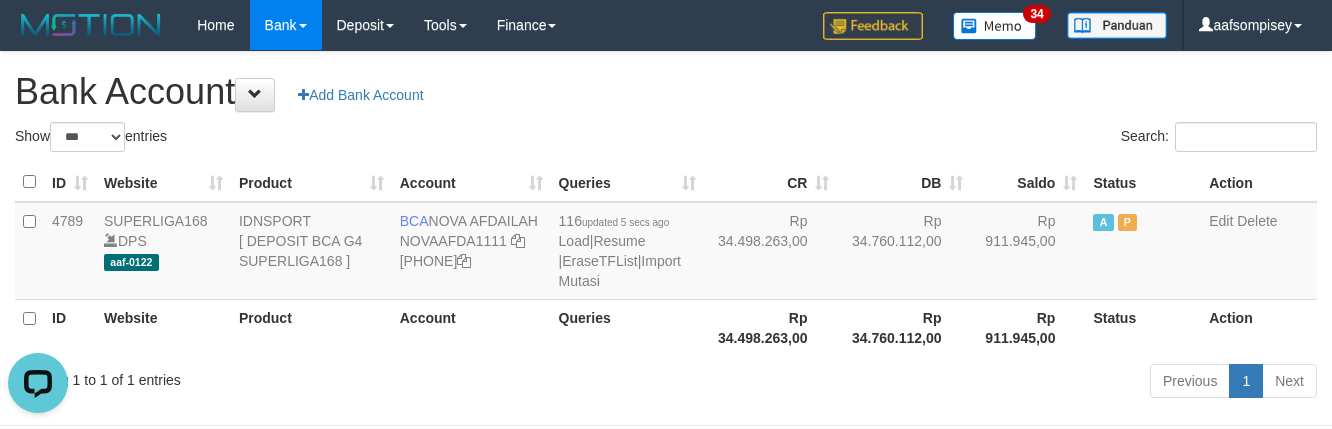 scroll, scrollTop: 0, scrollLeft: 0, axis: both 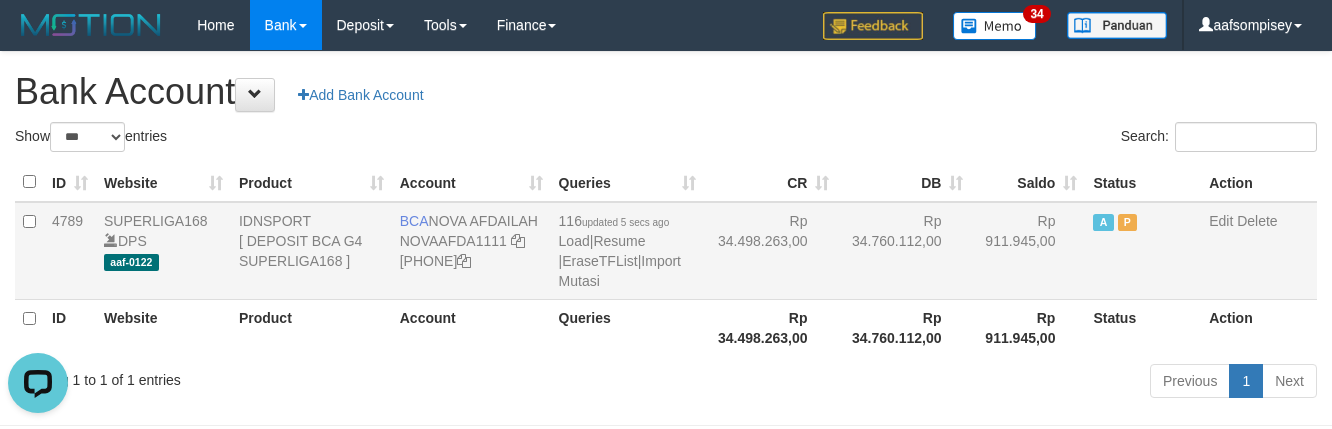 click on "Rp 34.498.263,00" at bounding box center (771, 251) 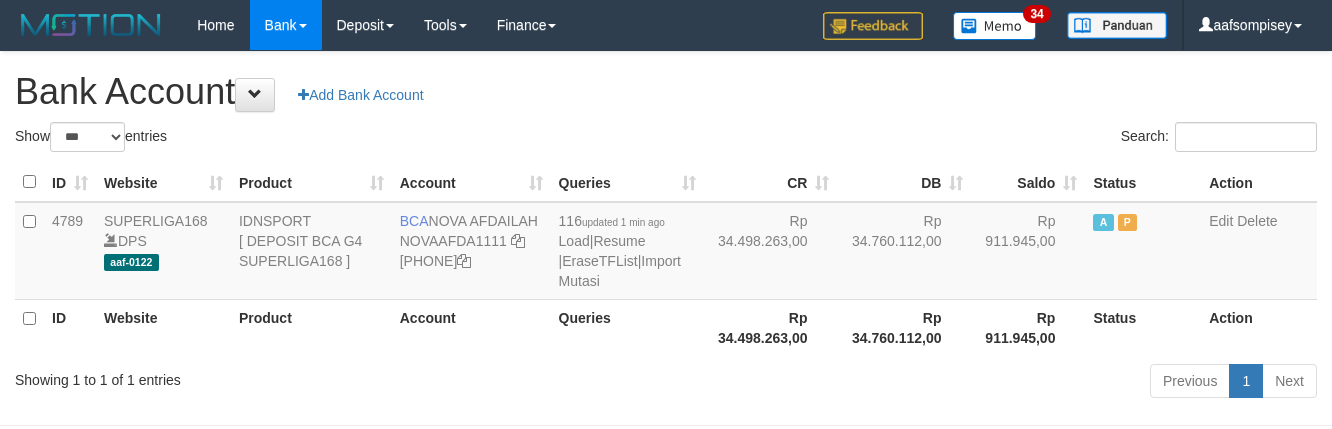 select on "***" 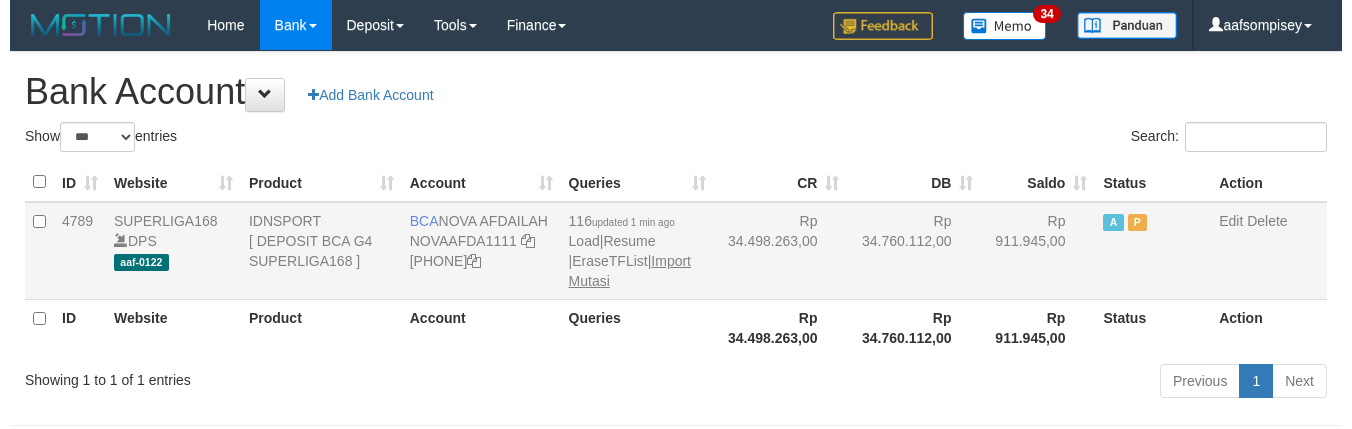 scroll, scrollTop: 0, scrollLeft: 0, axis: both 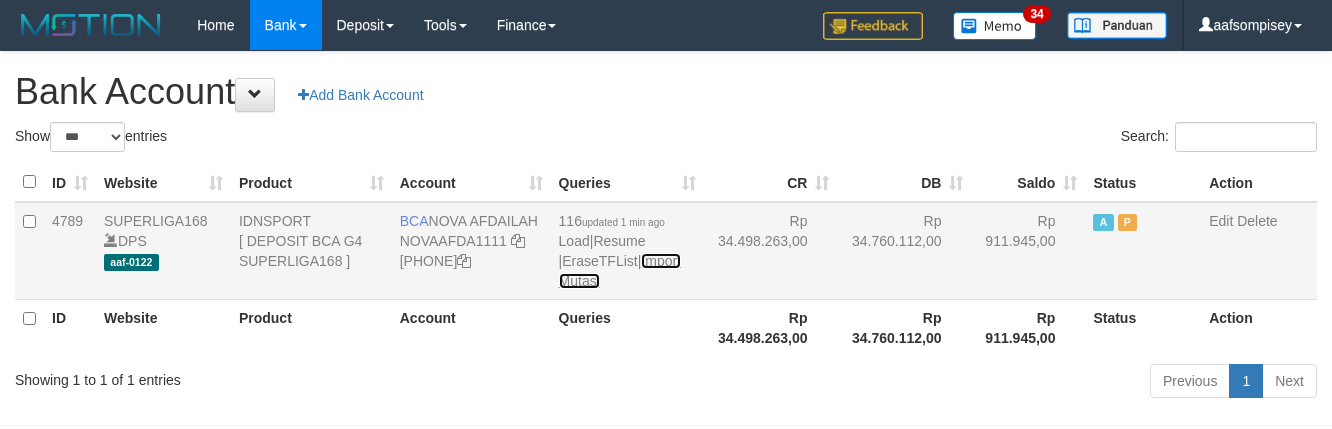 click on "Import Mutasi" at bounding box center (620, 271) 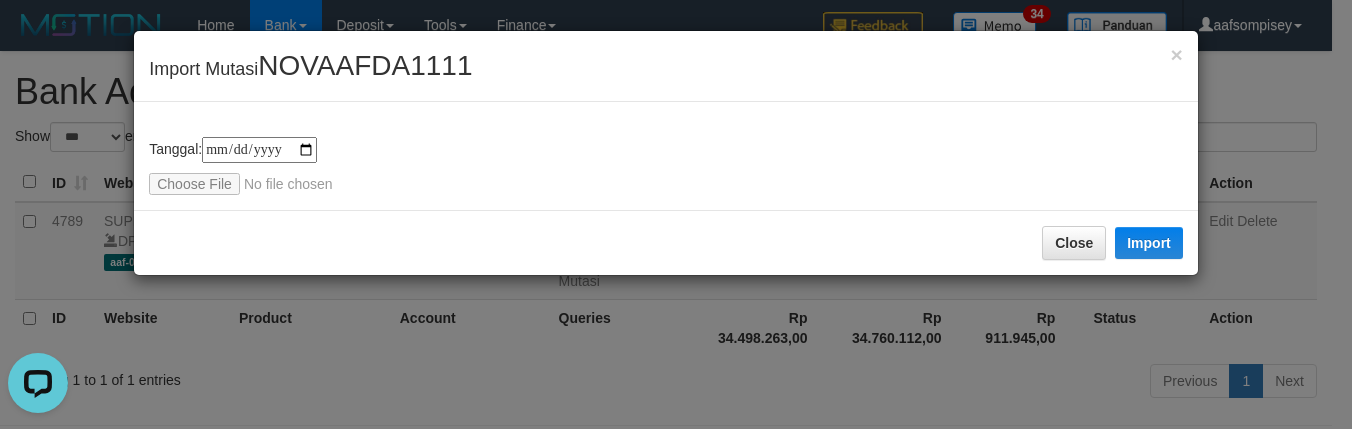 scroll, scrollTop: 0, scrollLeft: 0, axis: both 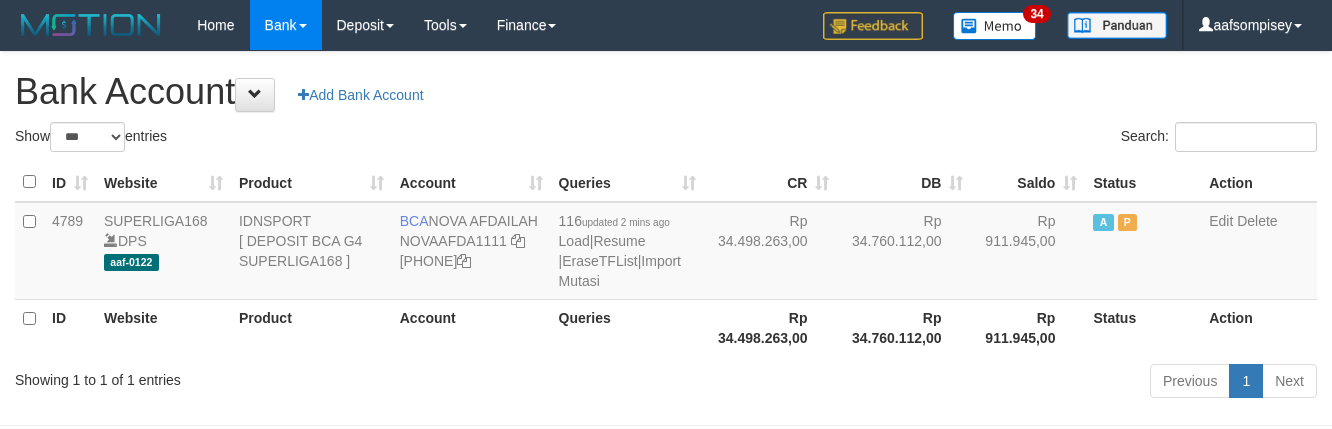 select on "***" 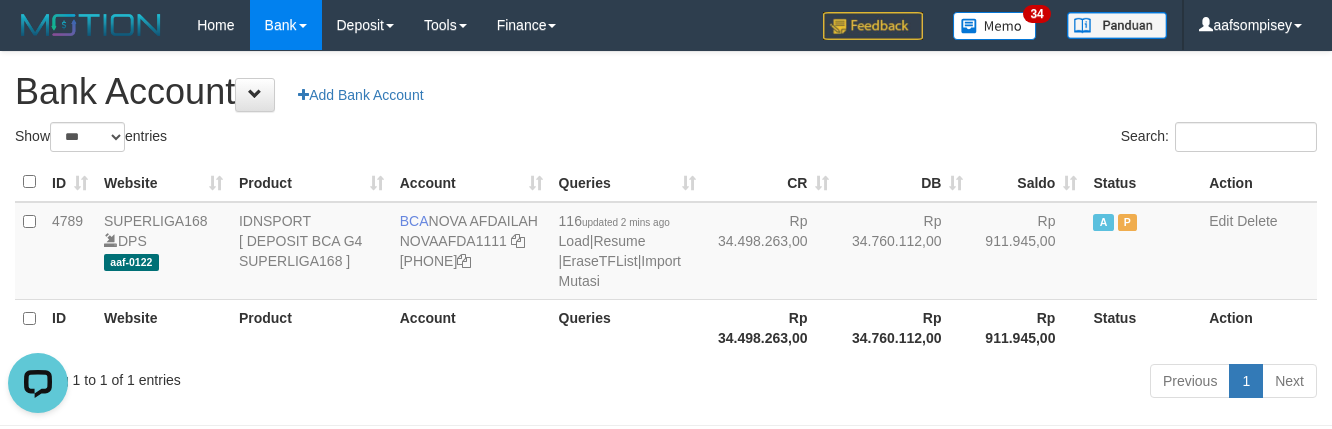 scroll, scrollTop: 0, scrollLeft: 0, axis: both 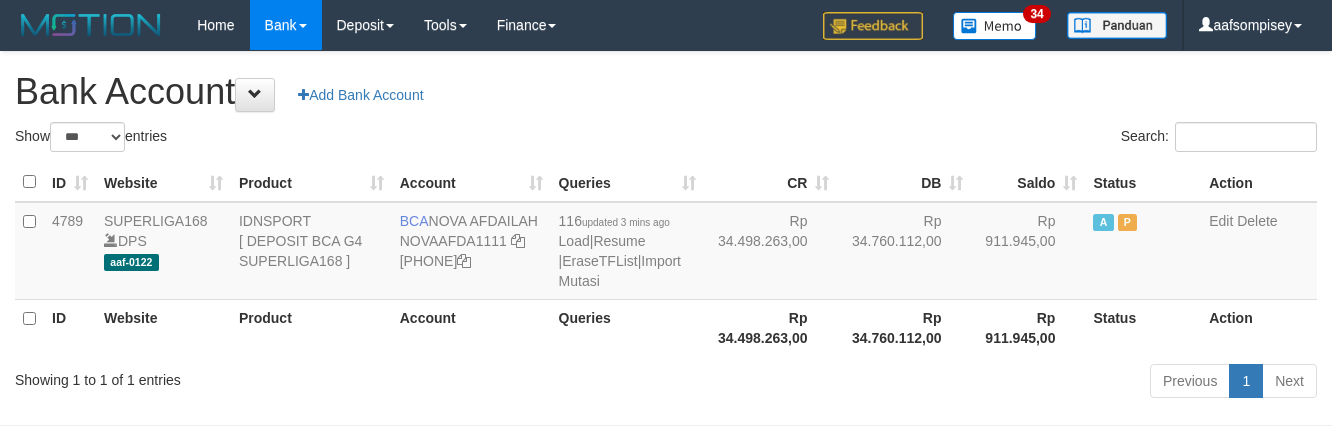 select on "***" 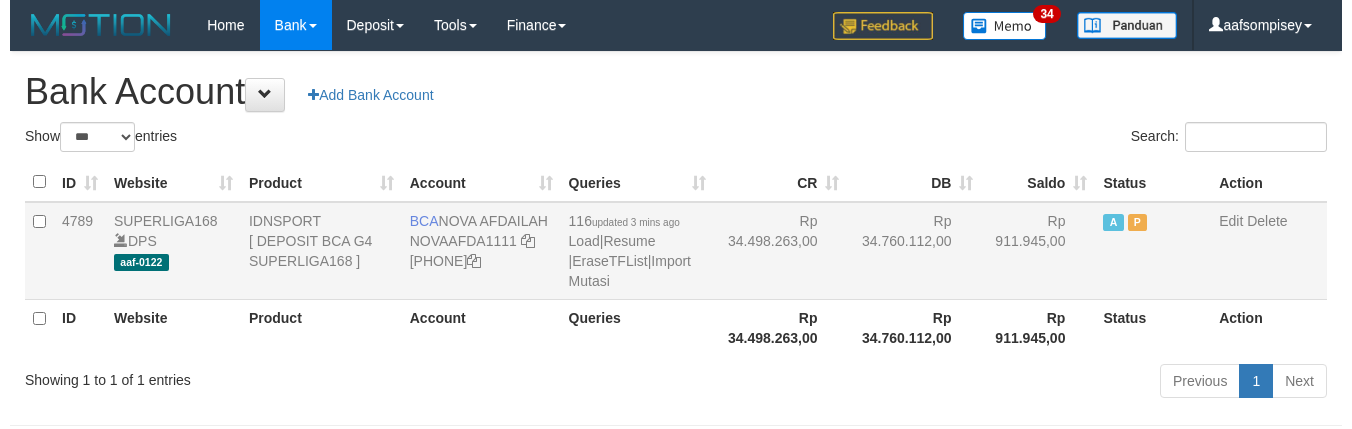 scroll, scrollTop: 0, scrollLeft: 0, axis: both 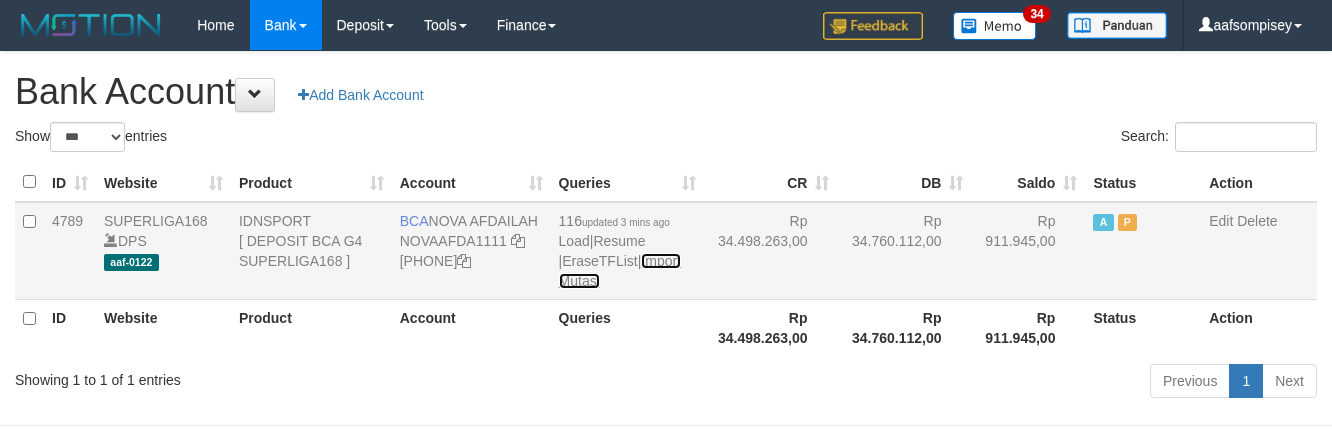 click on "Import Mutasi" at bounding box center (620, 271) 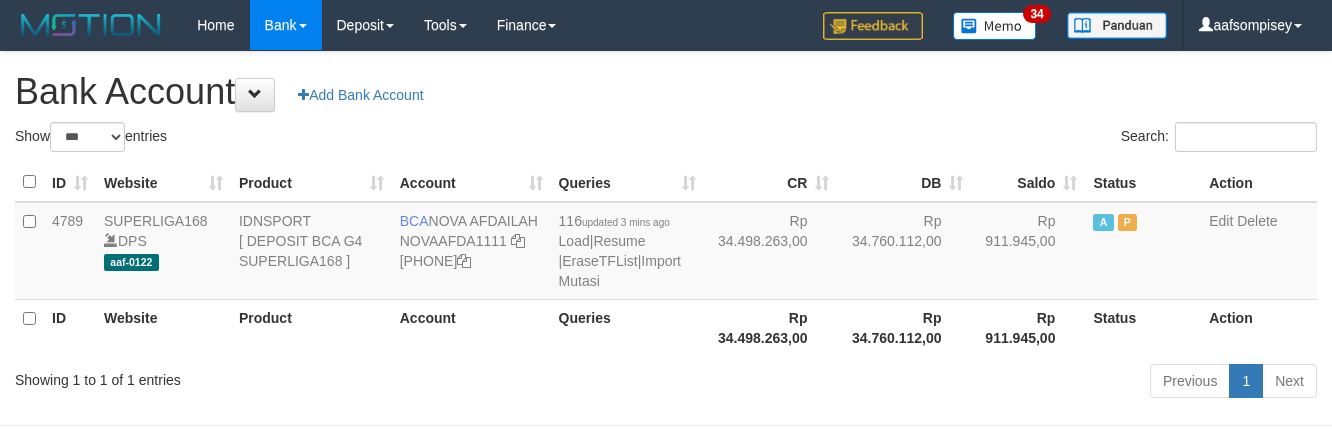 select on "***" 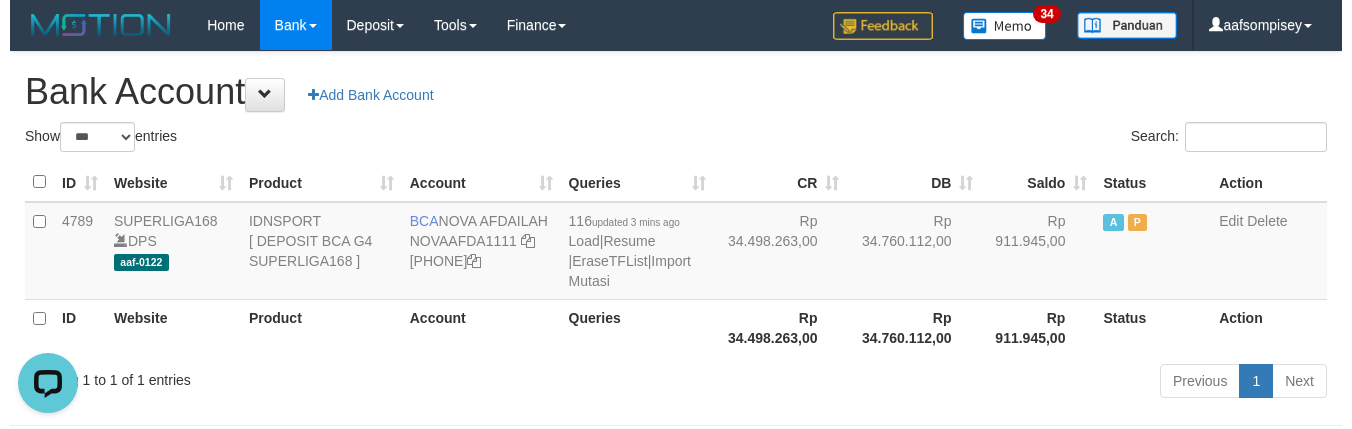 scroll, scrollTop: 0, scrollLeft: 0, axis: both 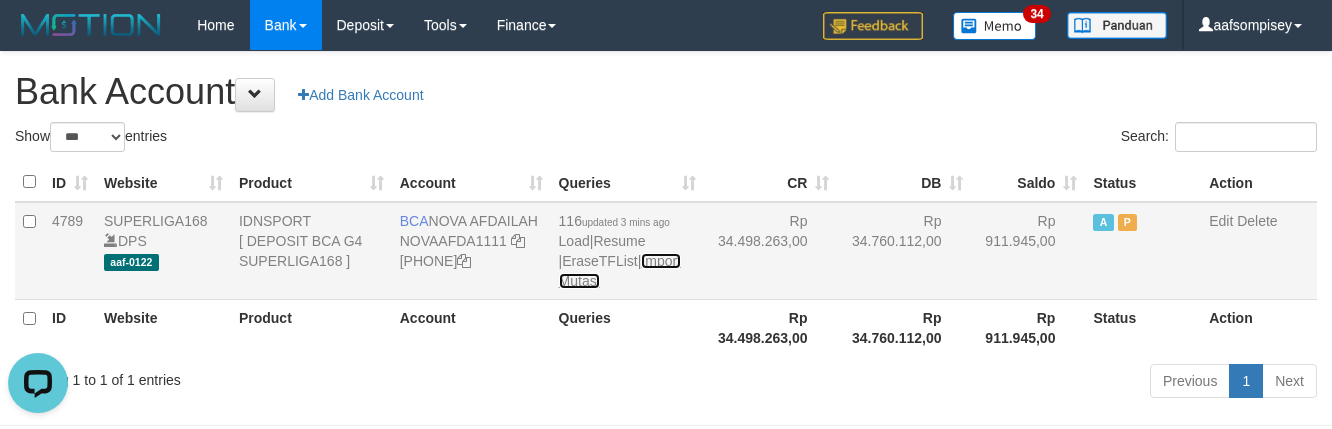 click on "Import Mutasi" at bounding box center [620, 271] 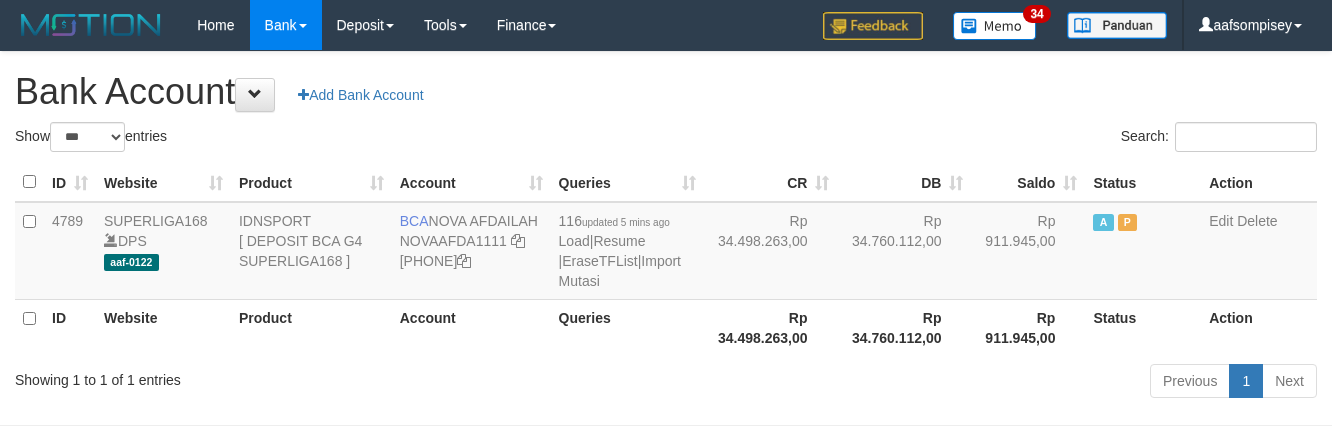 select on "***" 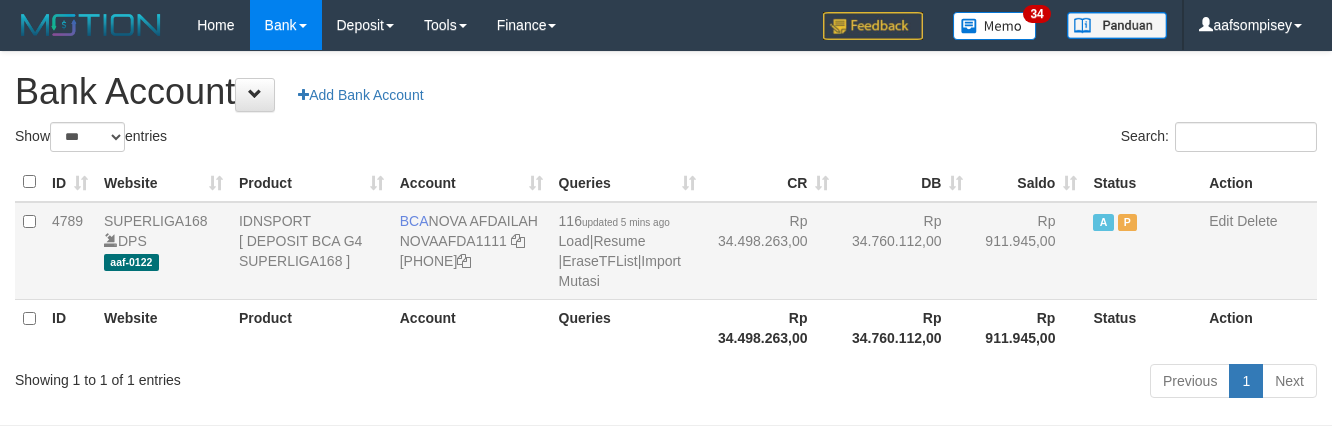 click on "116  updated 5 mins ago
Load
|
Resume
|
EraseTFList
|
Import Mutasi" at bounding box center (627, 251) 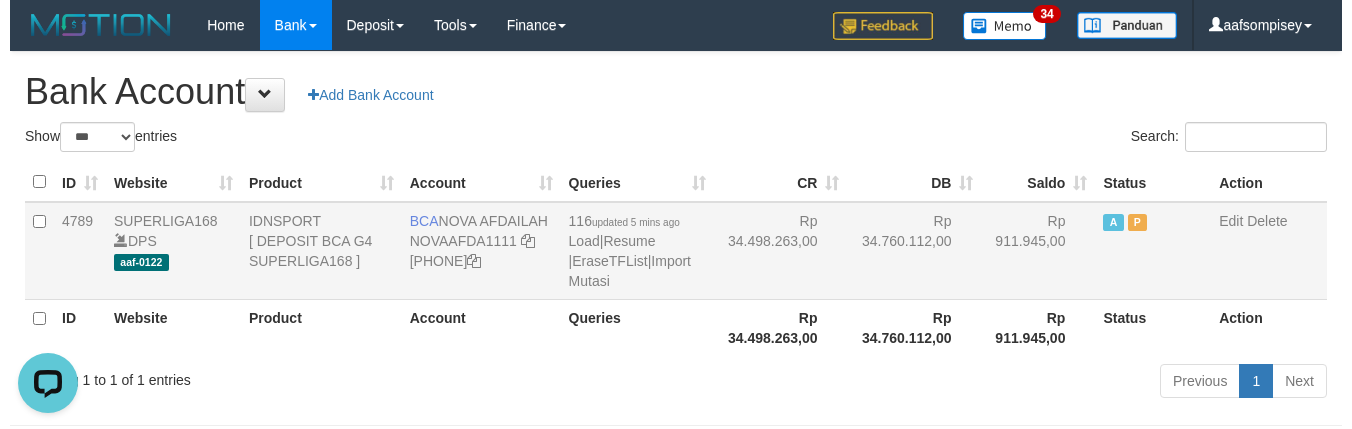 scroll, scrollTop: 0, scrollLeft: 0, axis: both 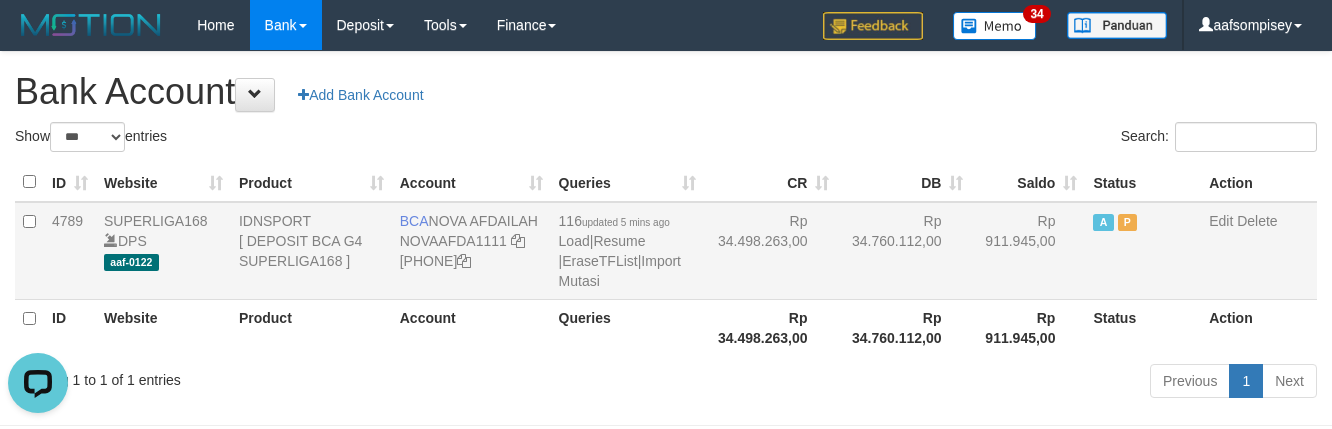 click on "116  updated 5 mins ago
Load
|
Resume
|
EraseTFList
|
Import Mutasi" at bounding box center (620, 251) 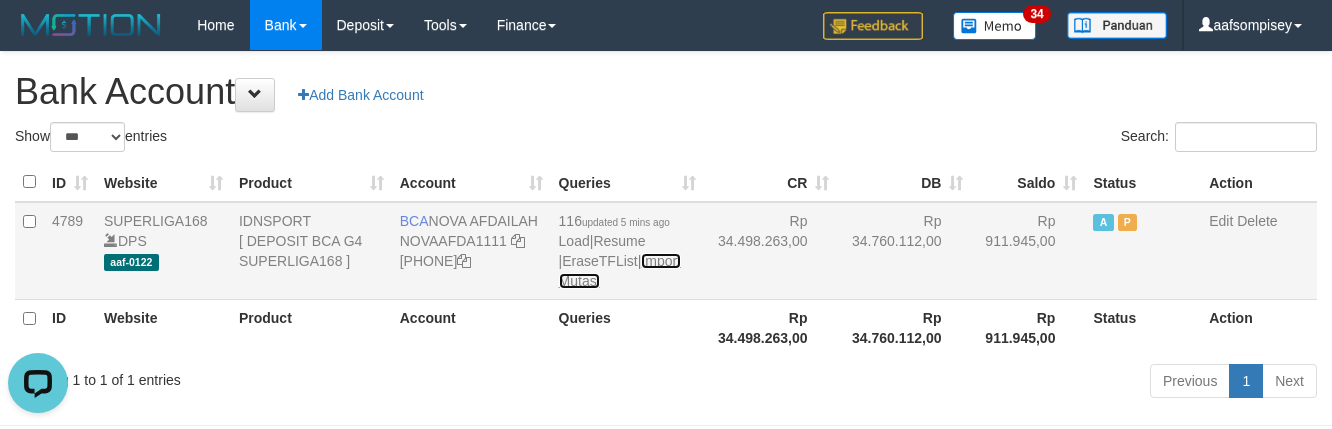 click on "Import Mutasi" at bounding box center (620, 271) 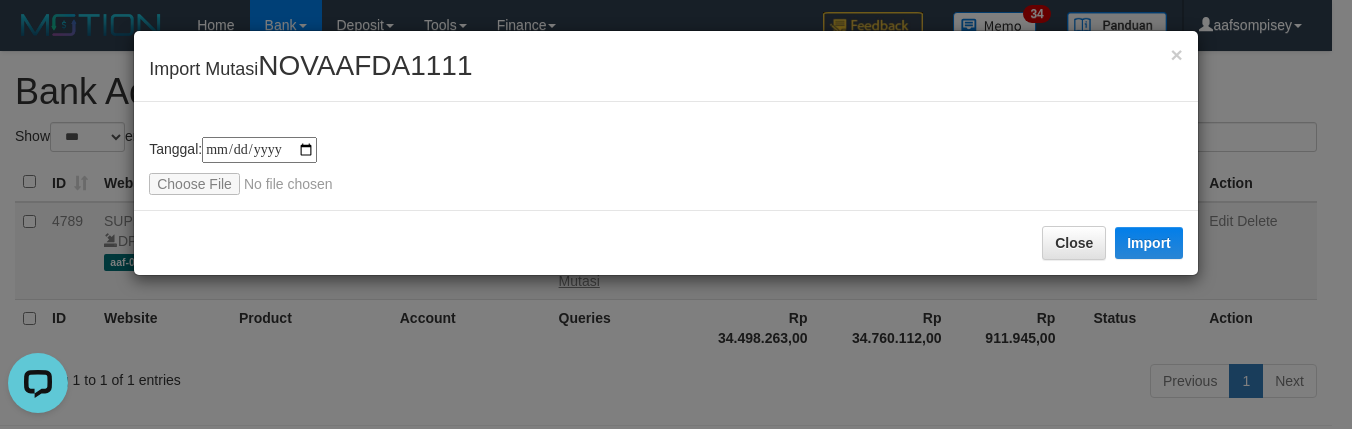 type on "**********" 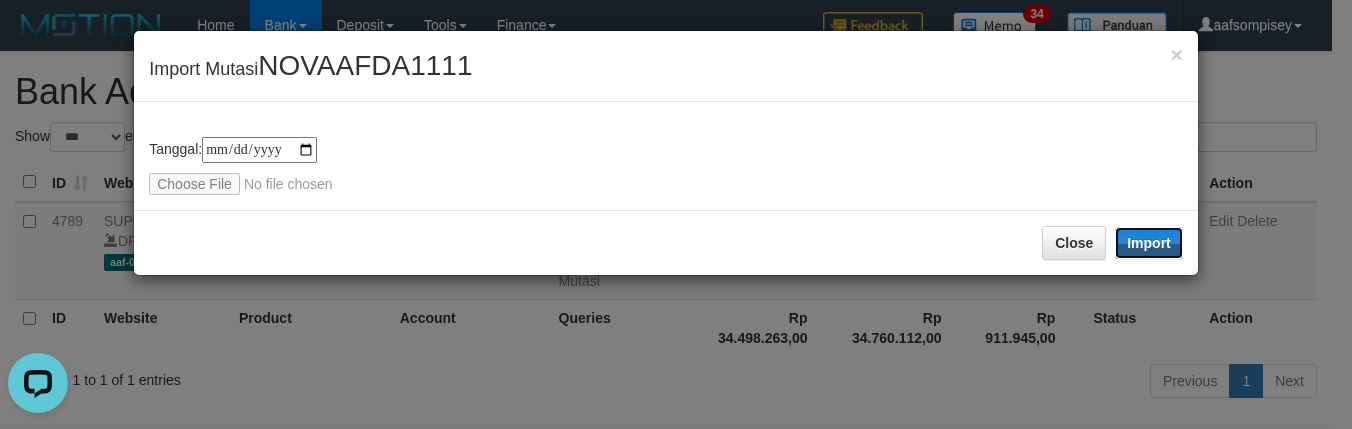 click on "Import" at bounding box center (1149, 243) 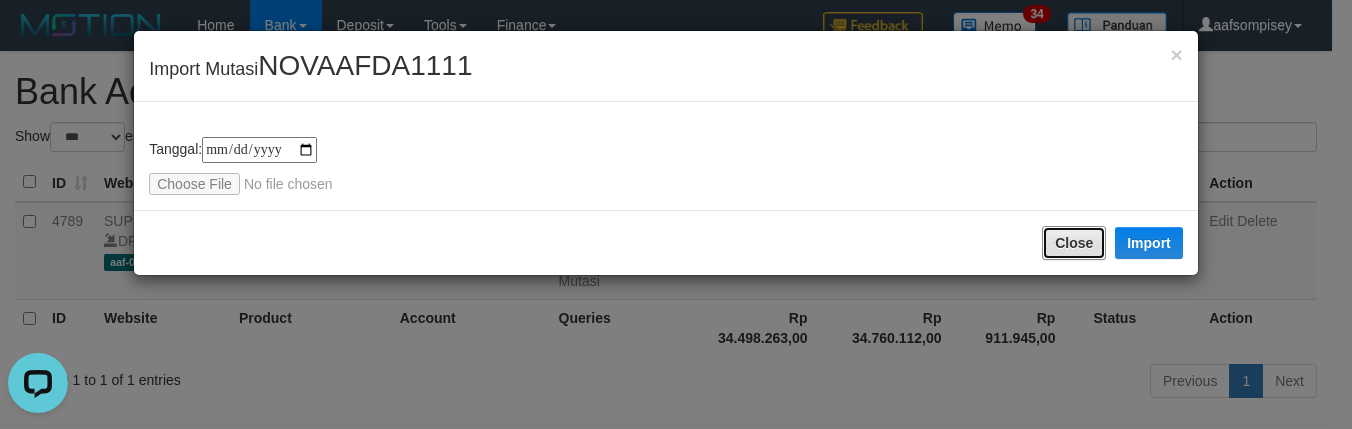 click on "Close" at bounding box center [1074, 243] 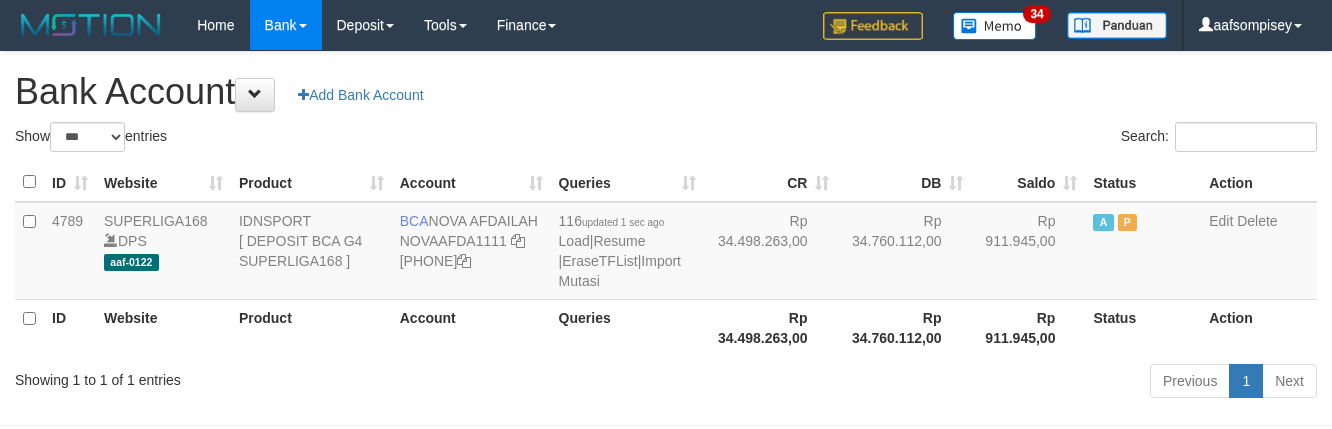 select on "***" 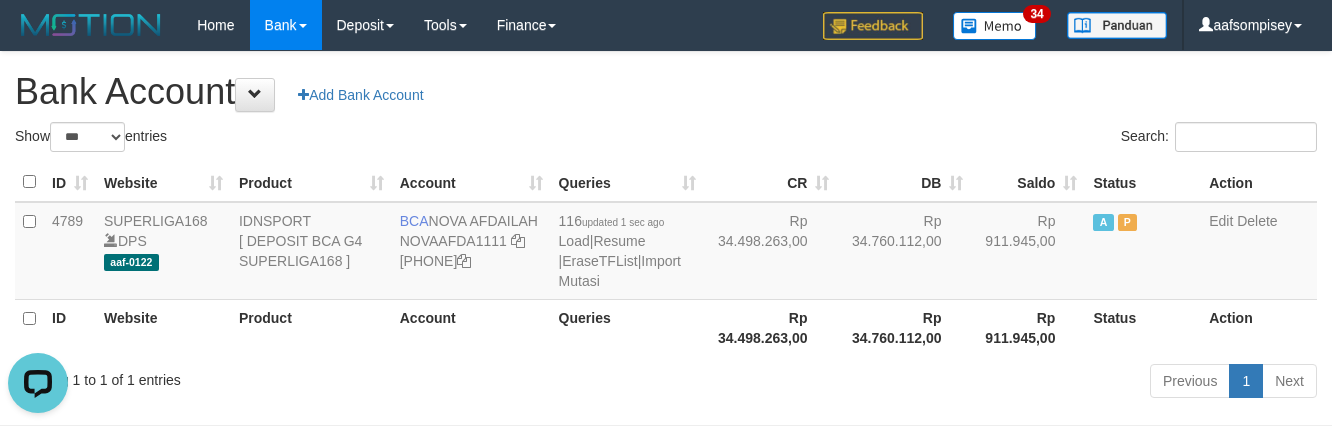 scroll, scrollTop: 0, scrollLeft: 0, axis: both 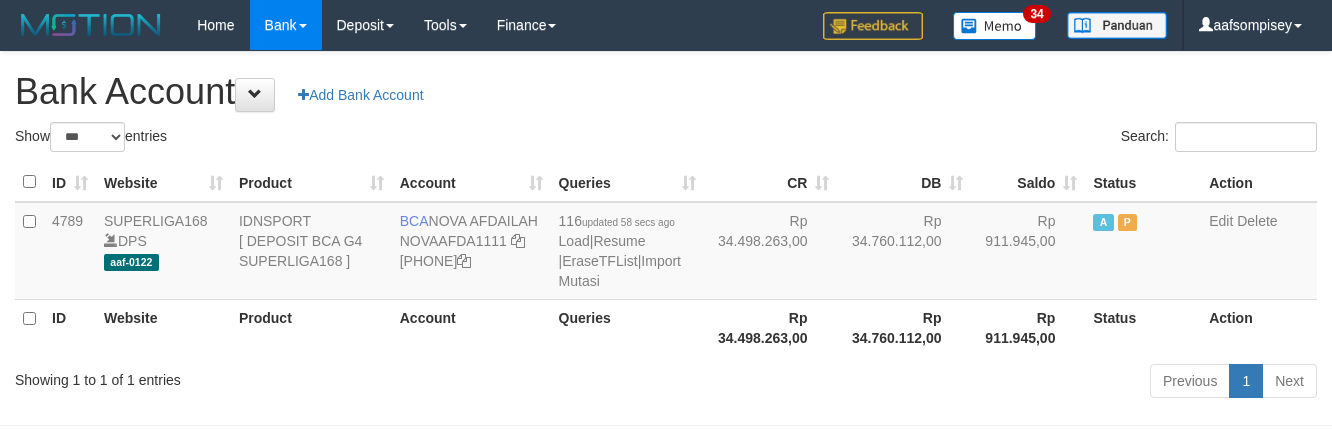 select on "***" 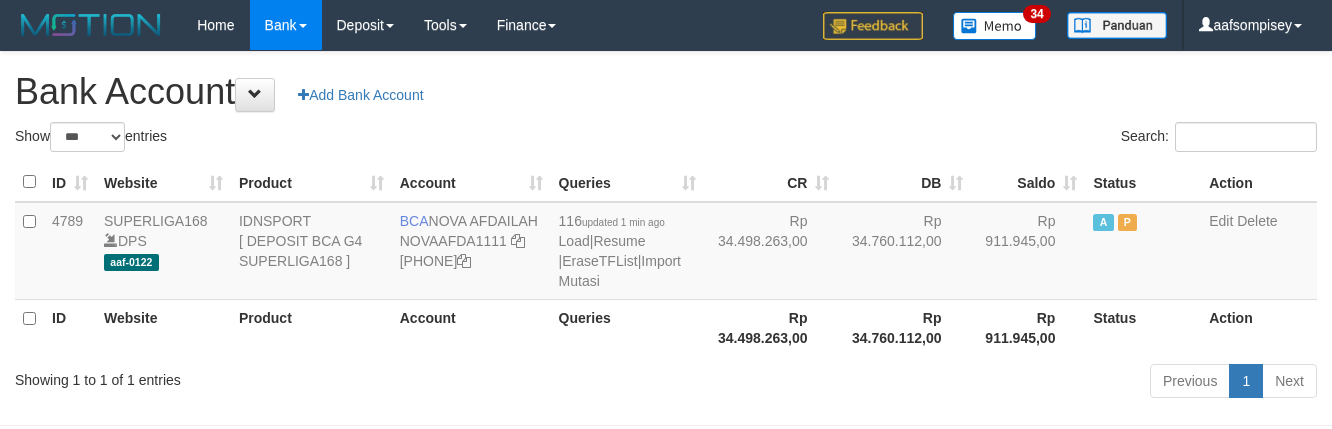 select on "***" 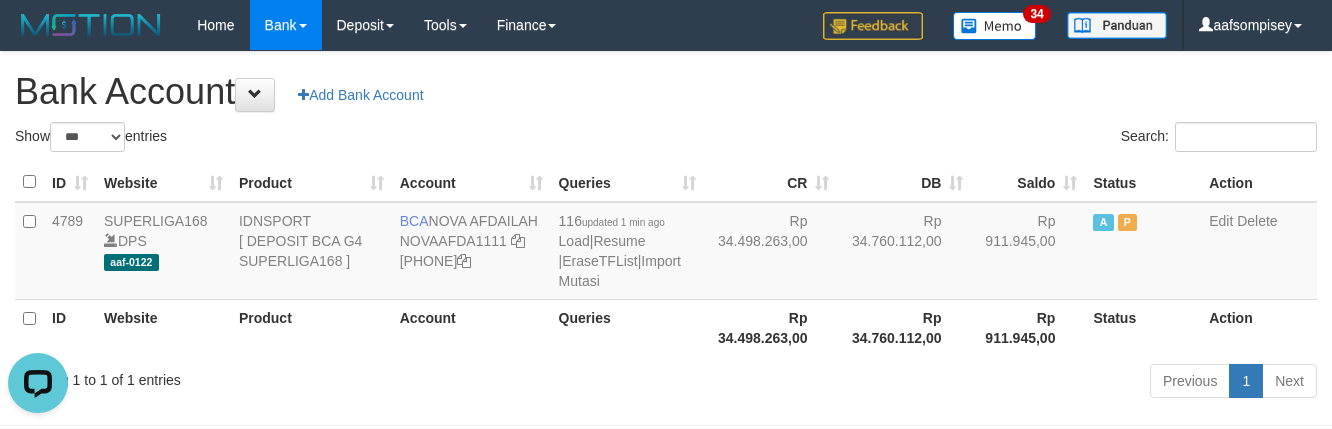 scroll, scrollTop: 0, scrollLeft: 0, axis: both 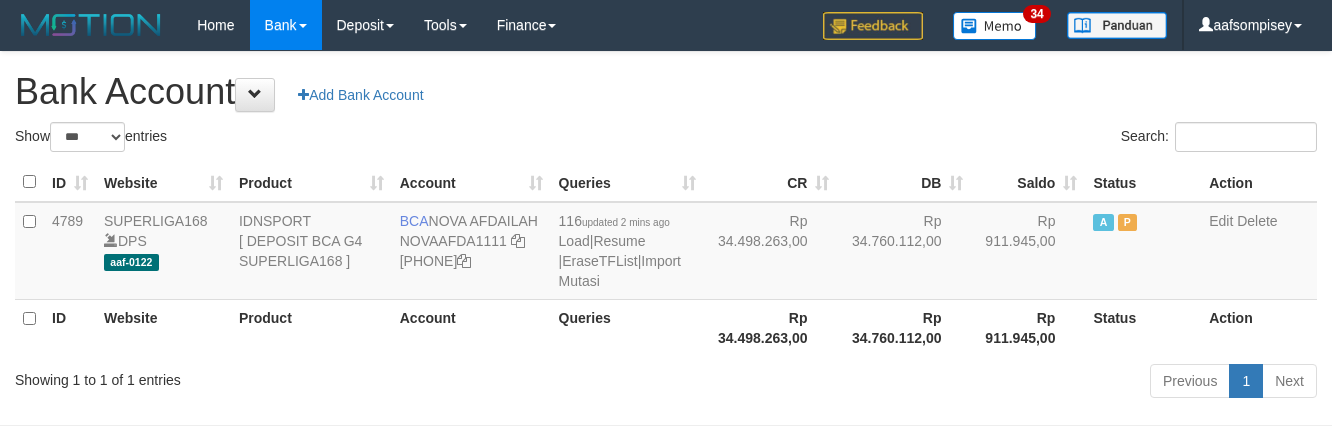 select on "***" 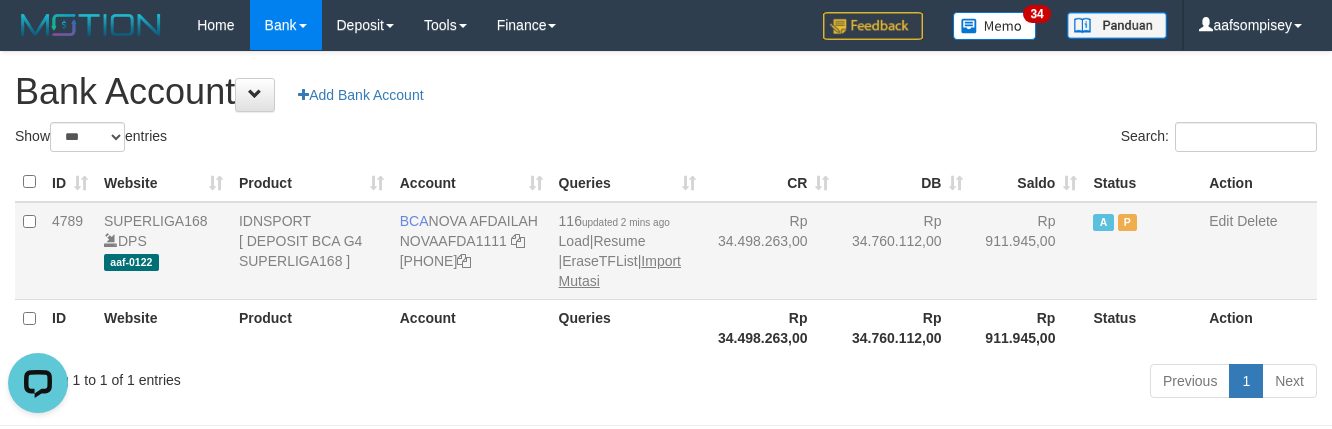 scroll, scrollTop: 0, scrollLeft: 0, axis: both 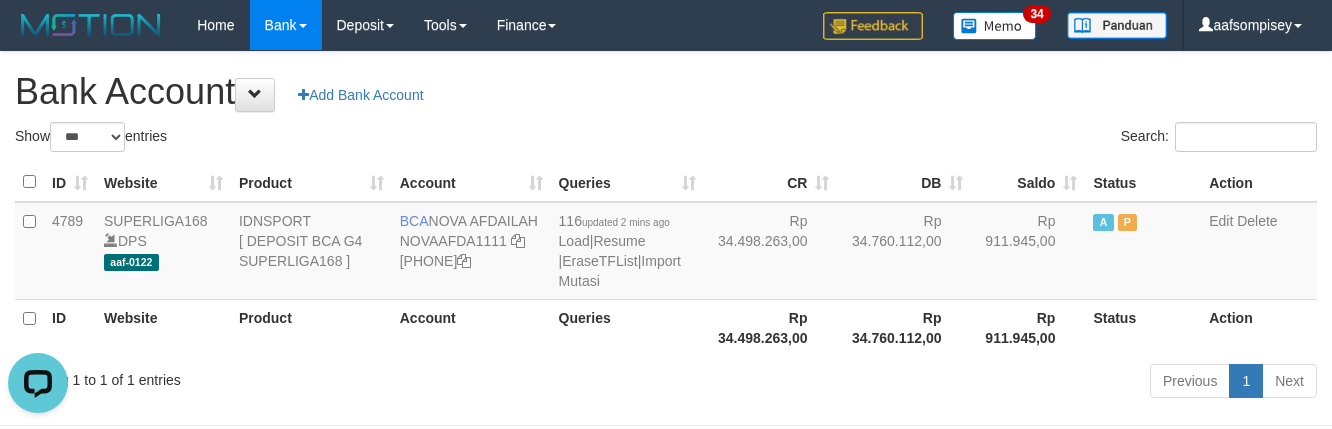 click on "Queries" at bounding box center (627, 327) 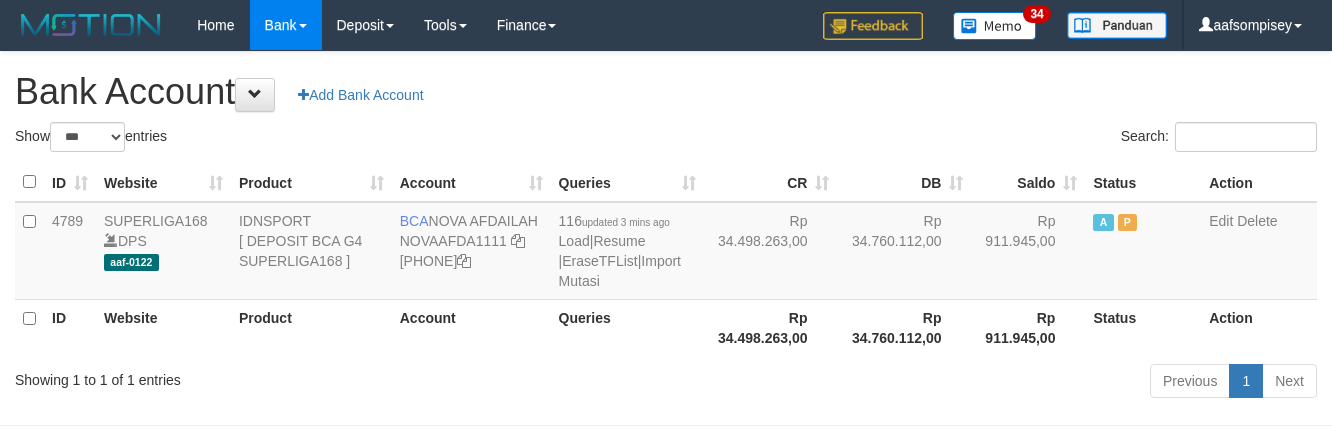 select on "***" 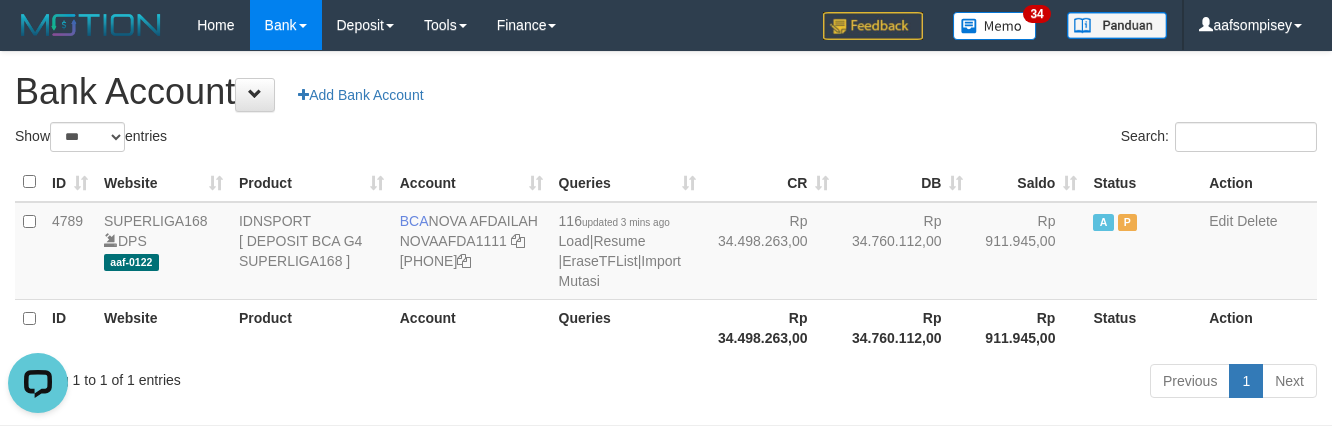 scroll, scrollTop: 0, scrollLeft: 0, axis: both 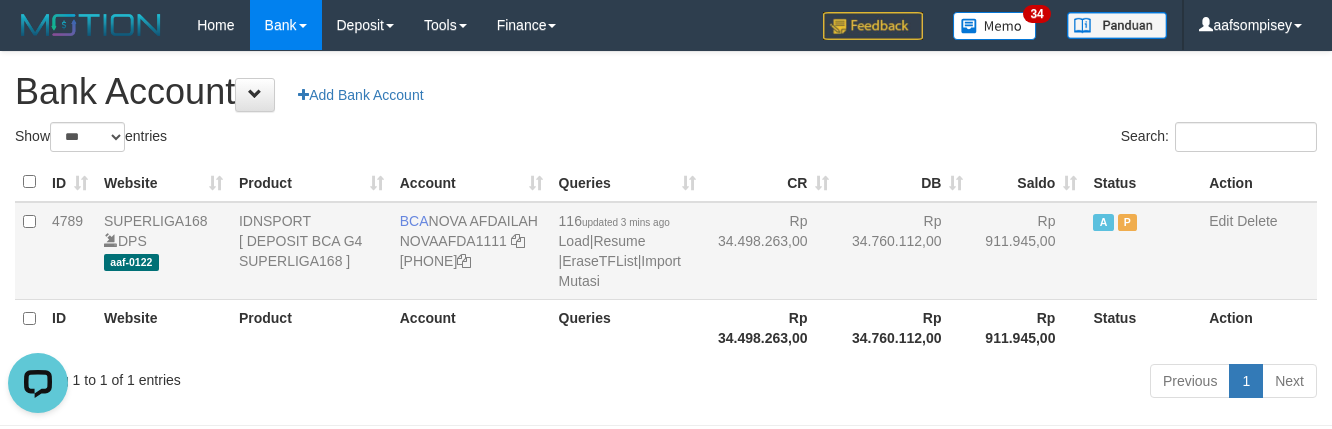drag, startPoint x: 798, startPoint y: 162, endPoint x: 794, endPoint y: 216, distance: 54.147945 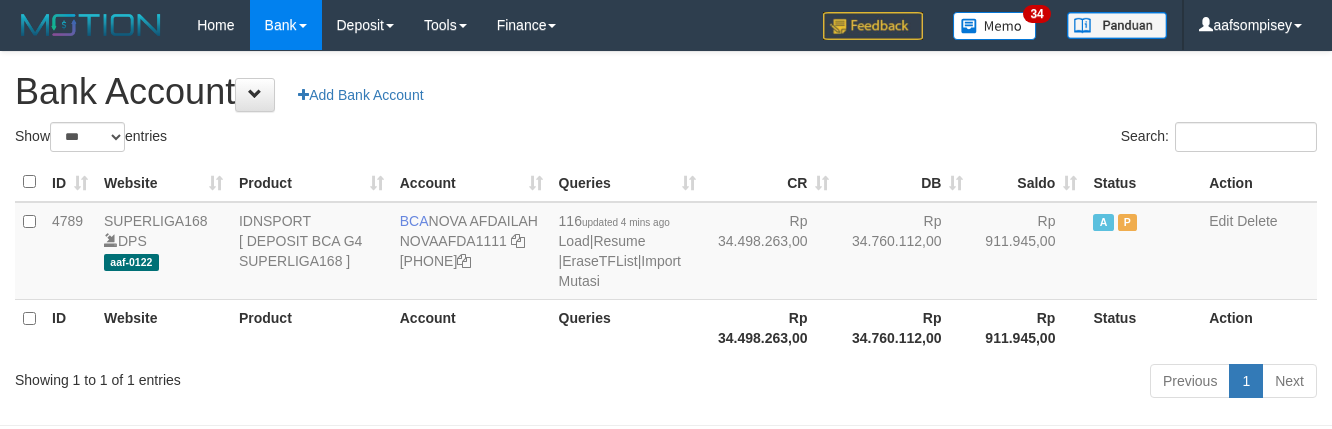 select on "***" 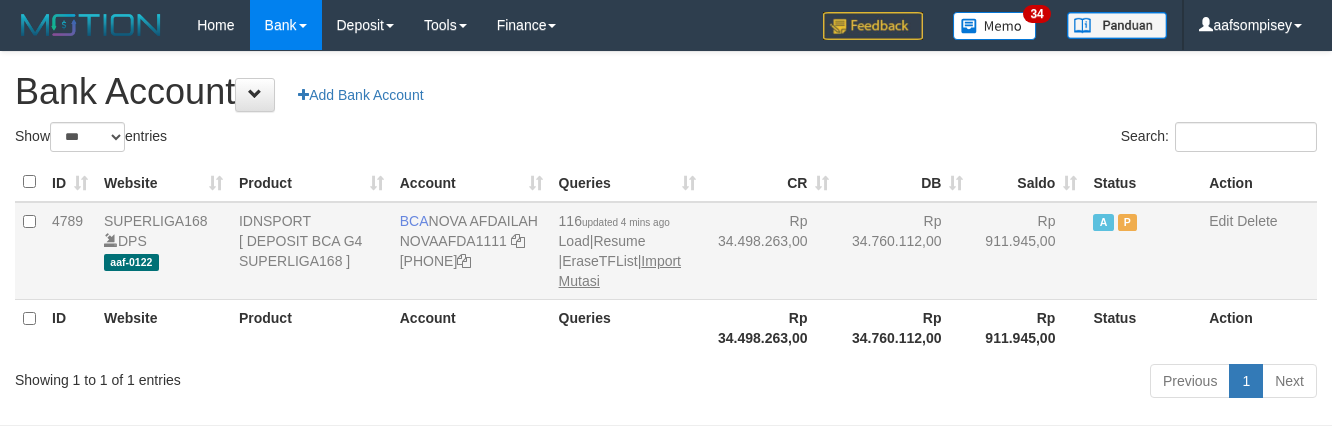 scroll, scrollTop: 0, scrollLeft: 0, axis: both 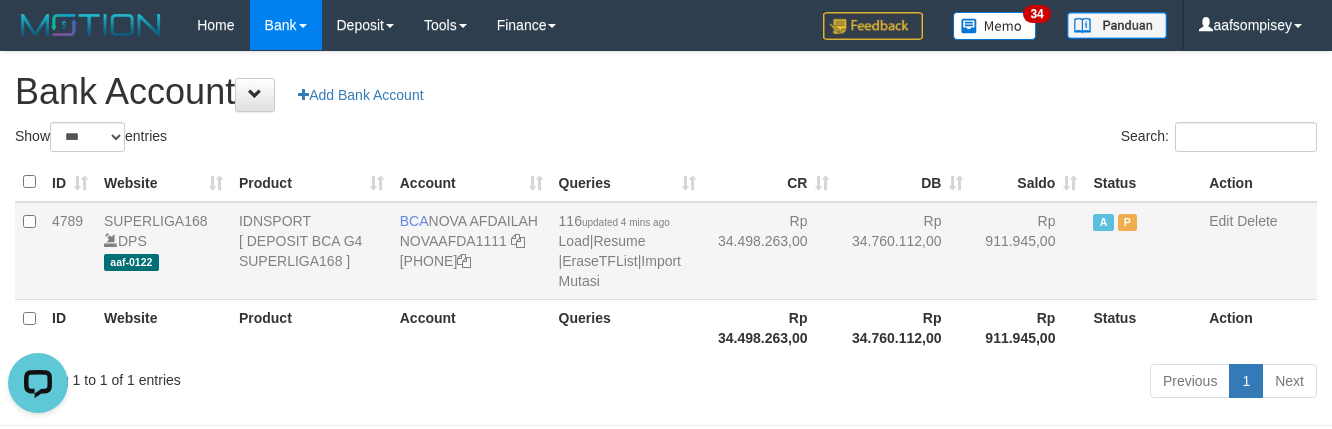 click on "116  updated 4 mins ago
Load
|
Resume
|
EraseTFList
|
Import Mutasi" at bounding box center [627, 251] 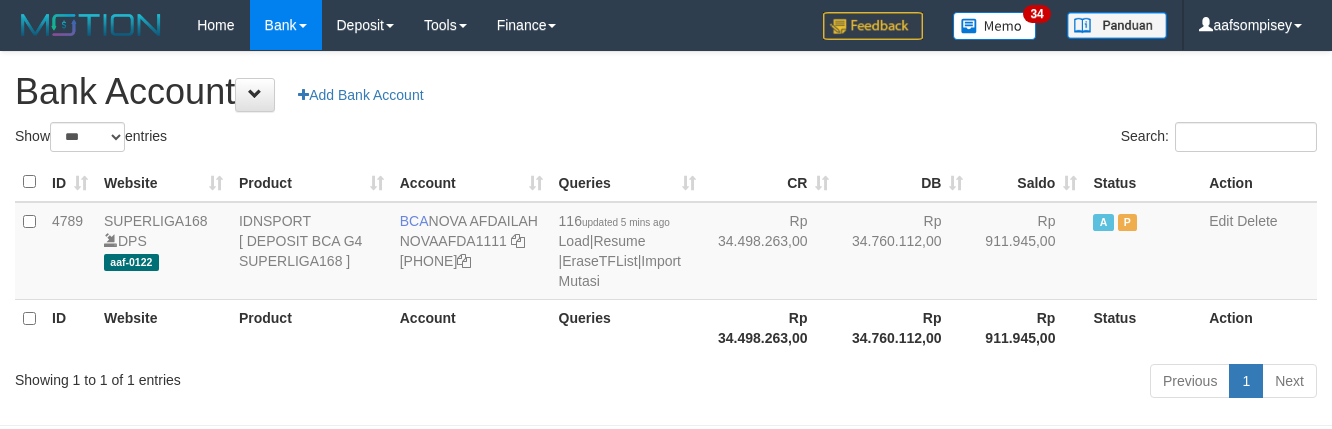 select on "***" 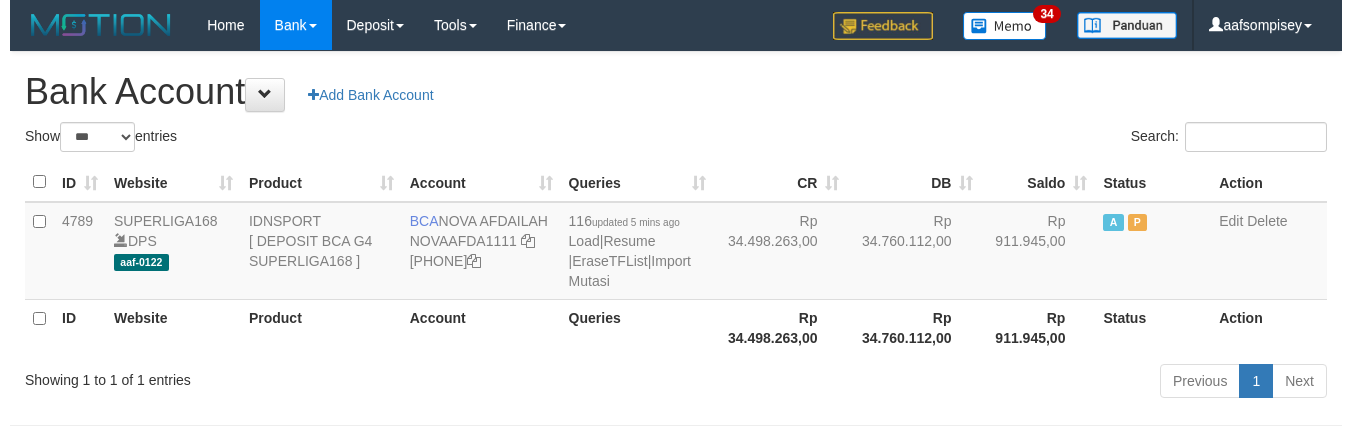 scroll, scrollTop: 0, scrollLeft: 0, axis: both 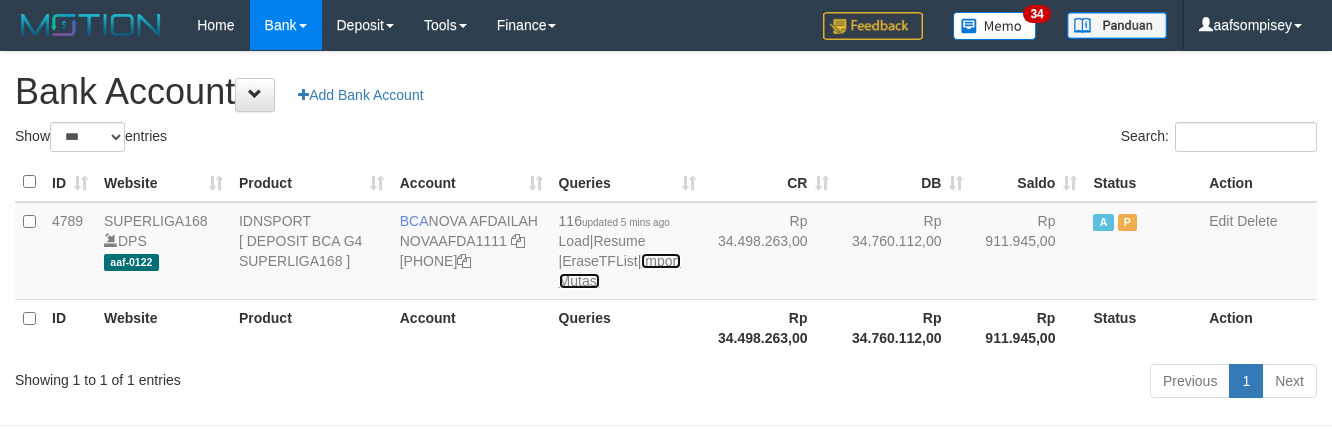 click on "Import Mutasi" at bounding box center [620, 271] 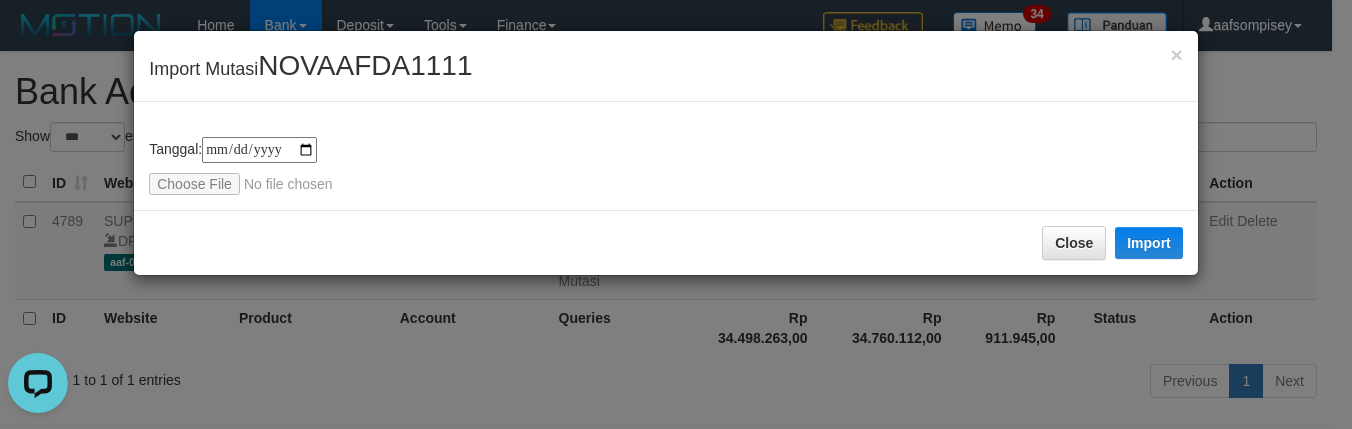 scroll, scrollTop: 0, scrollLeft: 0, axis: both 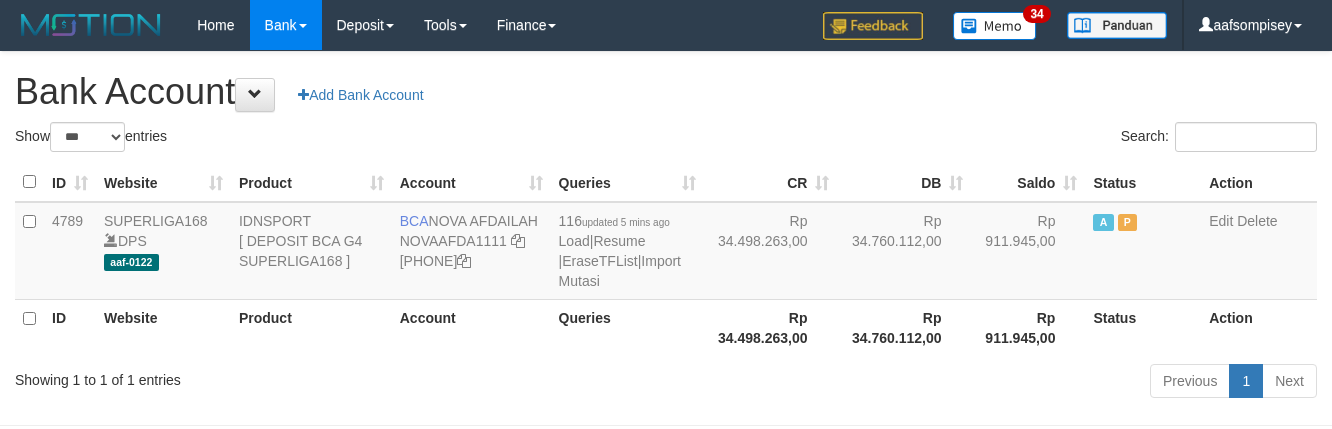 select on "***" 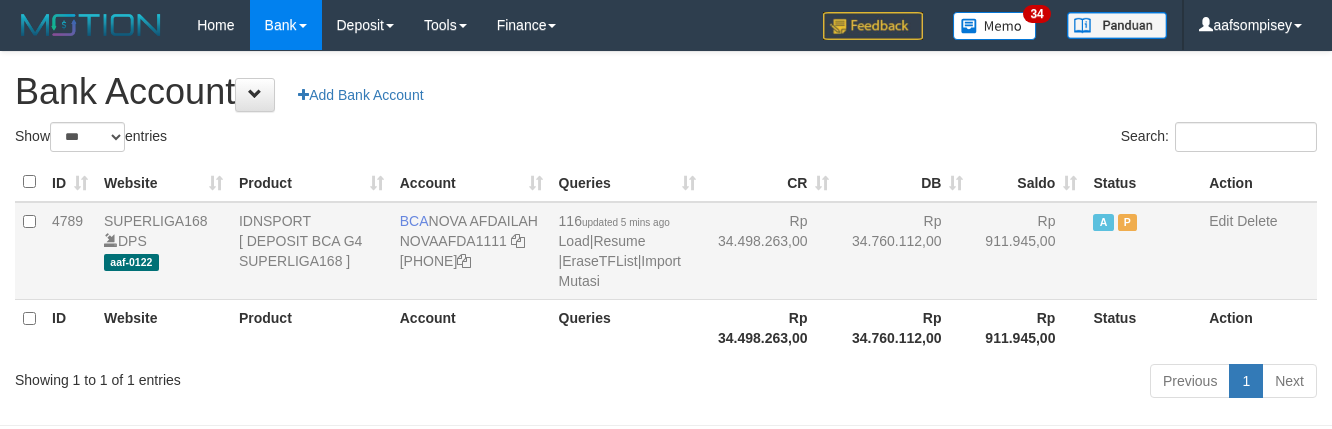 scroll, scrollTop: 0, scrollLeft: 0, axis: both 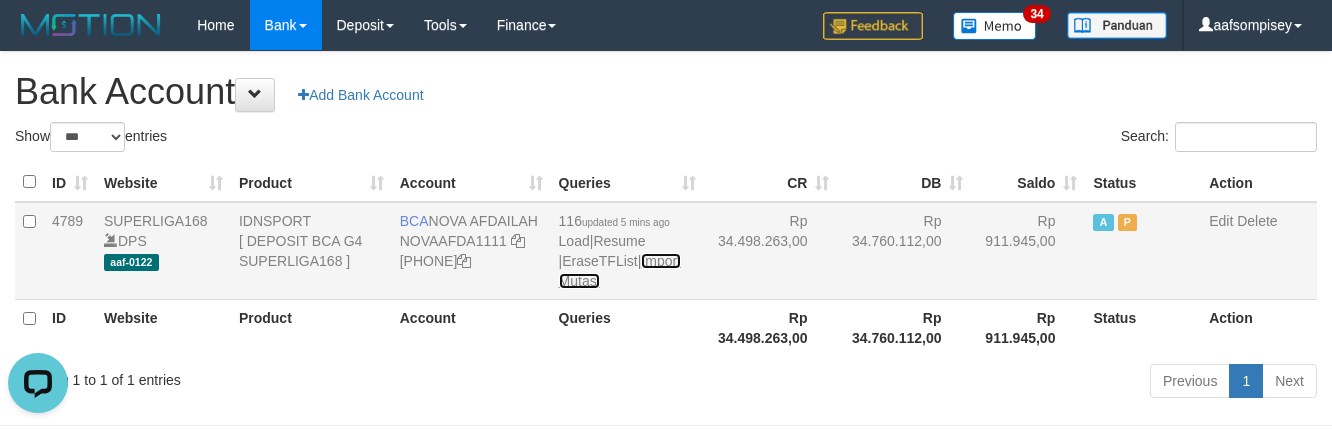 click on "Import Mutasi" at bounding box center [620, 271] 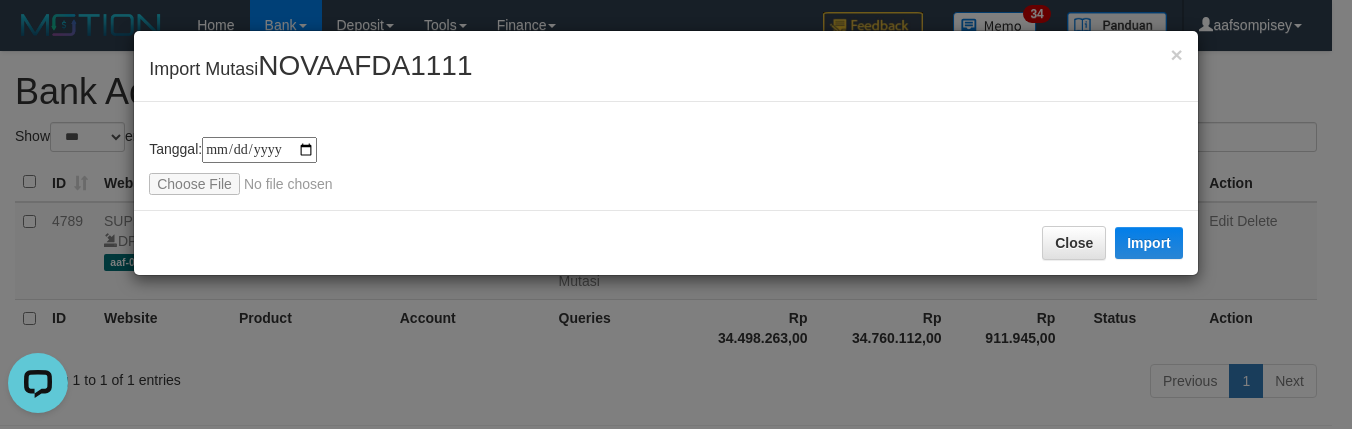 type on "**********" 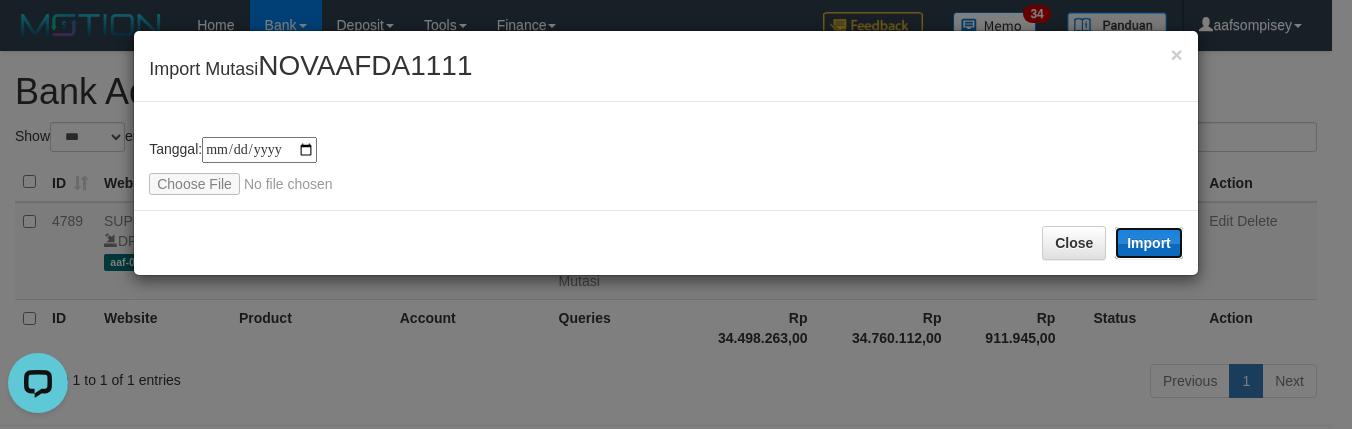drag, startPoint x: 1137, startPoint y: 236, endPoint x: 1008, endPoint y: 312, distance: 149.72308 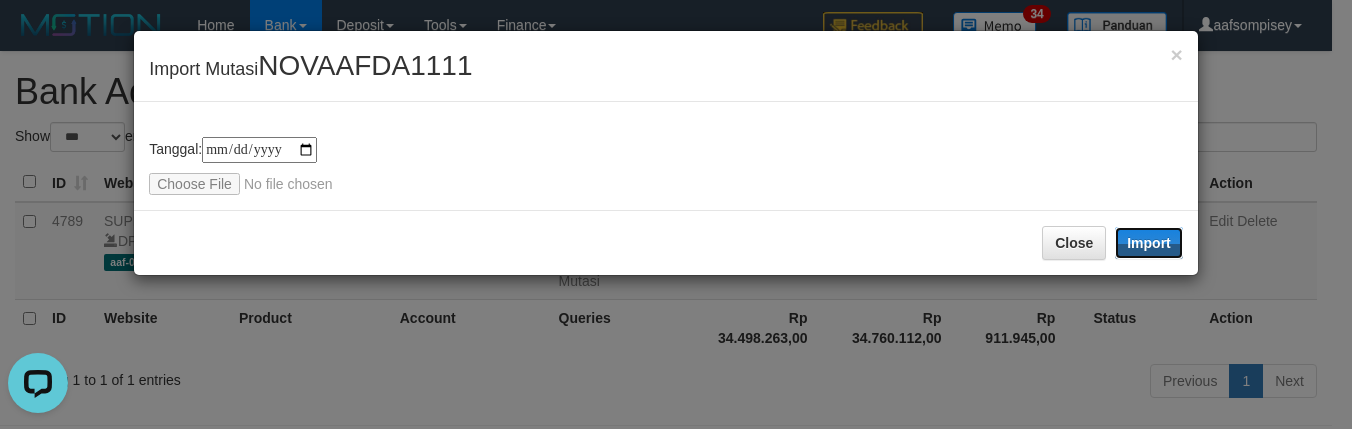 click on "Import" at bounding box center [1149, 243] 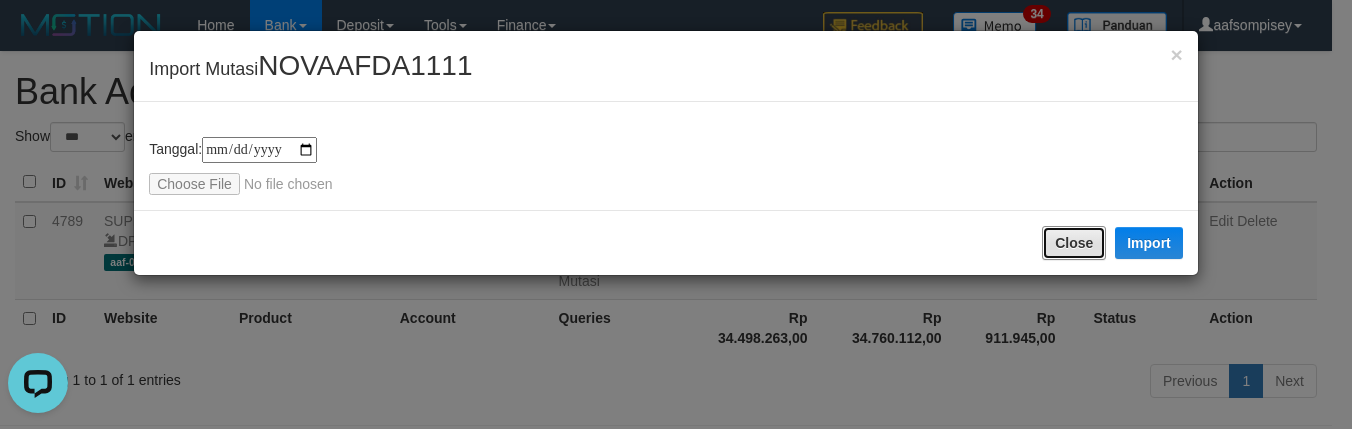 click on "Close" at bounding box center (1074, 243) 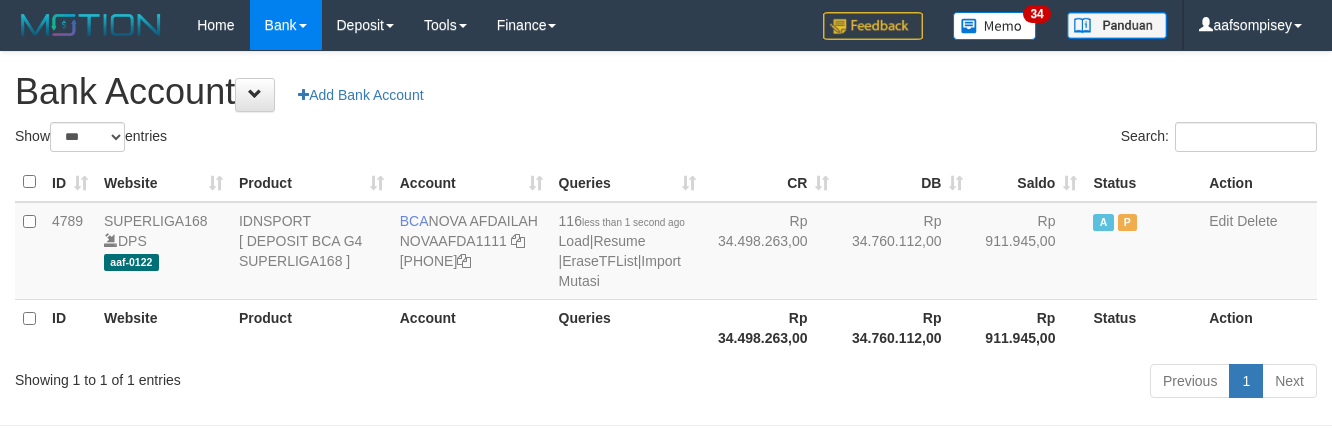 select on "***" 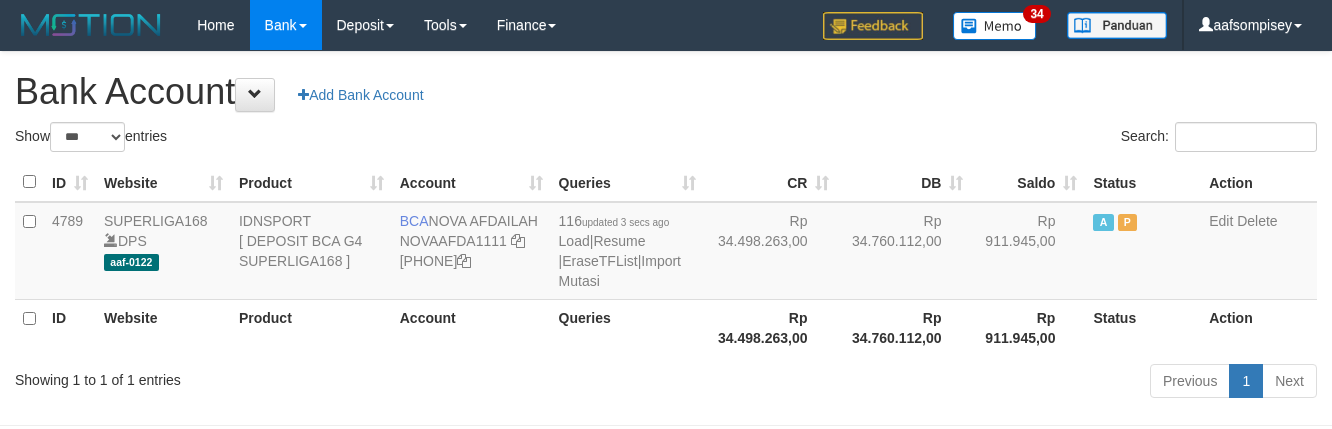 select on "***" 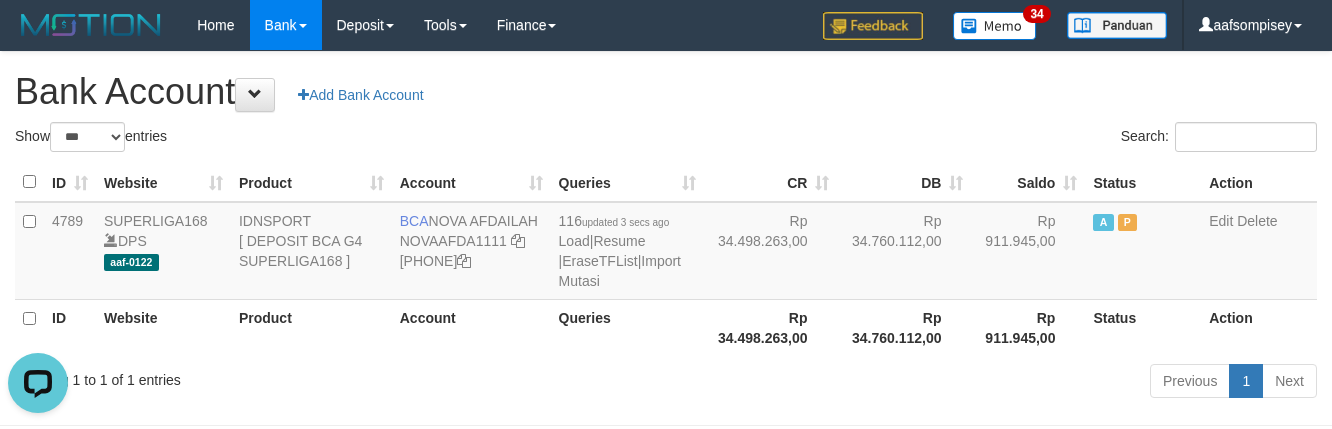scroll, scrollTop: 0, scrollLeft: 0, axis: both 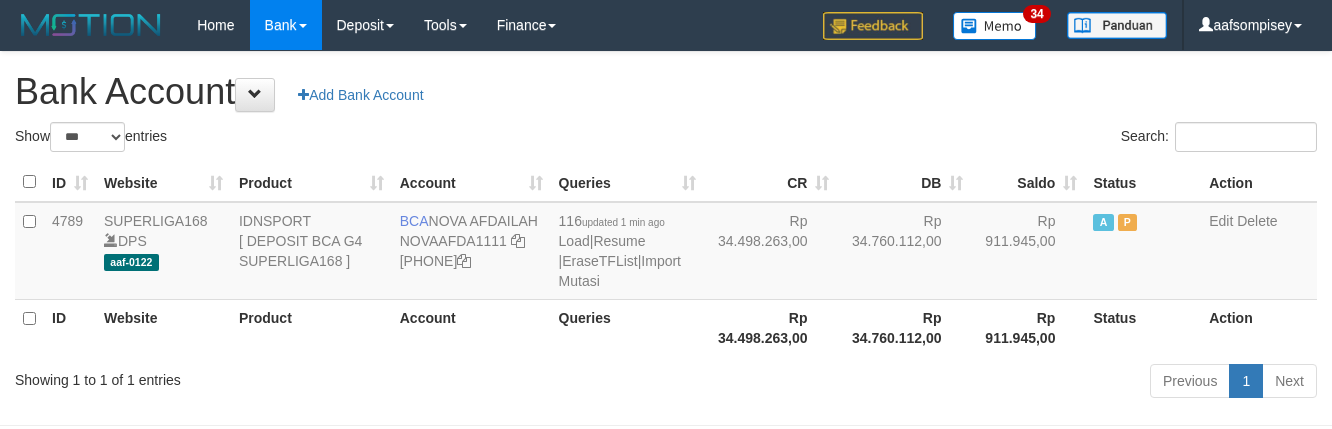 select on "***" 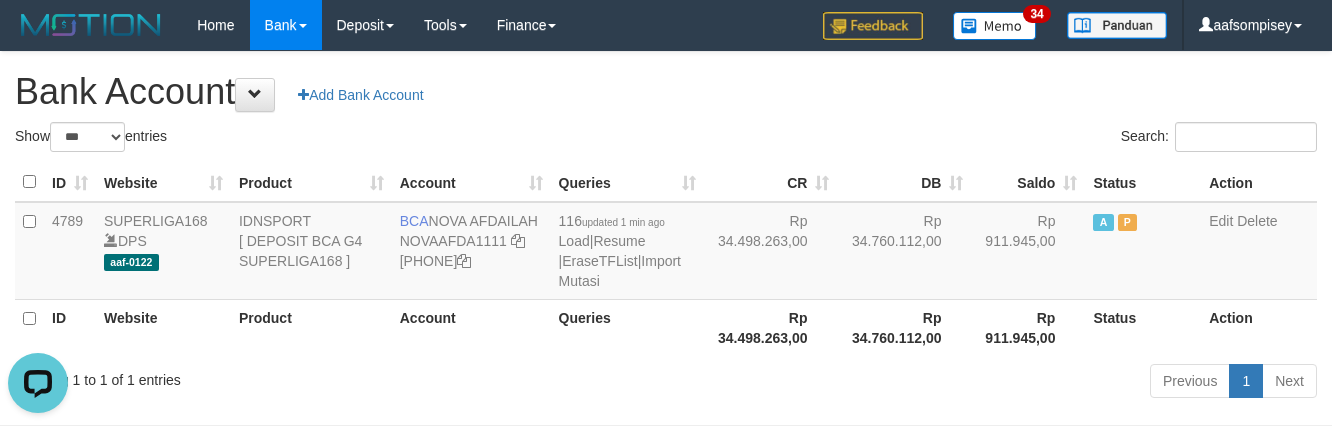 scroll, scrollTop: 0, scrollLeft: 0, axis: both 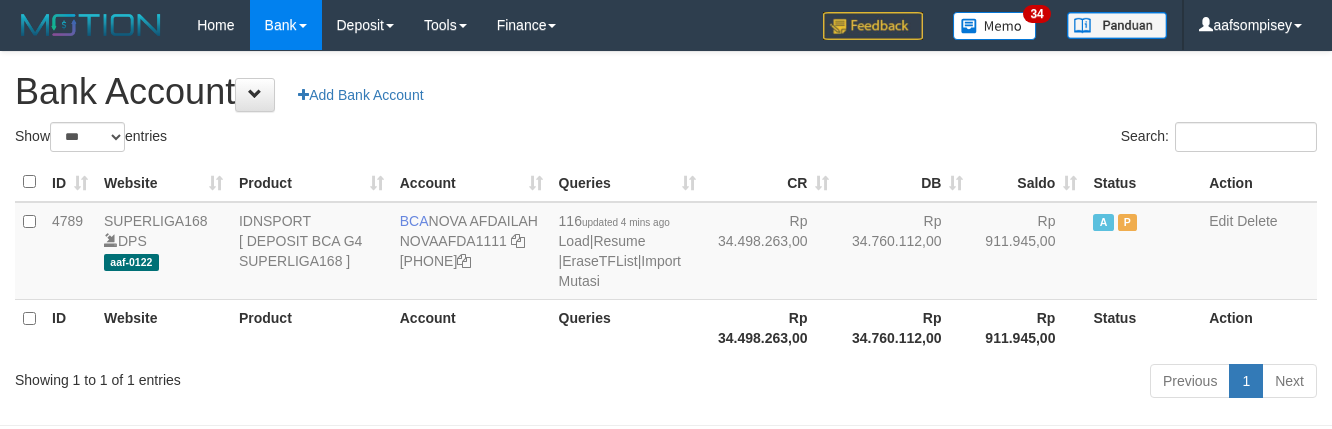 select on "***" 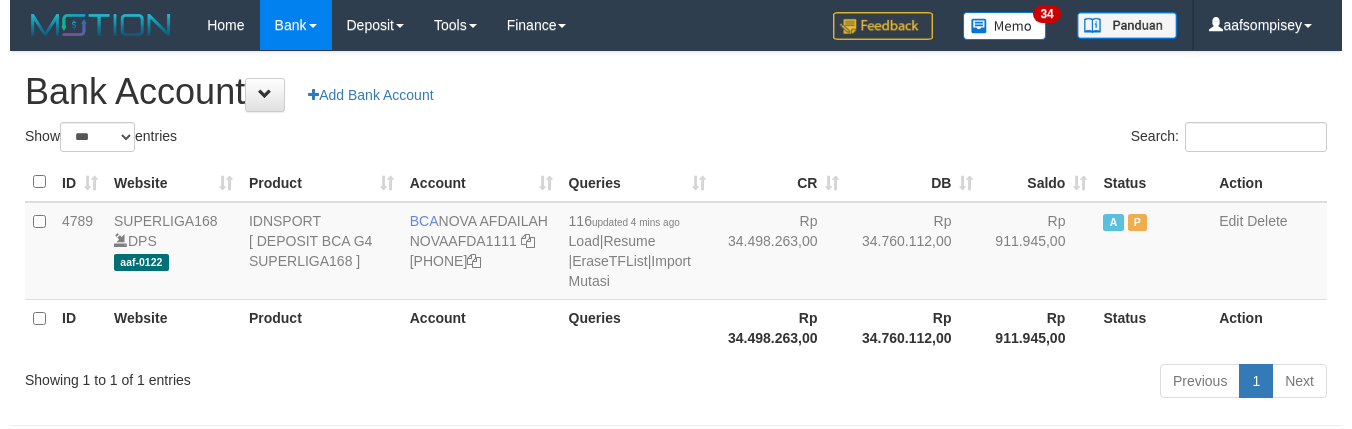 scroll, scrollTop: 0, scrollLeft: 0, axis: both 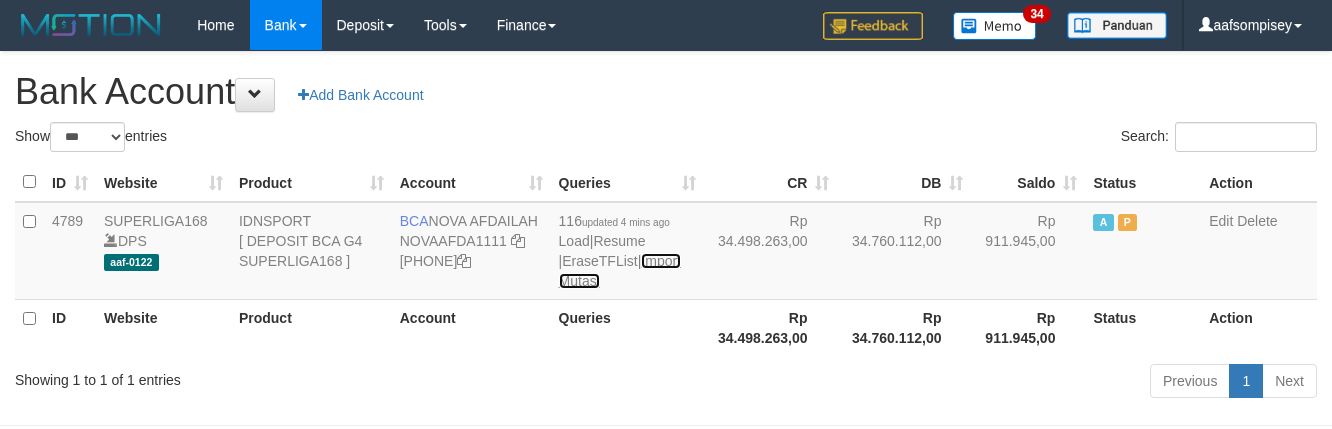 click on "Import Mutasi" at bounding box center (620, 271) 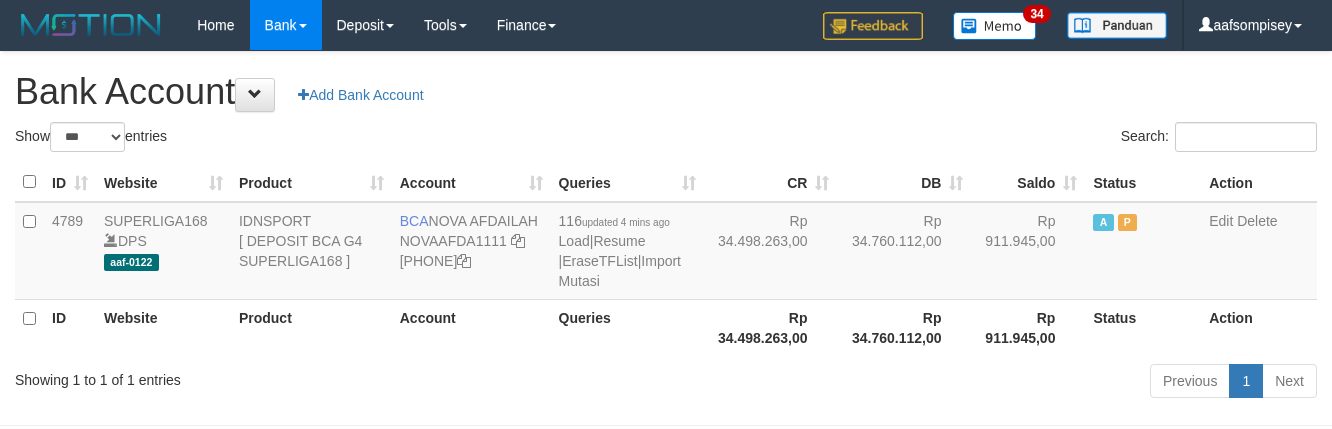 select on "***" 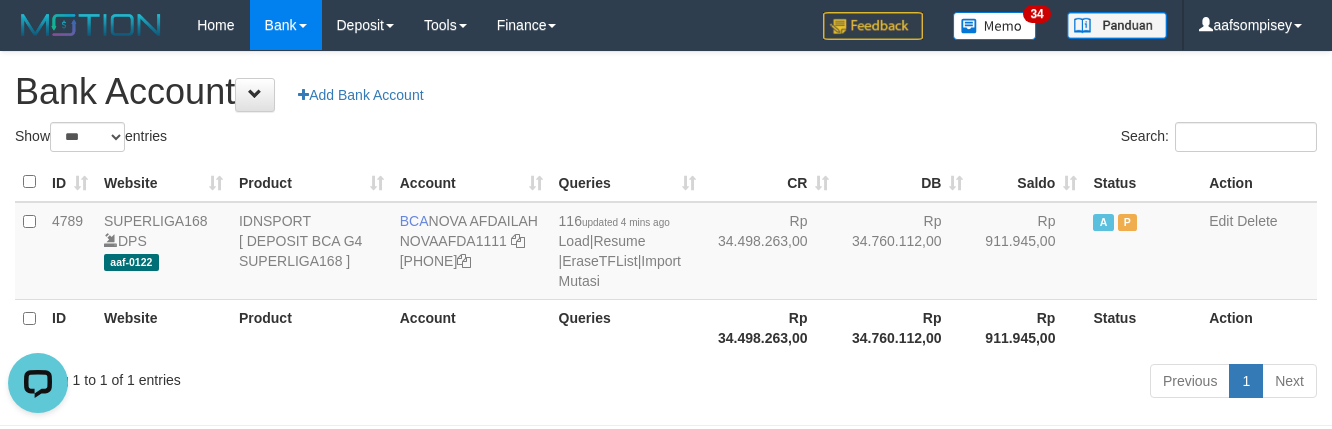 scroll, scrollTop: 0, scrollLeft: 0, axis: both 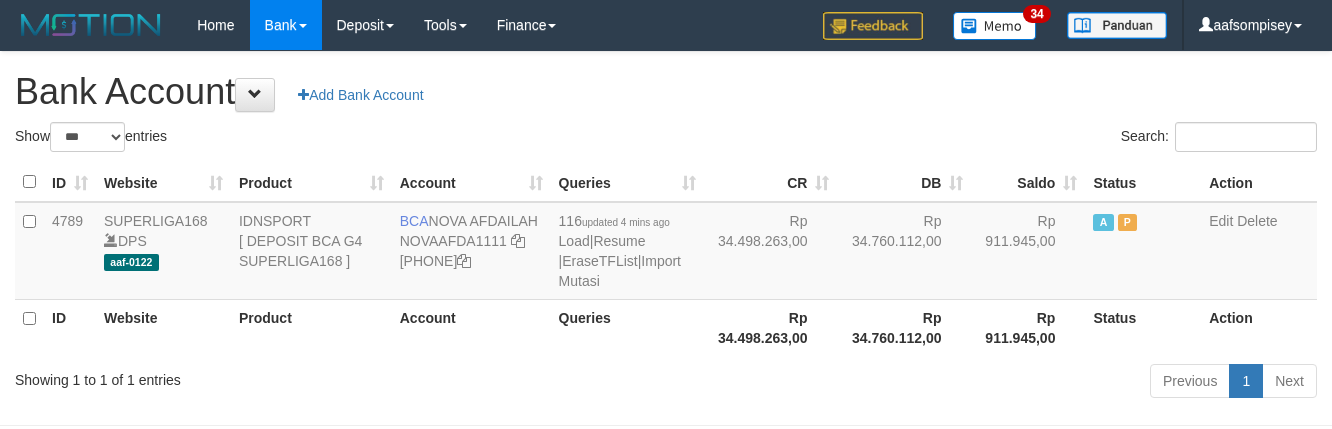 select on "***" 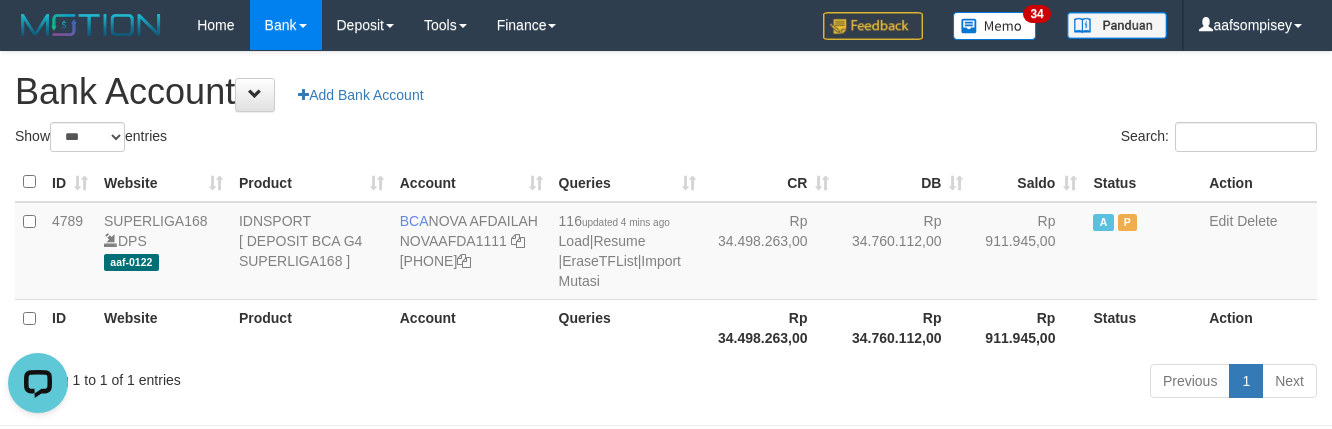 scroll, scrollTop: 0, scrollLeft: 0, axis: both 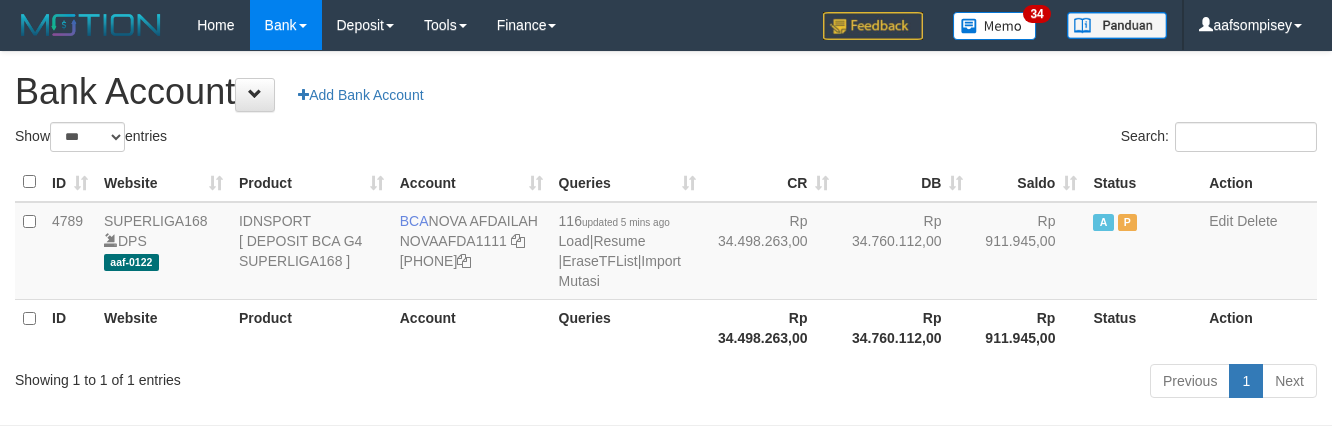 select on "***" 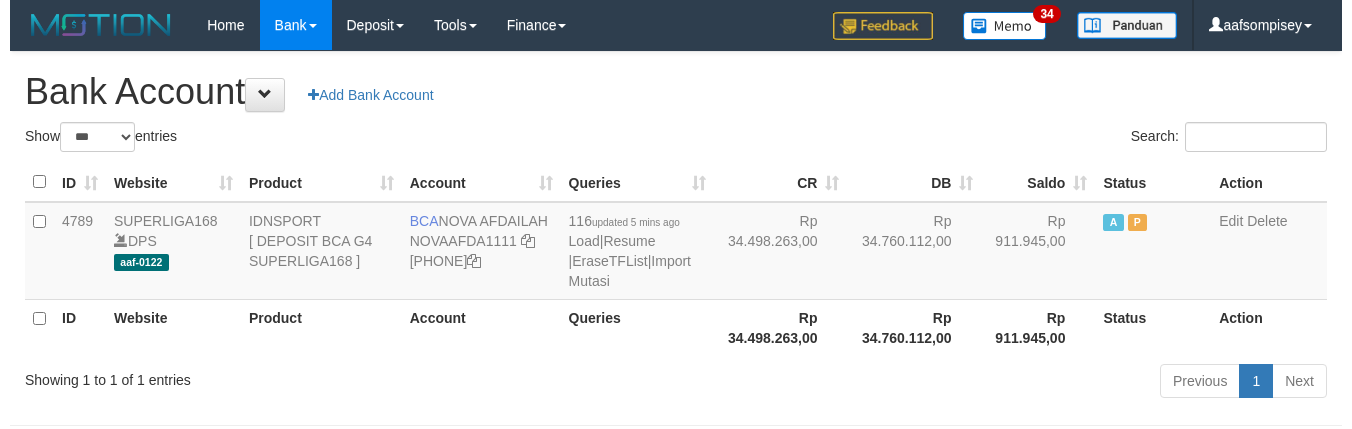scroll, scrollTop: 0, scrollLeft: 0, axis: both 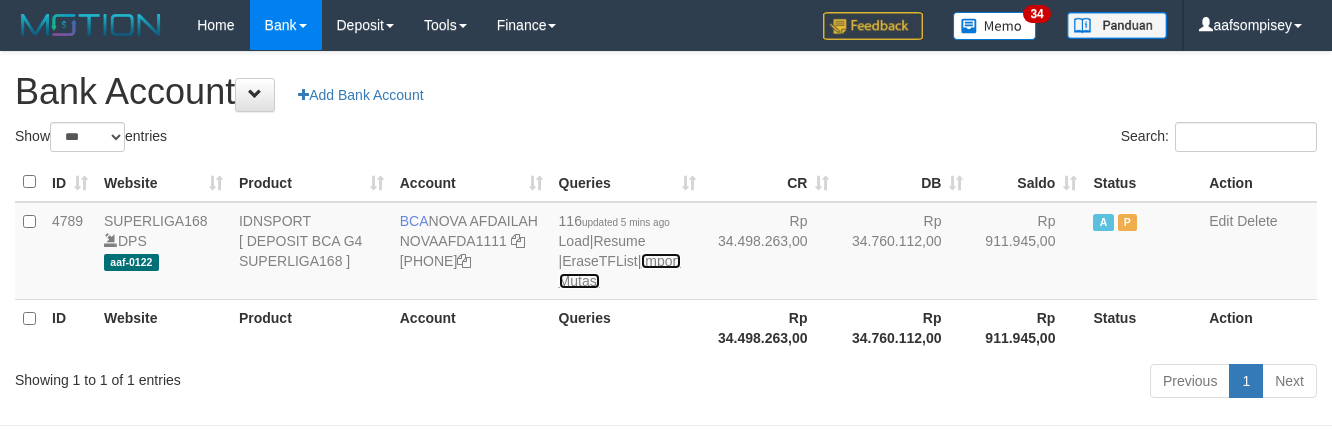 click on "Import Mutasi" at bounding box center [620, 271] 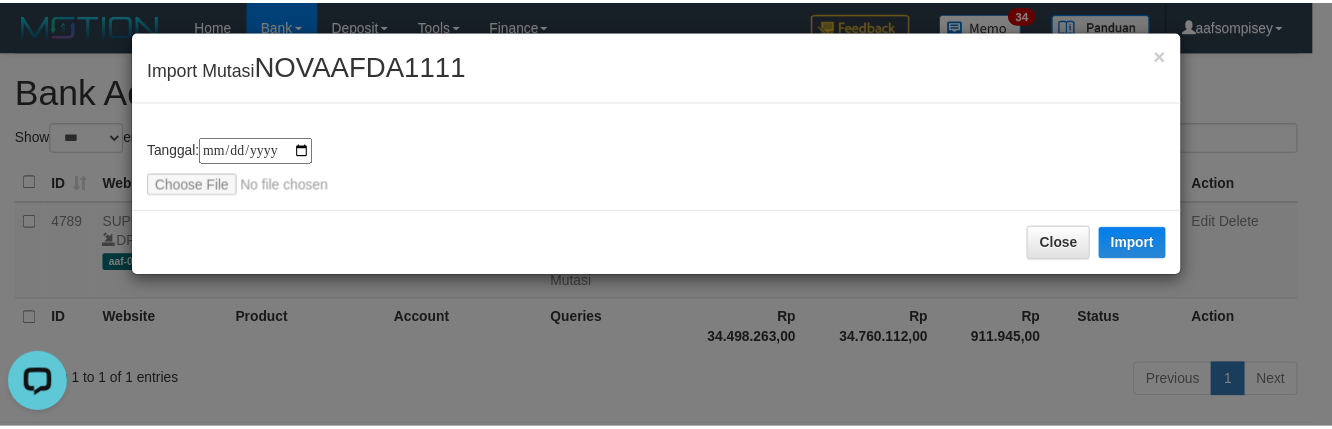 scroll, scrollTop: 0, scrollLeft: 0, axis: both 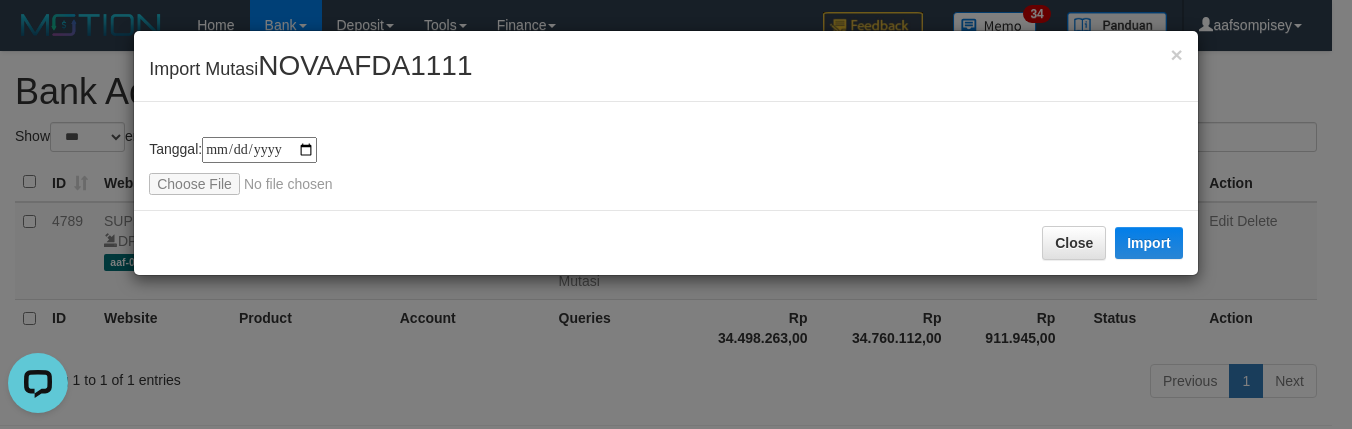 type on "**********" 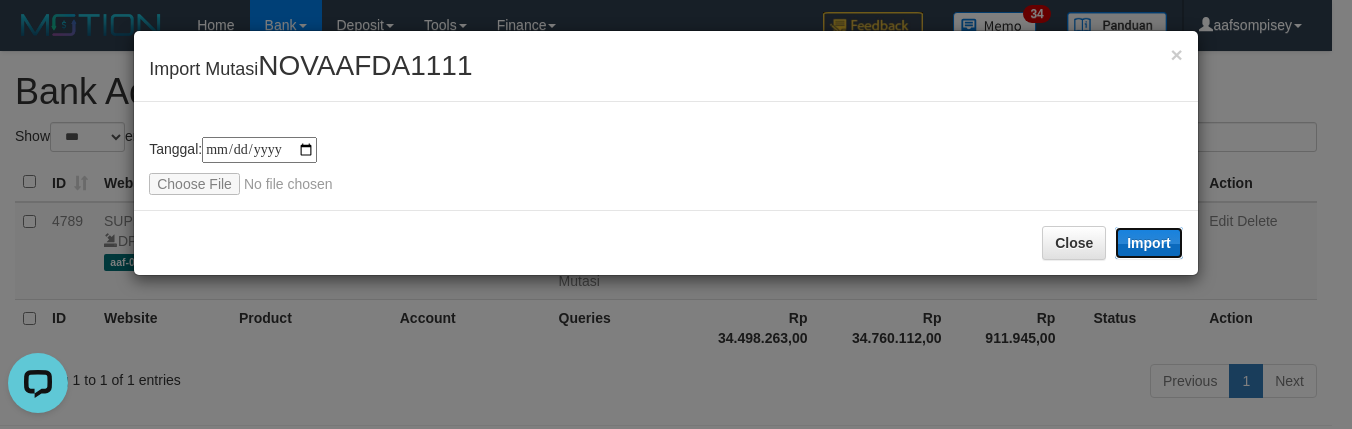 click on "Import" at bounding box center (1149, 243) 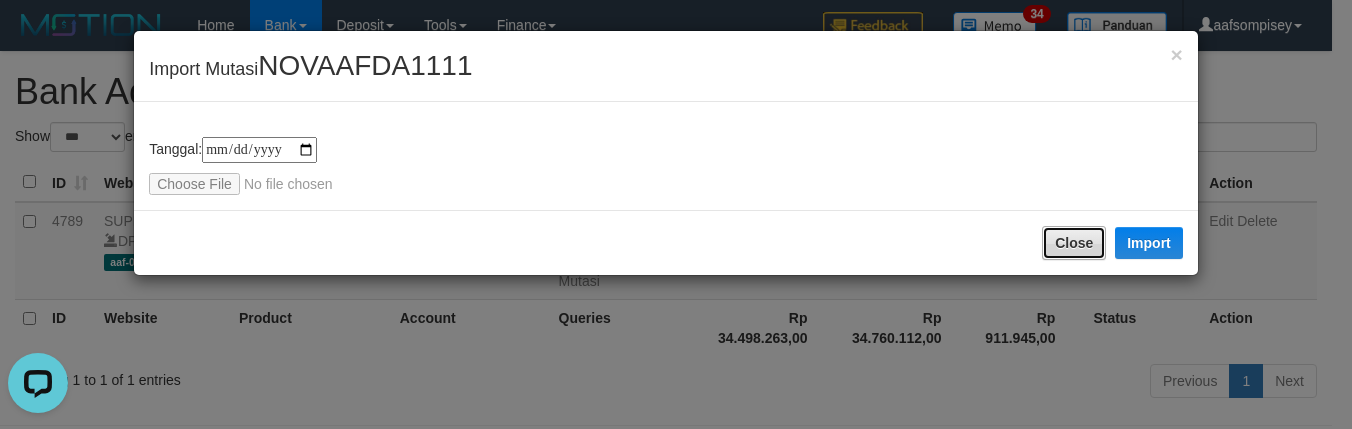 click on "Close" at bounding box center (1074, 243) 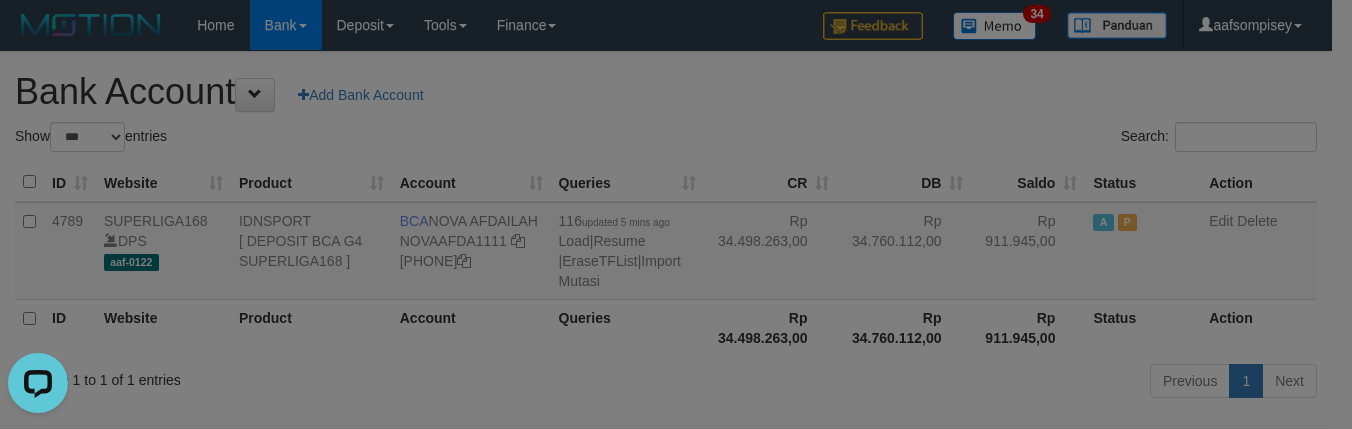 type 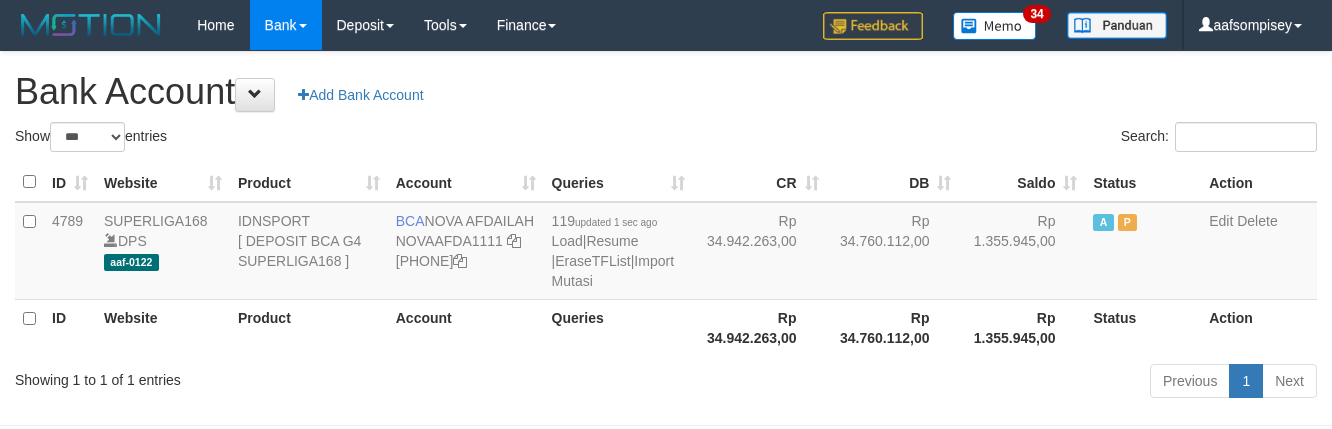 select on "***" 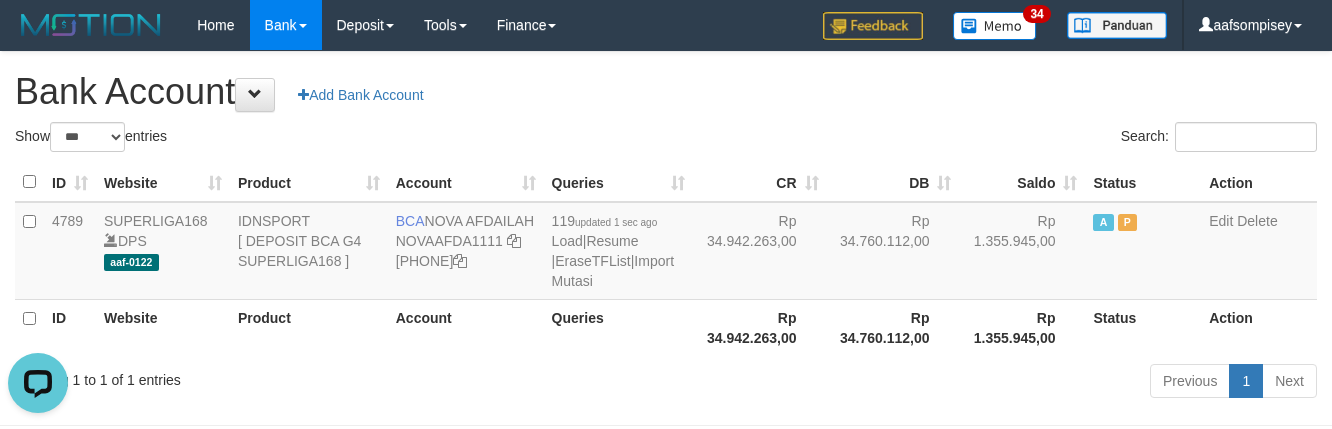 scroll, scrollTop: 0, scrollLeft: 0, axis: both 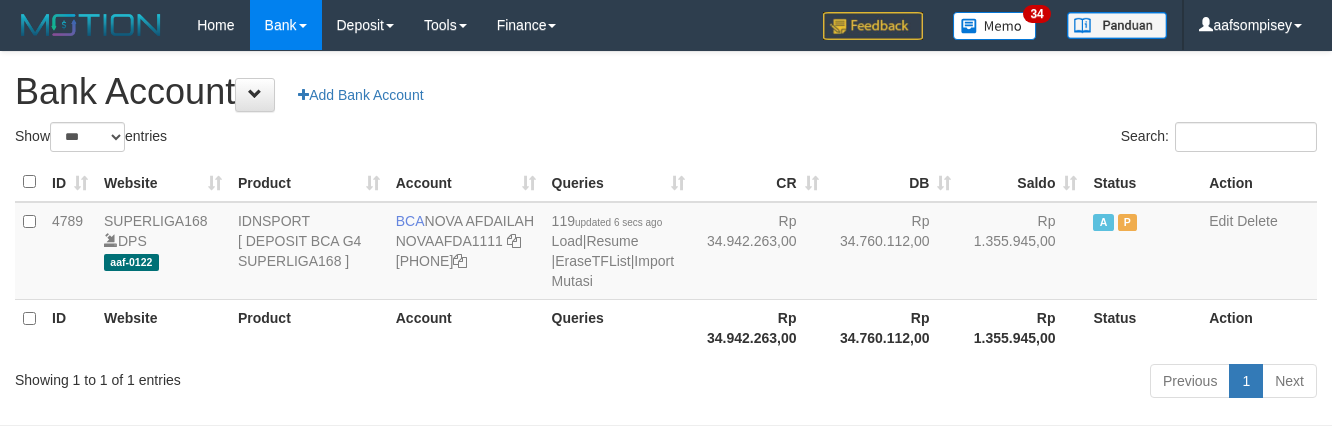 select on "***" 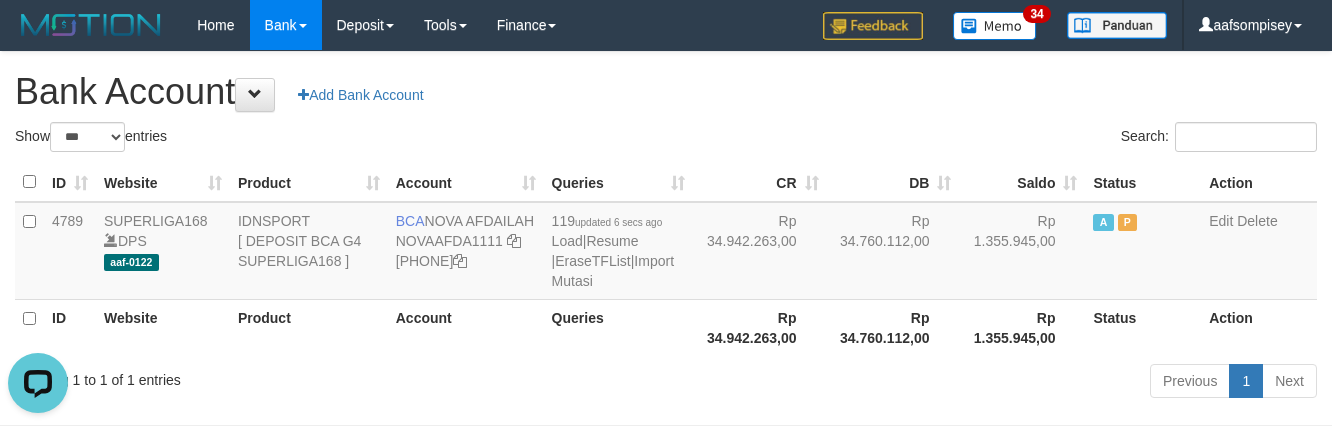 scroll, scrollTop: 0, scrollLeft: 0, axis: both 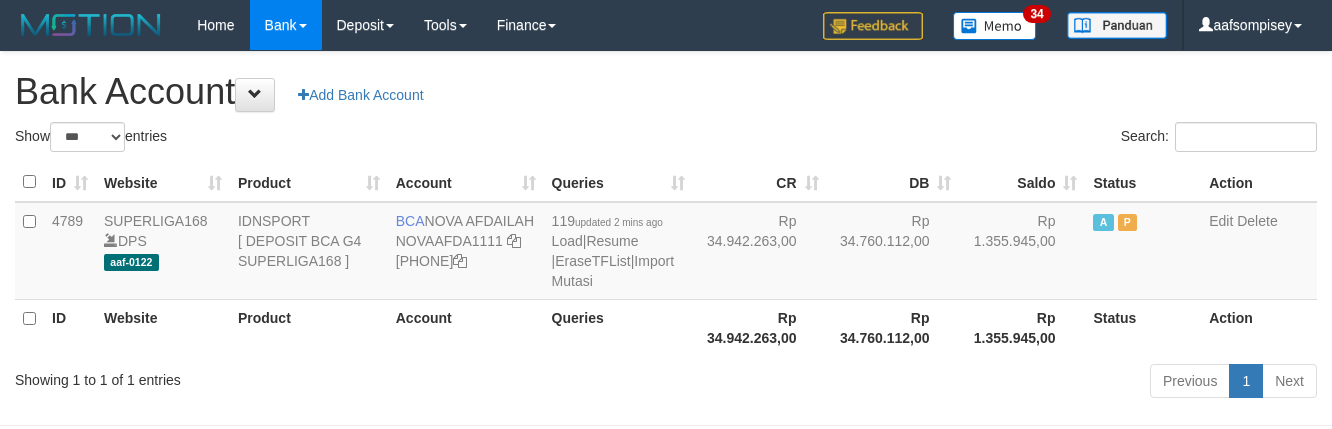 select on "***" 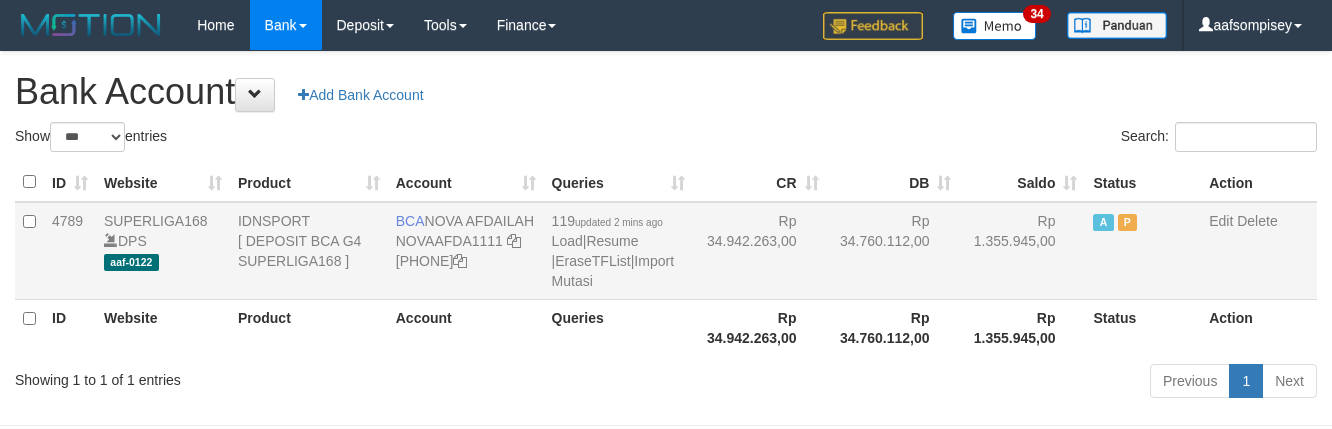 scroll, scrollTop: 0, scrollLeft: 0, axis: both 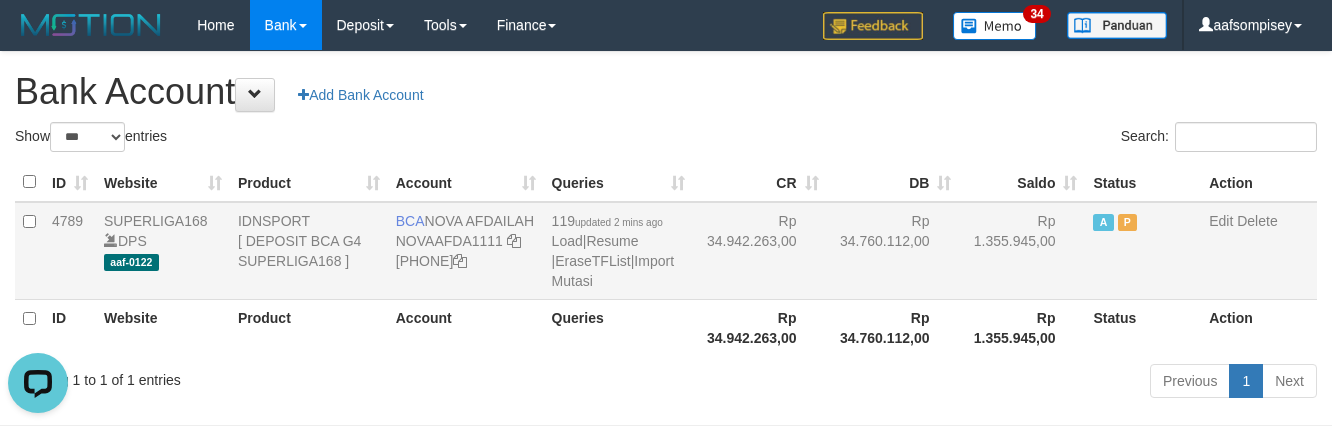 drag, startPoint x: 526, startPoint y: 172, endPoint x: 618, endPoint y: 214, distance: 101.133575 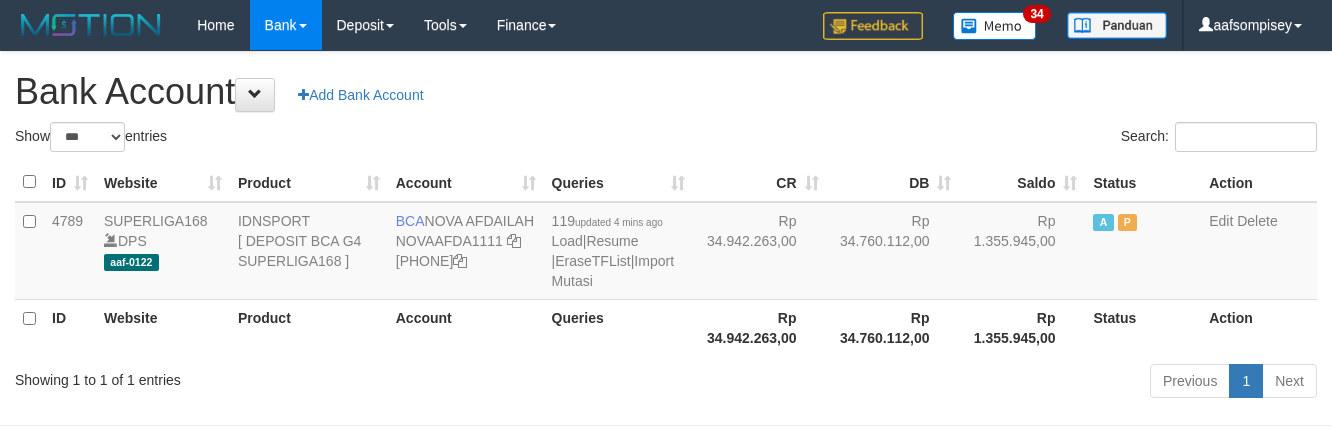 select on "***" 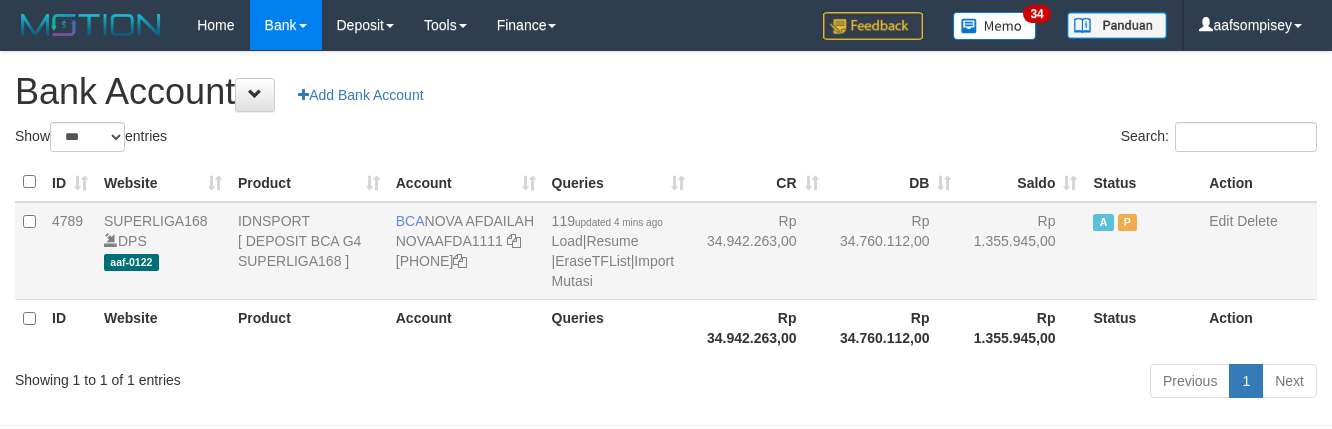 scroll, scrollTop: 0, scrollLeft: 0, axis: both 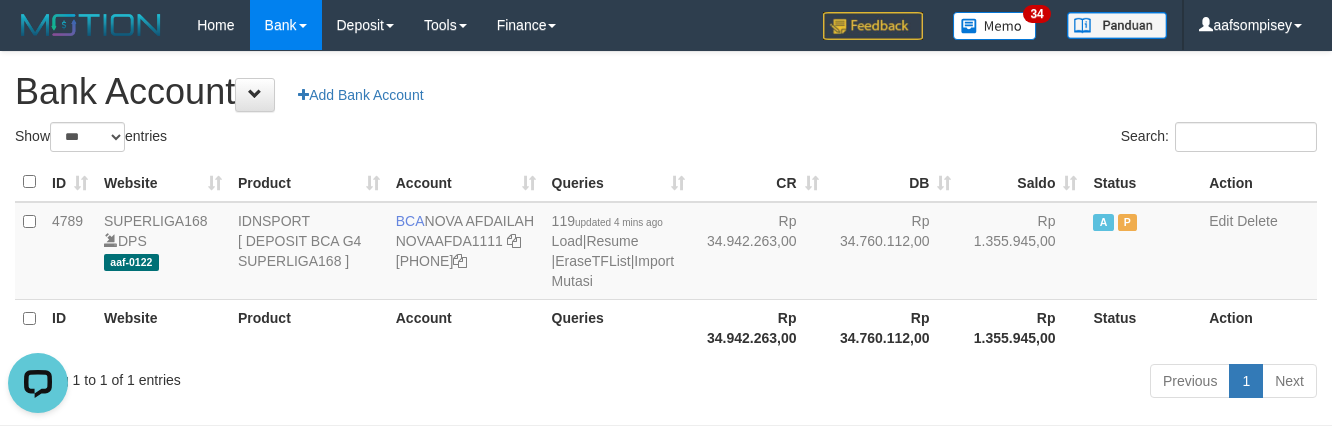 click on "Previous 1 Next" at bounding box center [943, 383] 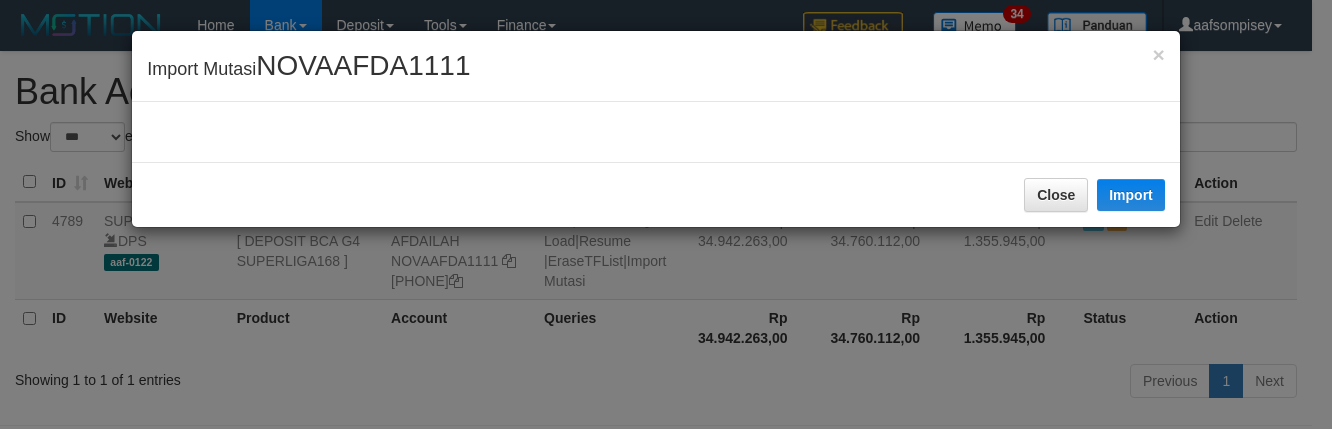 select on "***" 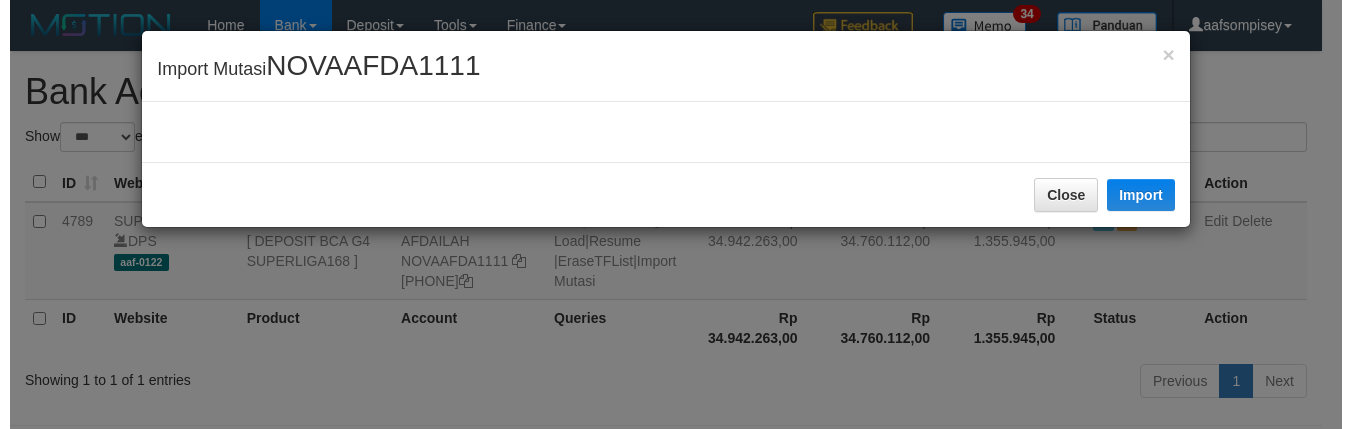 scroll, scrollTop: 0, scrollLeft: 0, axis: both 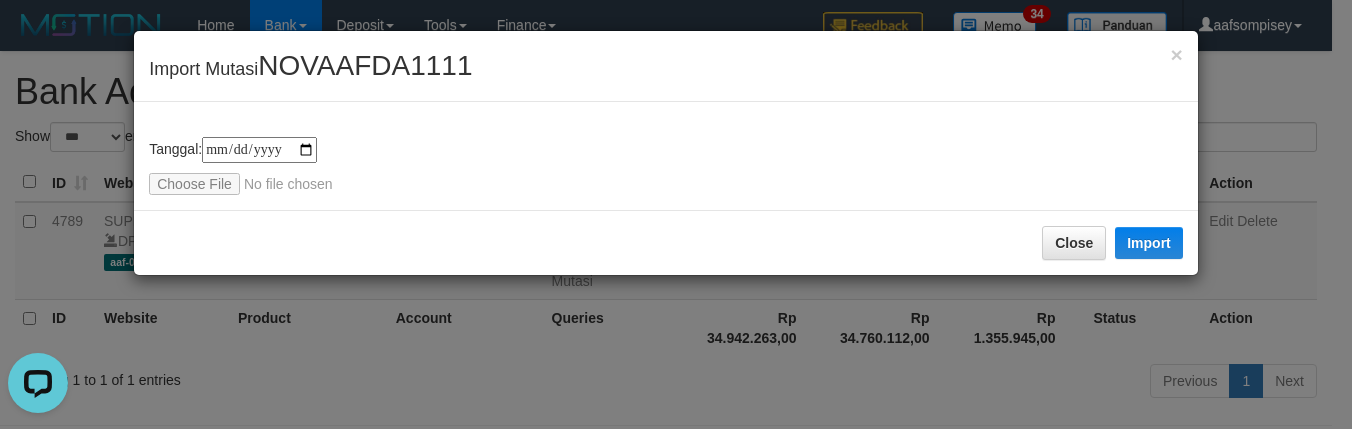 type on "**********" 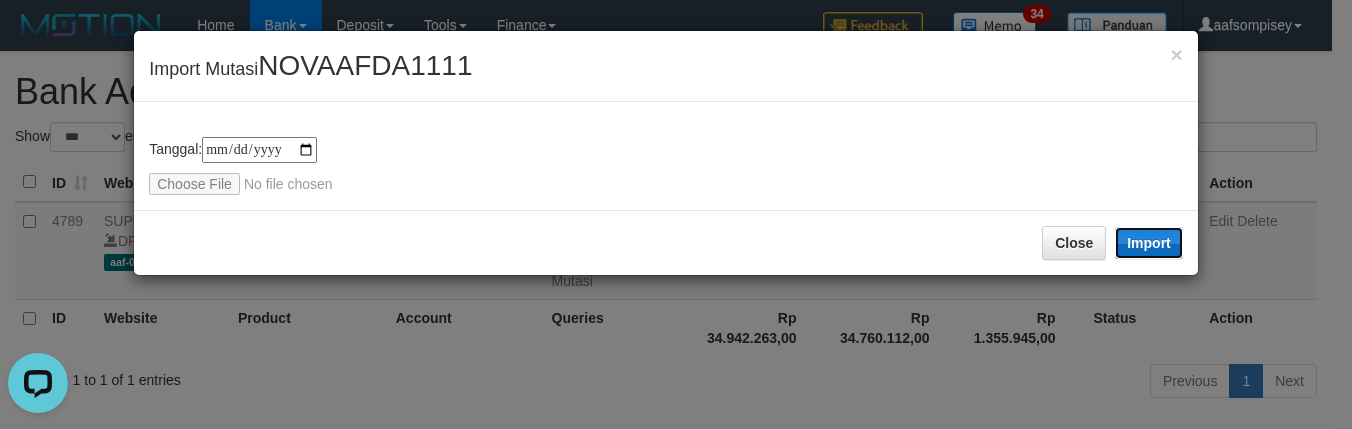 click on "Import" at bounding box center [1149, 243] 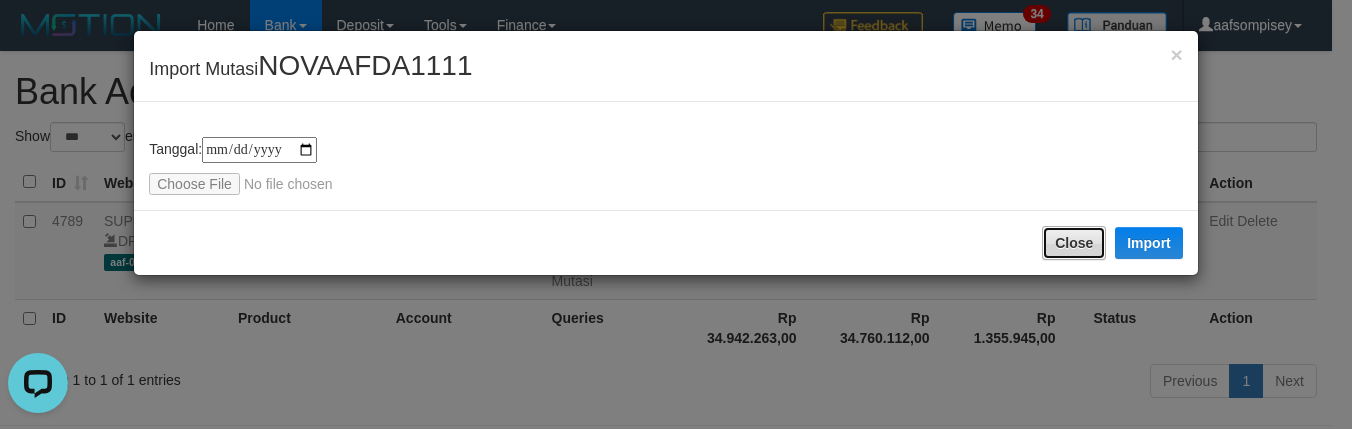 click on "Close" at bounding box center [1074, 243] 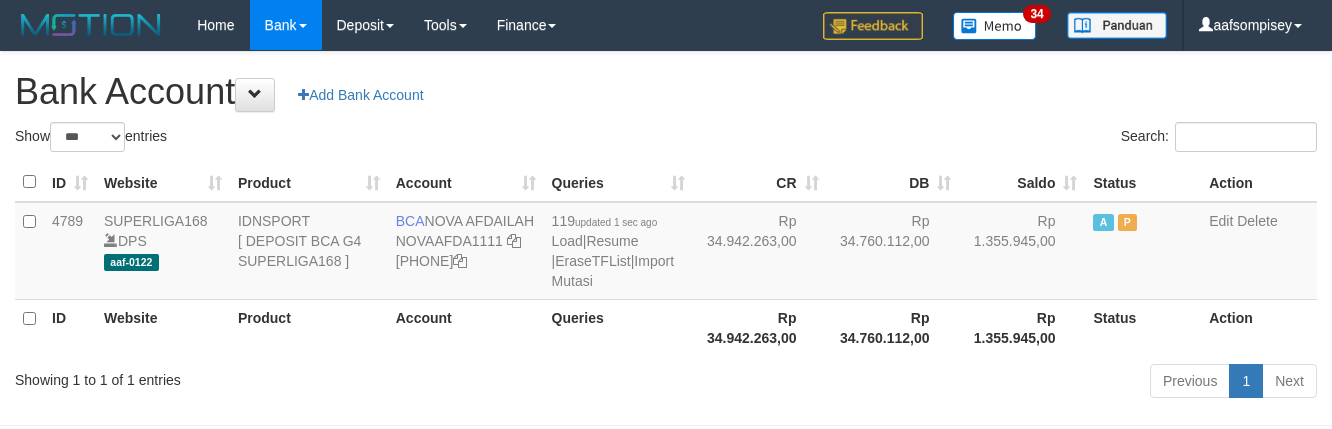 select on "***" 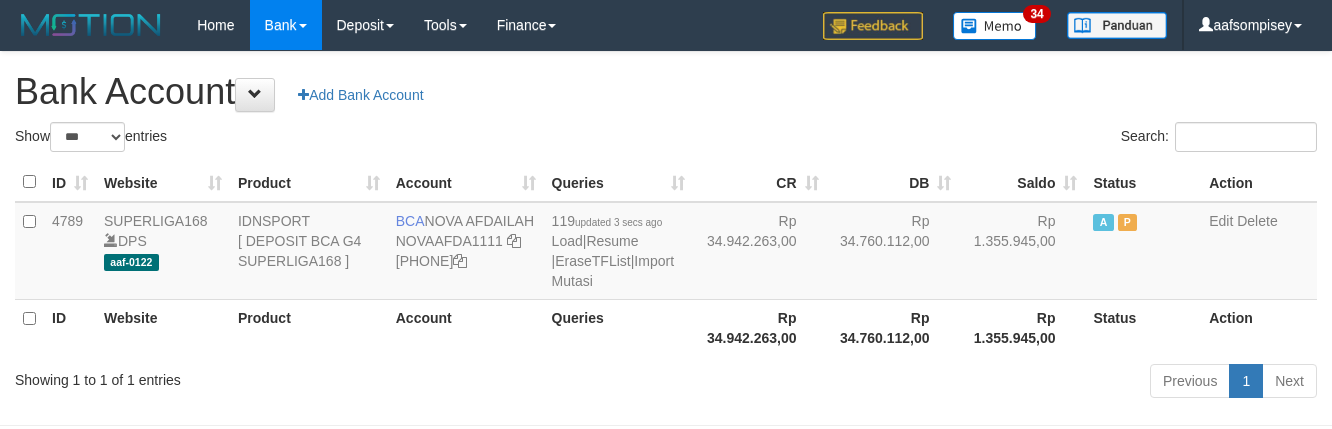 select on "***" 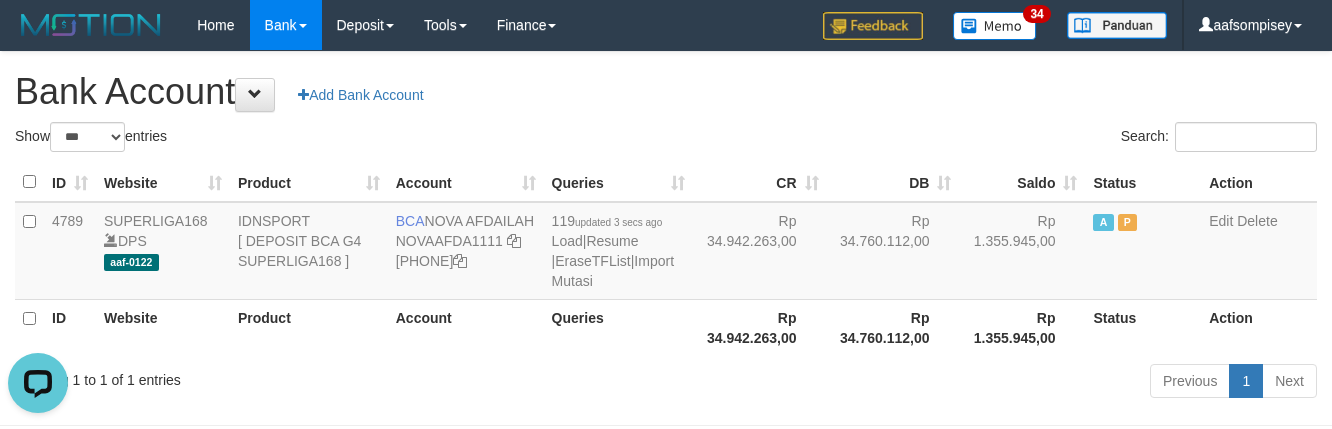 scroll, scrollTop: 0, scrollLeft: 0, axis: both 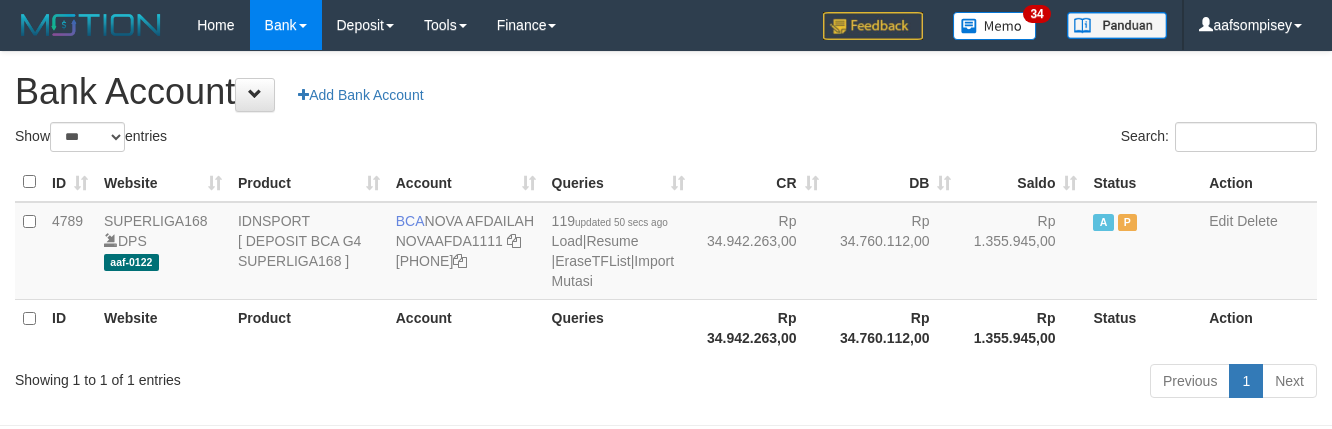 select on "***" 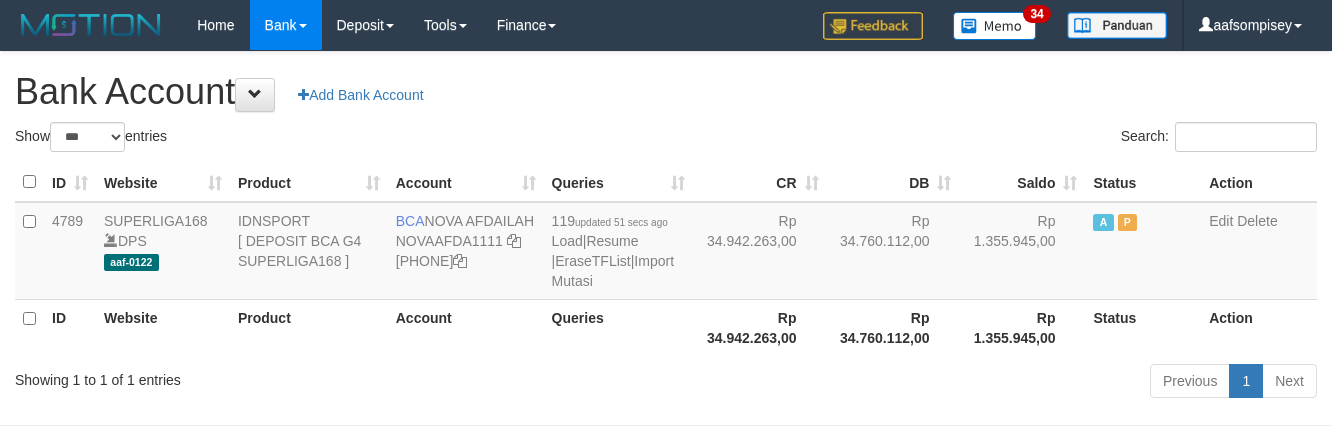 select on "***" 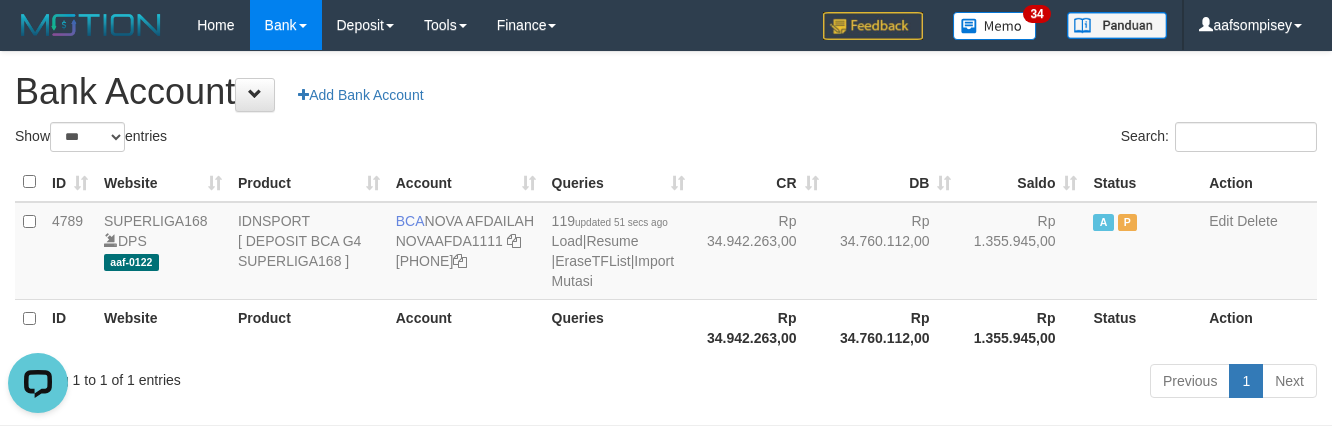 scroll, scrollTop: 0, scrollLeft: 0, axis: both 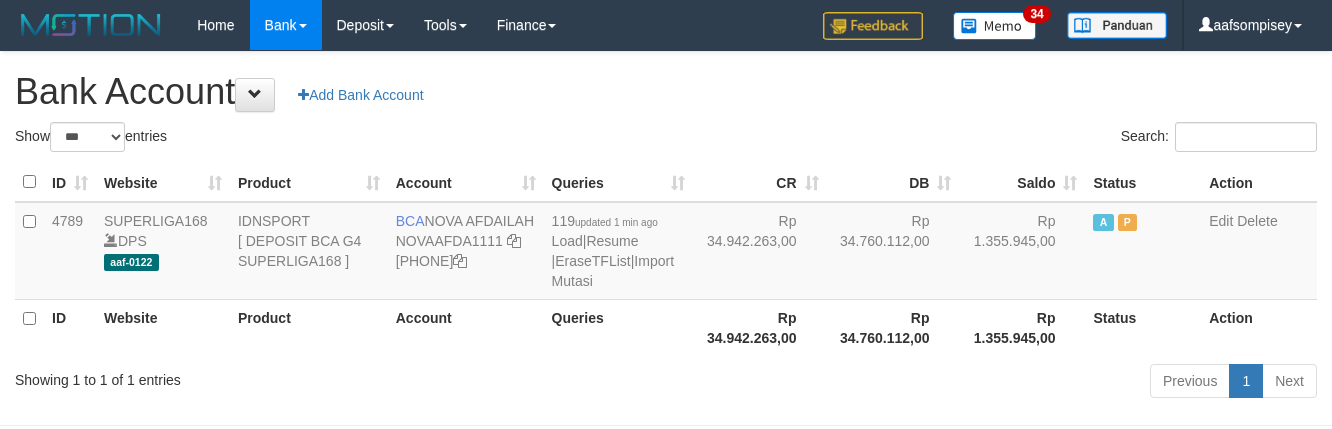 select on "***" 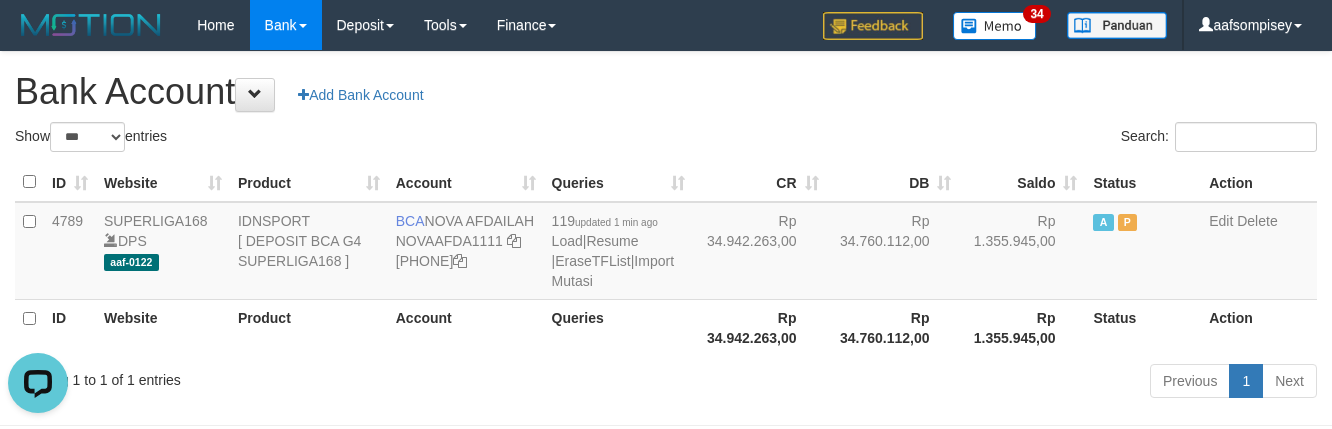 scroll, scrollTop: 0, scrollLeft: 0, axis: both 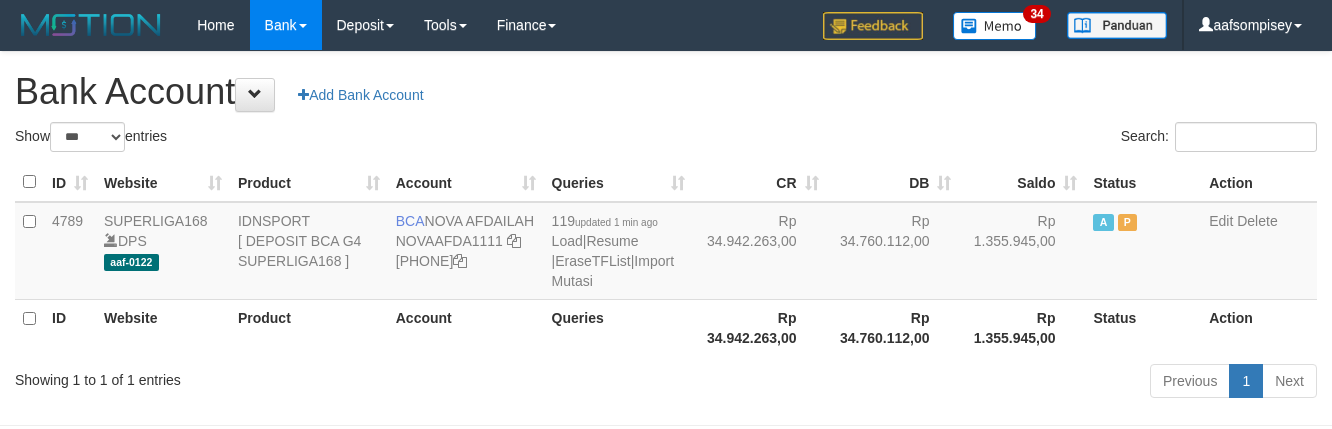 select on "***" 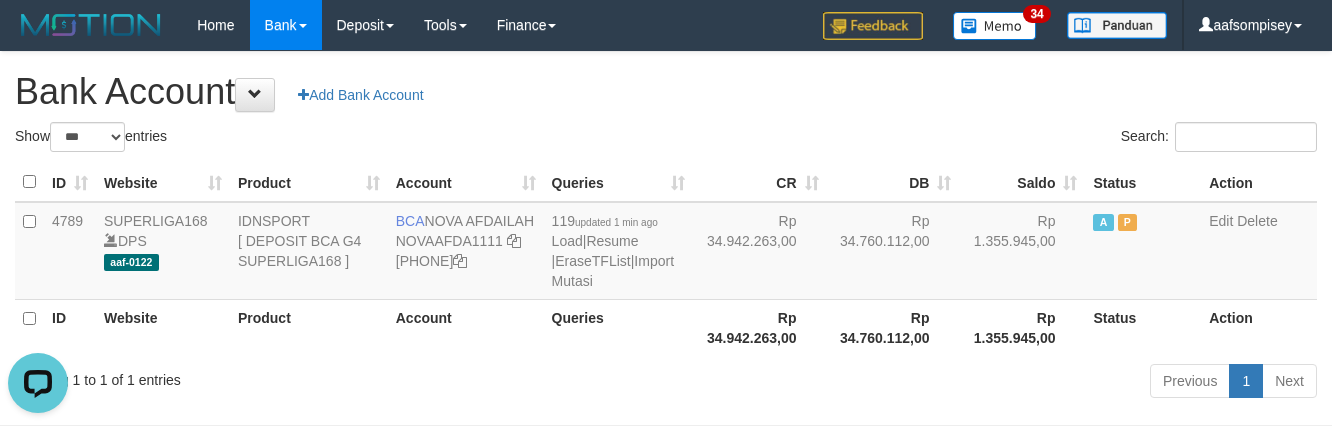 scroll, scrollTop: 0, scrollLeft: 0, axis: both 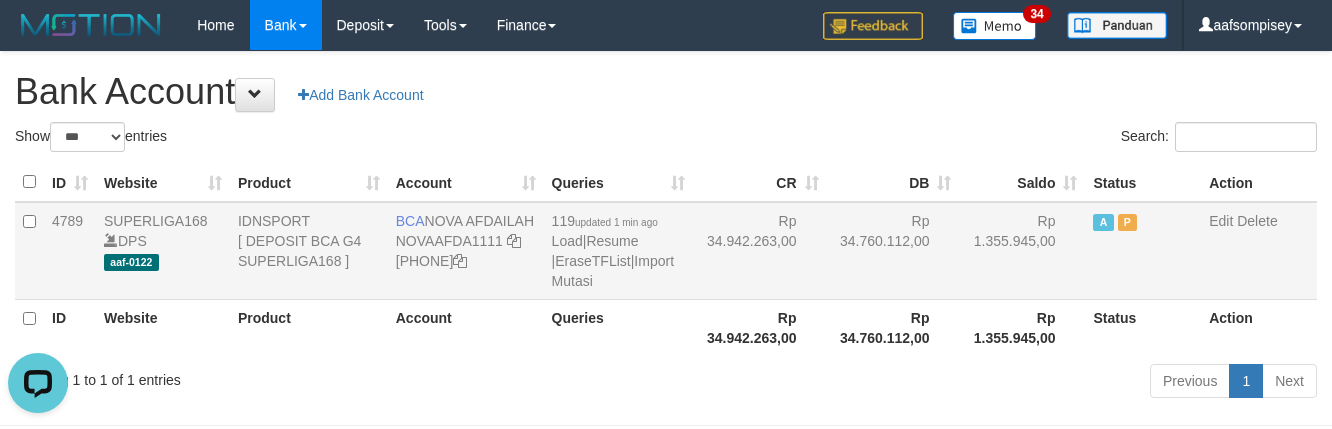 click on "Rp 1.355.945,00" at bounding box center (1022, 251) 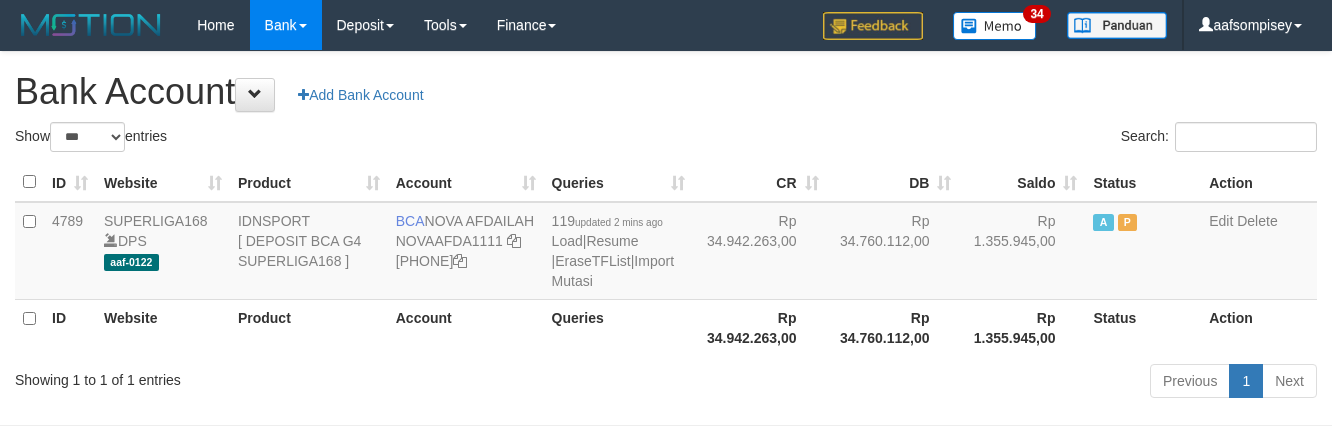 select on "***" 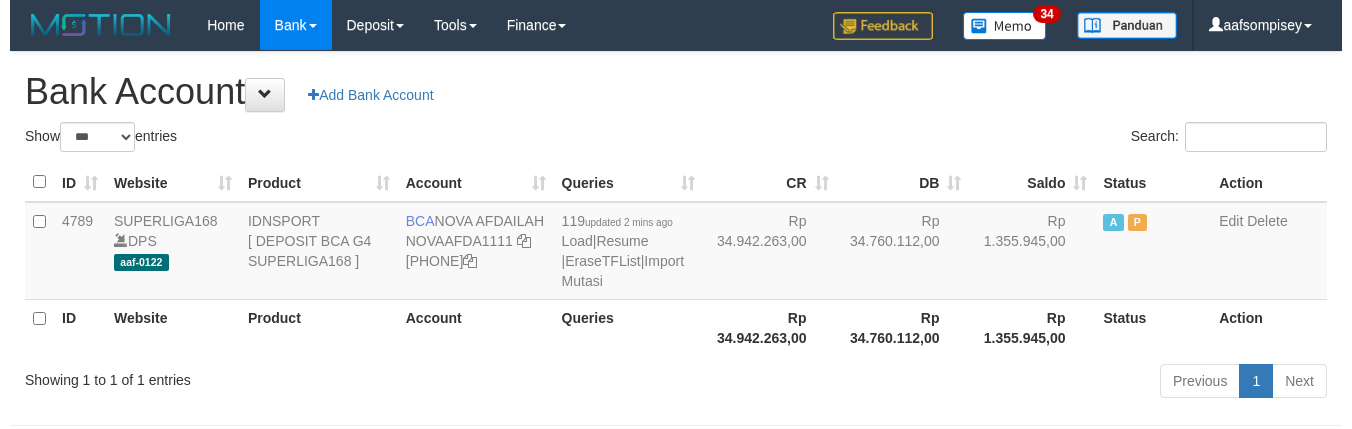 scroll, scrollTop: 0, scrollLeft: 0, axis: both 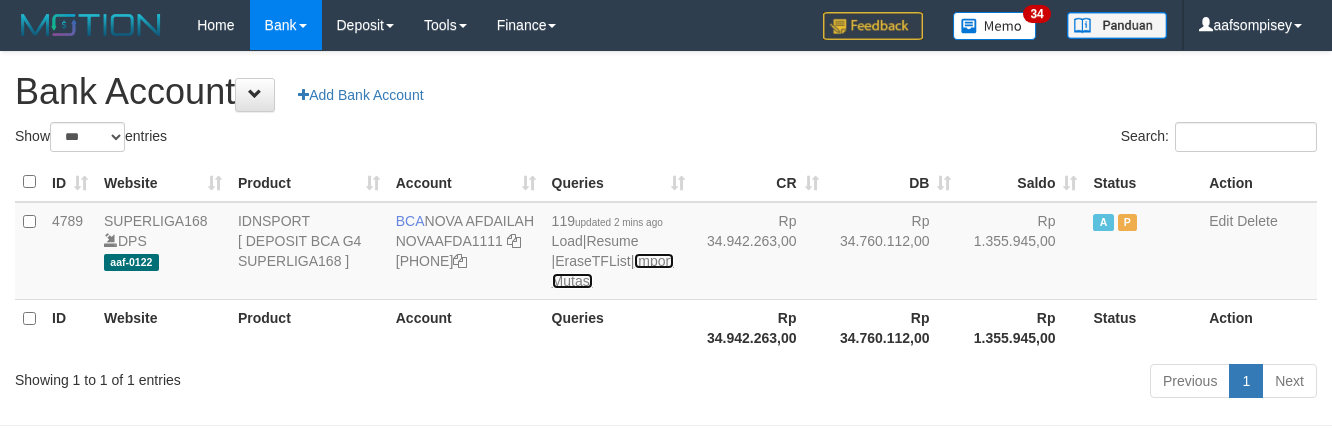 click on "Import Mutasi" at bounding box center (613, 271) 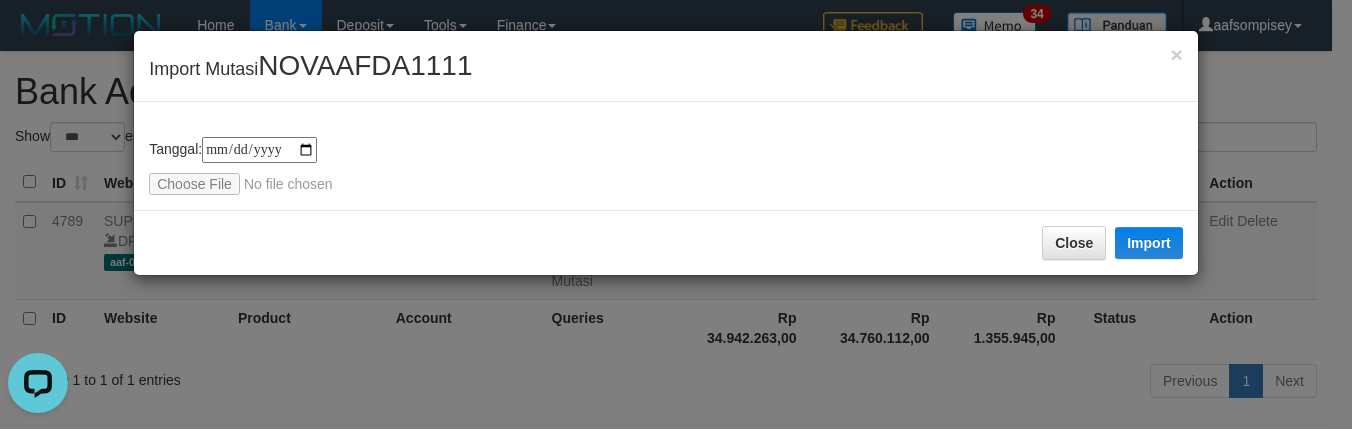 scroll, scrollTop: 0, scrollLeft: 0, axis: both 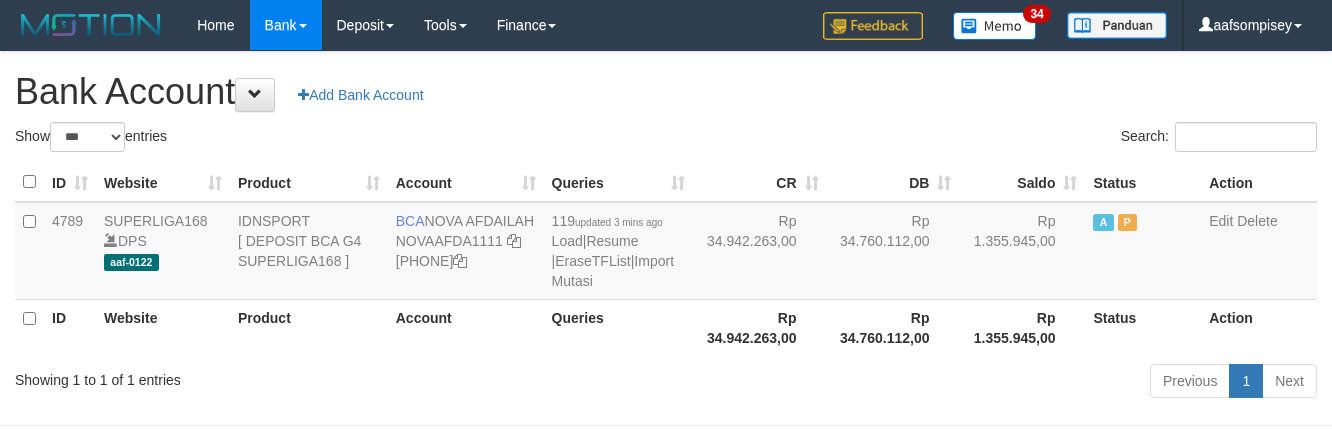 select on "***" 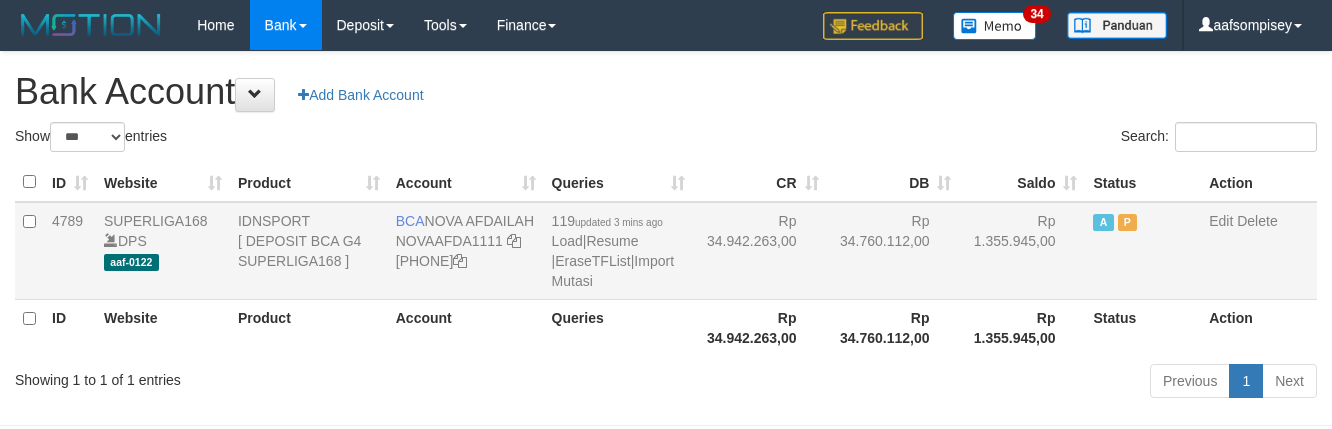 scroll, scrollTop: 0, scrollLeft: 0, axis: both 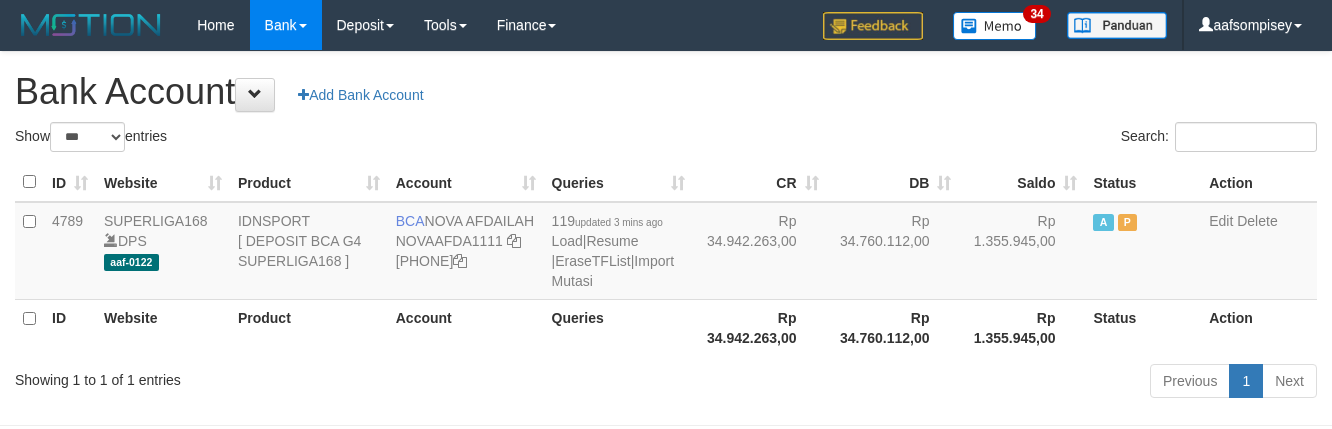 click on "Account" at bounding box center [466, 327] 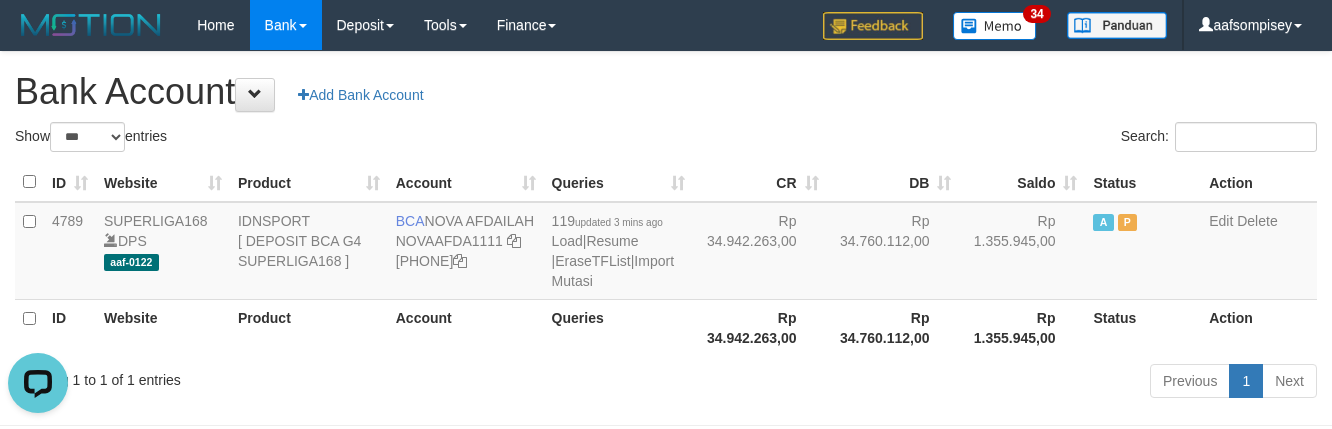 scroll, scrollTop: 0, scrollLeft: 0, axis: both 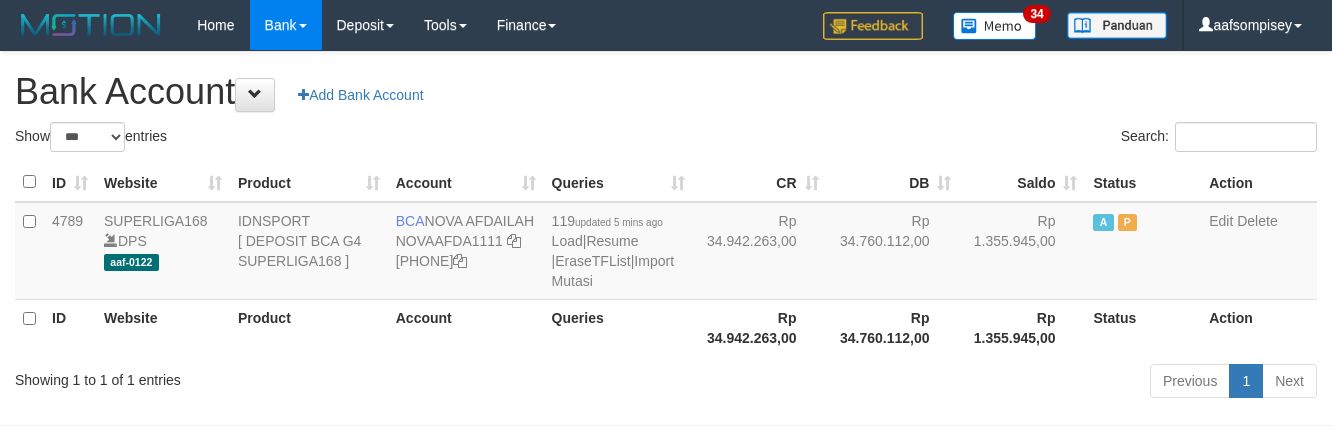 select on "***" 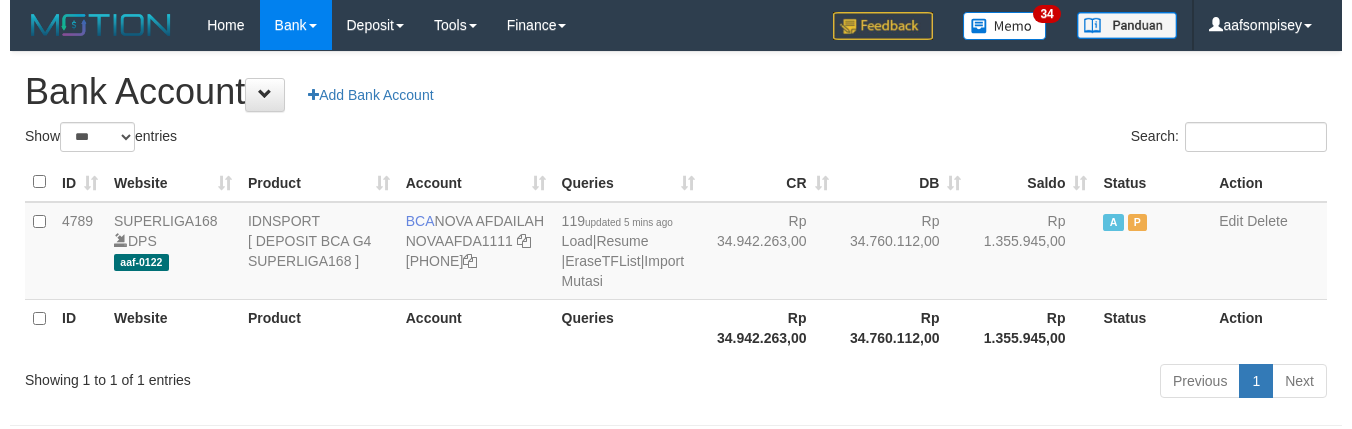 scroll, scrollTop: 0, scrollLeft: 0, axis: both 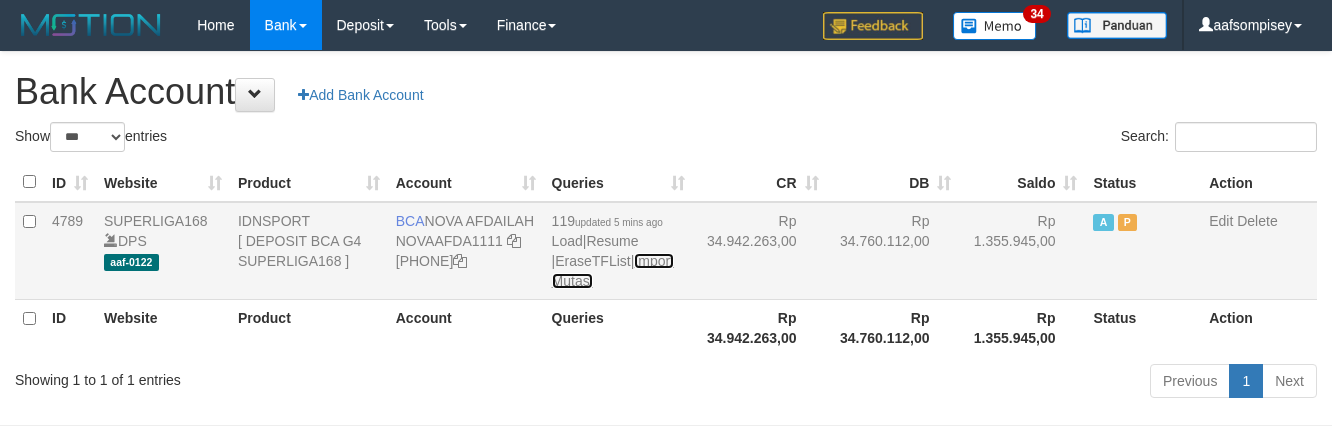 click on "Import Mutasi" at bounding box center (613, 271) 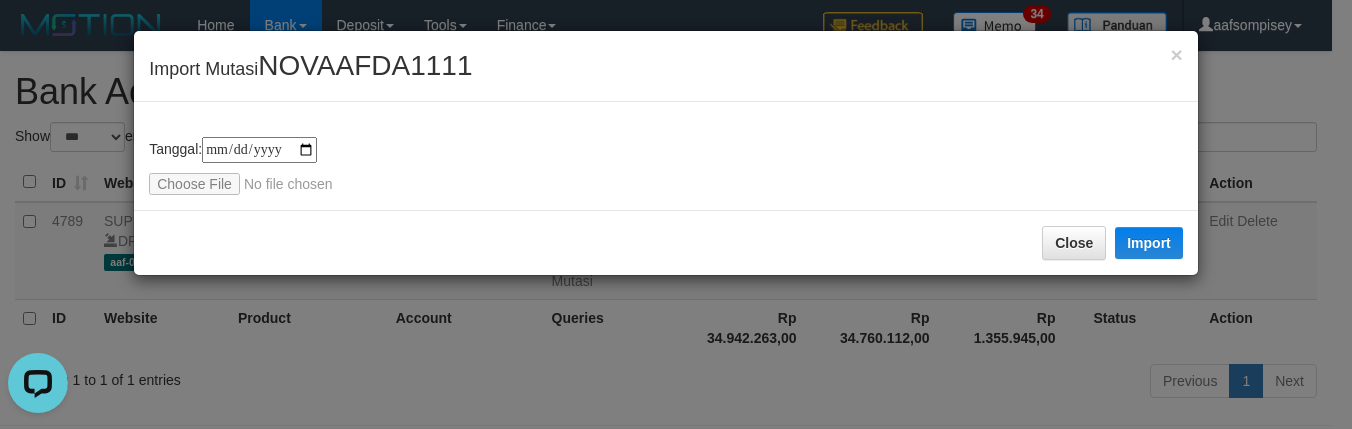 scroll, scrollTop: 0, scrollLeft: 0, axis: both 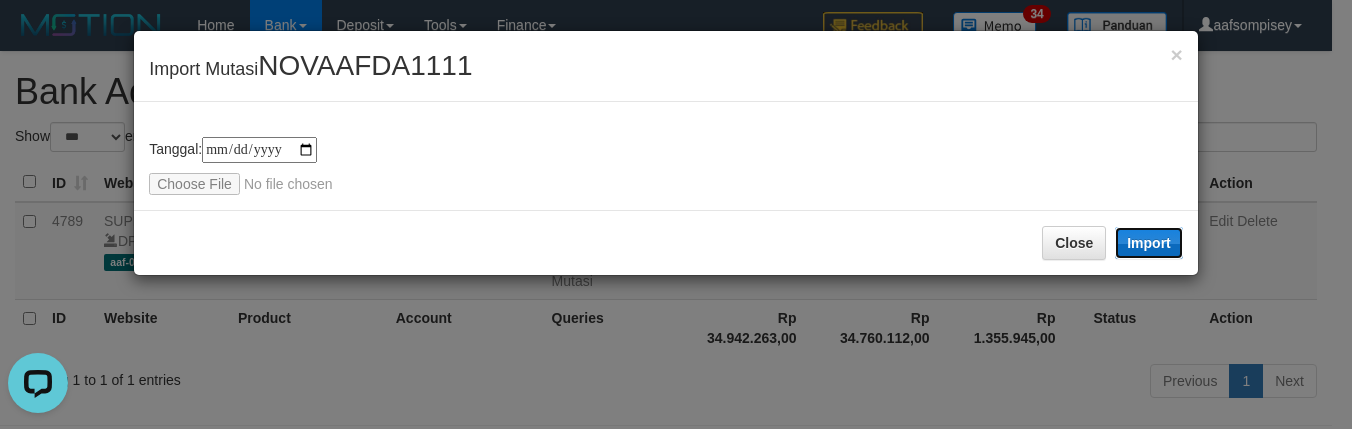 click on "Import" at bounding box center [1149, 243] 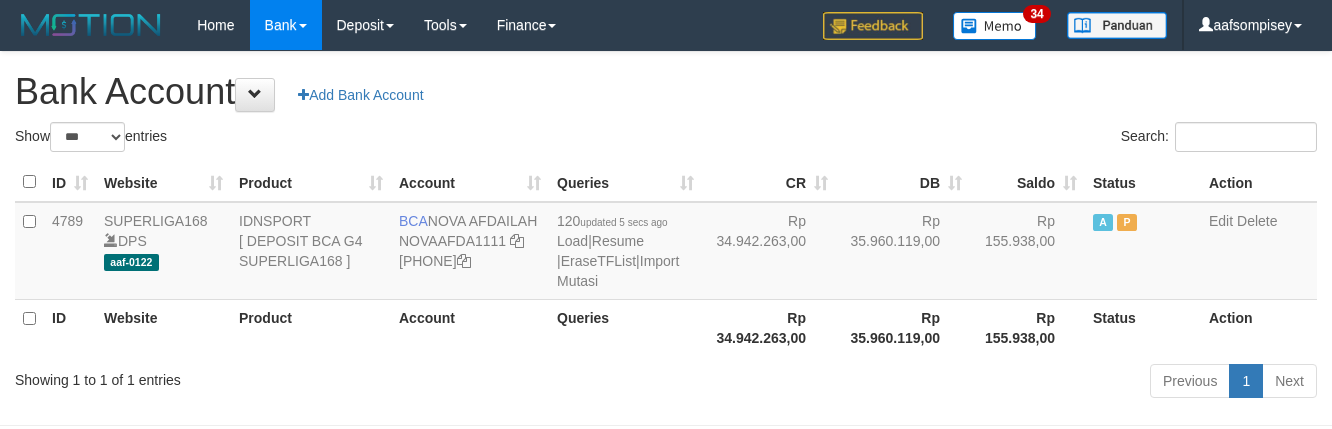 select on "***" 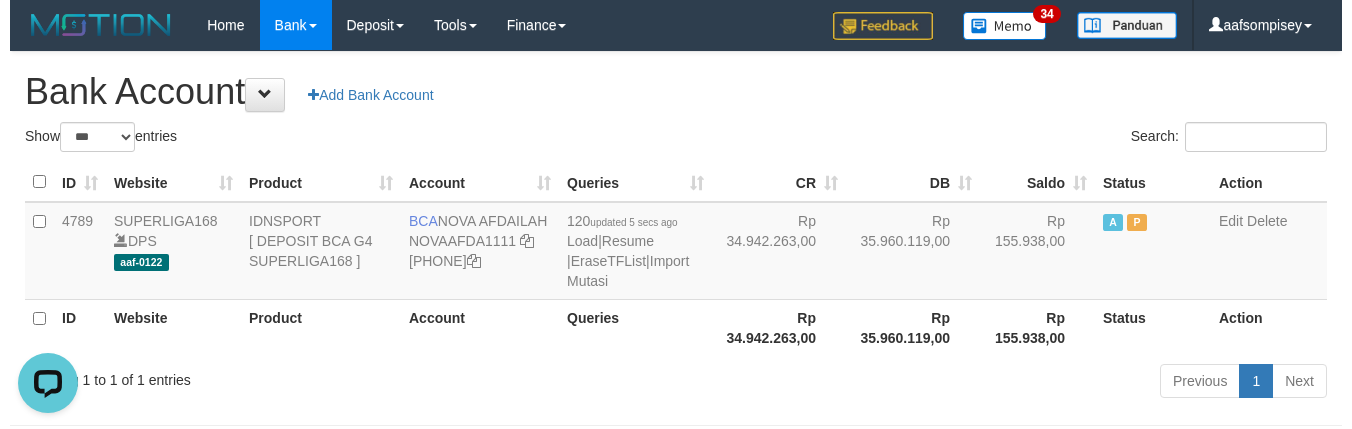 scroll, scrollTop: 0, scrollLeft: 0, axis: both 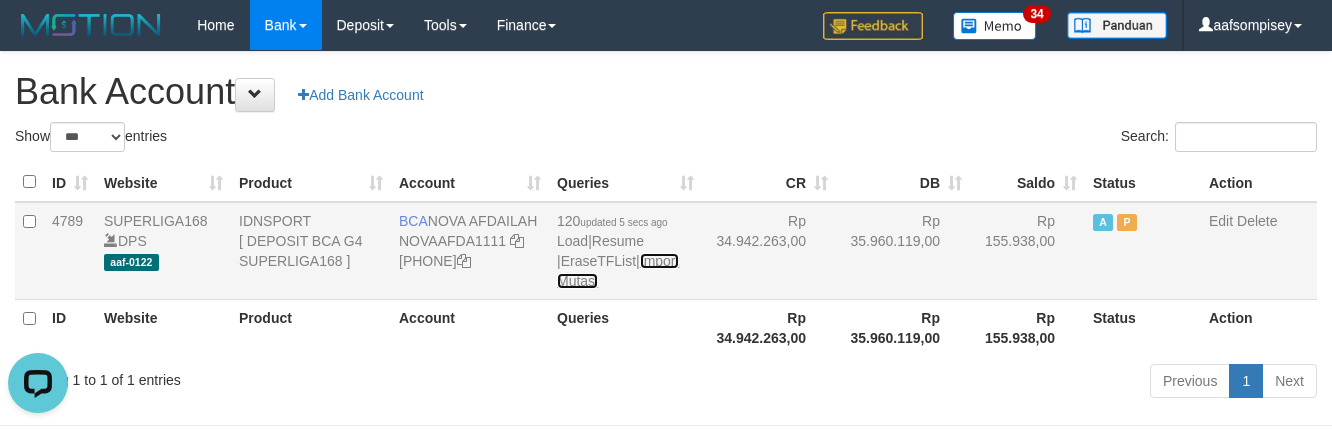 click on "Import Mutasi" at bounding box center (618, 271) 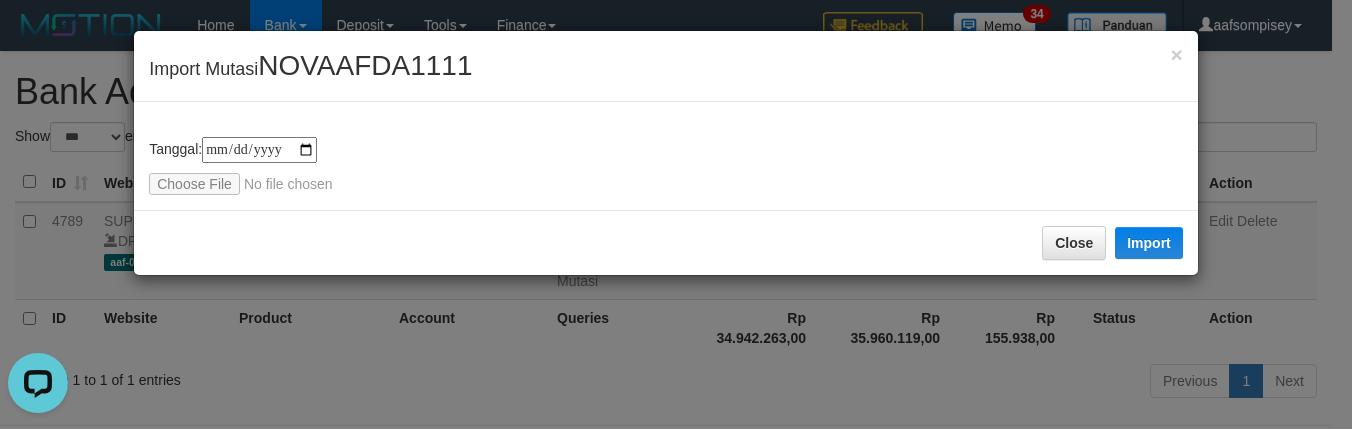 type on "**********" 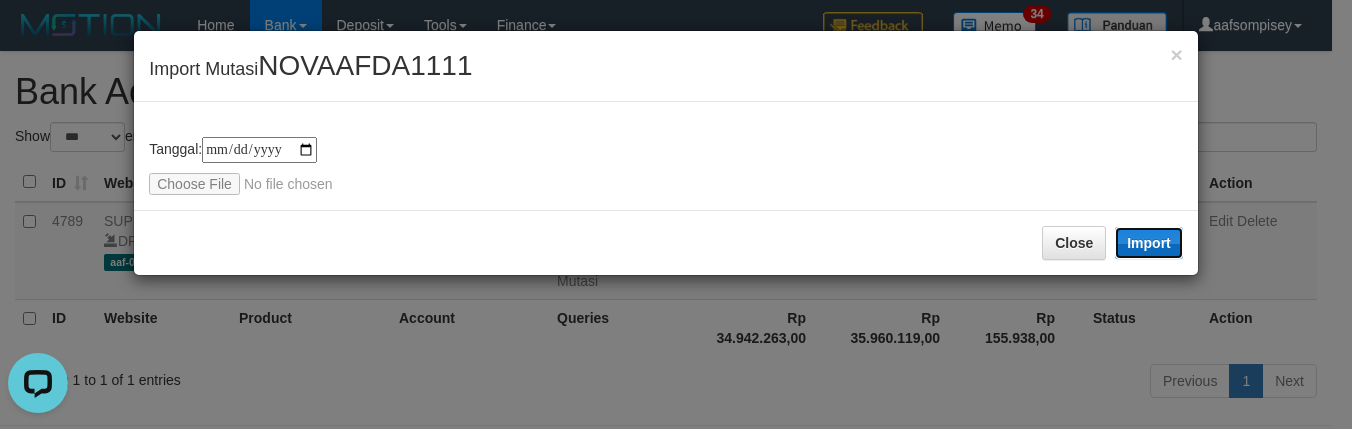 click on "Import" at bounding box center (1149, 243) 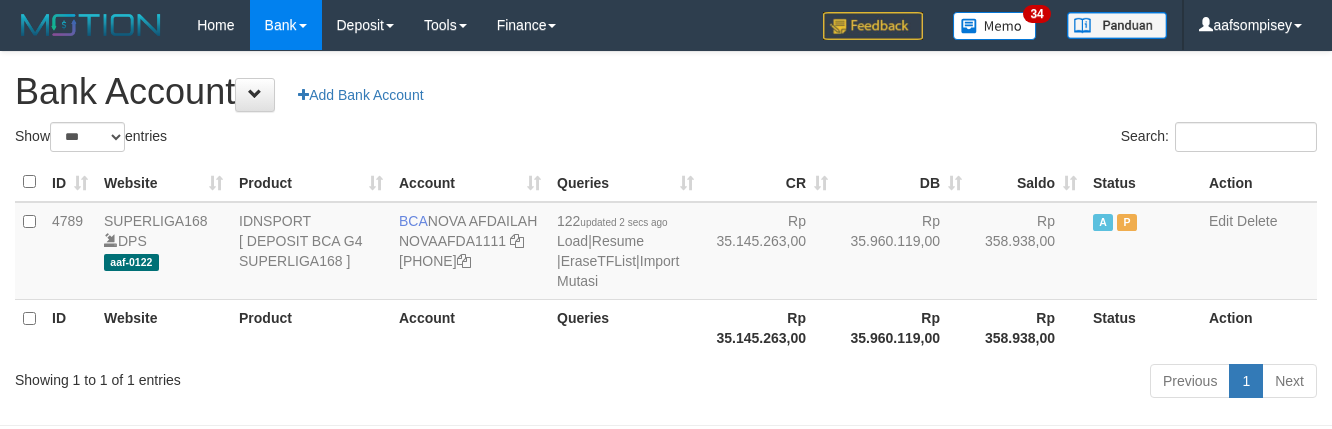 select on "***" 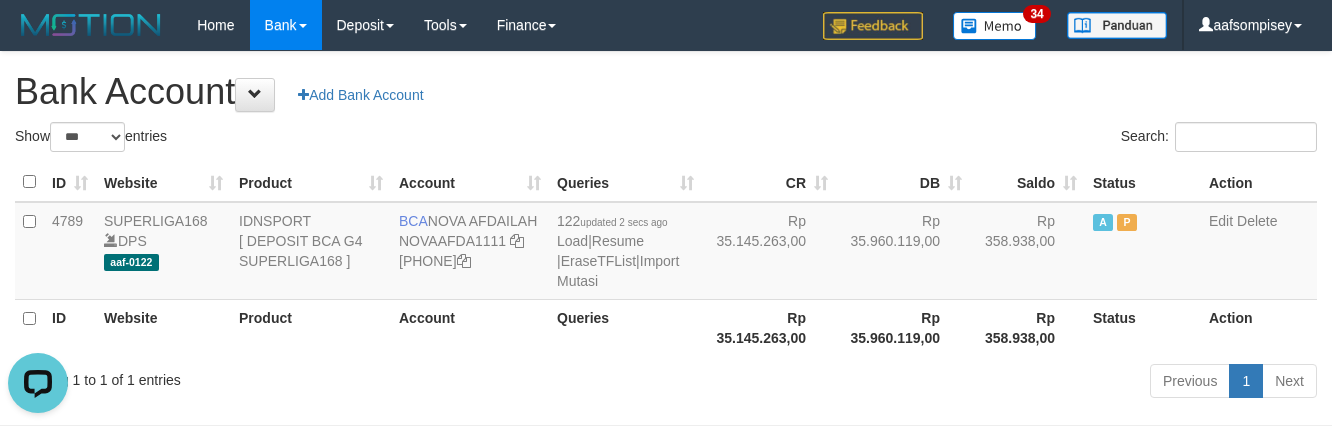 scroll, scrollTop: 0, scrollLeft: 0, axis: both 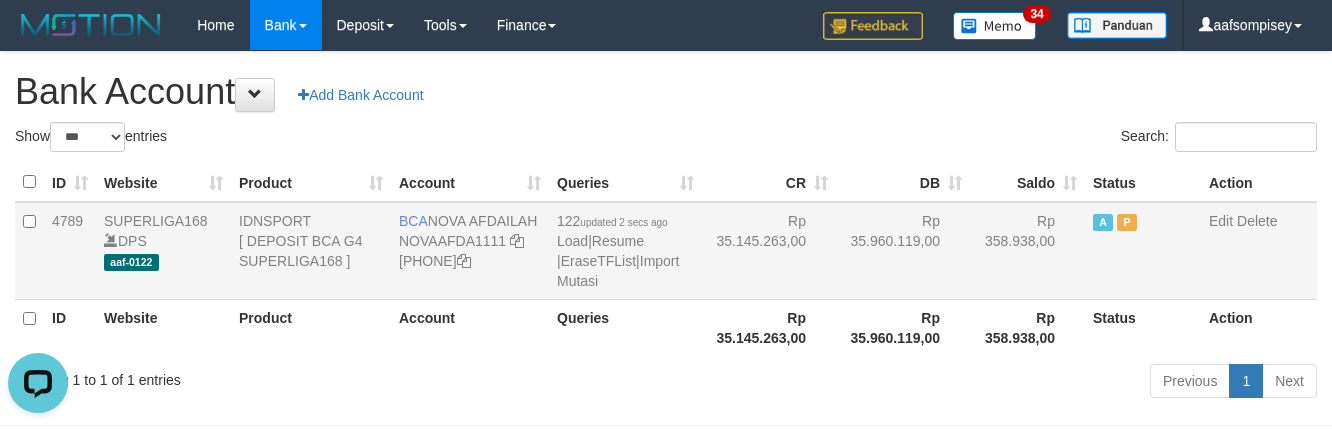 drag, startPoint x: 849, startPoint y: 241, endPoint x: 798, endPoint y: 276, distance: 61.854668 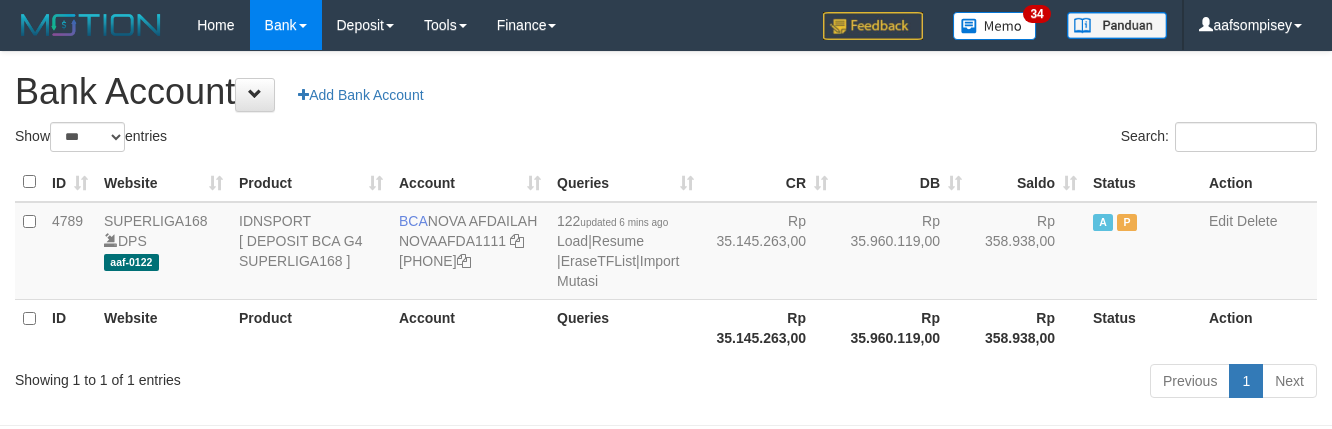 select on "***" 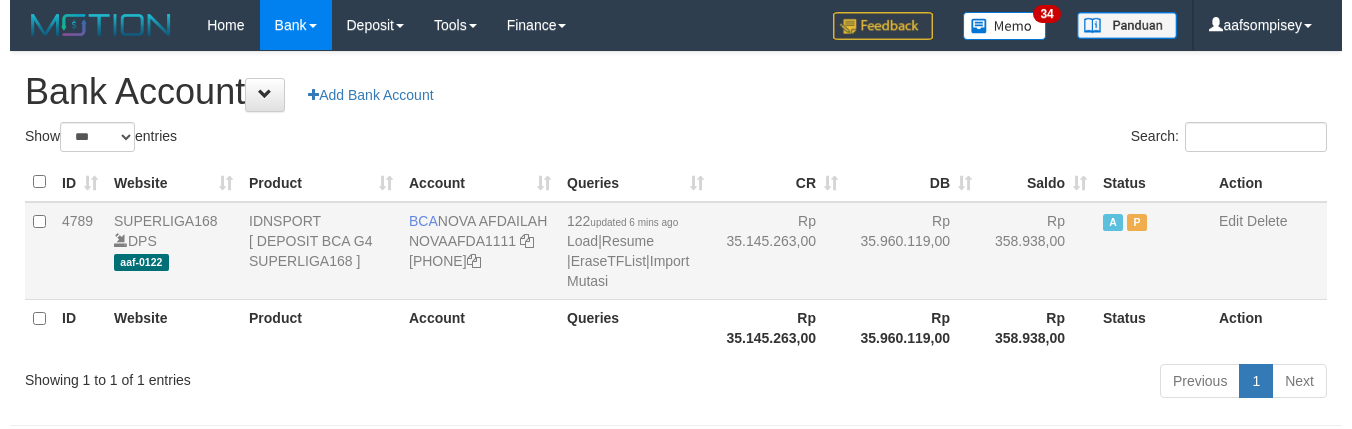 scroll, scrollTop: 0, scrollLeft: 0, axis: both 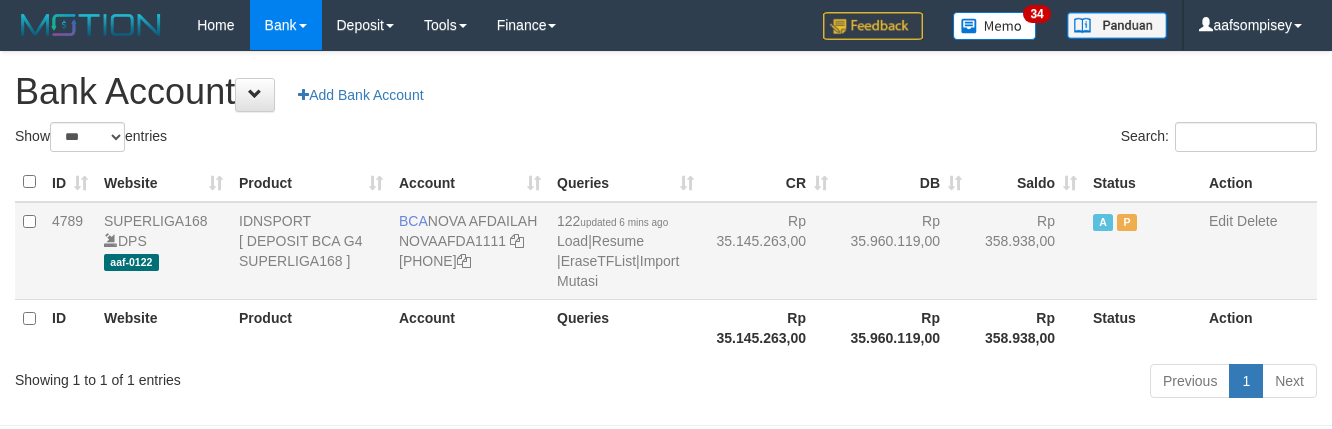 click on "122 updated 6 mins ago | Resume | EraseTFList | Import Mutasi" at bounding box center (625, 251) 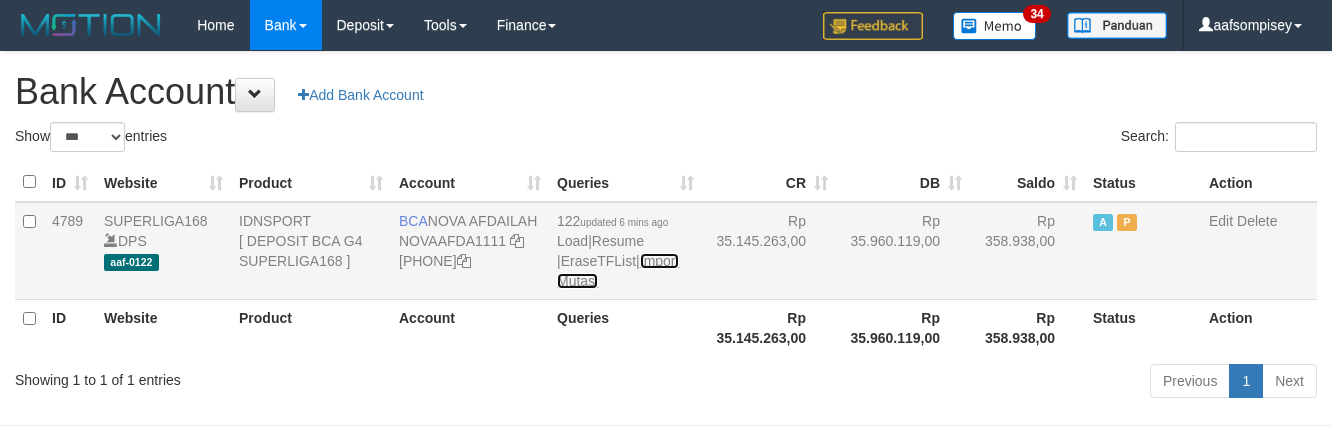 click on "Import Mutasi" at bounding box center (618, 271) 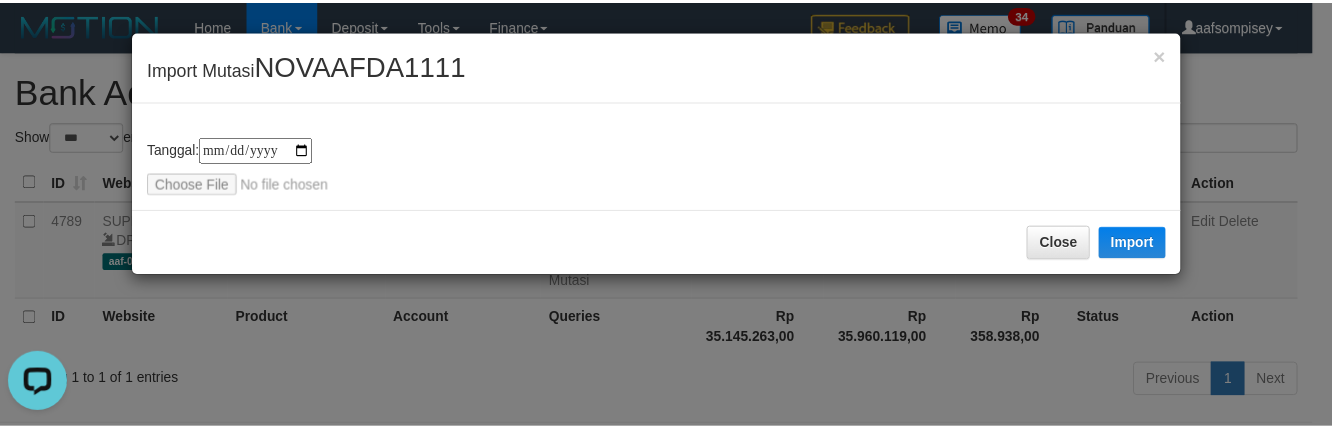 scroll, scrollTop: 0, scrollLeft: 0, axis: both 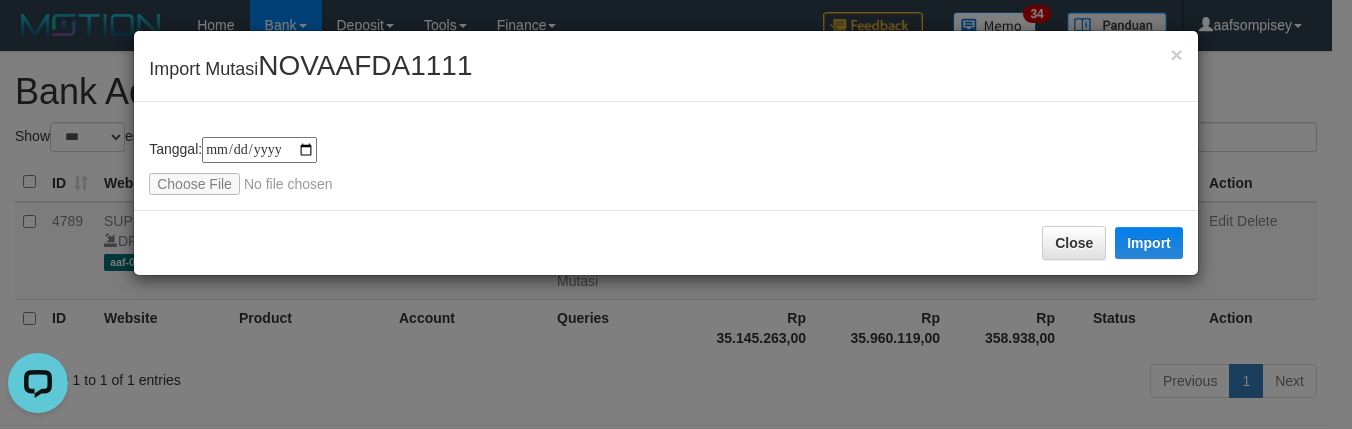 type on "**********" 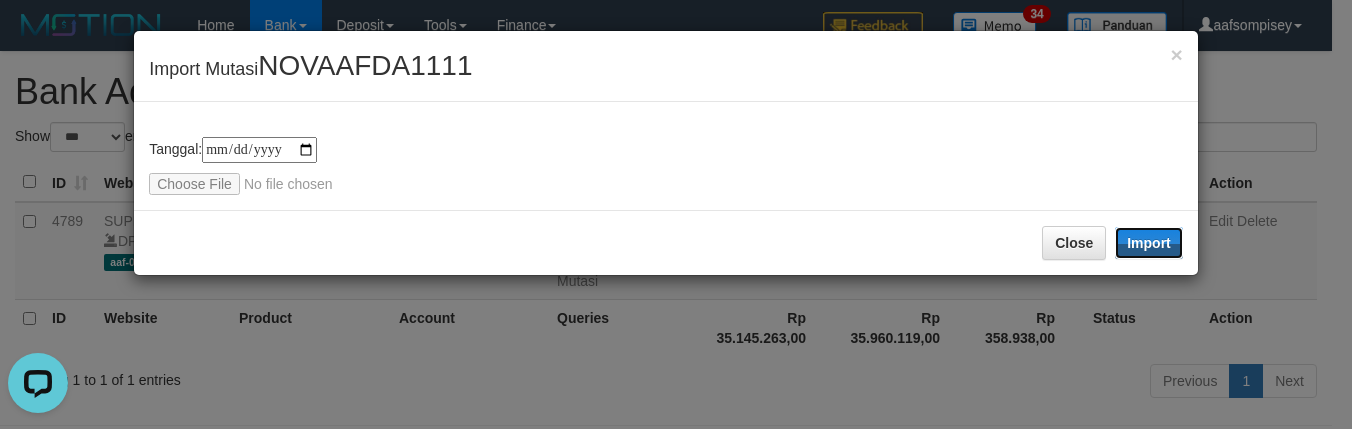 click on "Import" at bounding box center [1149, 243] 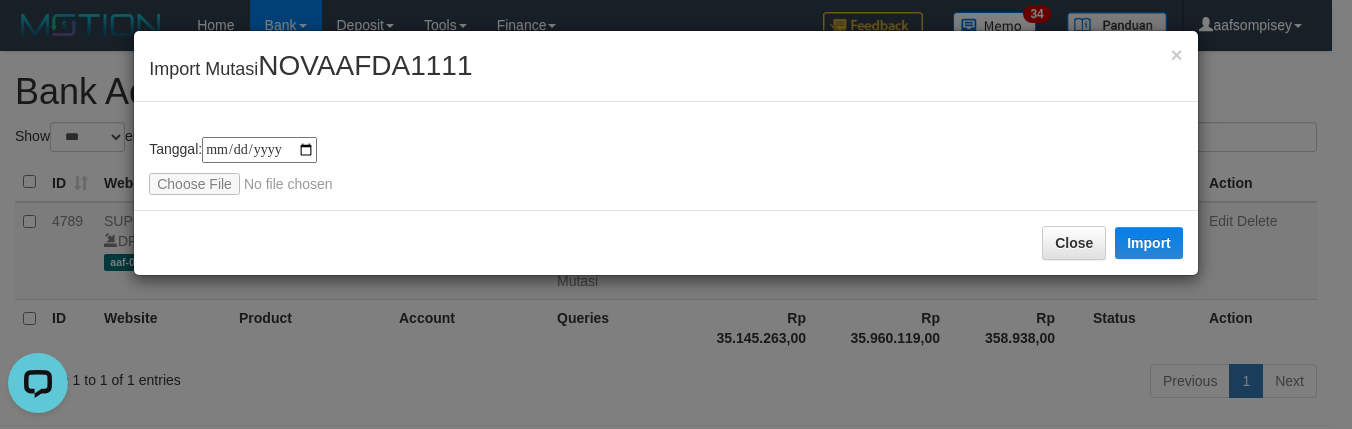 click on "Close
Import" at bounding box center (666, 242) 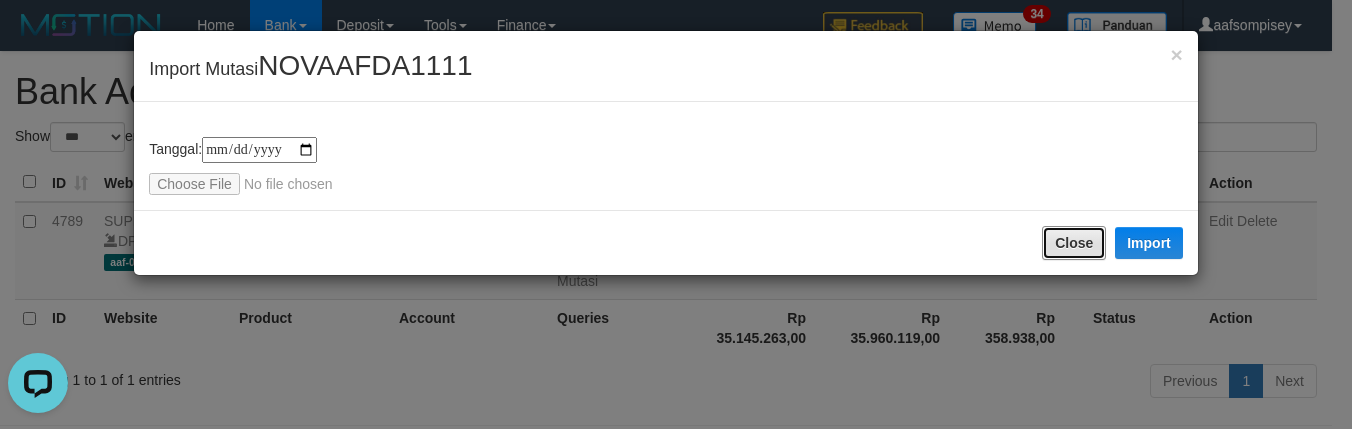 click on "Close" at bounding box center [1074, 243] 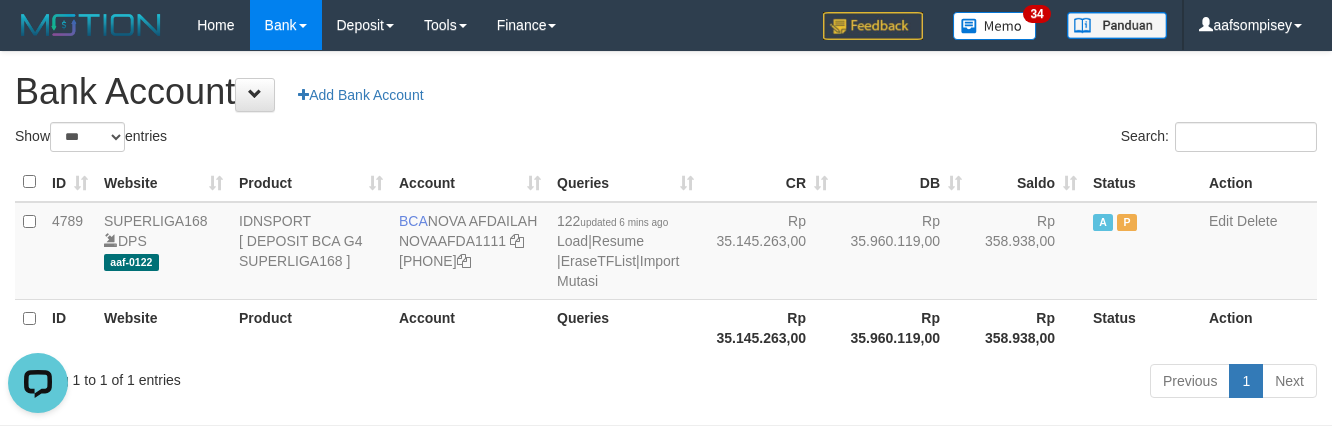 click on "Rp 35.145.263,00" at bounding box center (769, 327) 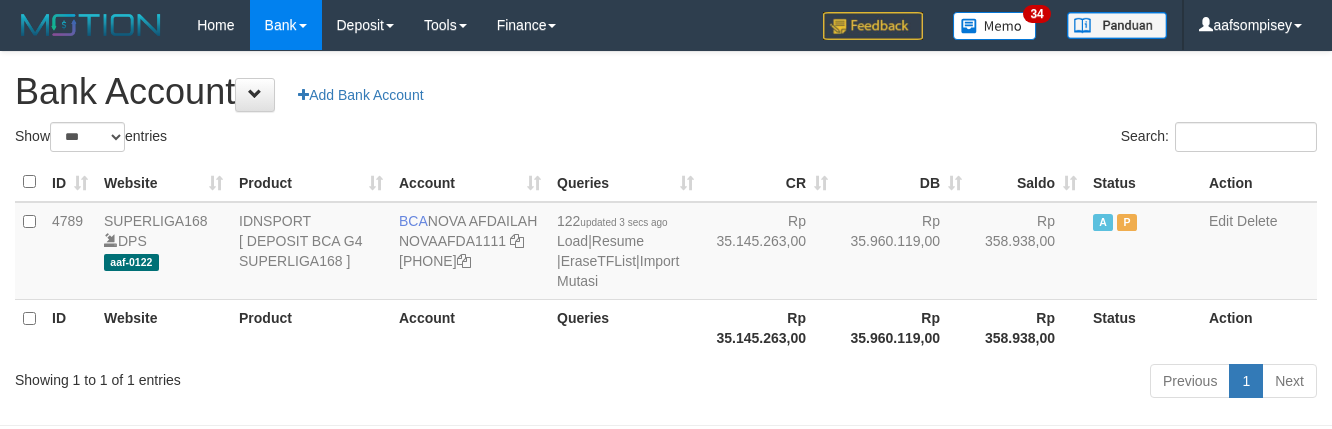 select on "***" 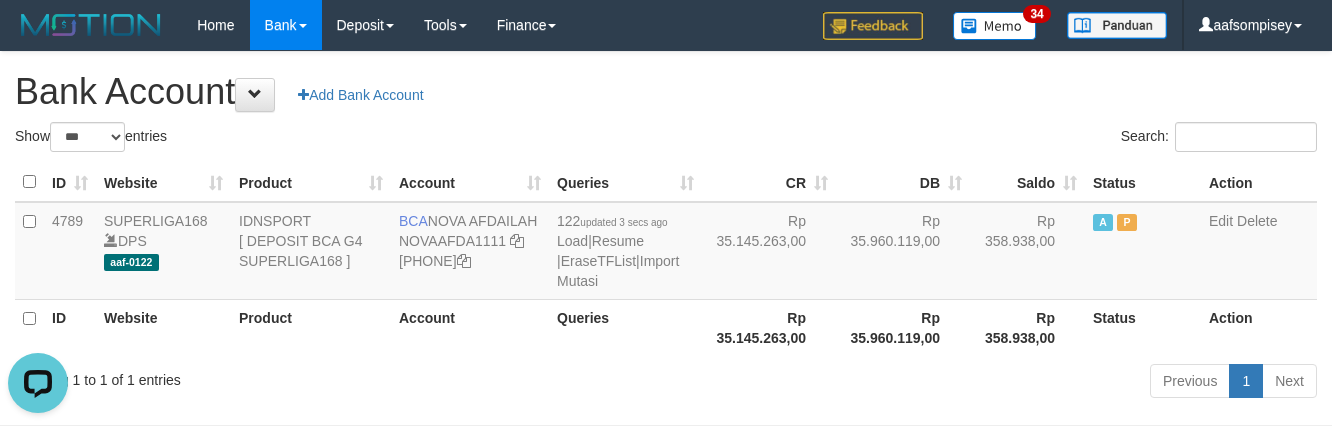 scroll, scrollTop: 0, scrollLeft: 0, axis: both 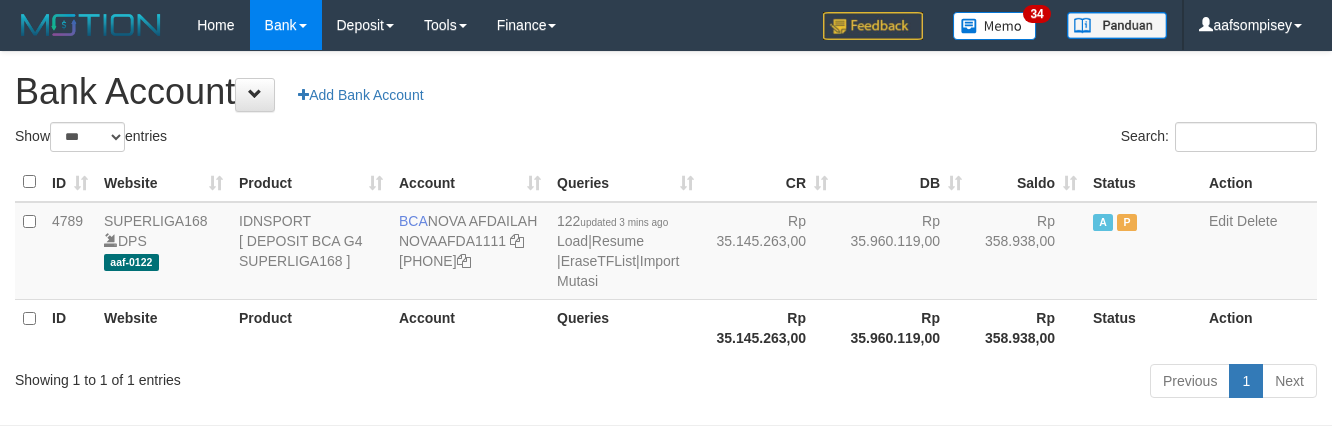 select on "***" 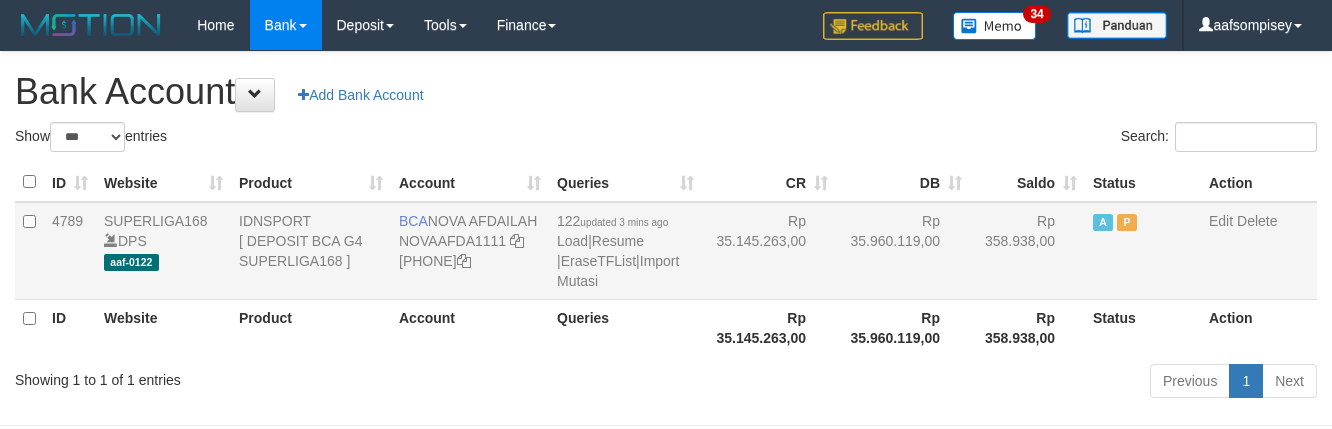 scroll, scrollTop: 0, scrollLeft: 0, axis: both 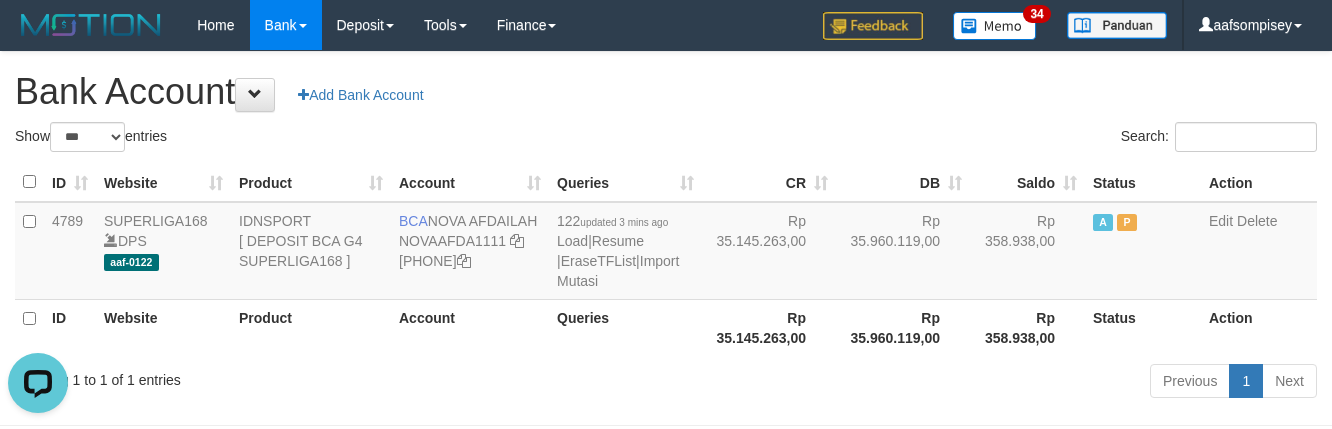 click on "DB" at bounding box center (903, 182) 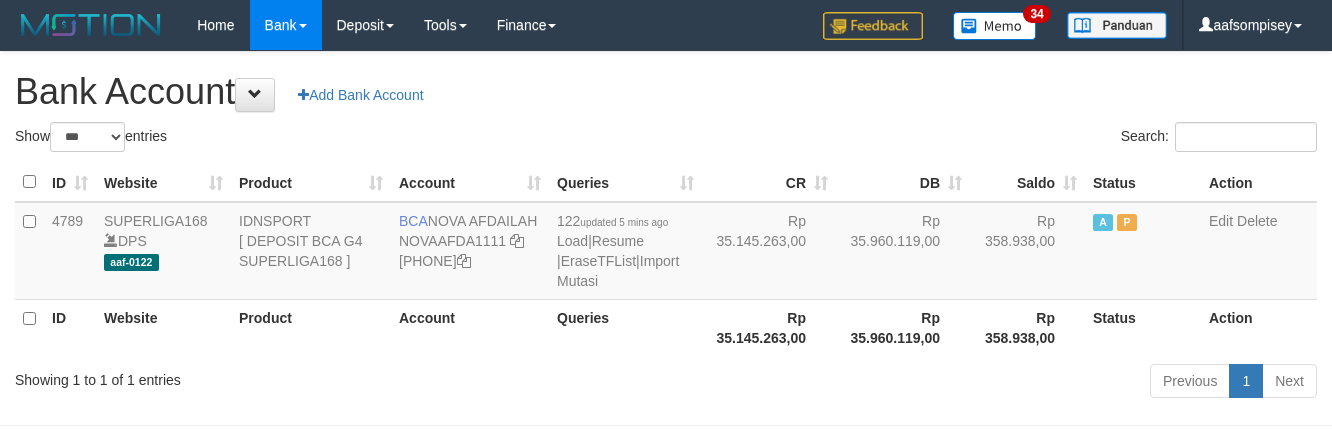 select on "***" 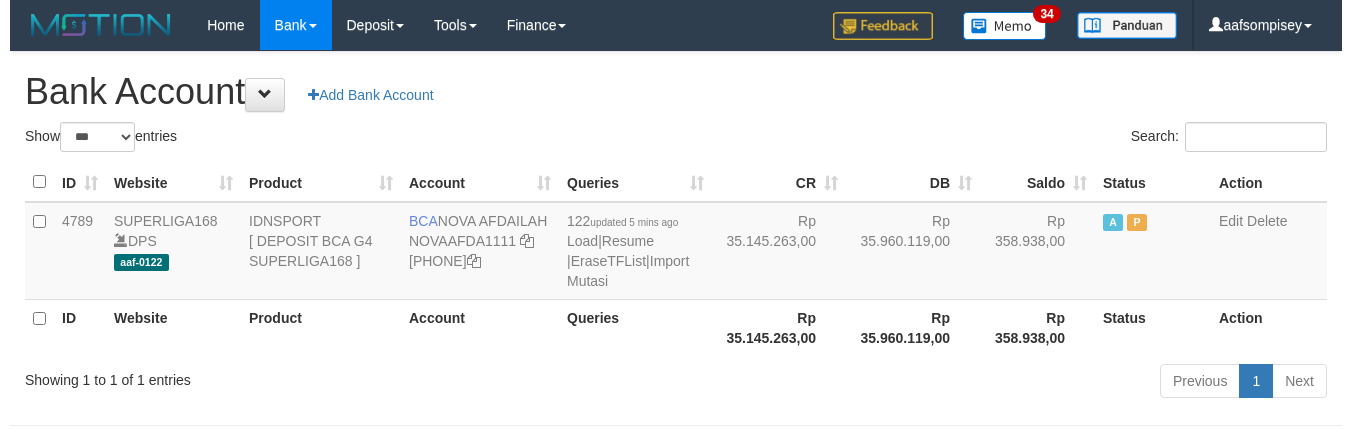 scroll, scrollTop: 0, scrollLeft: 0, axis: both 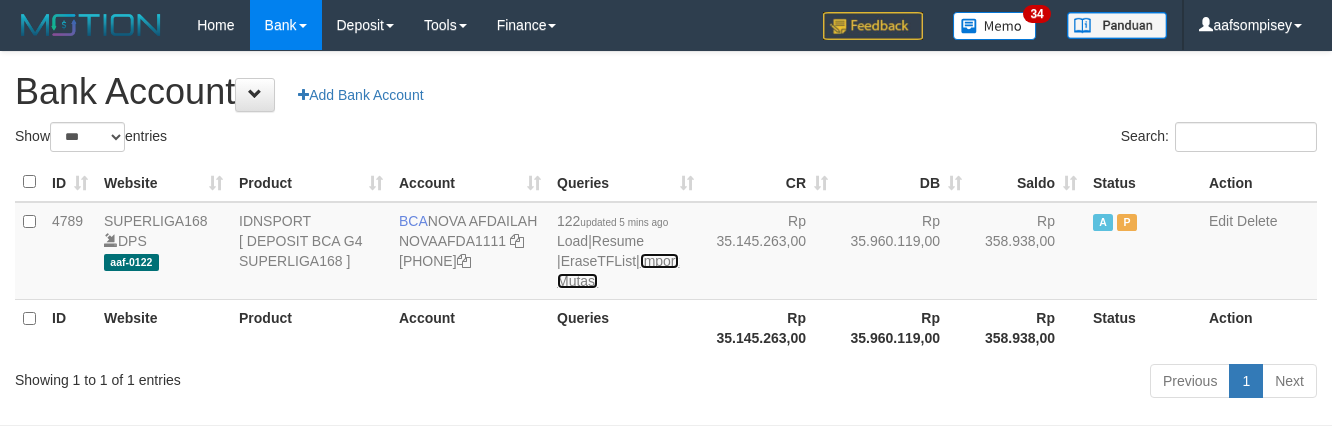 click on "Import Mutasi" at bounding box center (618, 271) 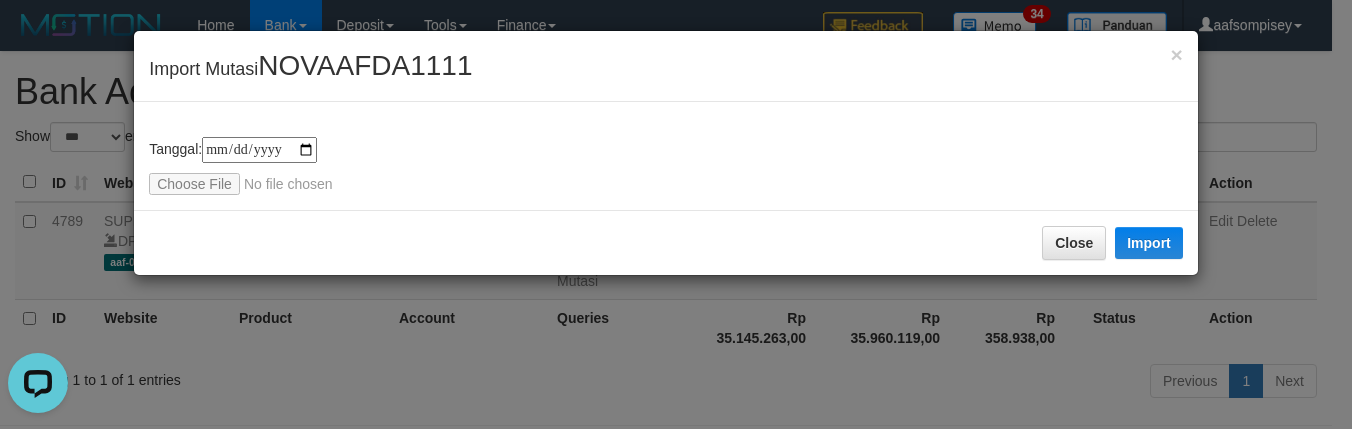 scroll, scrollTop: 0, scrollLeft: 0, axis: both 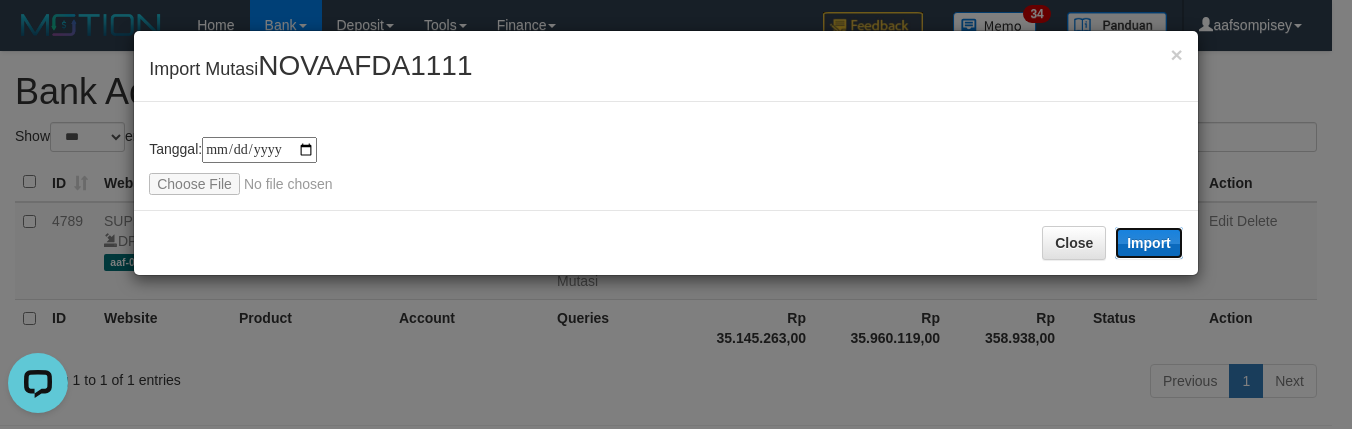 click on "Import" at bounding box center [1149, 243] 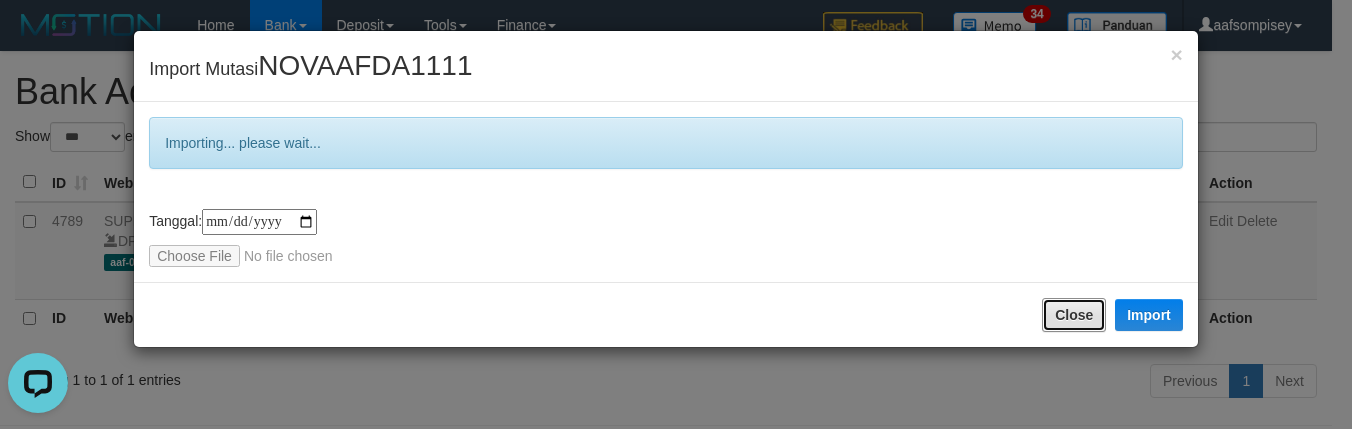 click on "Close" at bounding box center [1074, 315] 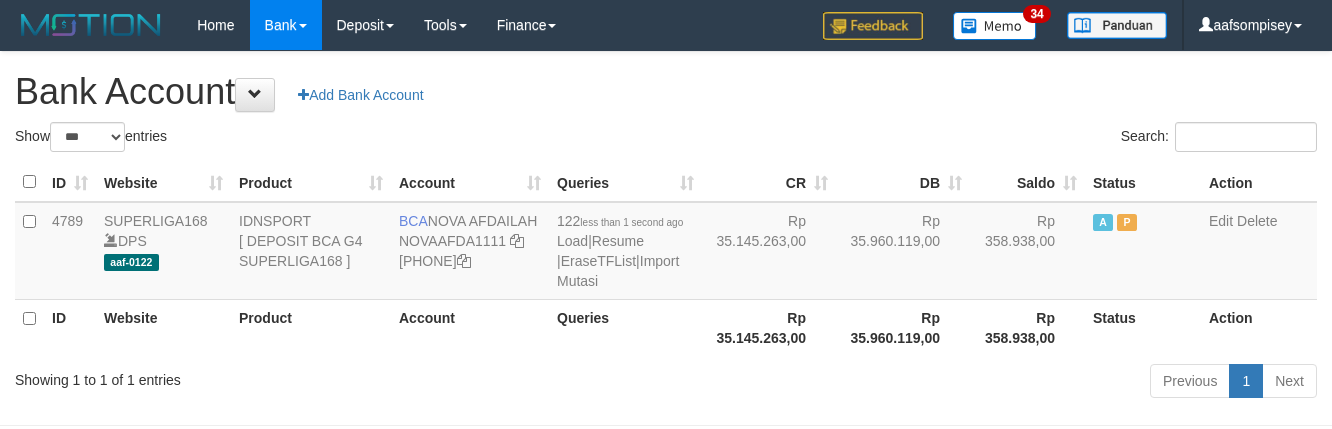 select on "***" 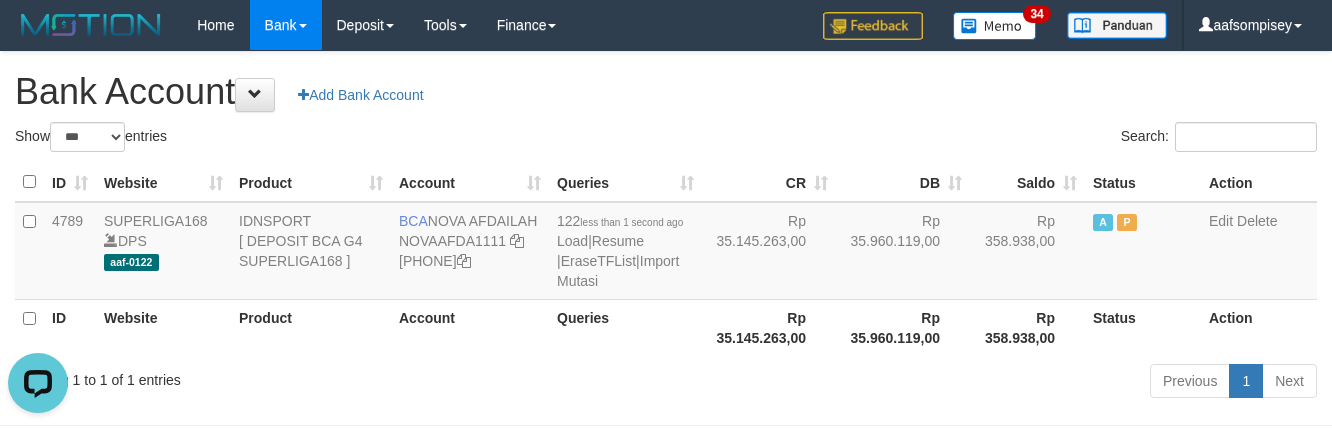 scroll, scrollTop: 0, scrollLeft: 0, axis: both 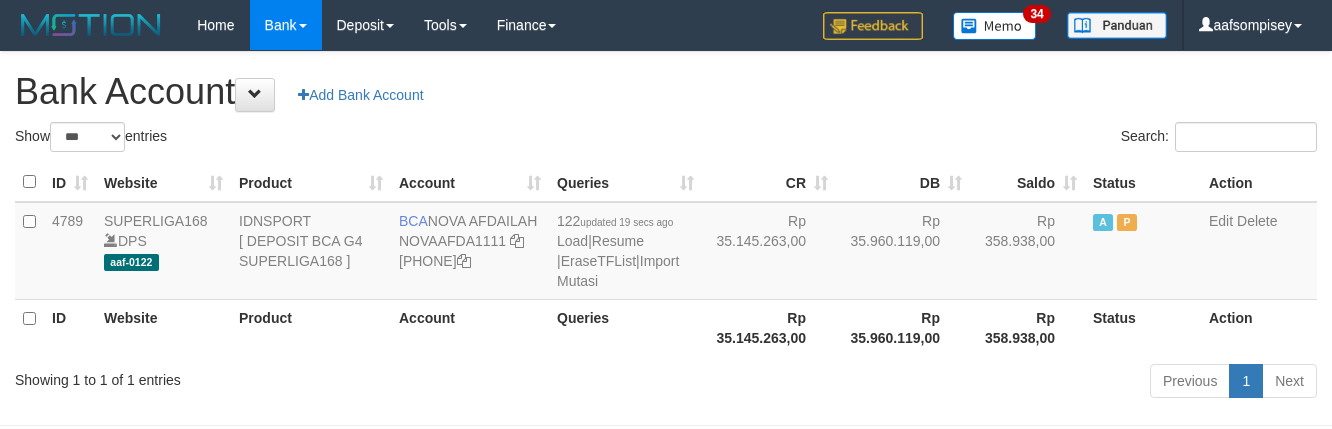 select on "***" 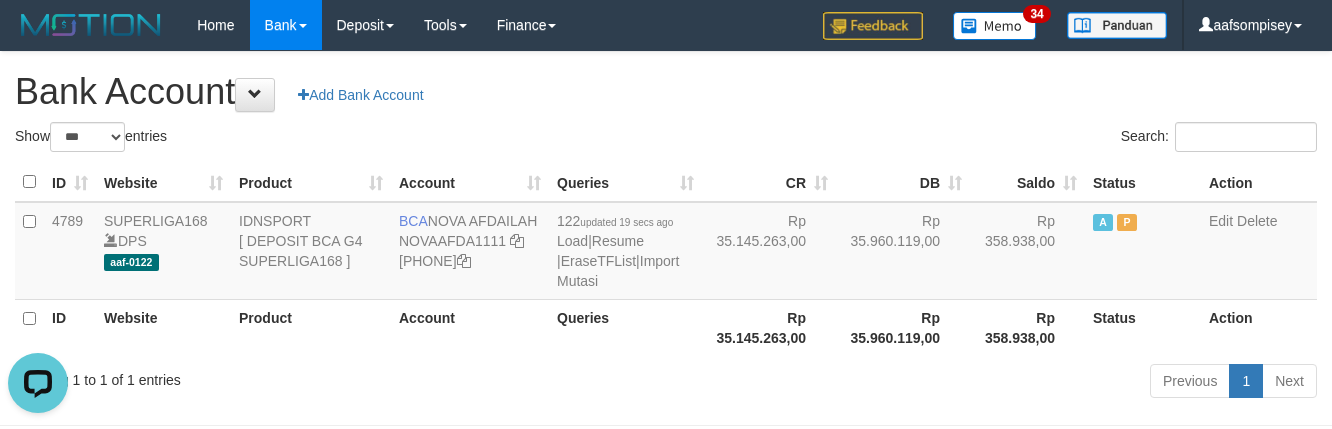 scroll, scrollTop: 0, scrollLeft: 0, axis: both 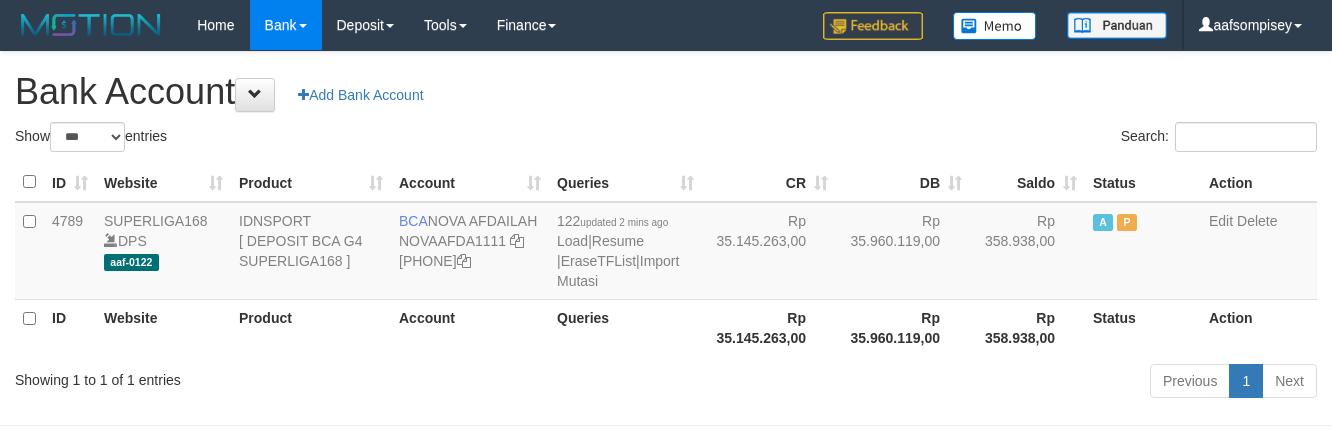 select on "***" 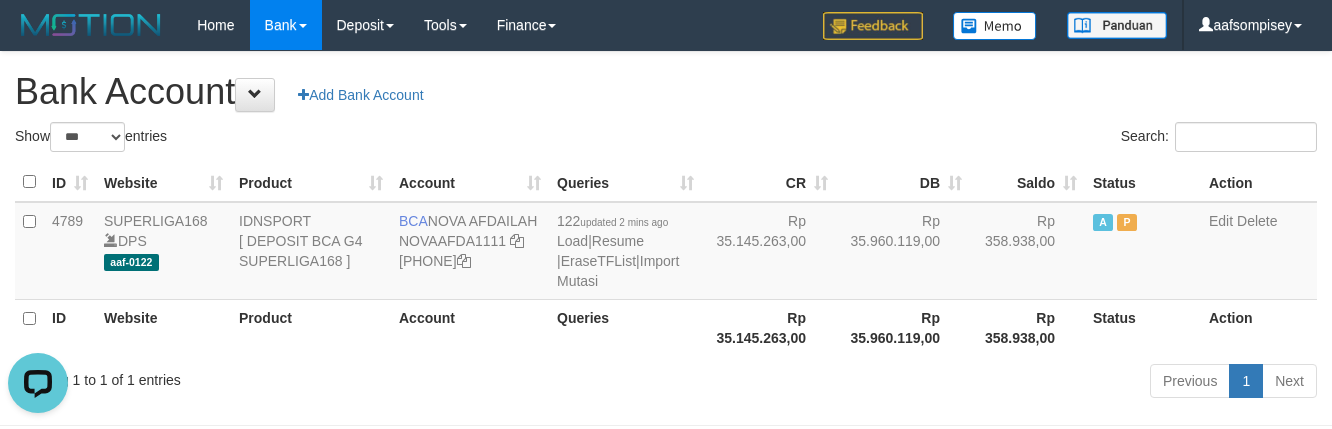 scroll, scrollTop: 0, scrollLeft: 0, axis: both 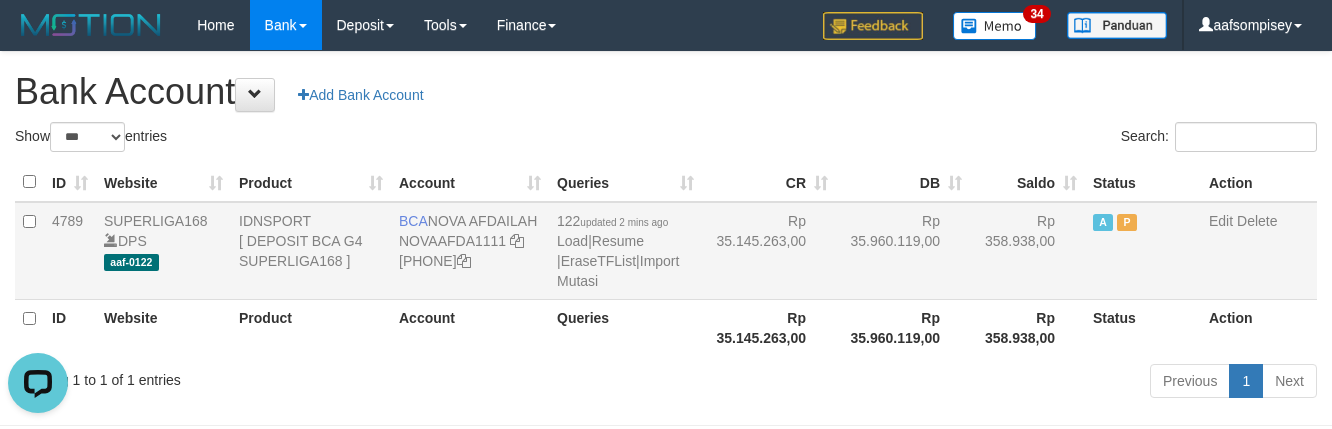 drag, startPoint x: 782, startPoint y: 164, endPoint x: 781, endPoint y: 205, distance: 41.01219 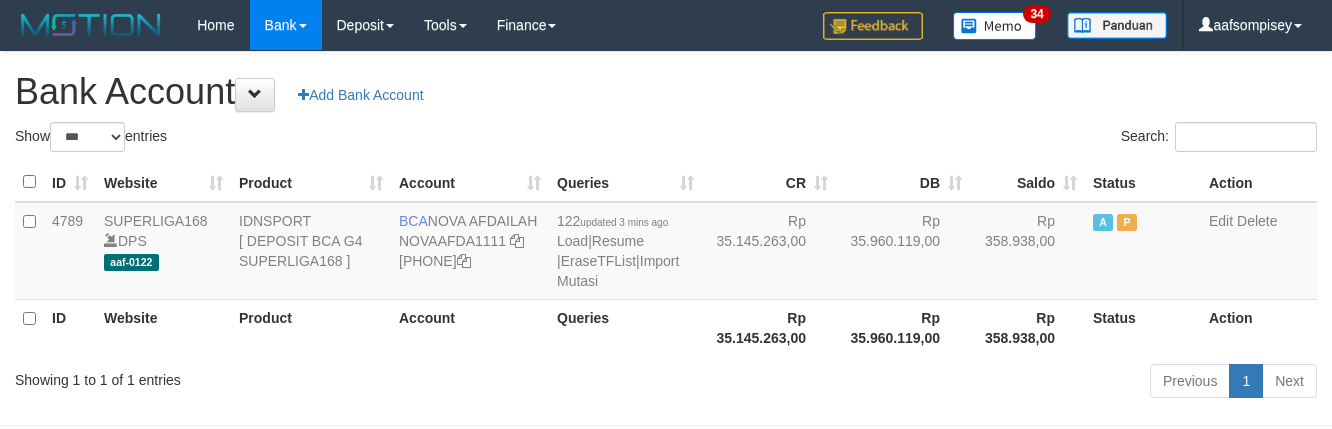 select on "***" 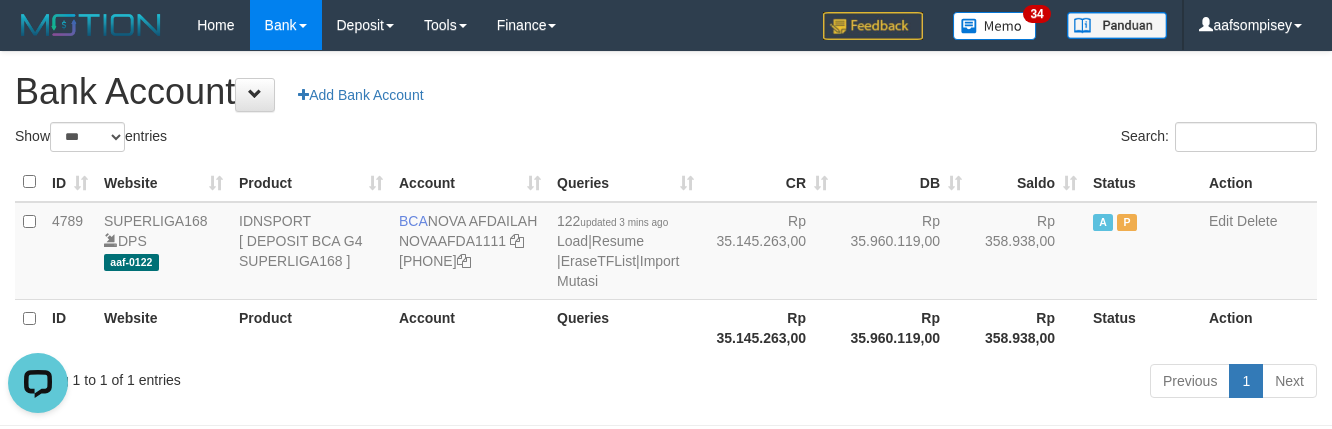 scroll, scrollTop: 0, scrollLeft: 0, axis: both 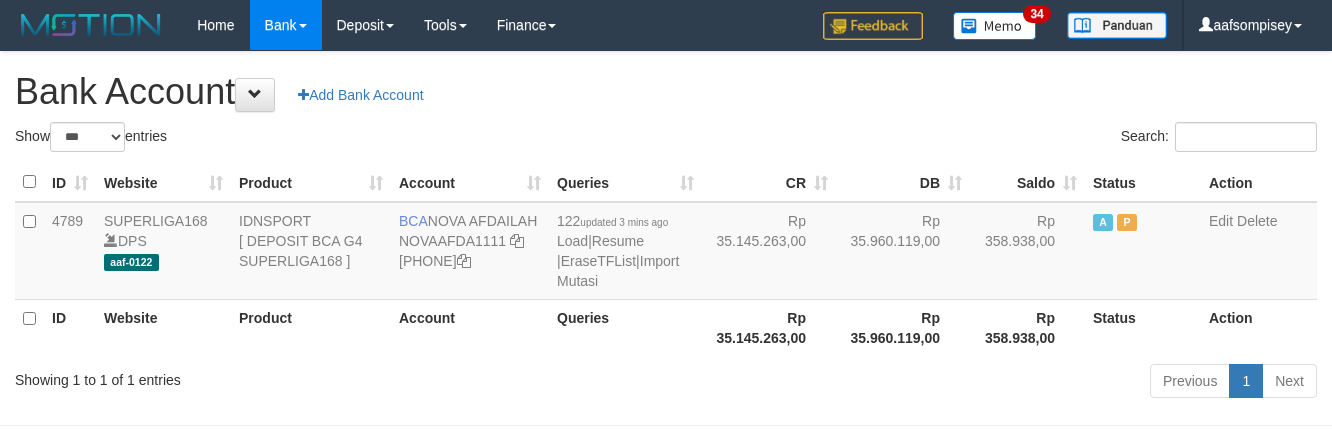 select on "***" 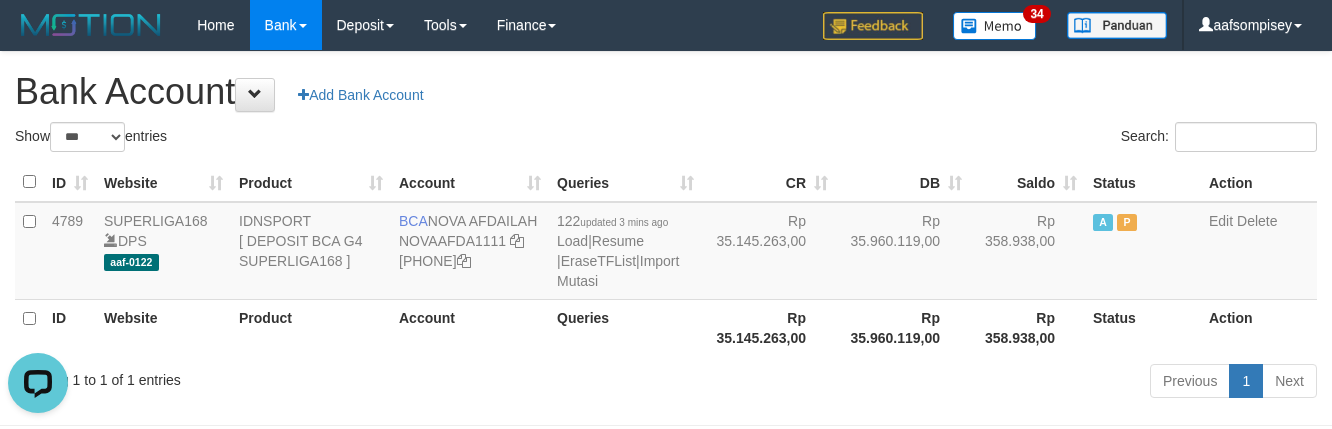 scroll, scrollTop: 0, scrollLeft: 0, axis: both 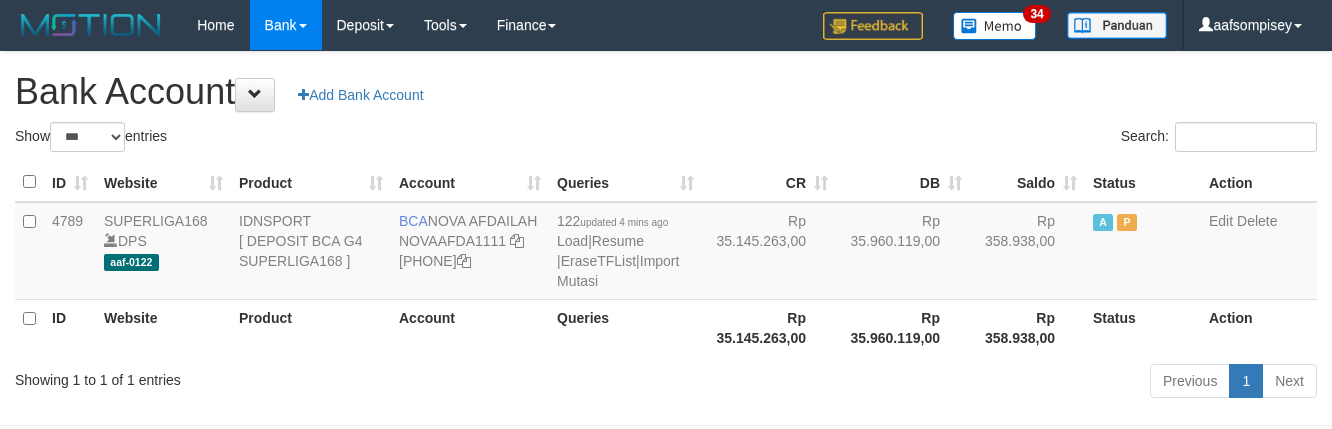 select on "***" 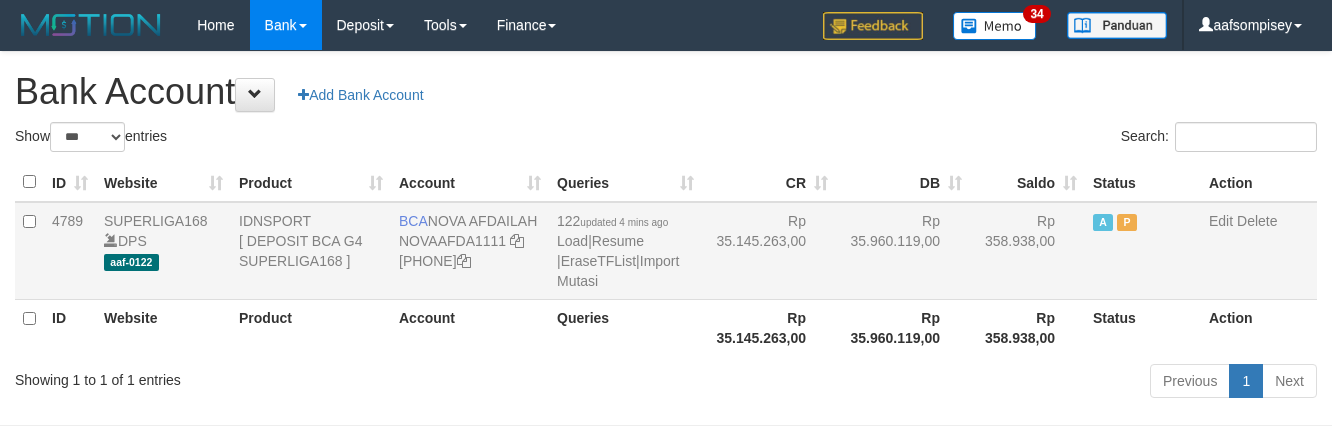 click on "122  updated 4 mins ago
Load
|
Resume
|
EraseTFList
|
Import Mutasi" at bounding box center [625, 251] 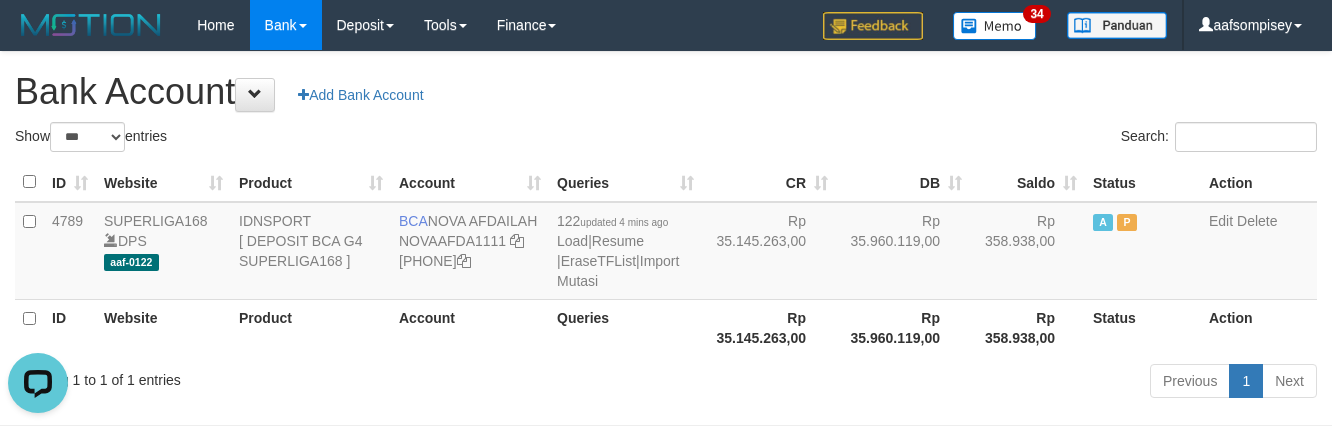 scroll, scrollTop: 0, scrollLeft: 0, axis: both 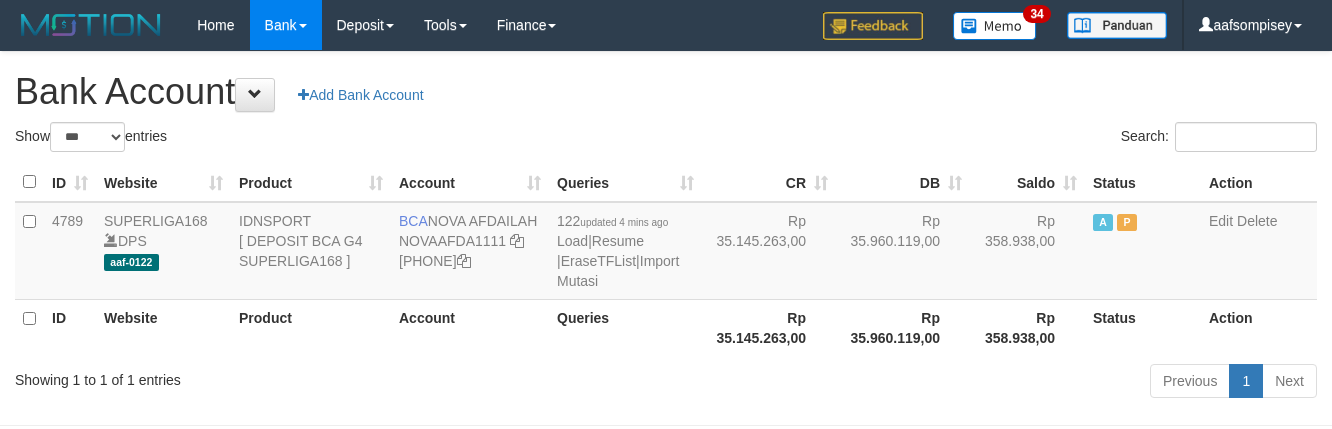 select on "***" 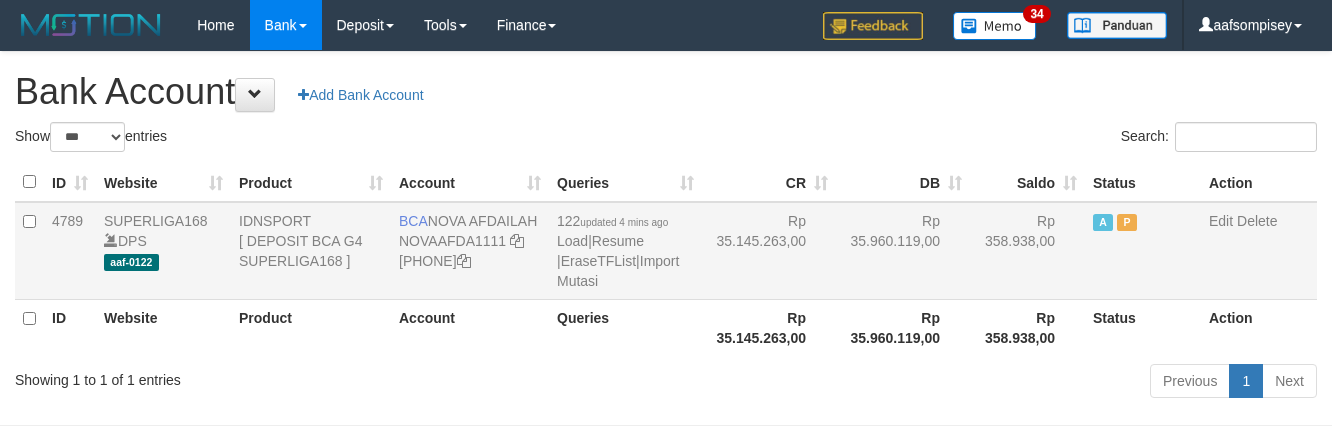 click on "122  updated 4 mins ago
Load
|
Resume
|
EraseTFList
|
Import Mutasi" at bounding box center (625, 251) 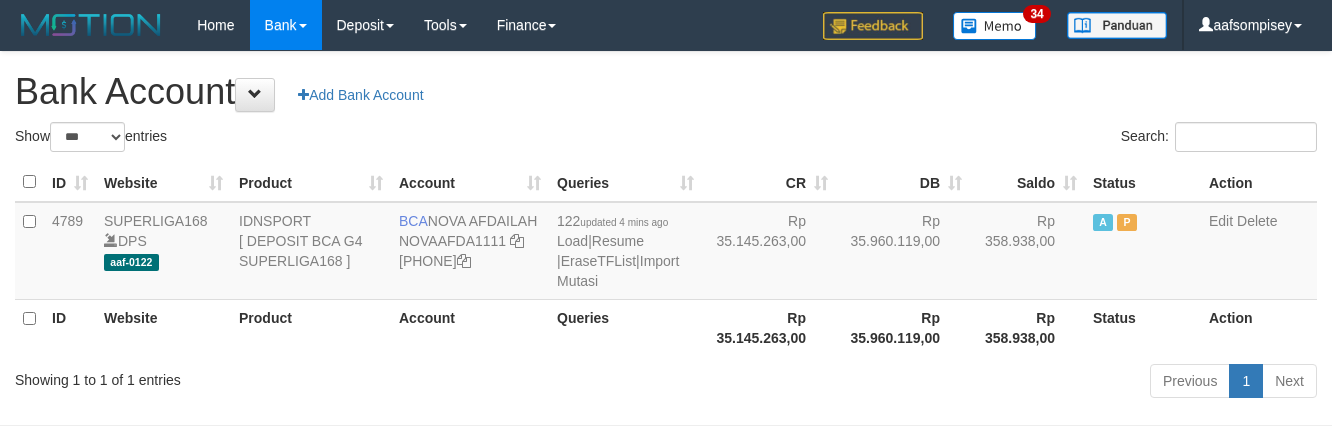 select on "***" 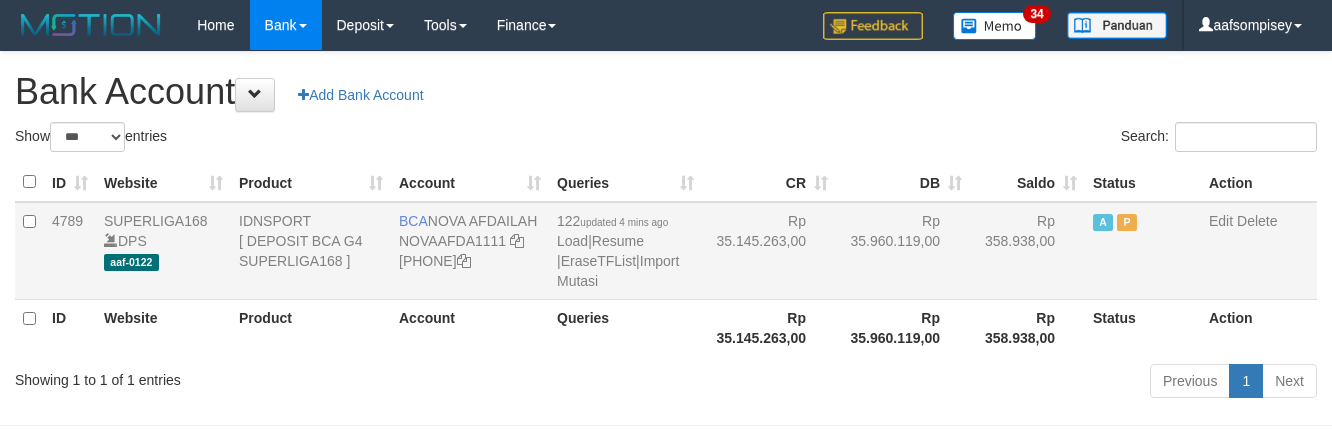 click on "122  updated 4 mins ago
Load
|
Resume
|
EraseTFList
|
Import Mutasi" at bounding box center [625, 251] 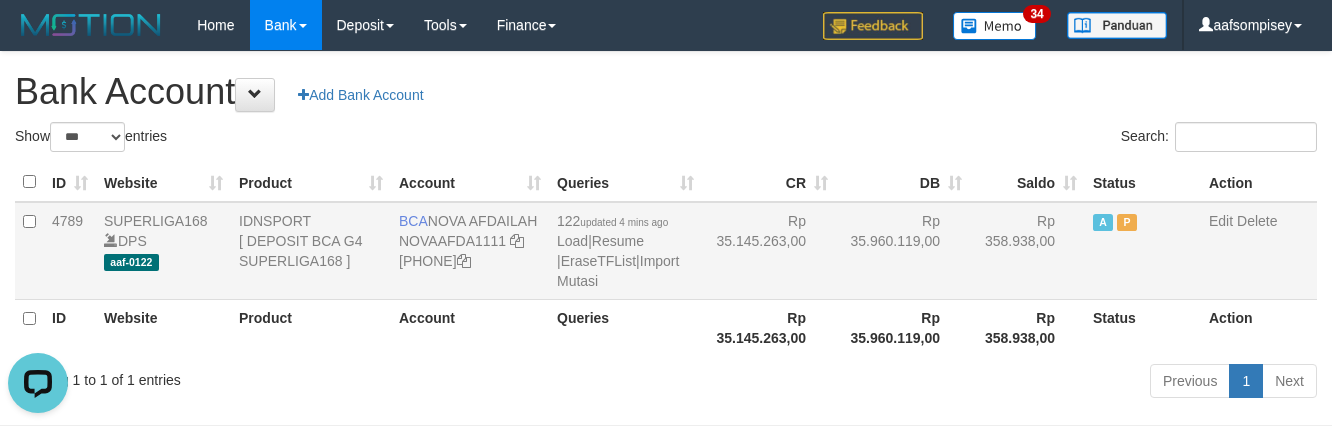 scroll, scrollTop: 0, scrollLeft: 0, axis: both 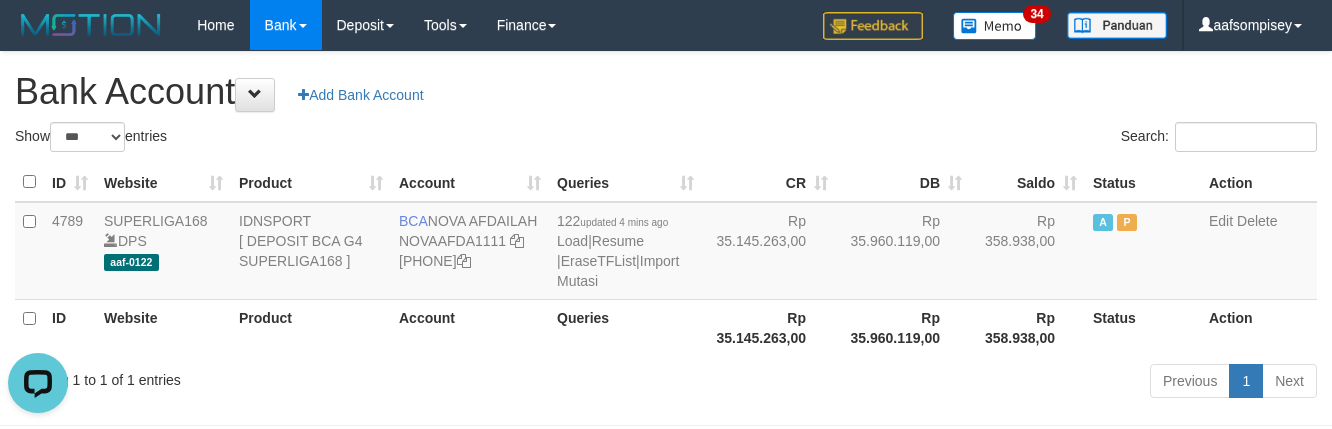 drag, startPoint x: 550, startPoint y: 274, endPoint x: 626, endPoint y: 326, distance: 92.086914 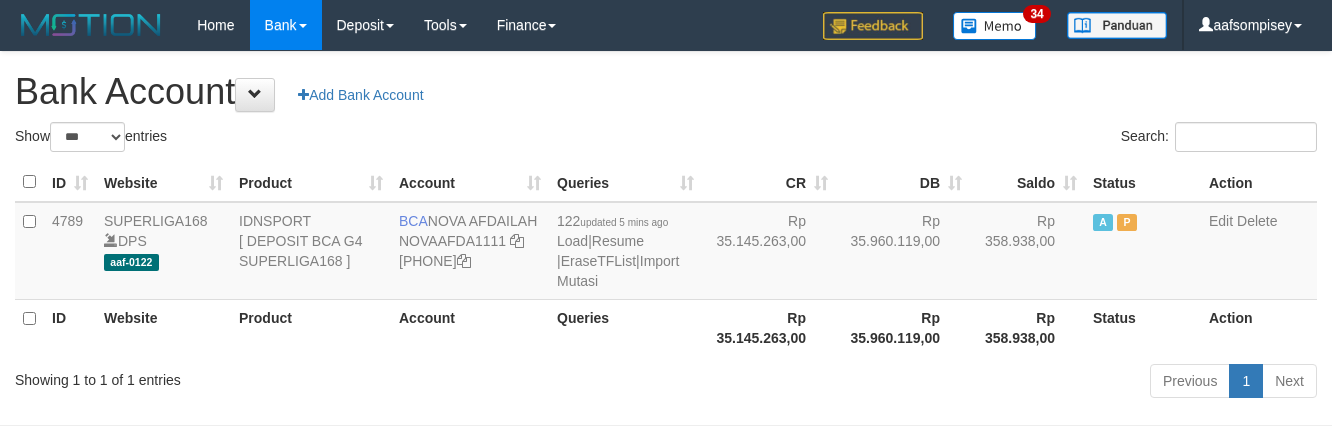 select on "***" 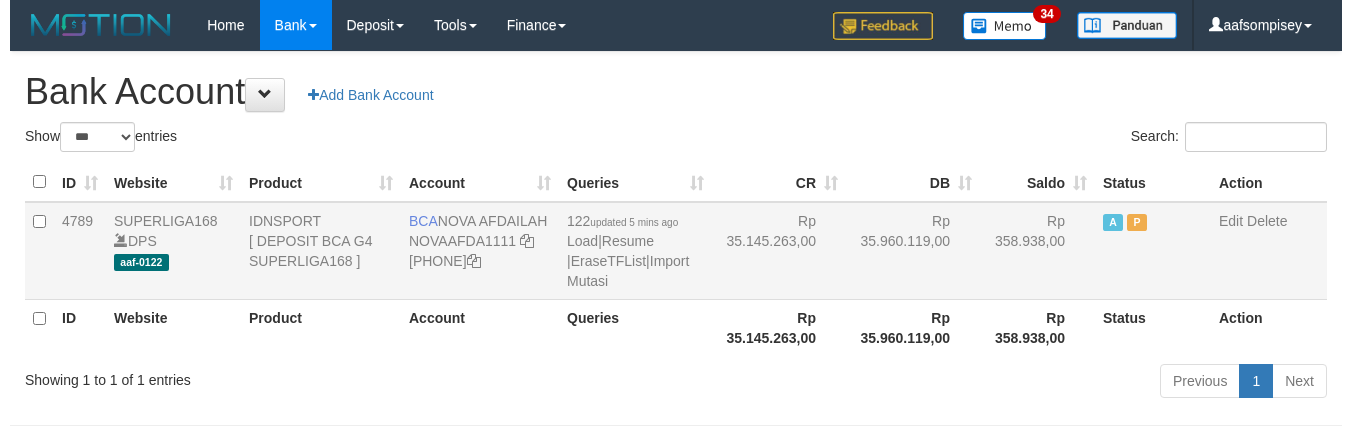 scroll, scrollTop: 0, scrollLeft: 0, axis: both 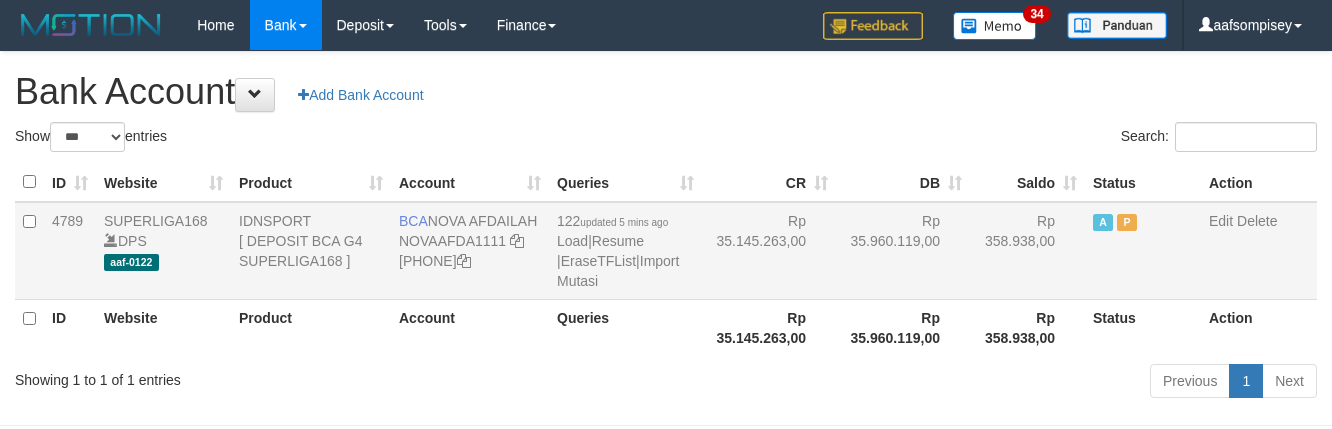 click on "122  updated 5 mins ago
Load
|
Resume
|
EraseTFList
|
Import Mutasi" at bounding box center [625, 251] 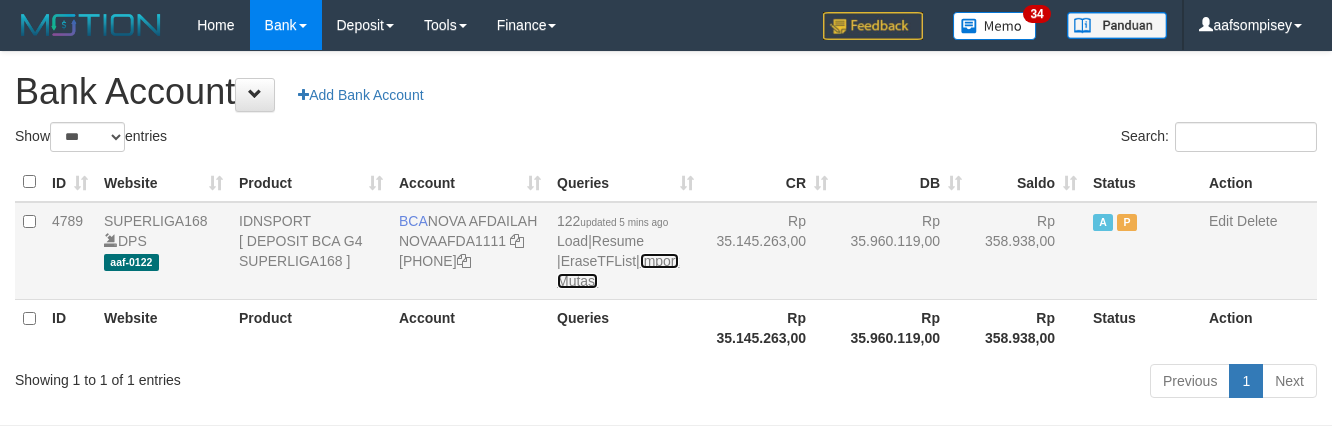 click on "Import Mutasi" at bounding box center [618, 271] 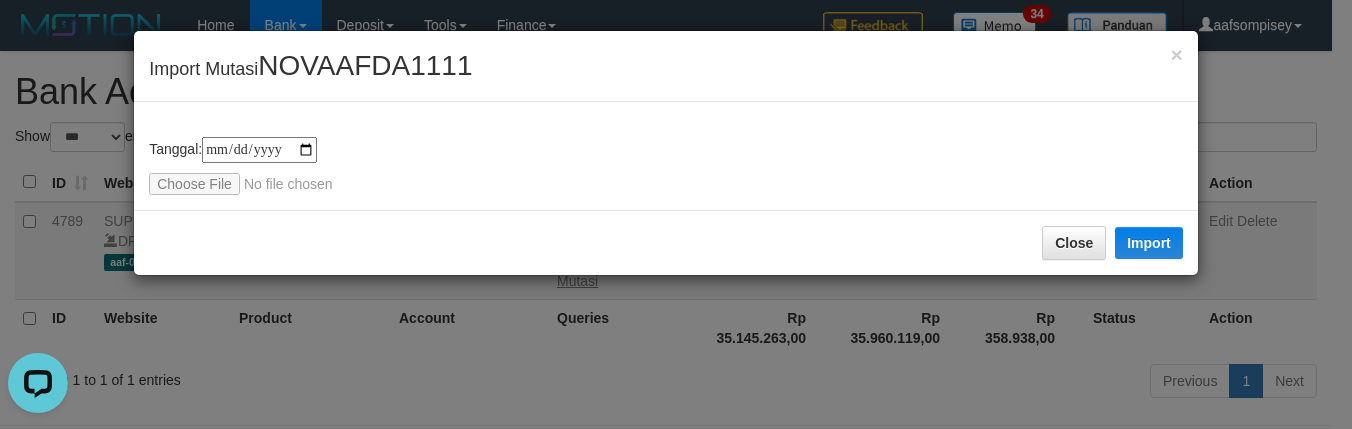 scroll, scrollTop: 0, scrollLeft: 0, axis: both 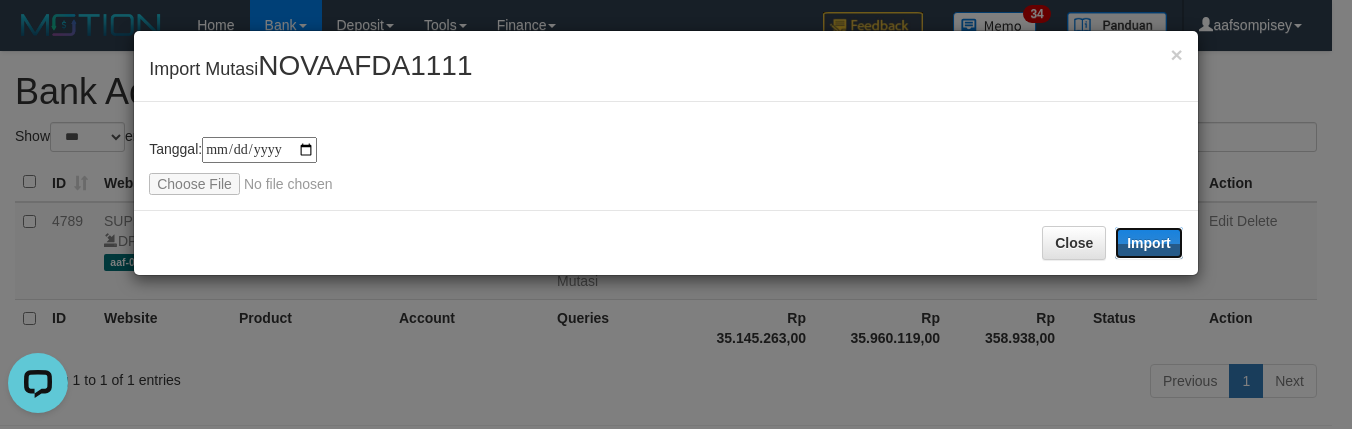 click on "Import" at bounding box center [1149, 243] 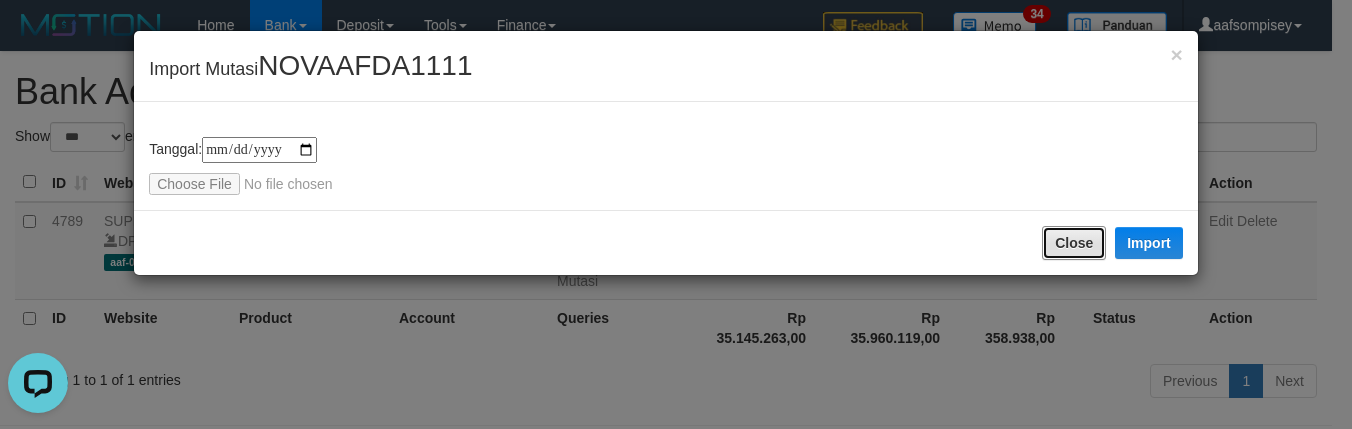 click on "Close" at bounding box center (1074, 243) 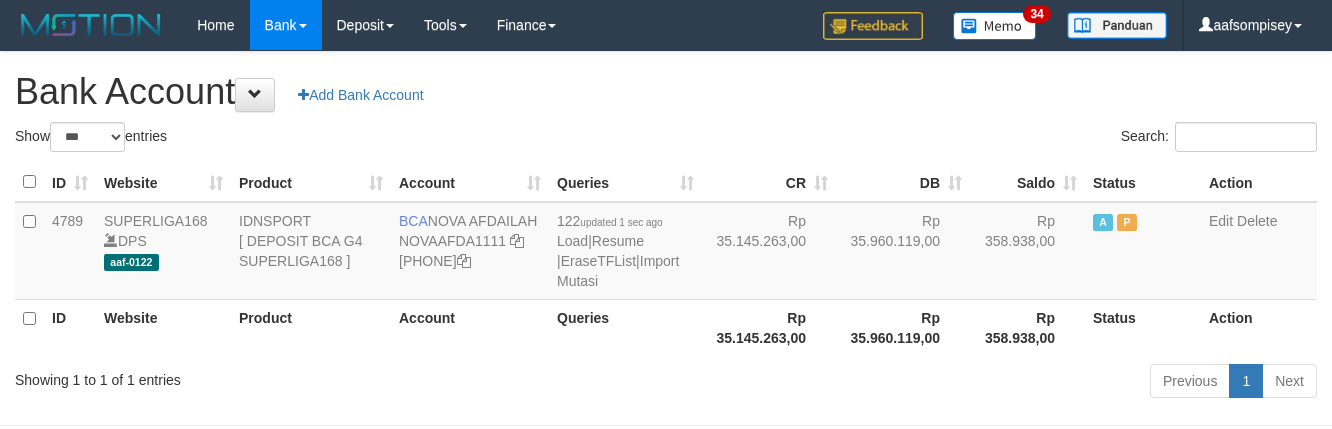 select on "***" 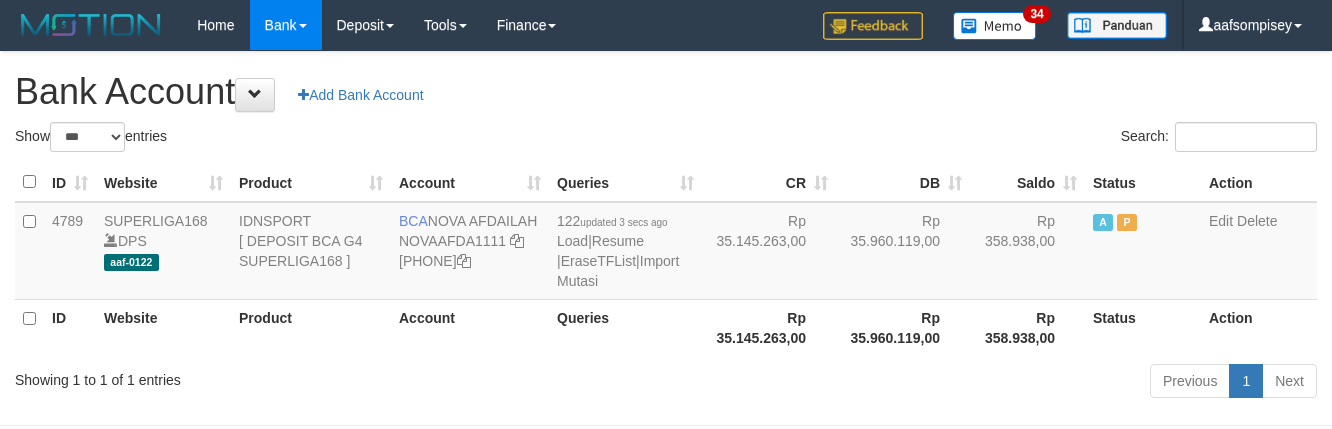 select on "***" 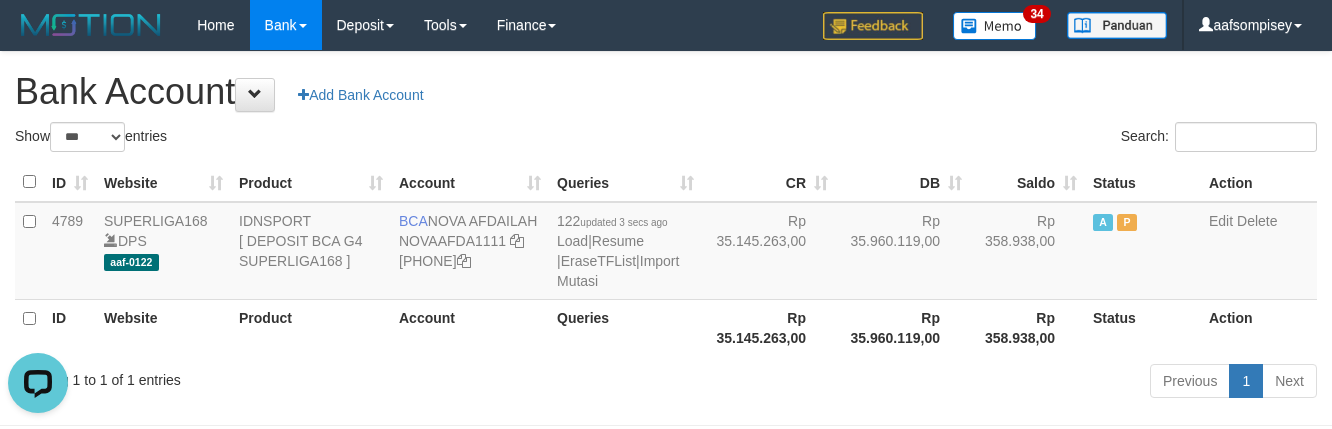 scroll, scrollTop: 0, scrollLeft: 0, axis: both 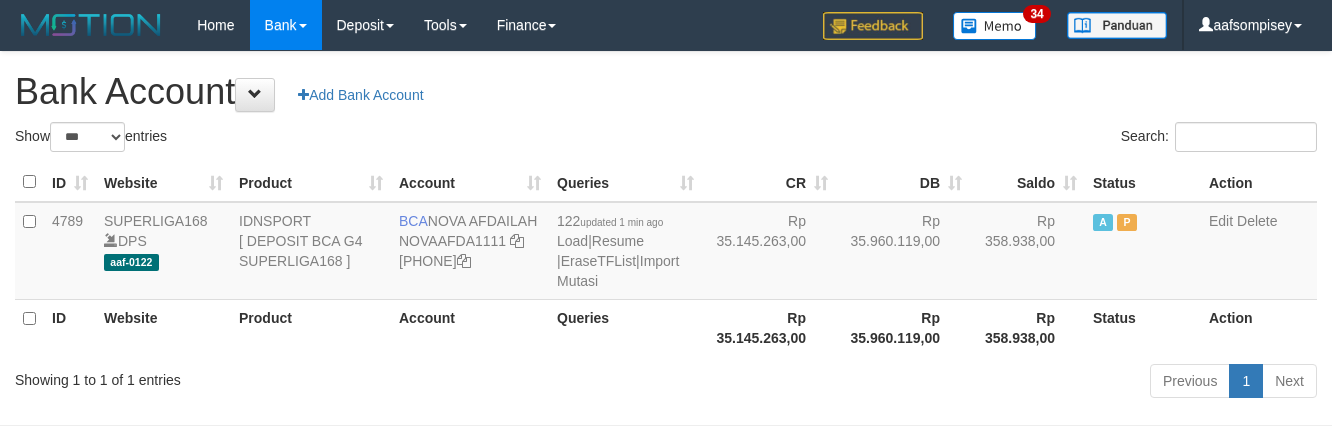 select on "***" 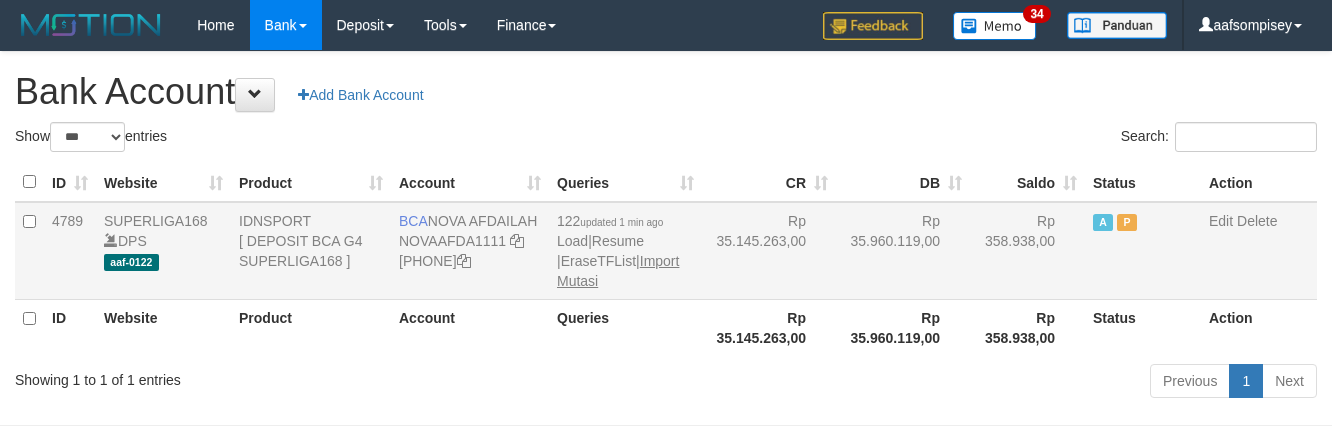 scroll, scrollTop: 0, scrollLeft: 0, axis: both 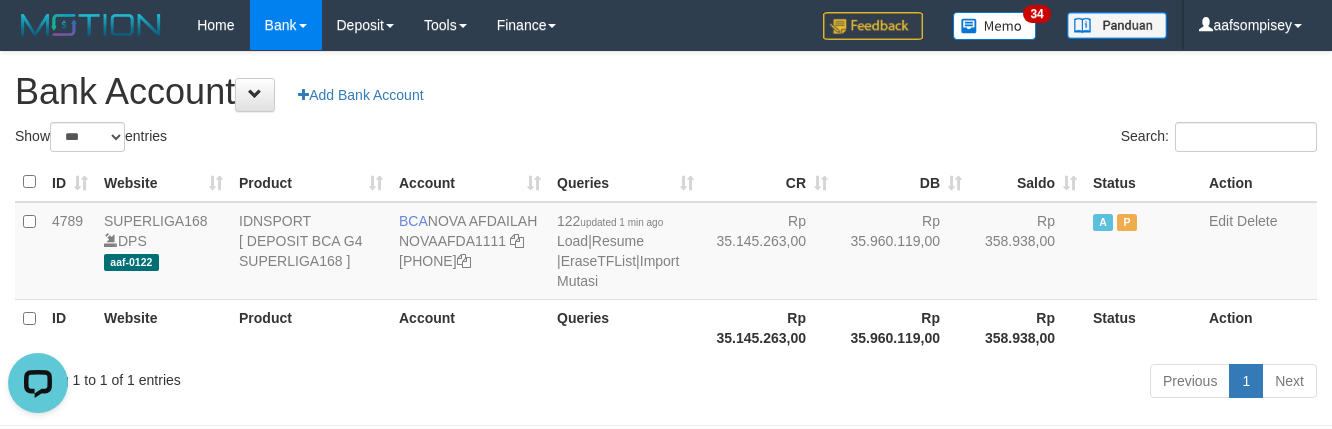 click on "Show  ** ** ** *** ***  entries" at bounding box center [333, 139] 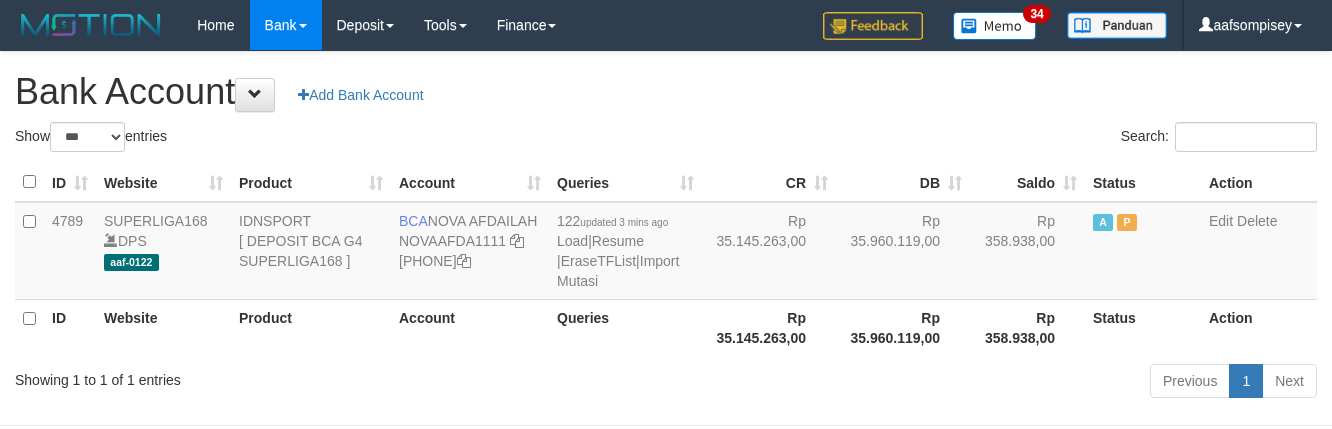 select on "***" 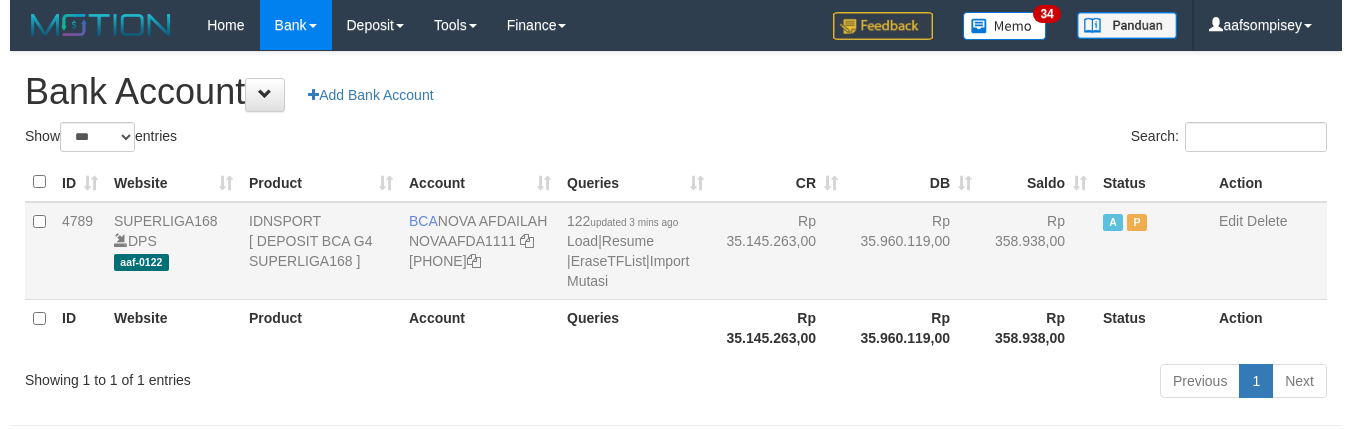 scroll, scrollTop: 0, scrollLeft: 0, axis: both 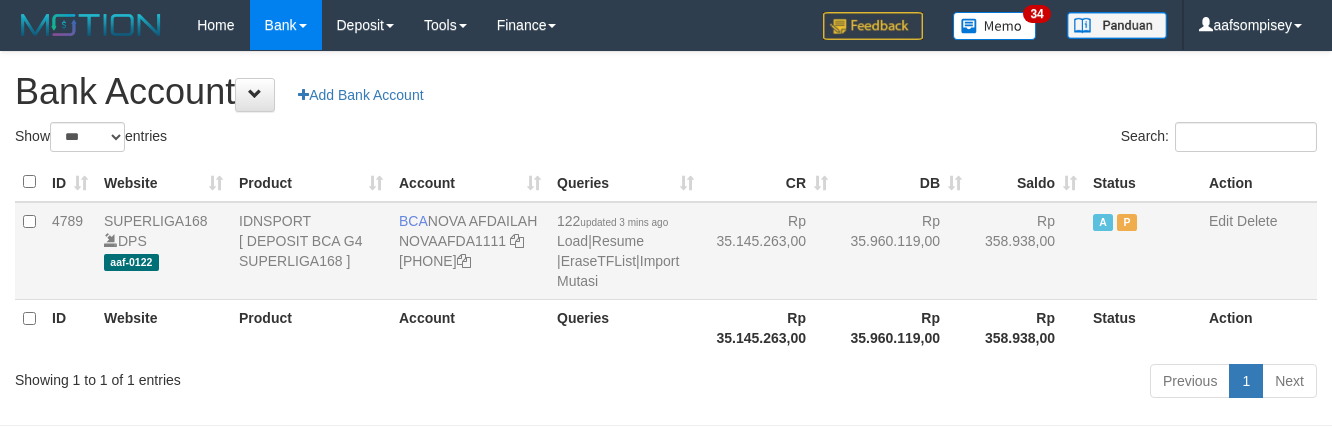 click on "122 updated 3 mins ago Load | Resume | EraseTFList | Import Mutasi" at bounding box center (618, 251) 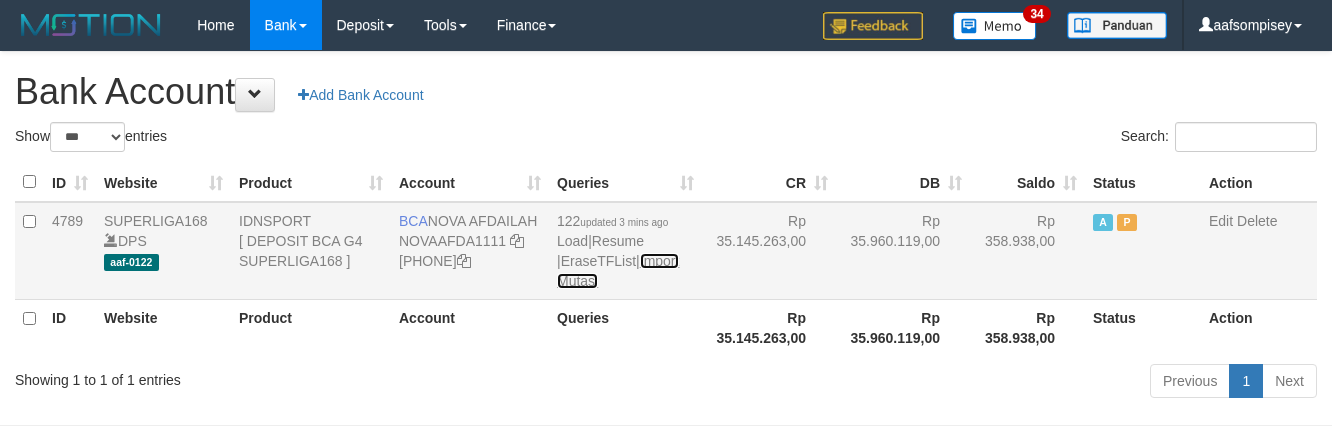 click on "Import Mutasi" at bounding box center (618, 271) 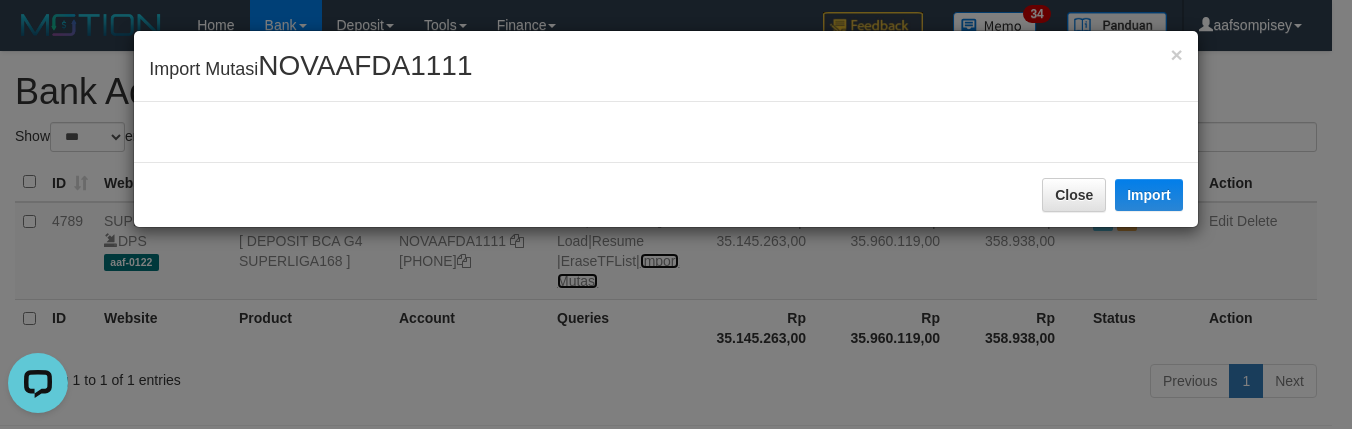 scroll, scrollTop: 0, scrollLeft: 0, axis: both 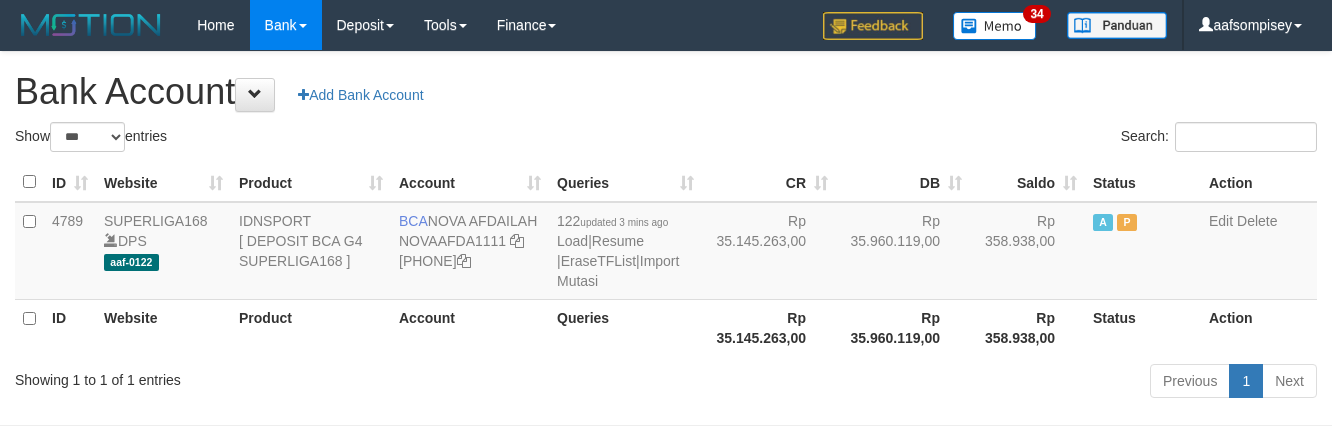select on "***" 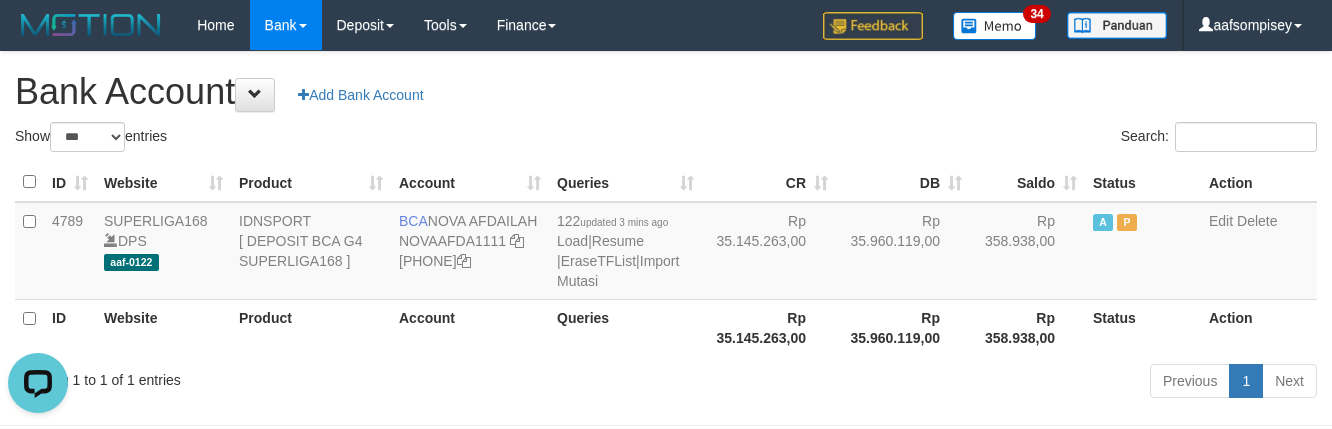scroll, scrollTop: 0, scrollLeft: 0, axis: both 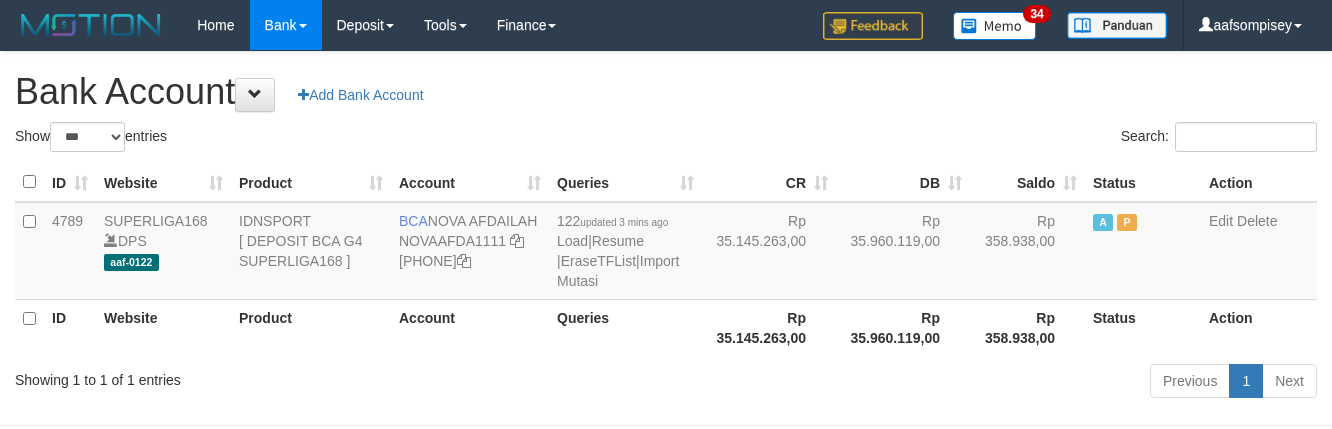 select on "***" 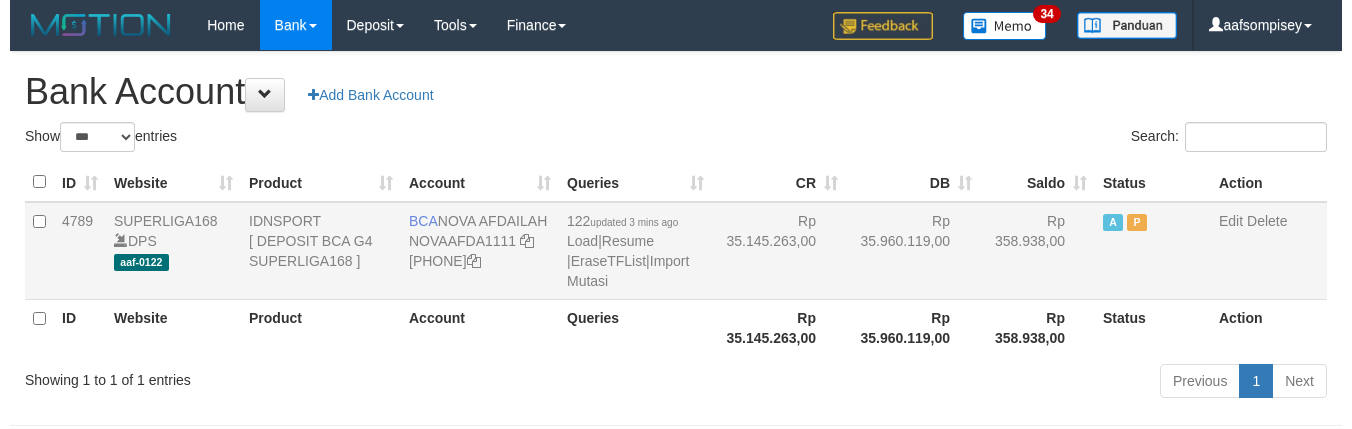 scroll, scrollTop: 0, scrollLeft: 0, axis: both 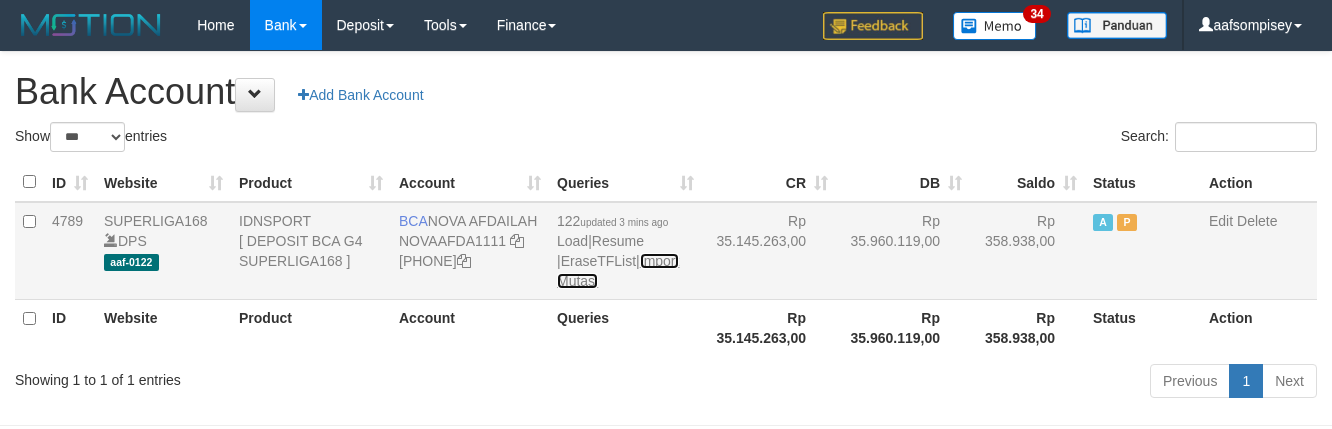 click on "Import Mutasi" at bounding box center (618, 271) 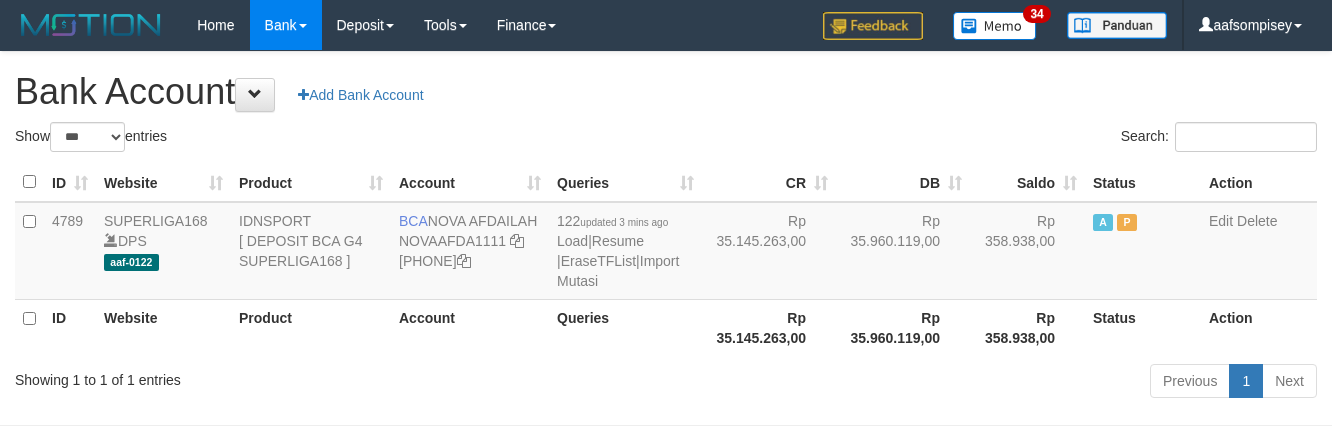 select on "***" 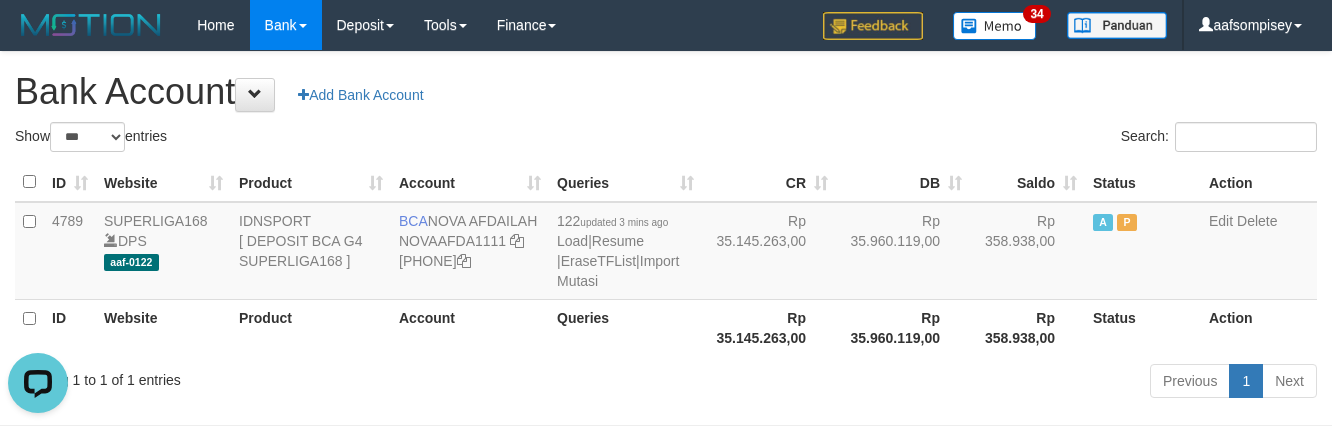 scroll, scrollTop: 0, scrollLeft: 0, axis: both 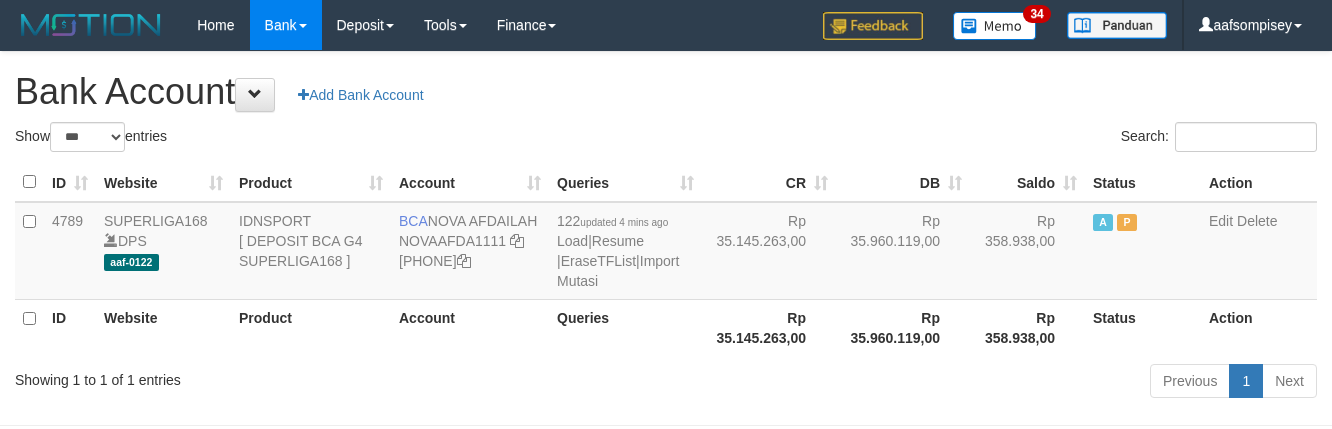 select on "***" 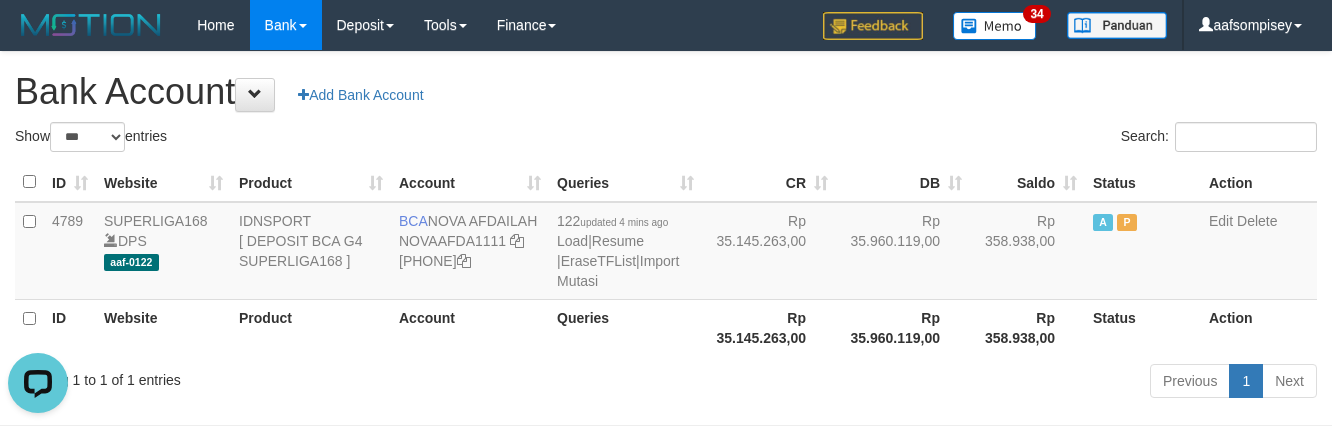 scroll, scrollTop: 0, scrollLeft: 0, axis: both 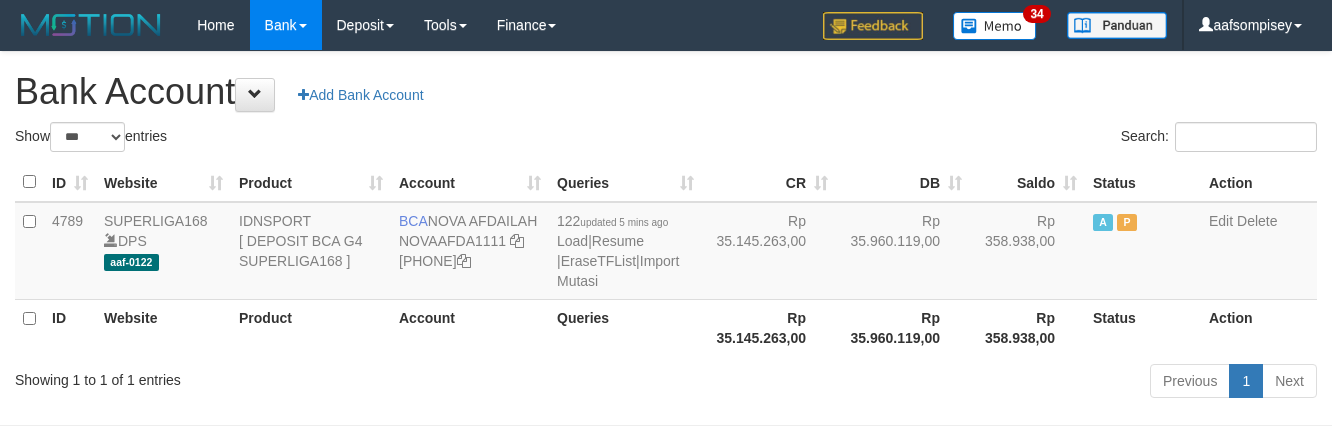 select on "***" 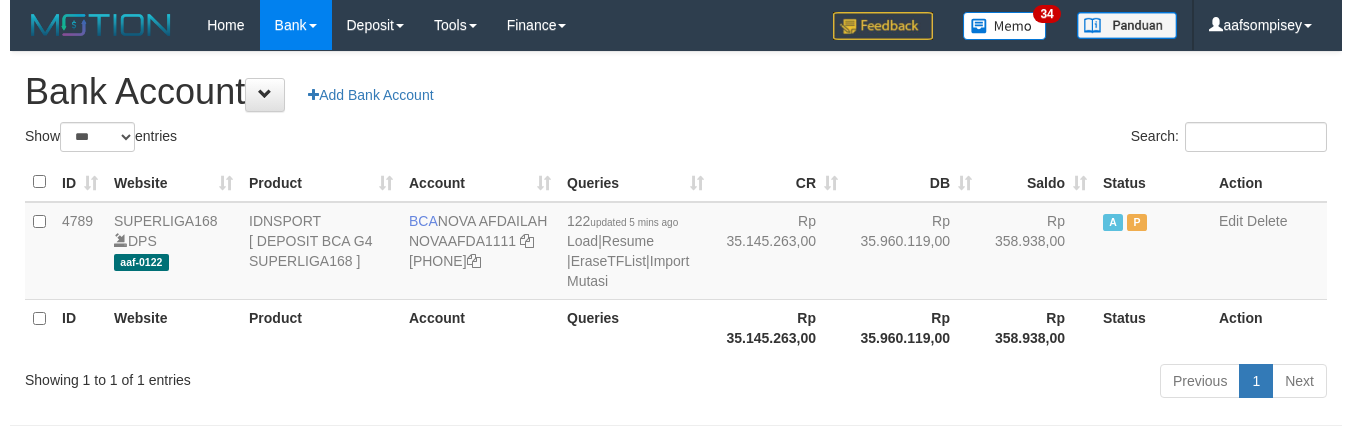 scroll, scrollTop: 0, scrollLeft: 0, axis: both 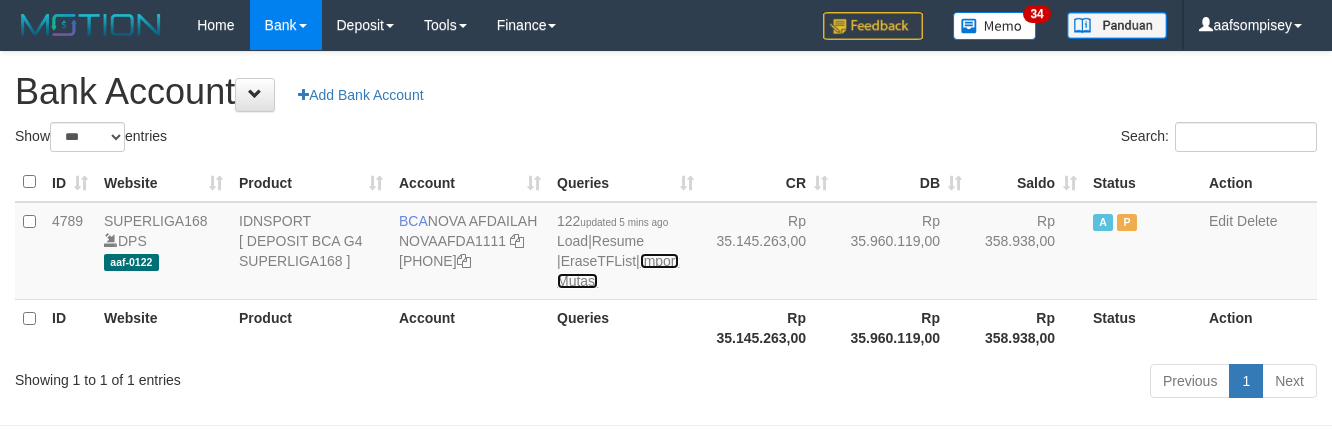 drag, startPoint x: 0, startPoint y: 0, endPoint x: 676, endPoint y: 257, distance: 723.20465 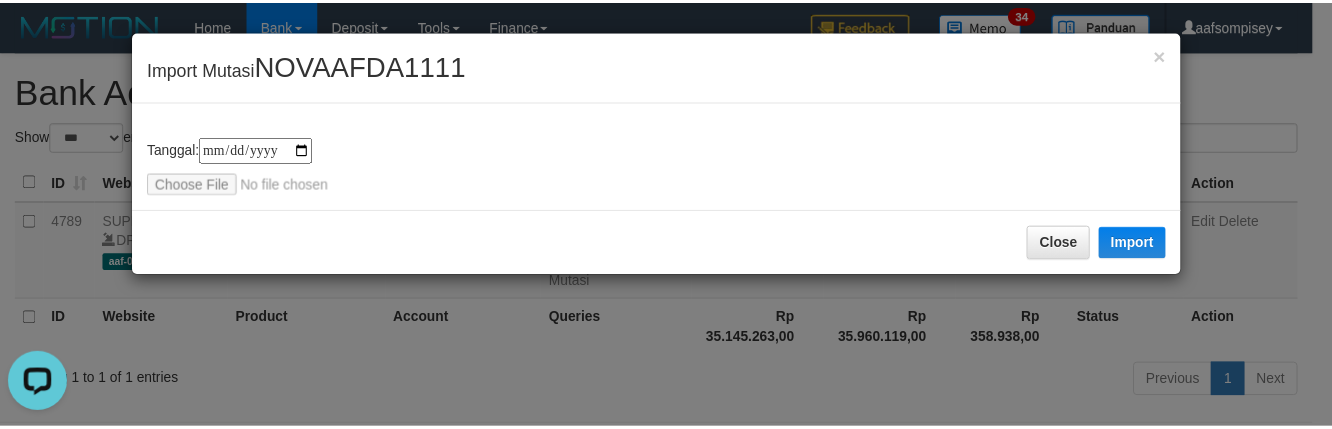 scroll, scrollTop: 0, scrollLeft: 0, axis: both 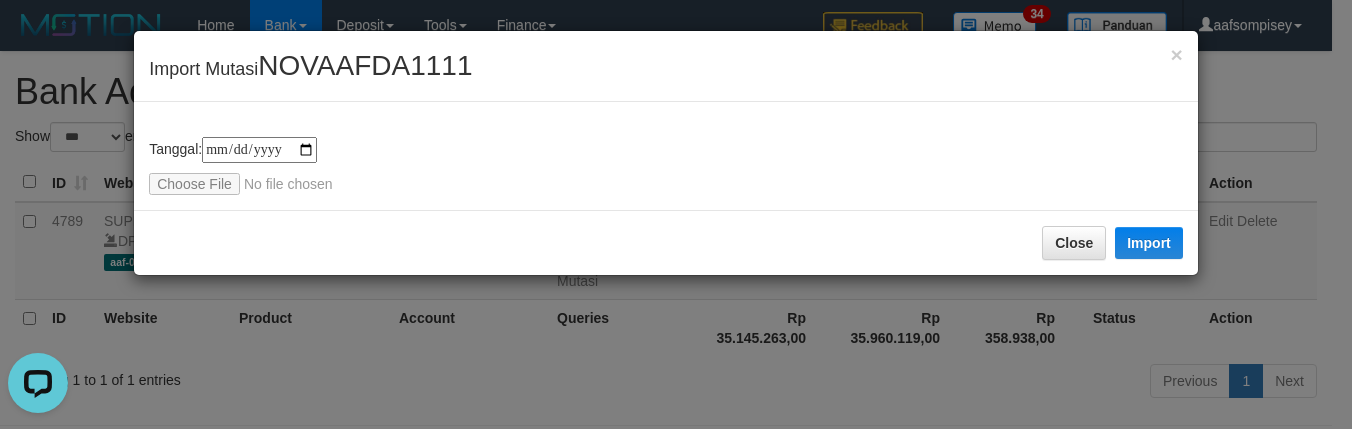 type on "**********" 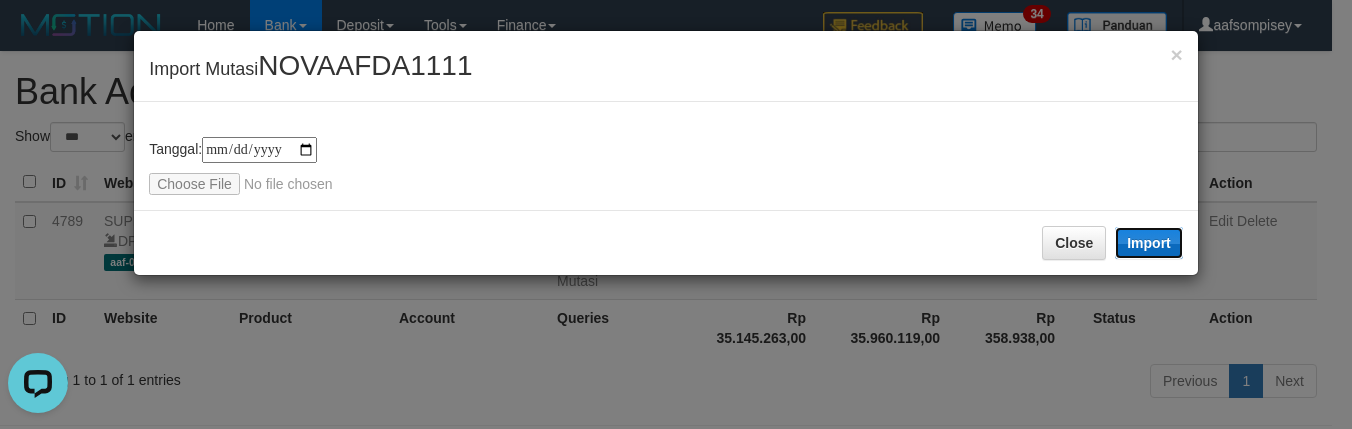 click on "Import" at bounding box center (1149, 243) 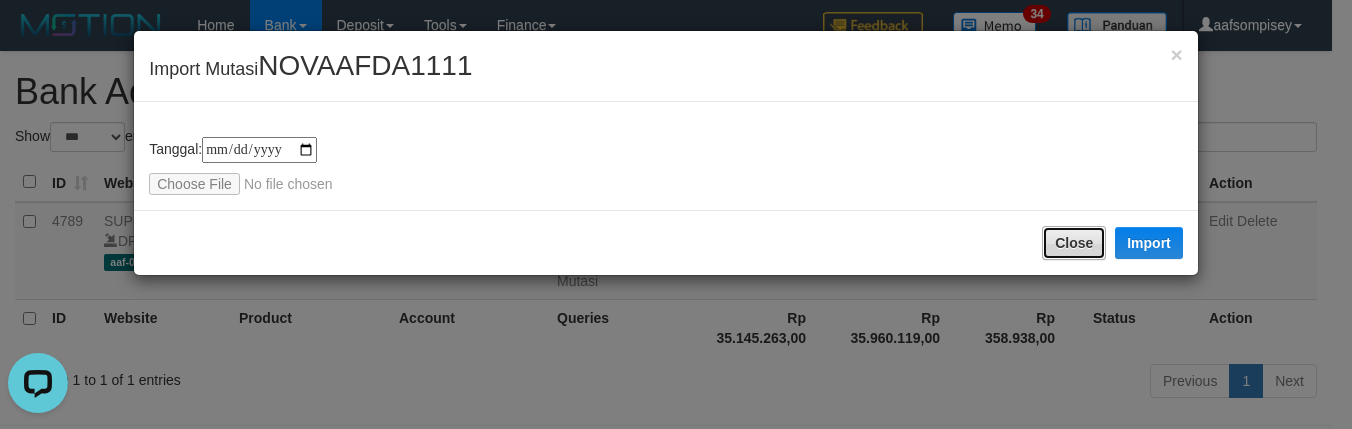 click on "Close" at bounding box center (1074, 243) 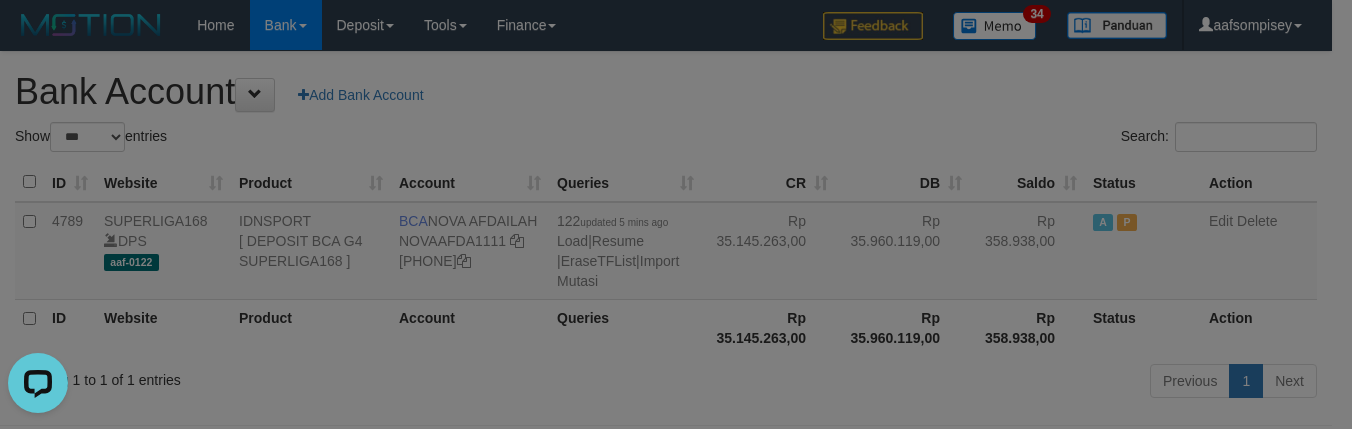 type 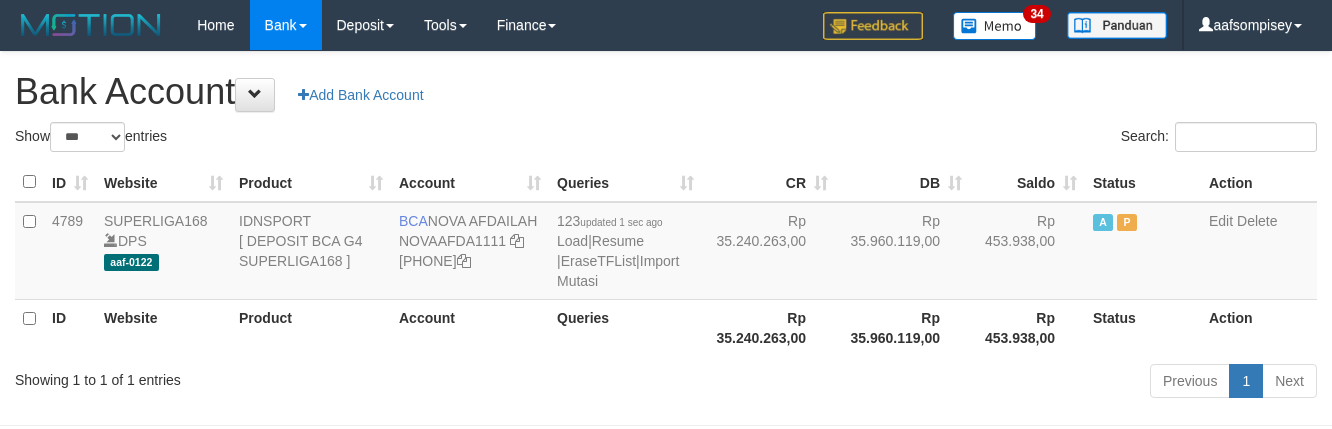 select on "***" 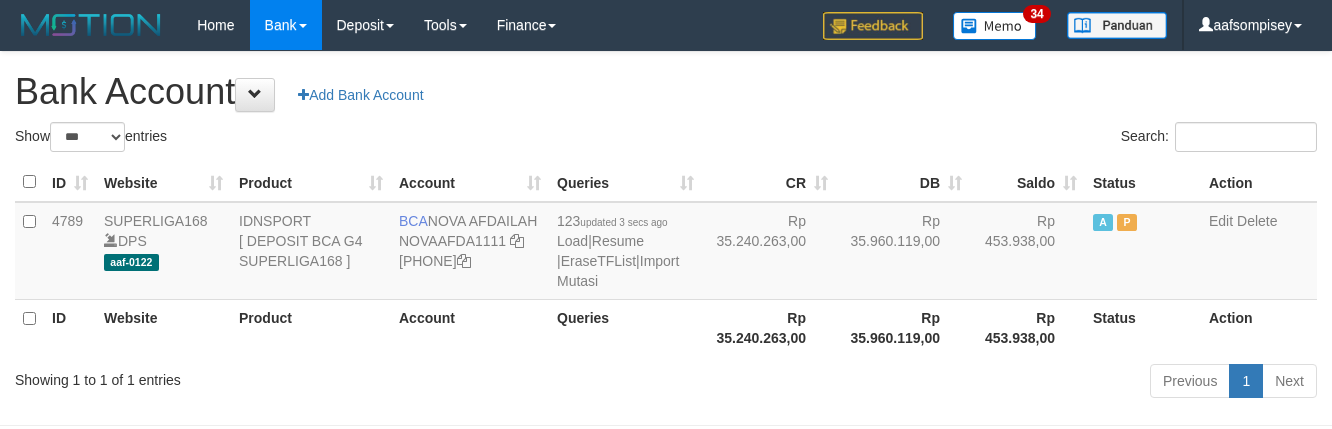 select on "***" 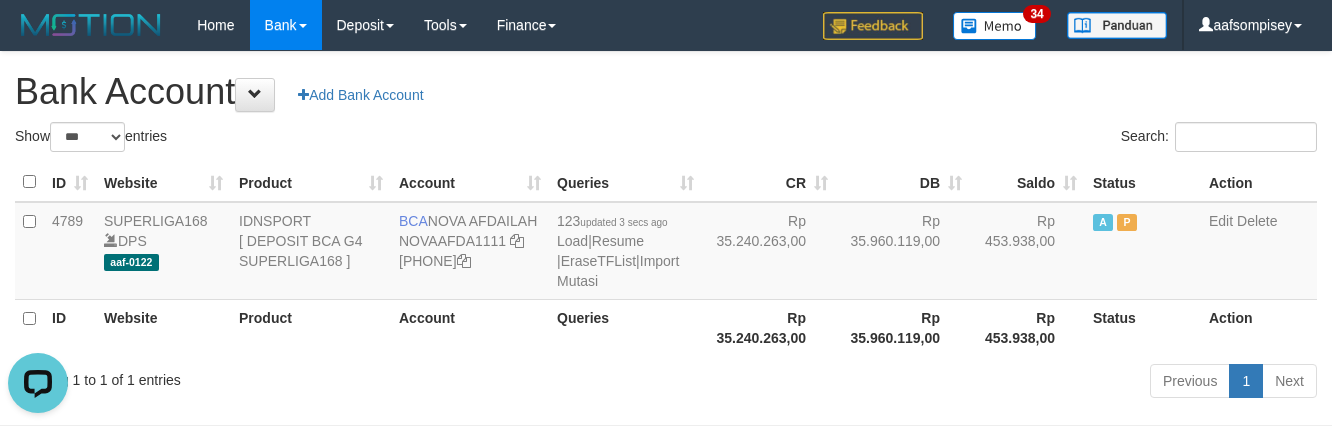 scroll, scrollTop: 0, scrollLeft: 0, axis: both 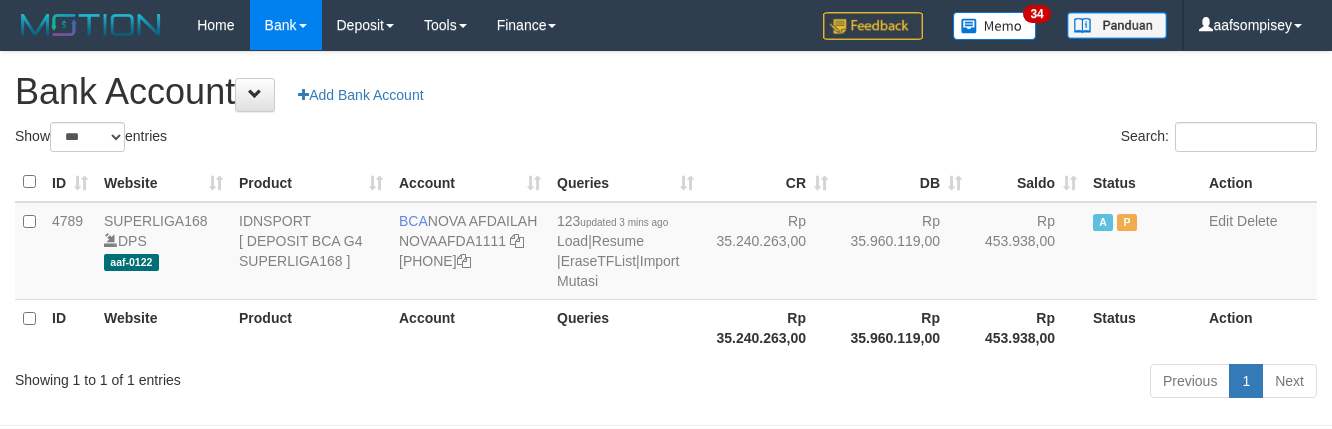 select on "***" 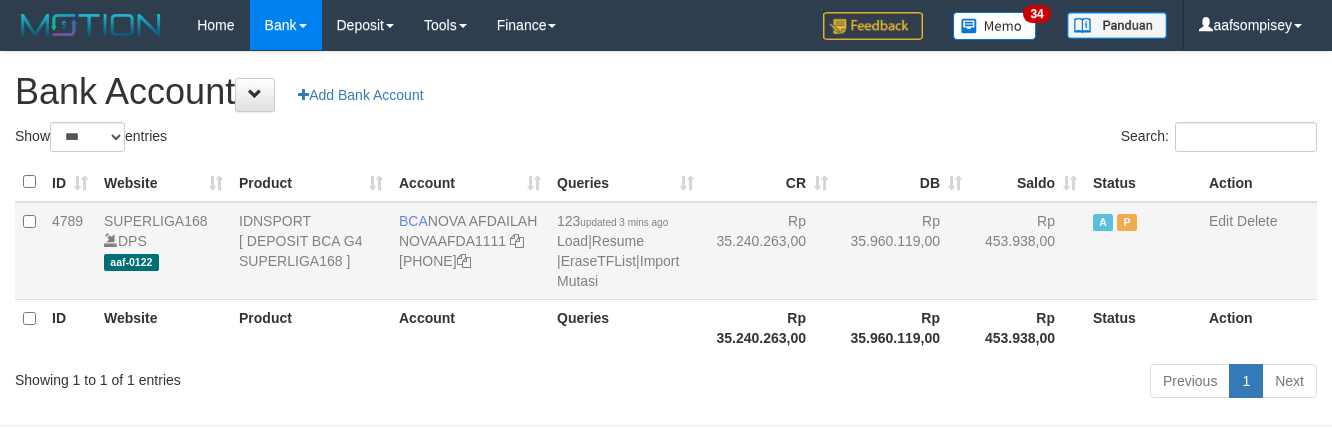 scroll, scrollTop: 0, scrollLeft: 0, axis: both 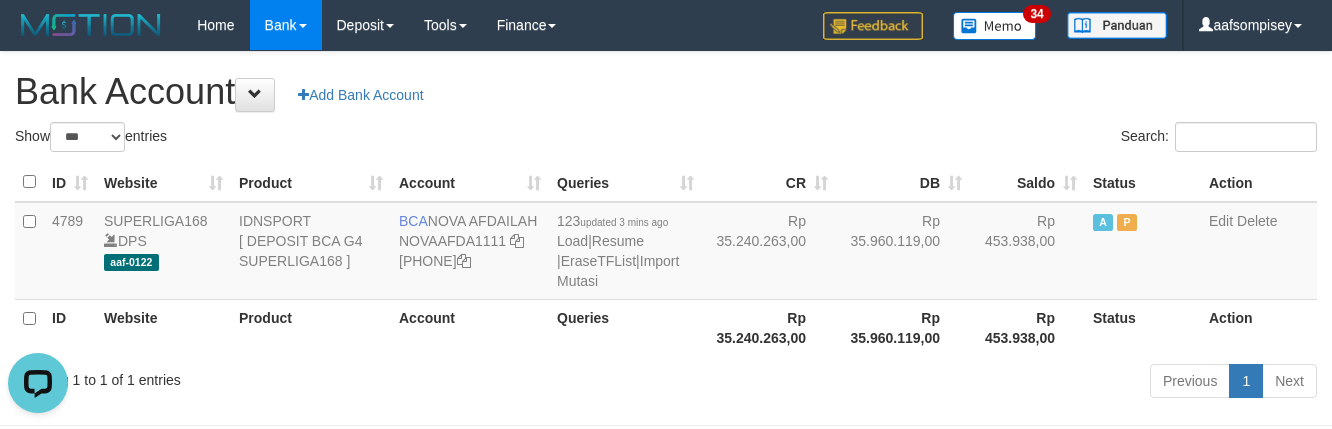 click on "CR" at bounding box center [769, 182] 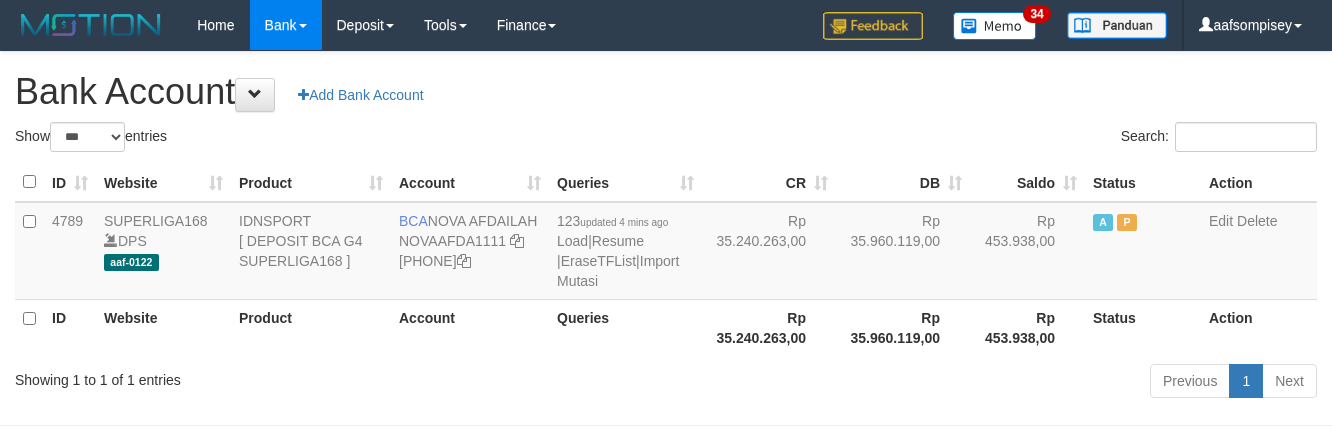 select on "***" 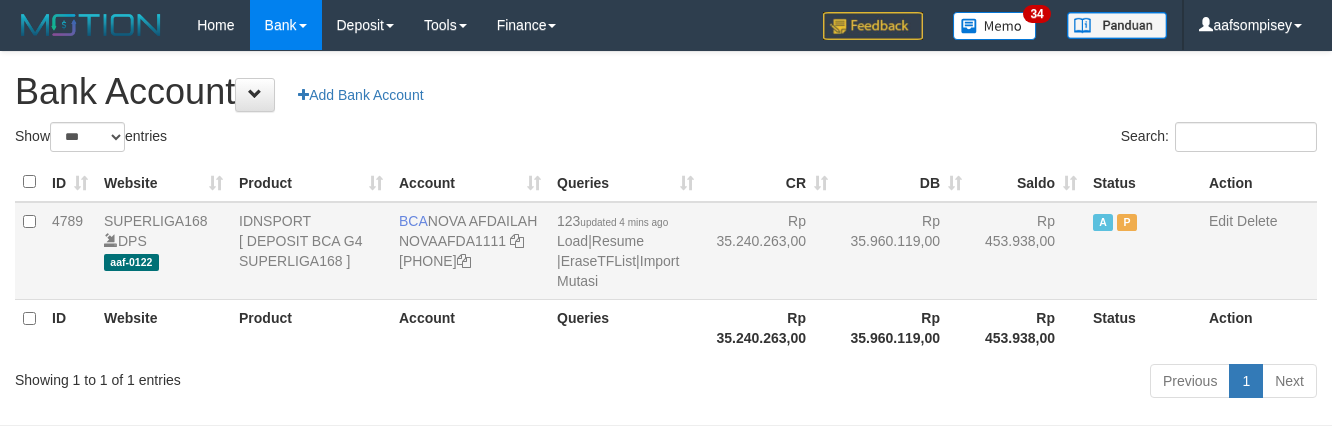 scroll, scrollTop: 0, scrollLeft: 0, axis: both 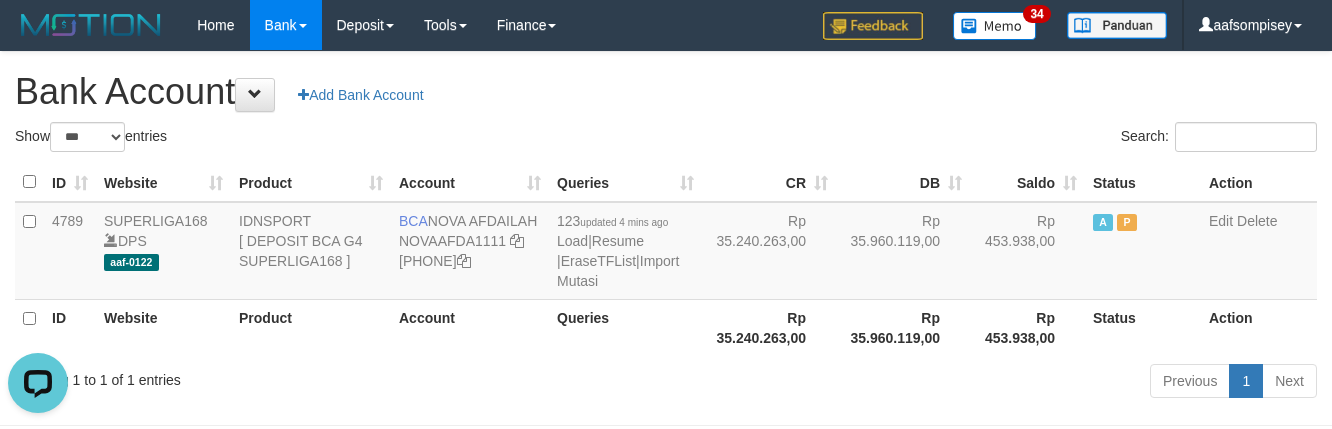 drag, startPoint x: 648, startPoint y: 114, endPoint x: 620, endPoint y: 181, distance: 72.615425 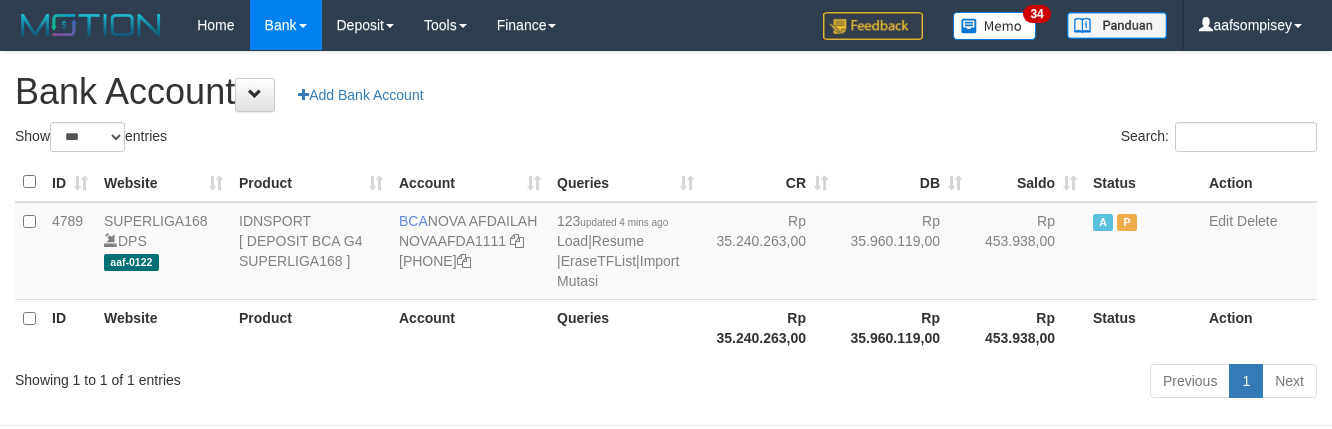 select on "***" 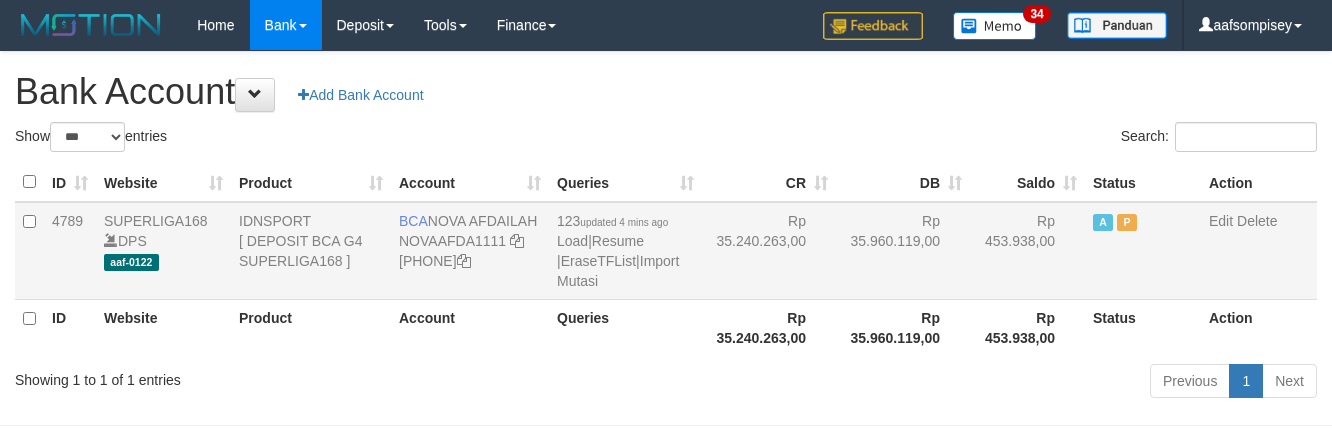 scroll, scrollTop: 0, scrollLeft: 0, axis: both 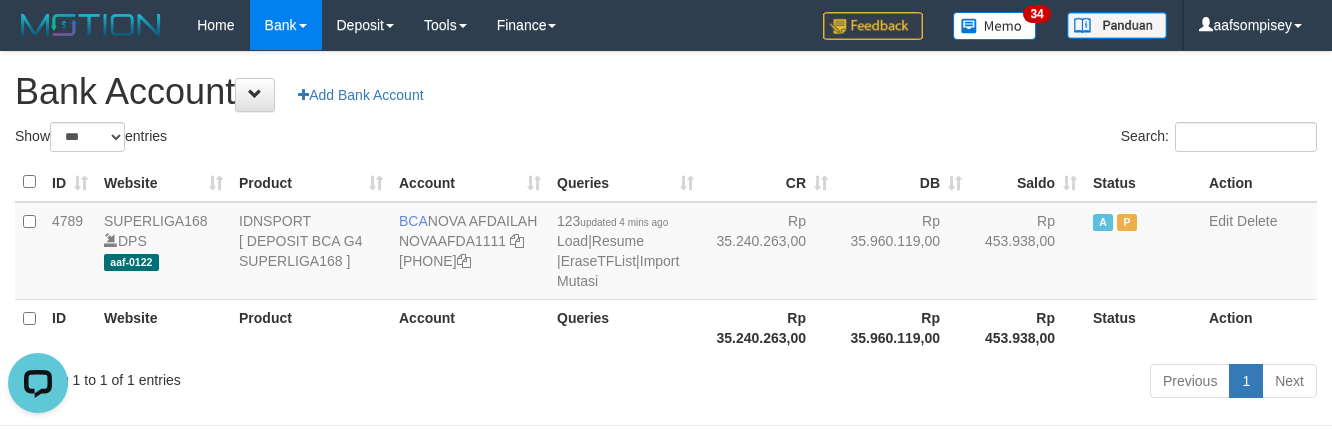 click on "CR" at bounding box center (769, 182) 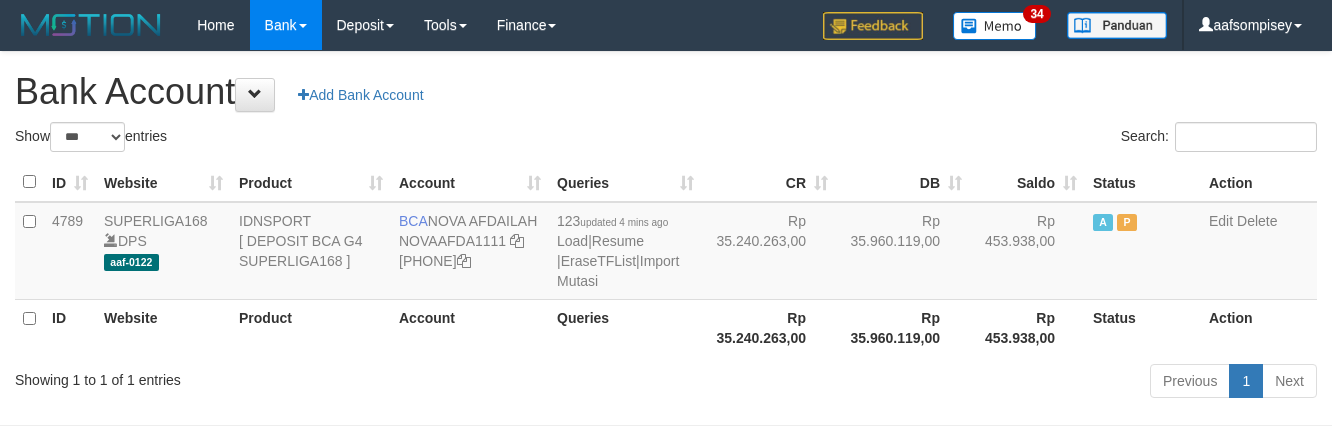 select on "***" 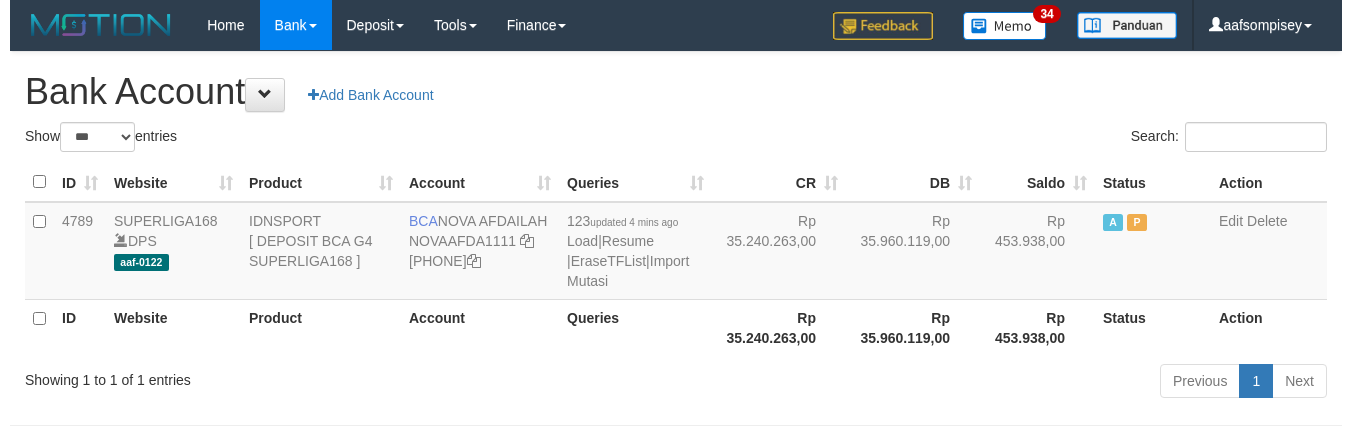scroll, scrollTop: 0, scrollLeft: 0, axis: both 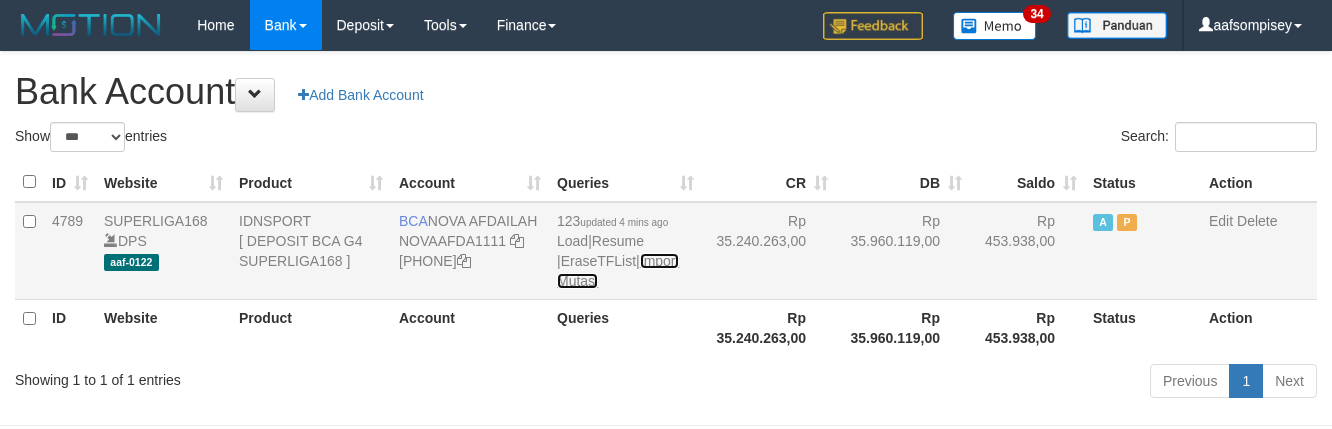 click on "Import Mutasi" at bounding box center [618, 271] 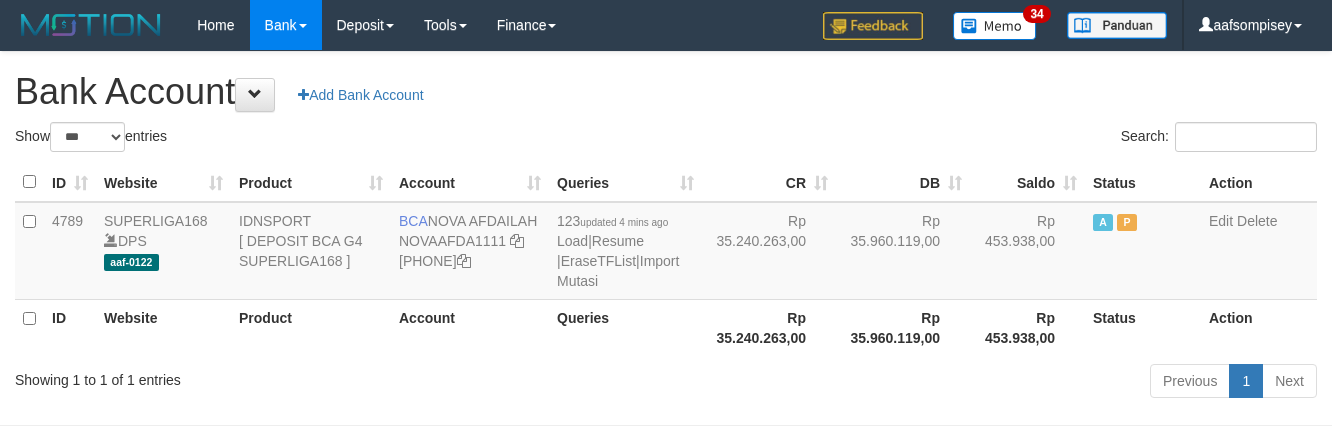 select on "***" 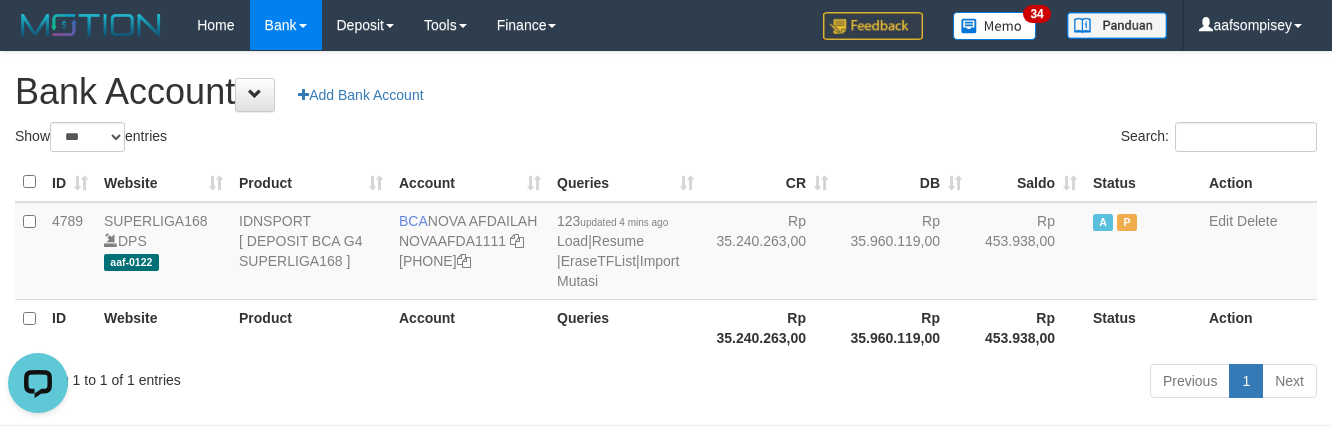 scroll, scrollTop: 0, scrollLeft: 0, axis: both 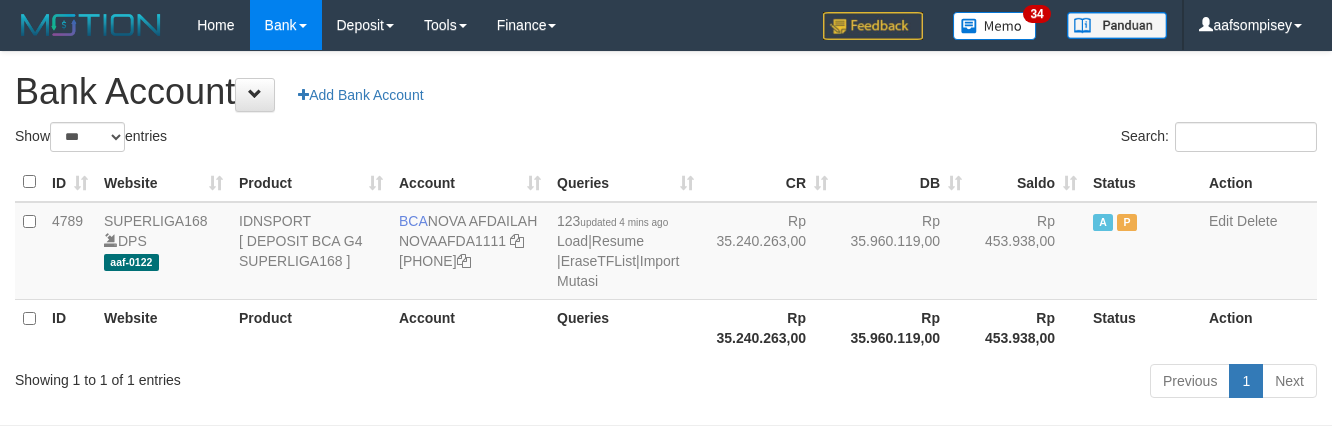 select on "***" 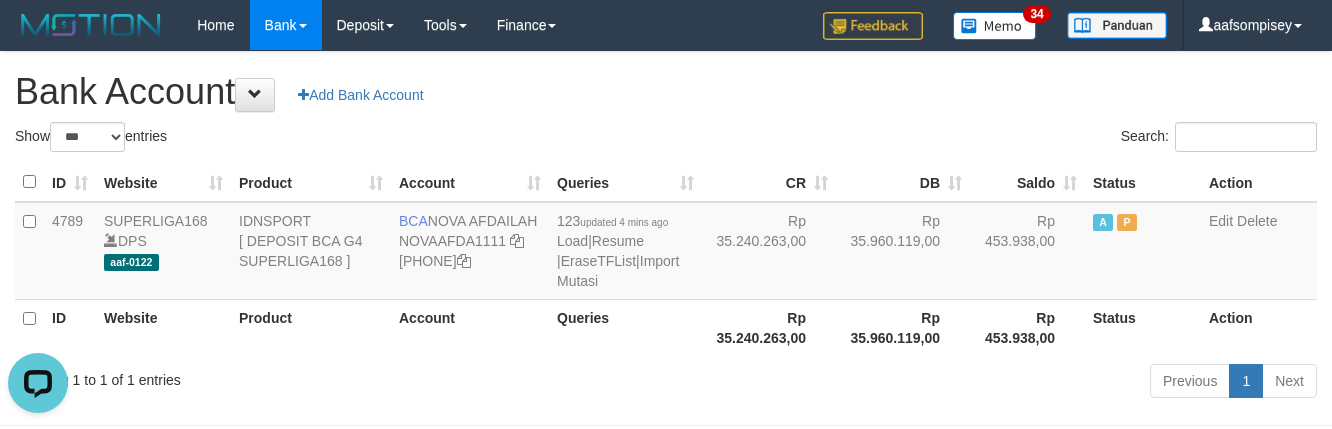 scroll, scrollTop: 0, scrollLeft: 0, axis: both 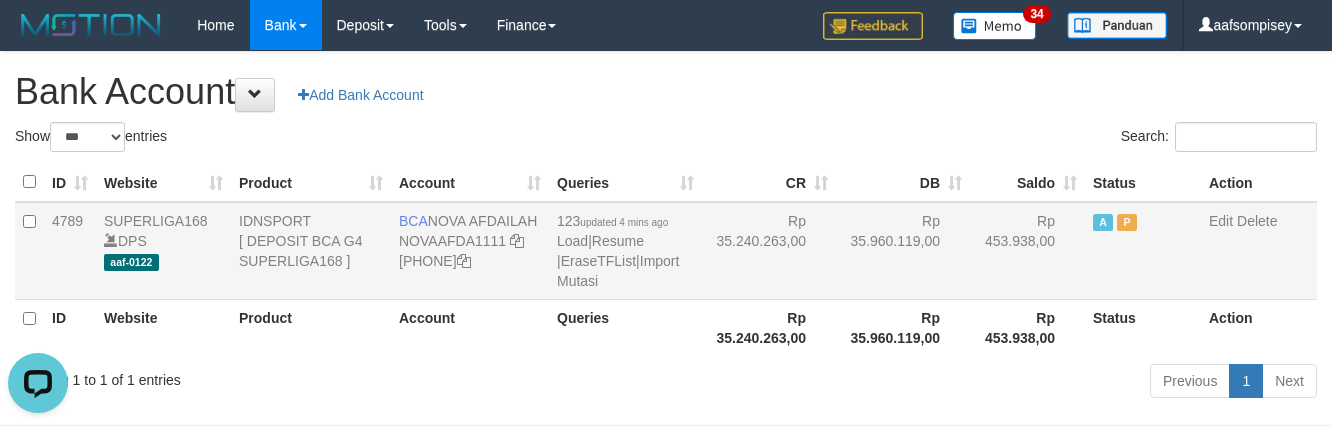 drag, startPoint x: 534, startPoint y: 261, endPoint x: 654, endPoint y: 278, distance: 121.19818 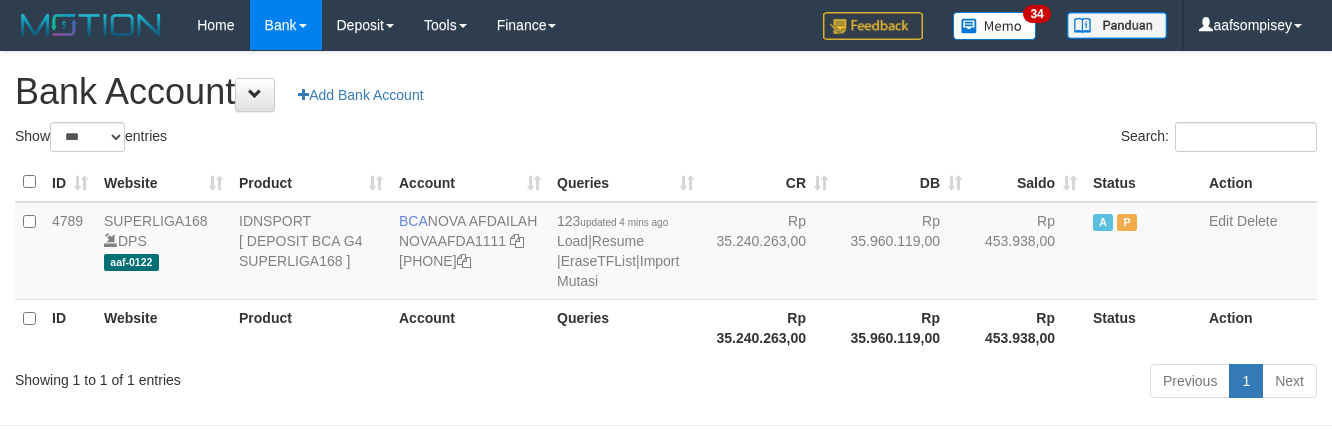 select on "***" 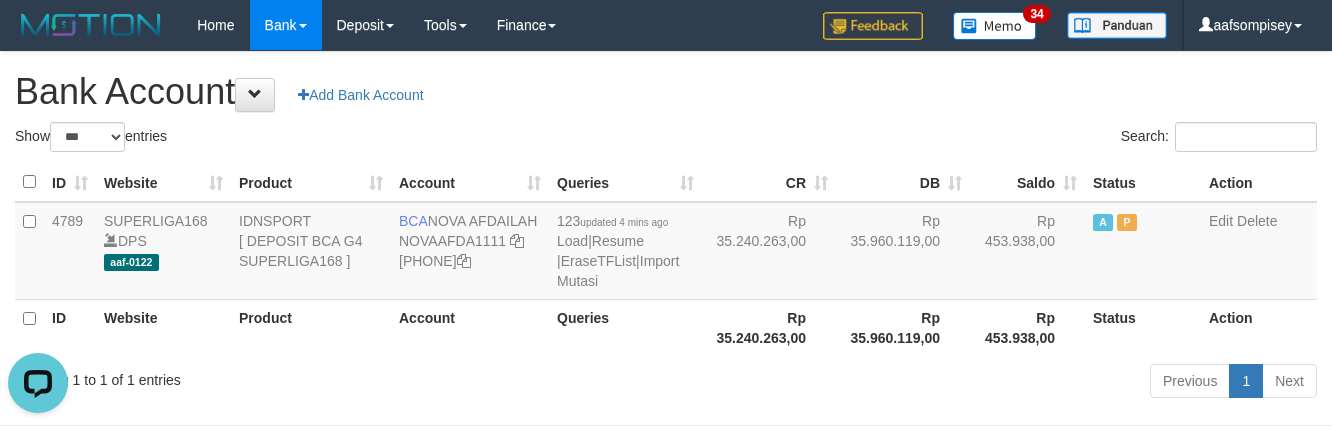scroll, scrollTop: 0, scrollLeft: 0, axis: both 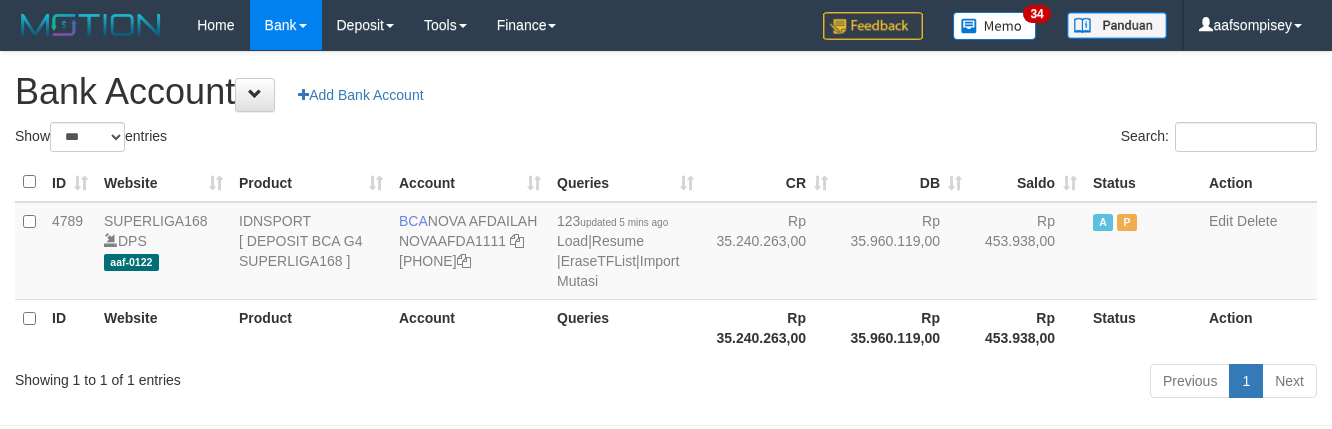 select on "***" 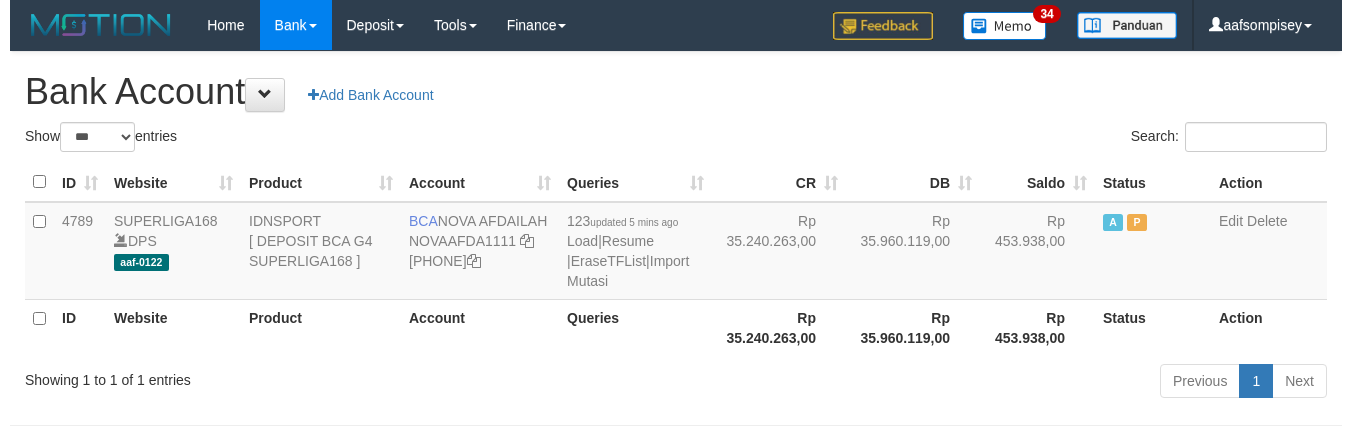 scroll, scrollTop: 0, scrollLeft: 0, axis: both 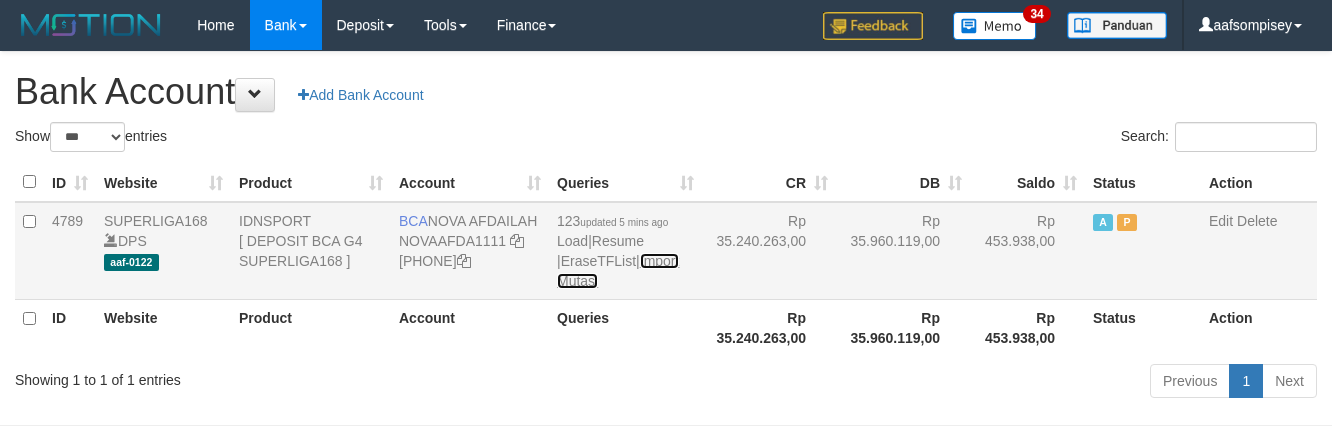 click on "Import Mutasi" at bounding box center [618, 271] 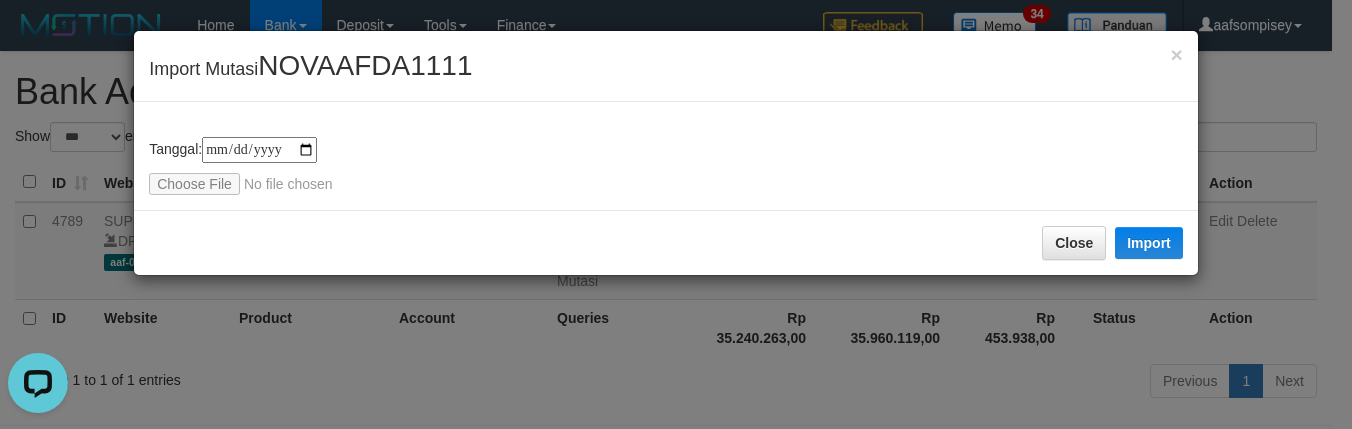 scroll, scrollTop: 0, scrollLeft: 0, axis: both 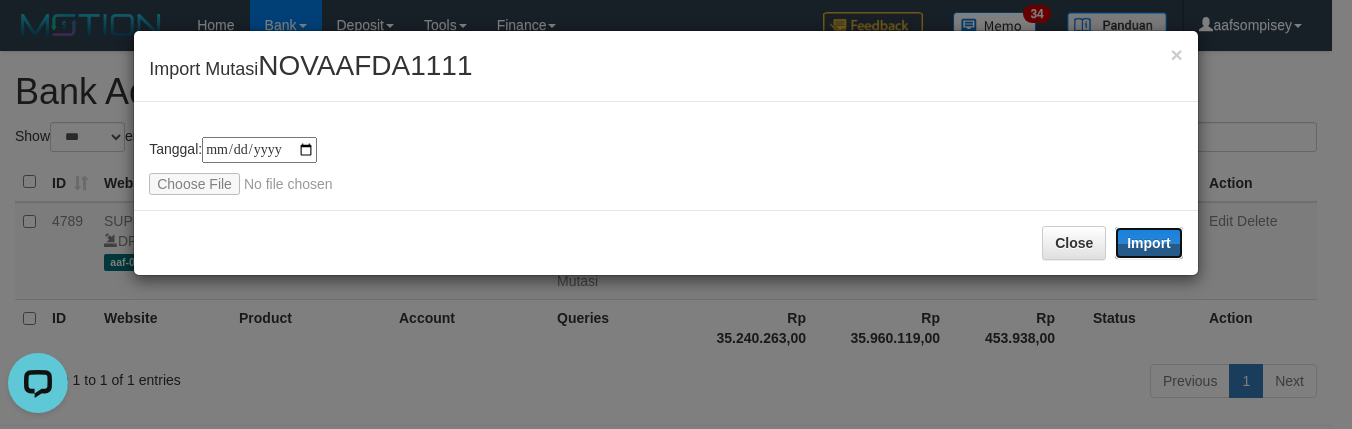 drag, startPoint x: 1144, startPoint y: 246, endPoint x: 1014, endPoint y: 245, distance: 130.00385 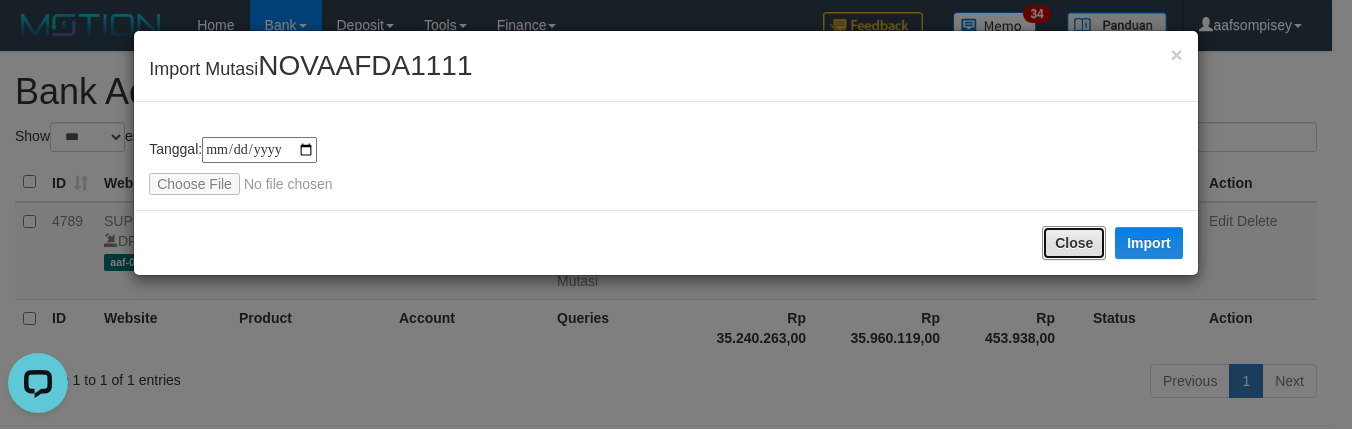 click on "Close" at bounding box center [1074, 243] 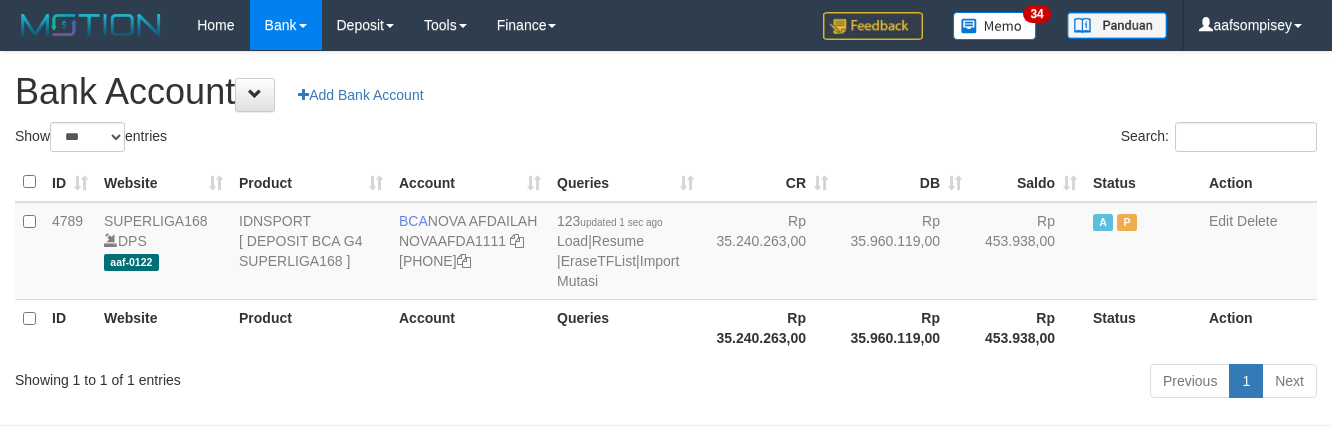 select on "***" 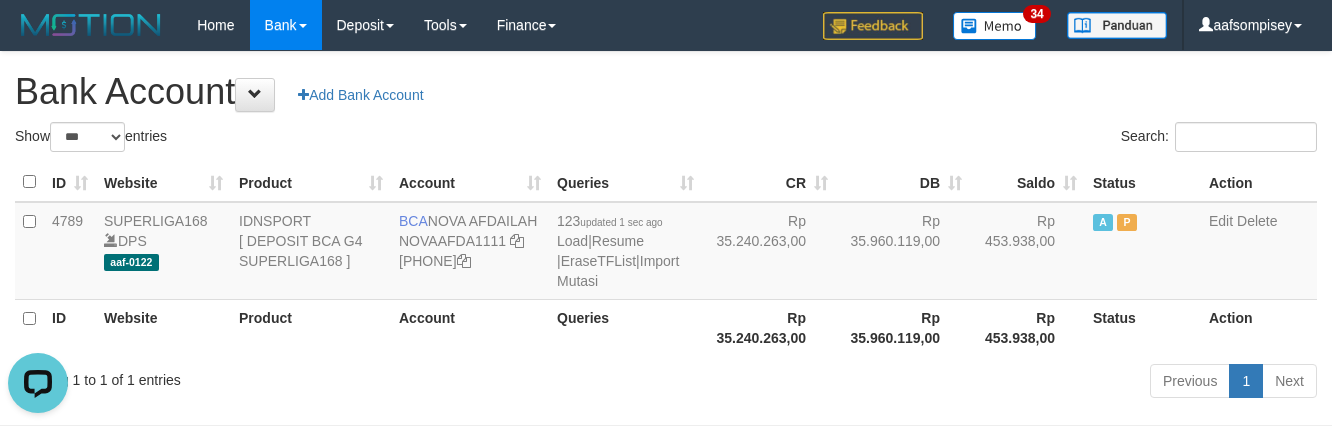 scroll, scrollTop: 0, scrollLeft: 0, axis: both 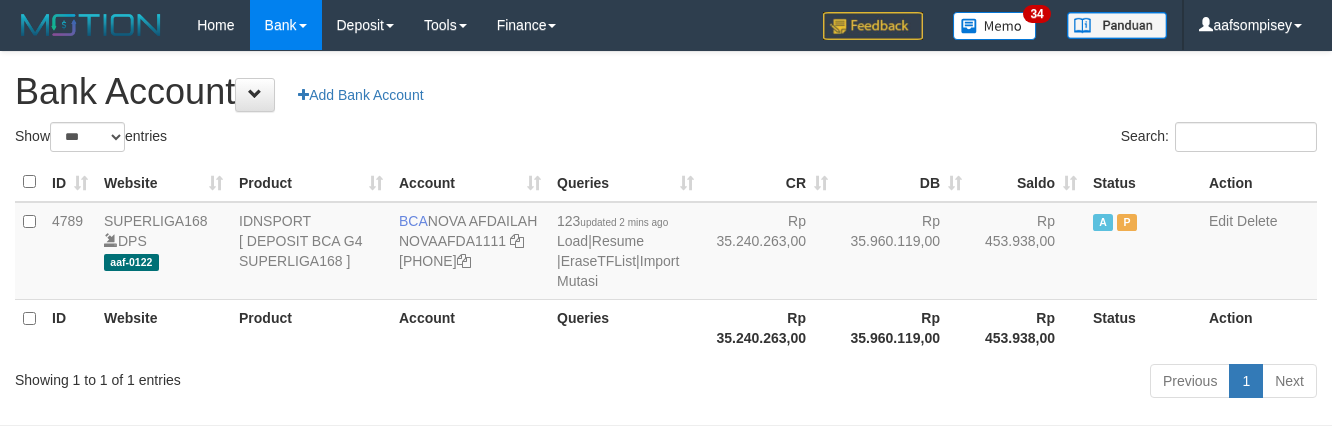select on "***" 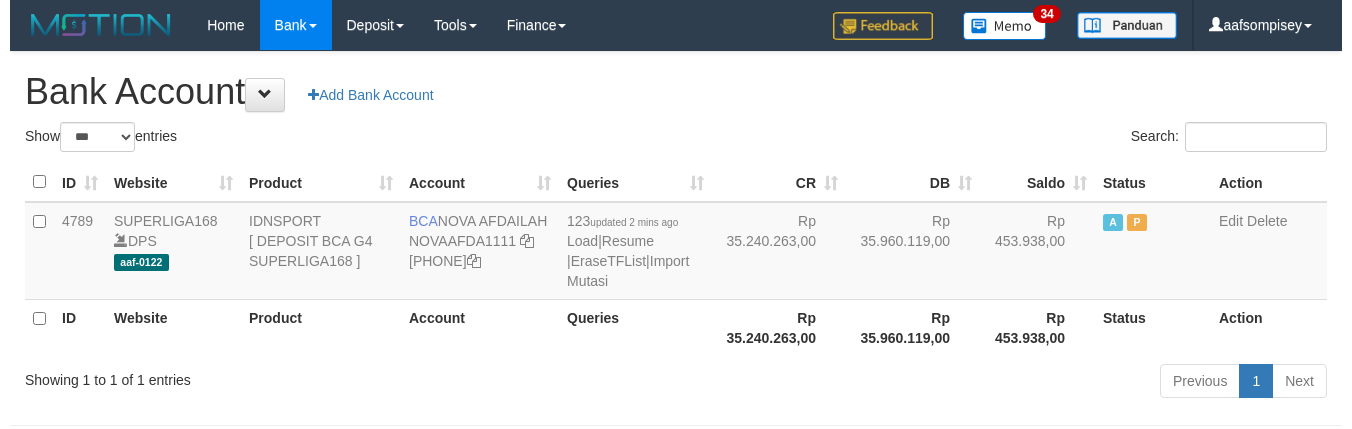 scroll, scrollTop: 0, scrollLeft: 0, axis: both 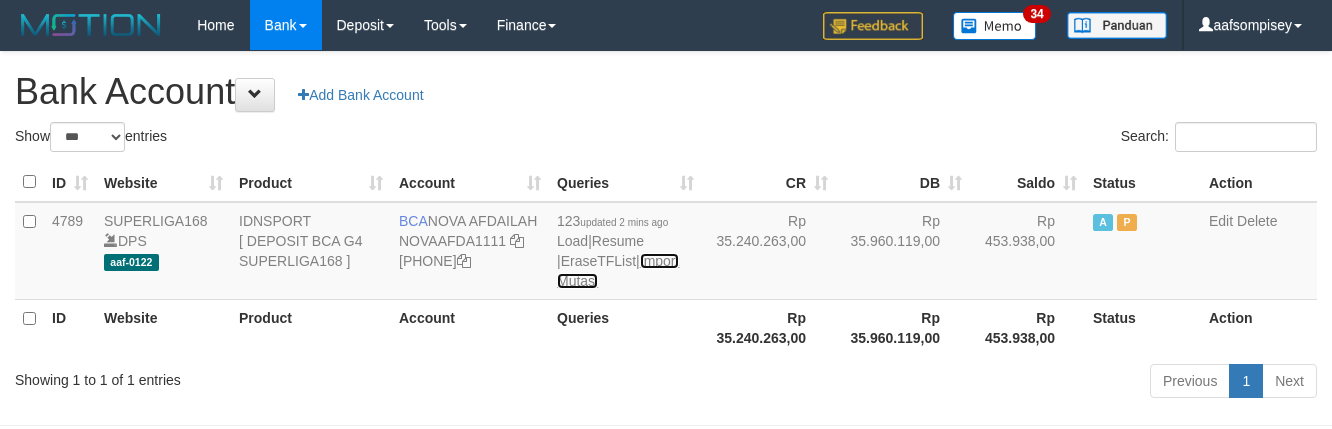 click on "Import Mutasi" at bounding box center [618, 271] 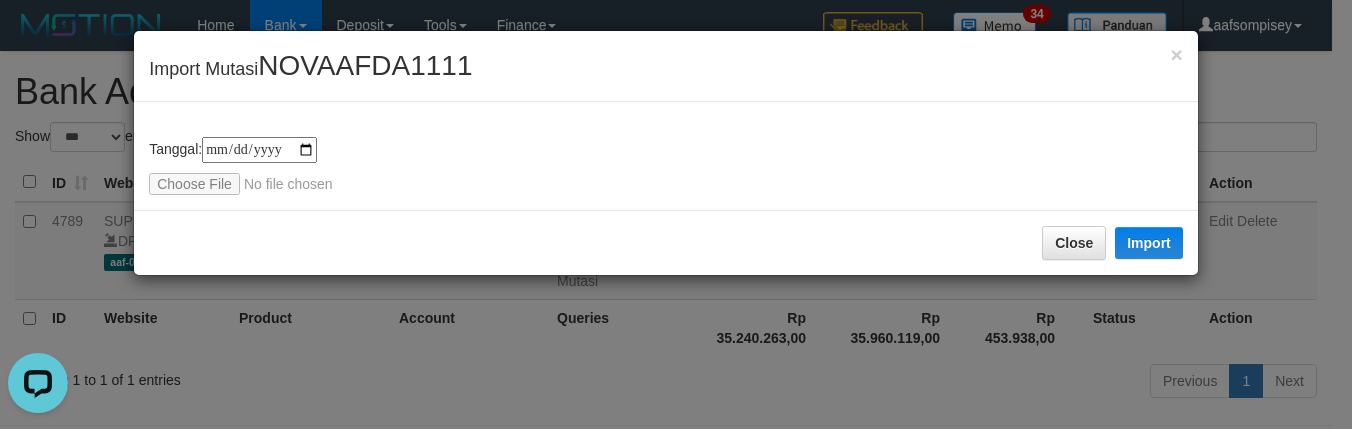 scroll, scrollTop: 0, scrollLeft: 0, axis: both 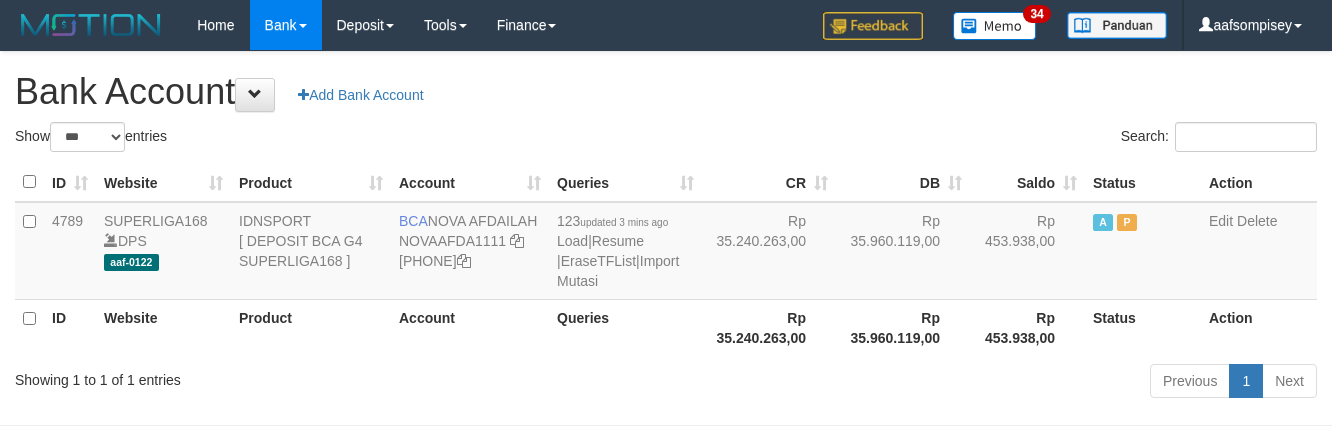 select on "***" 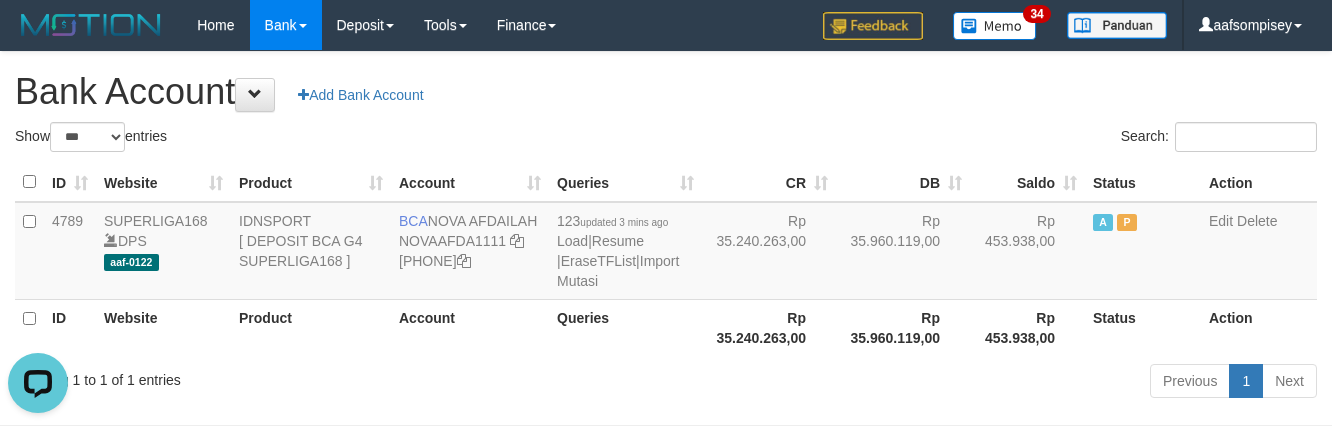 scroll, scrollTop: 0, scrollLeft: 0, axis: both 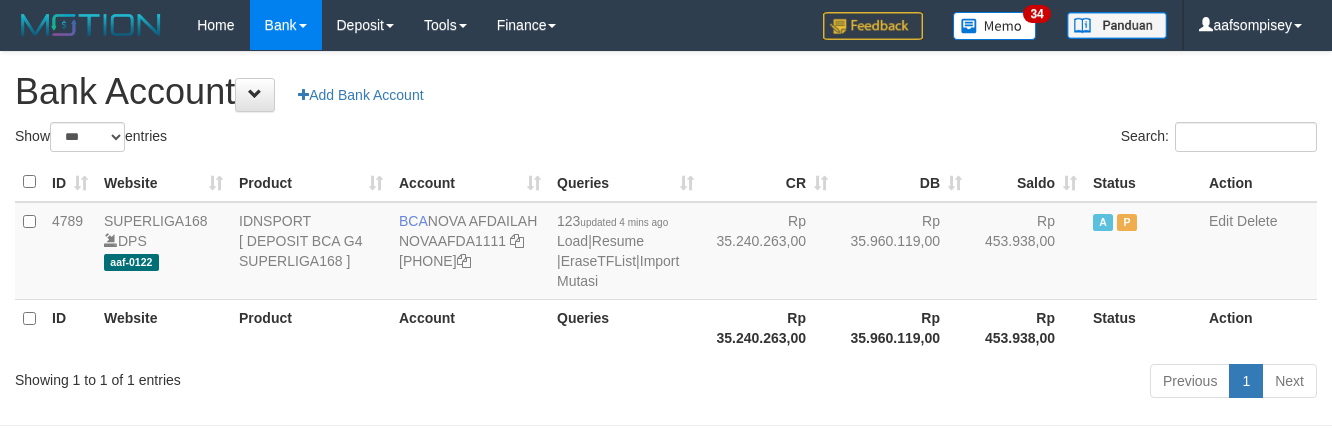 select on "***" 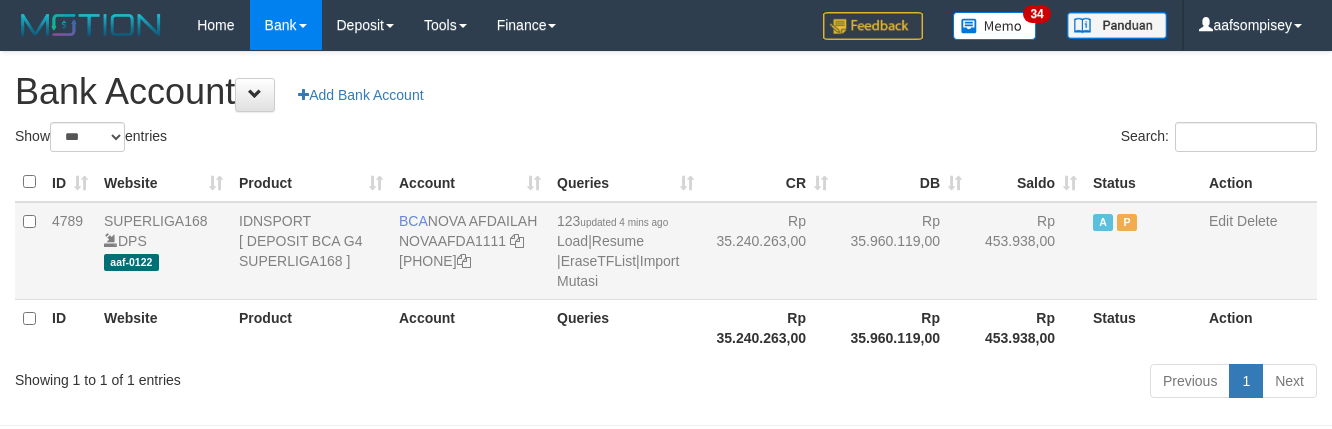 scroll, scrollTop: 0, scrollLeft: 0, axis: both 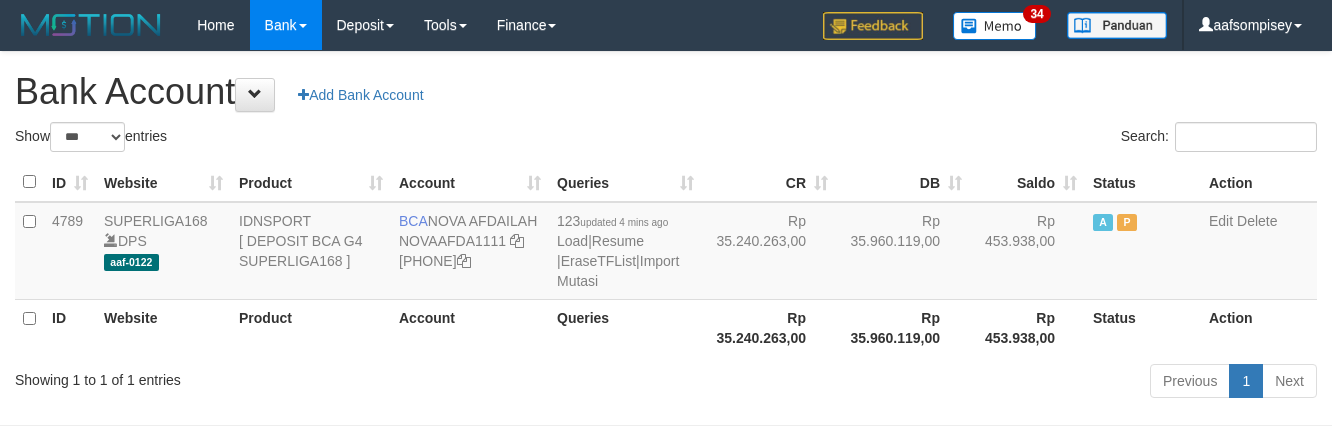 drag, startPoint x: 717, startPoint y: 141, endPoint x: 706, endPoint y: 165, distance: 26.400757 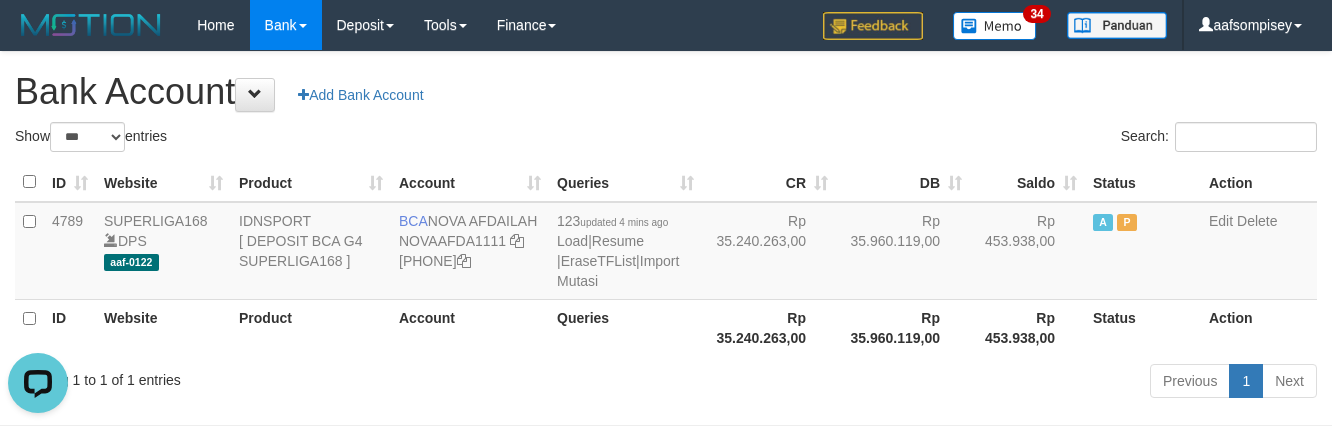 scroll, scrollTop: 0, scrollLeft: 0, axis: both 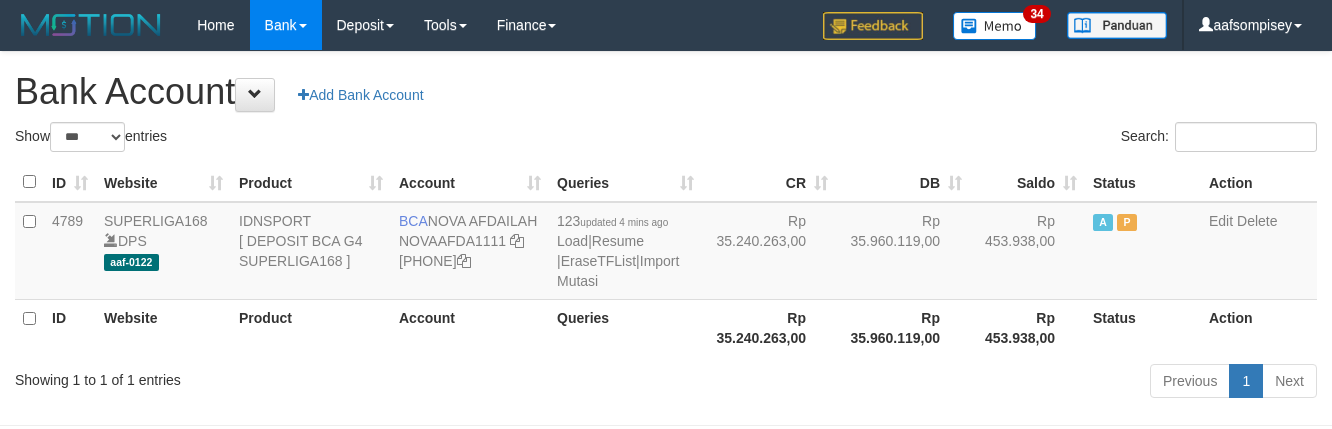 select on "***" 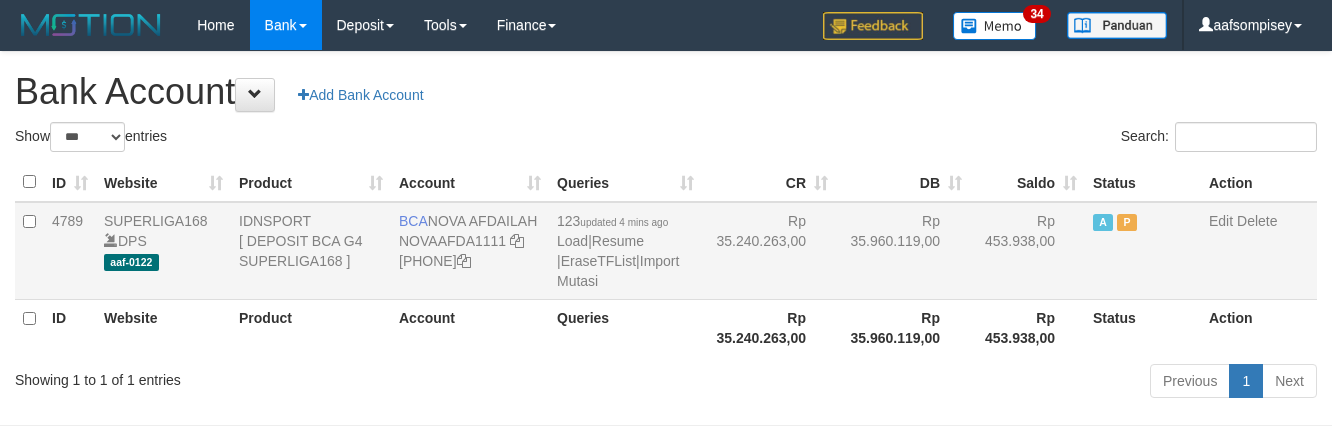 scroll, scrollTop: 0, scrollLeft: 0, axis: both 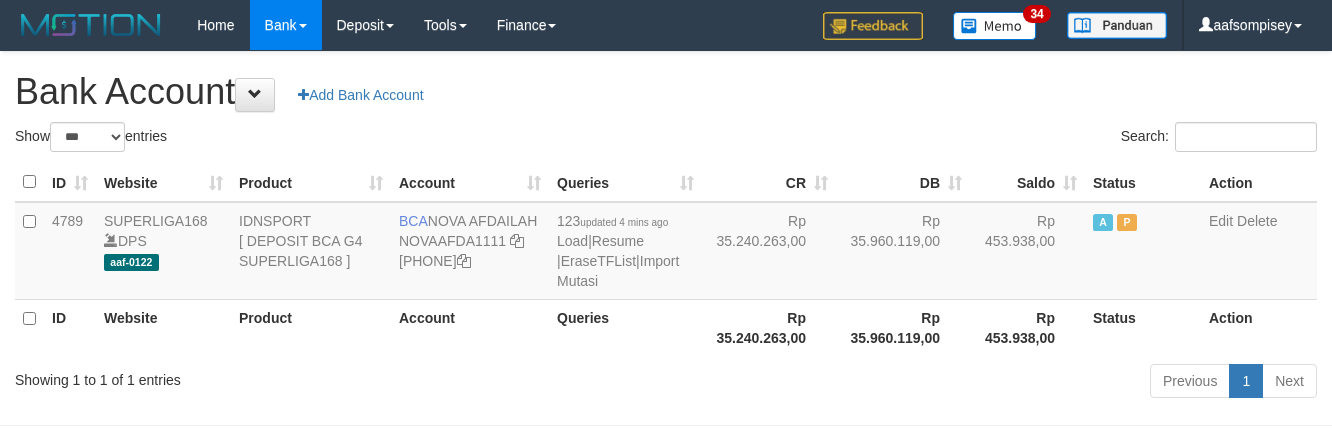 click on "Bank Account
Add Bank Account" at bounding box center (666, 92) 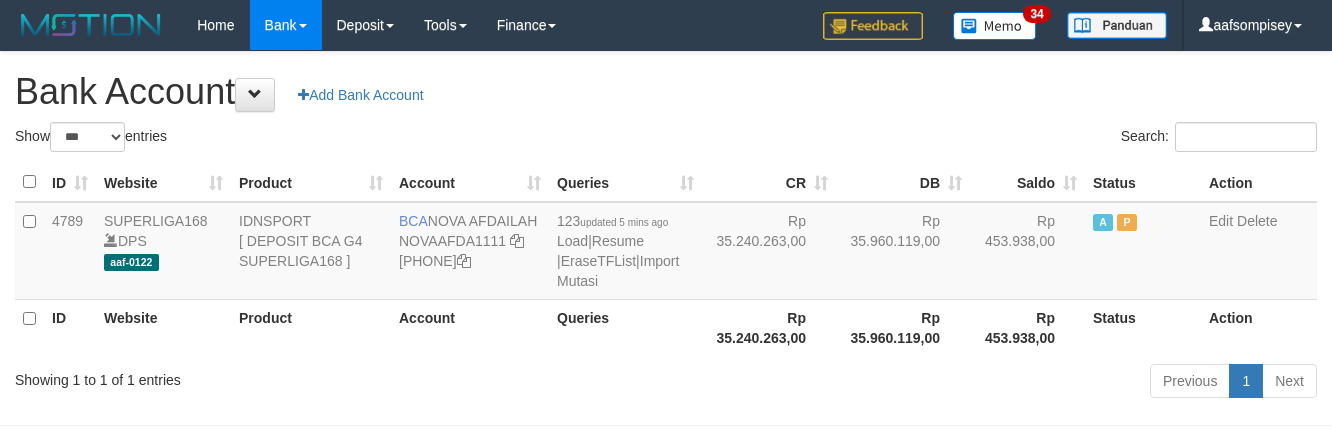 select on "***" 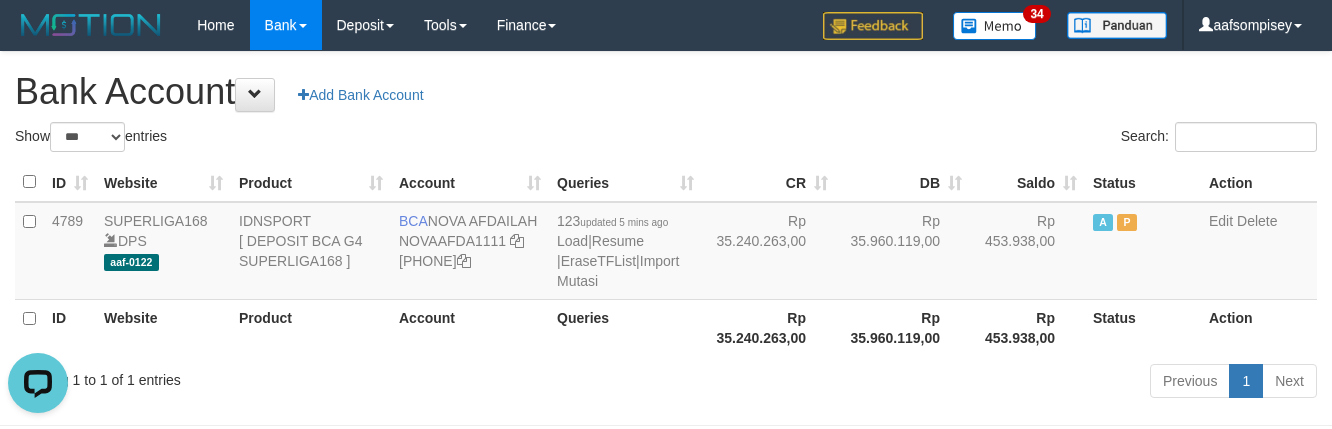 scroll, scrollTop: 0, scrollLeft: 0, axis: both 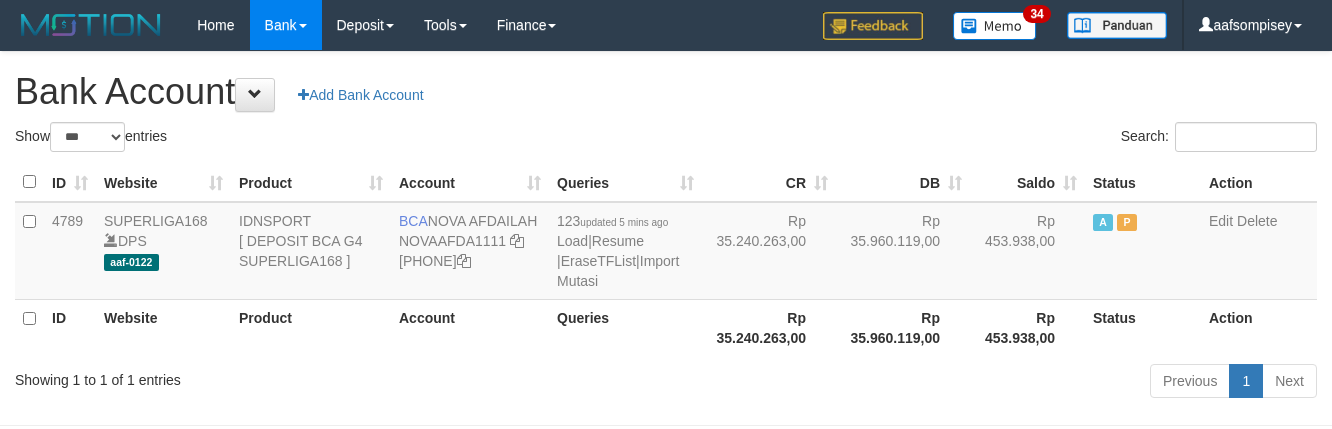 select on "***" 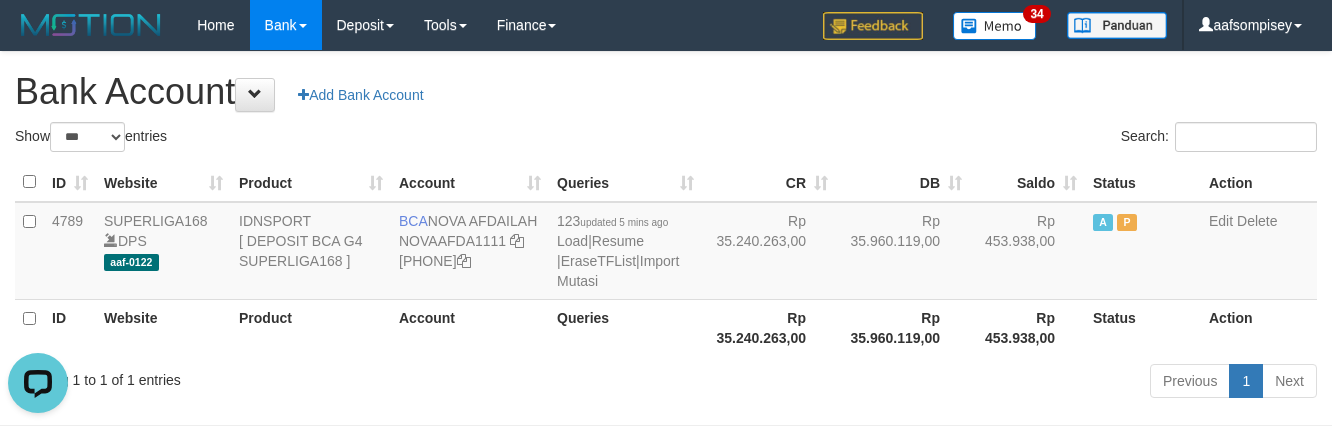 scroll, scrollTop: 0, scrollLeft: 0, axis: both 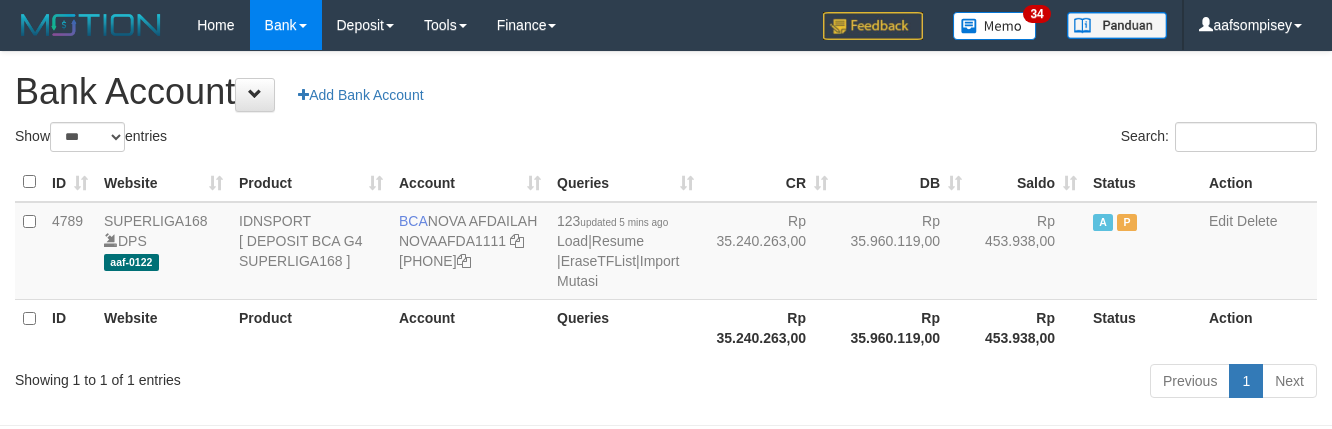 select on "***" 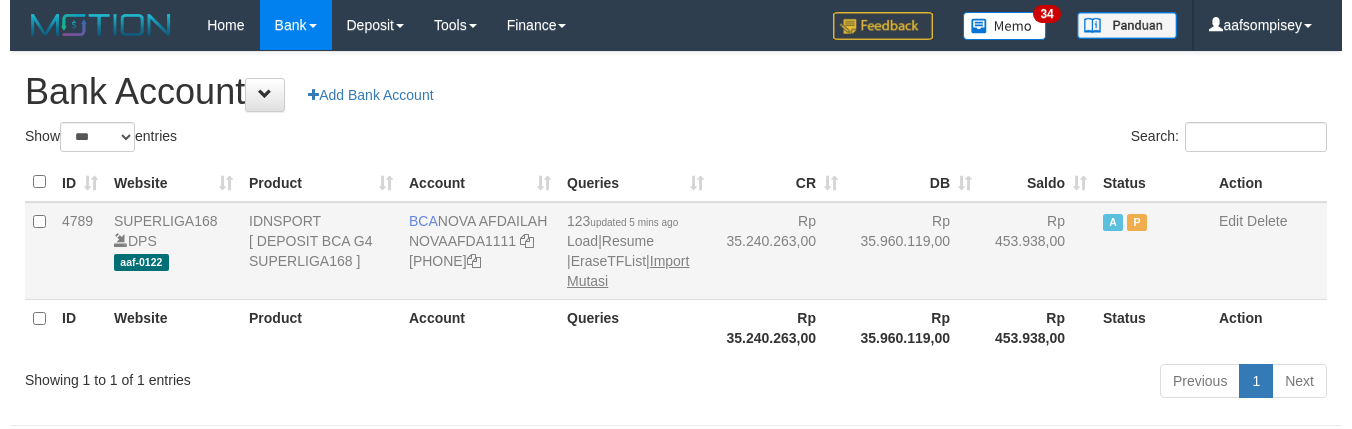 scroll, scrollTop: 0, scrollLeft: 0, axis: both 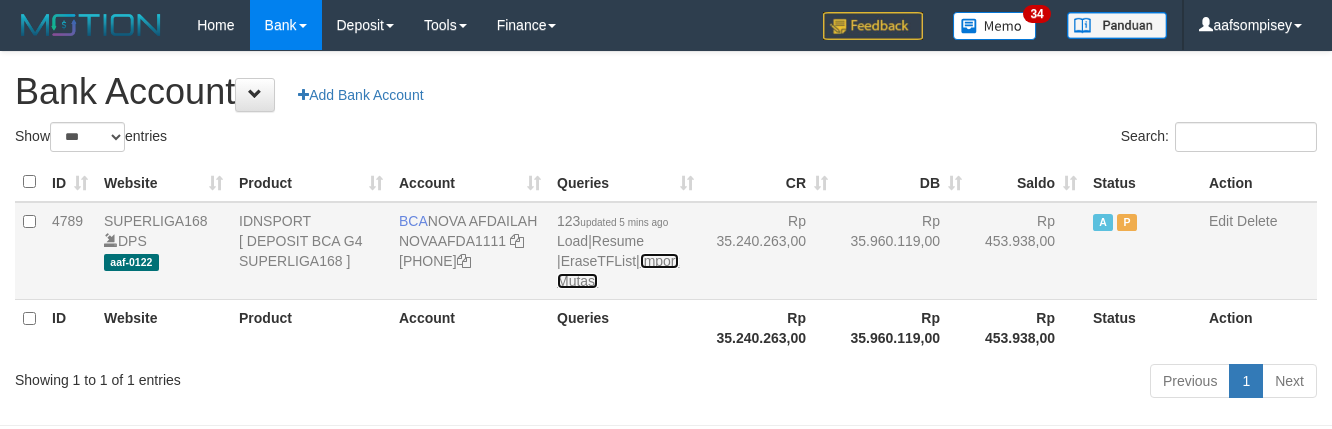 click on "Import Mutasi" at bounding box center [618, 271] 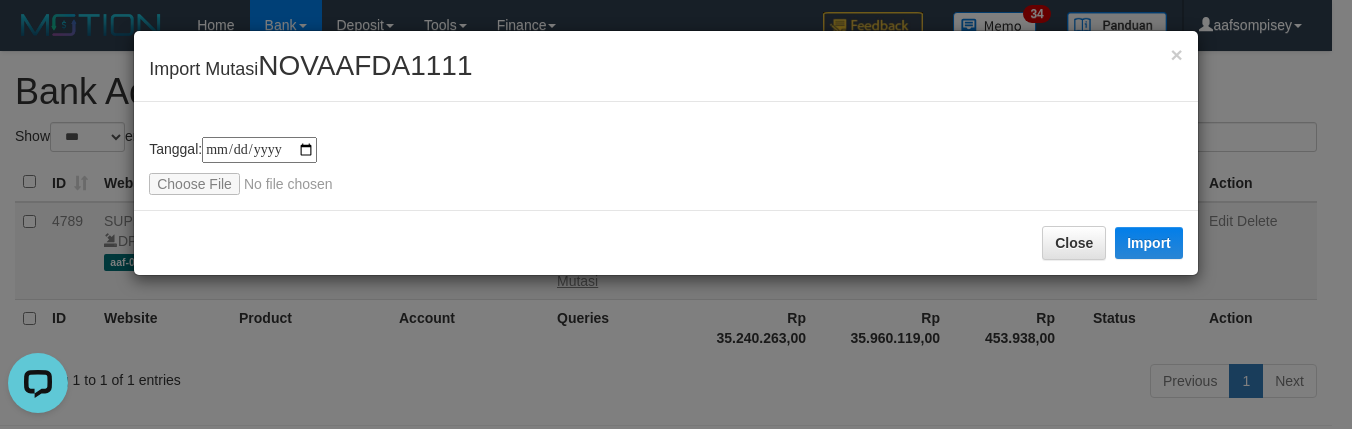 scroll, scrollTop: 0, scrollLeft: 0, axis: both 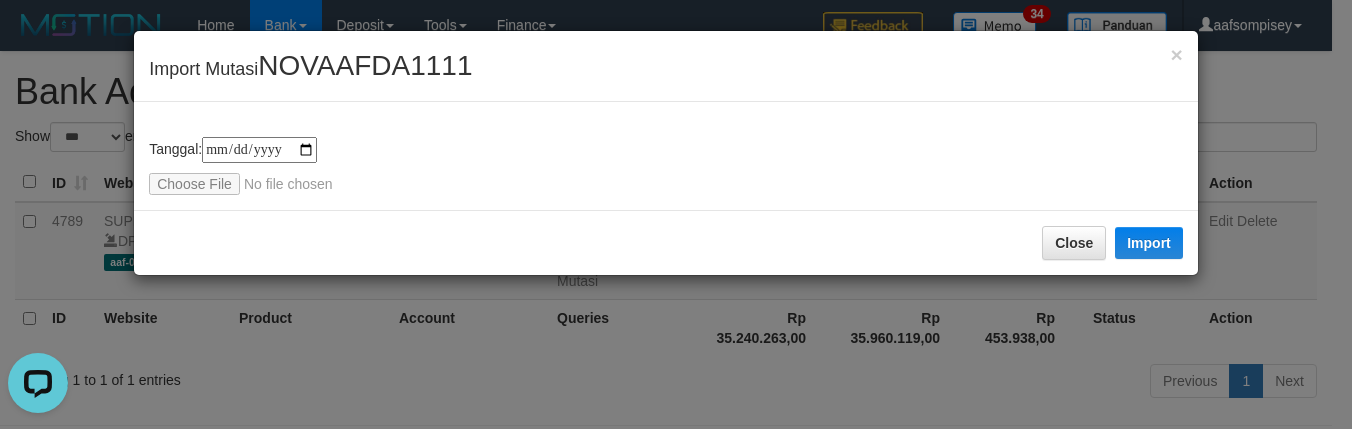 click on "**********" at bounding box center [676, 214] 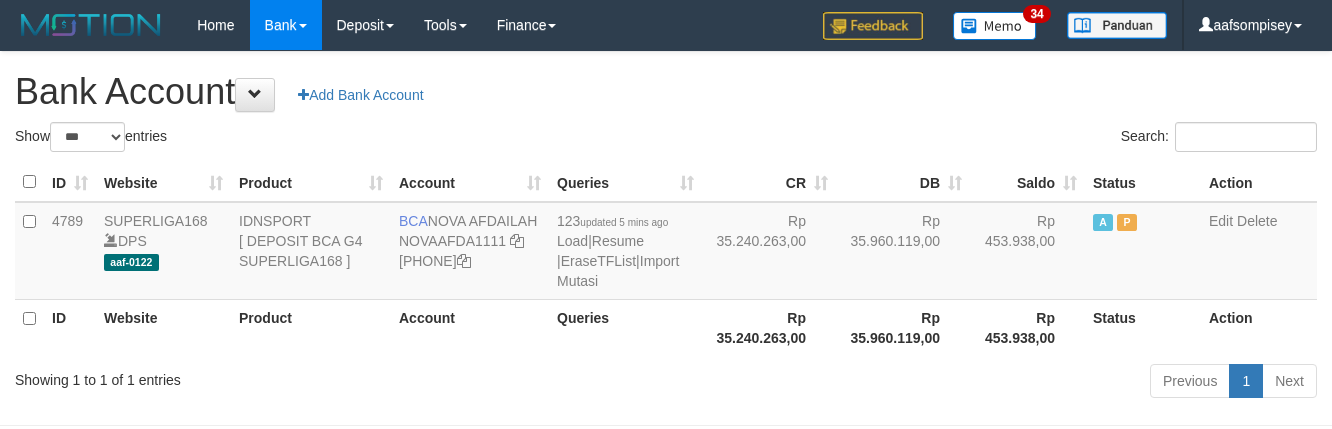 select on "***" 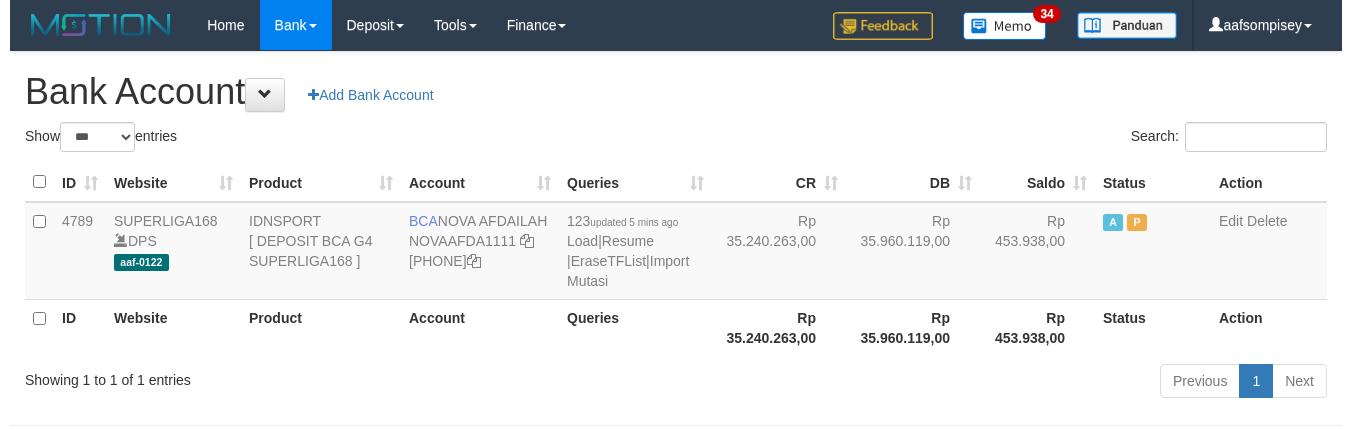 scroll, scrollTop: 0, scrollLeft: 0, axis: both 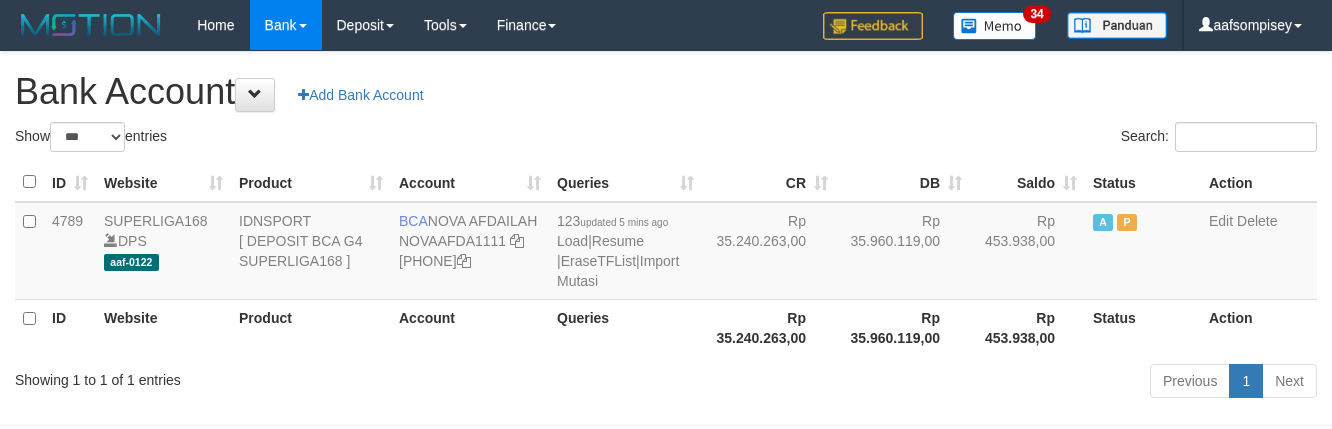 click on "123  updated 5 mins ago
Load
|
Resume
|
EraseTFList
|
Import Mutasi" at bounding box center (625, 251) 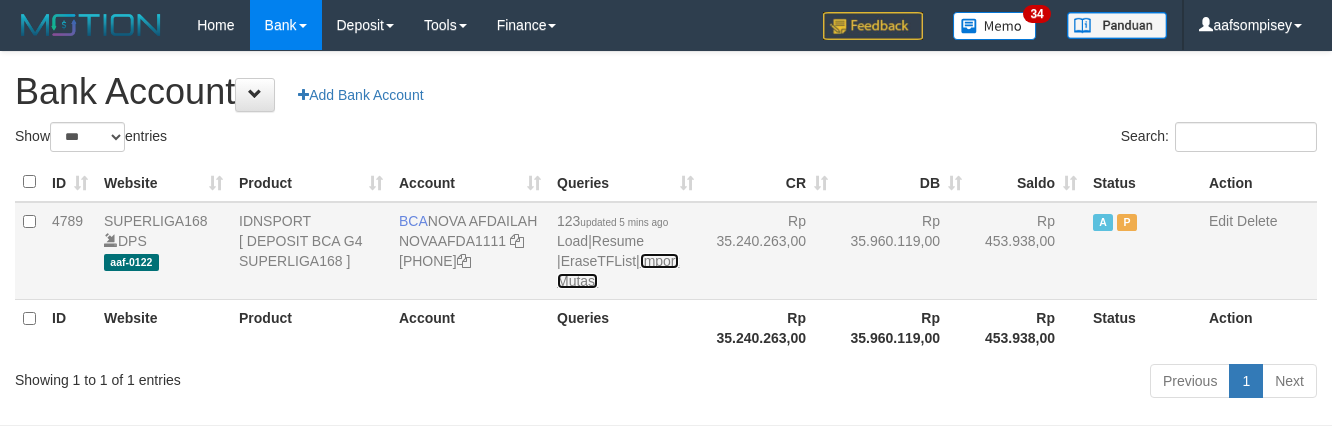 click on "Import Mutasi" at bounding box center (618, 271) 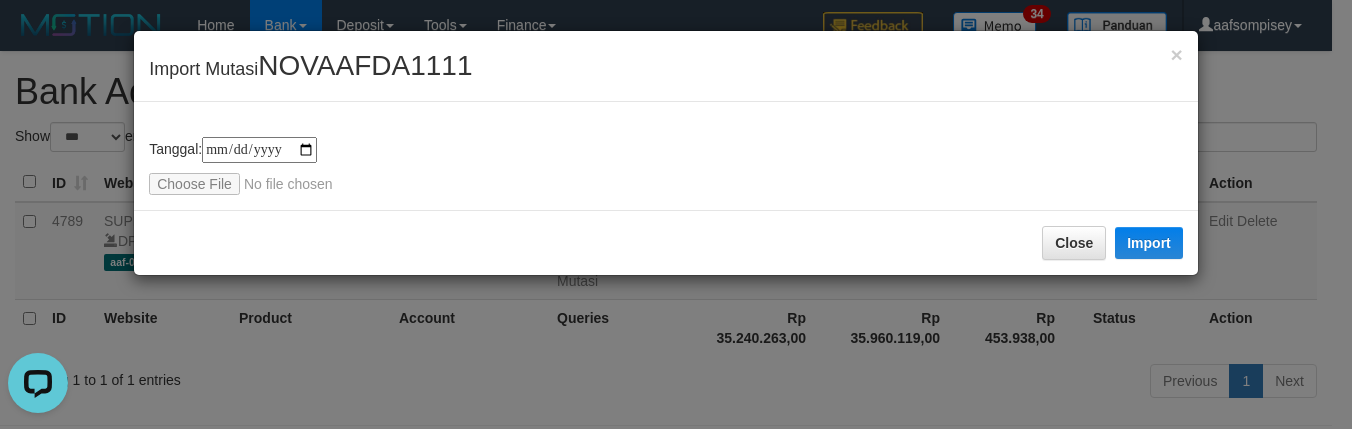 scroll, scrollTop: 0, scrollLeft: 0, axis: both 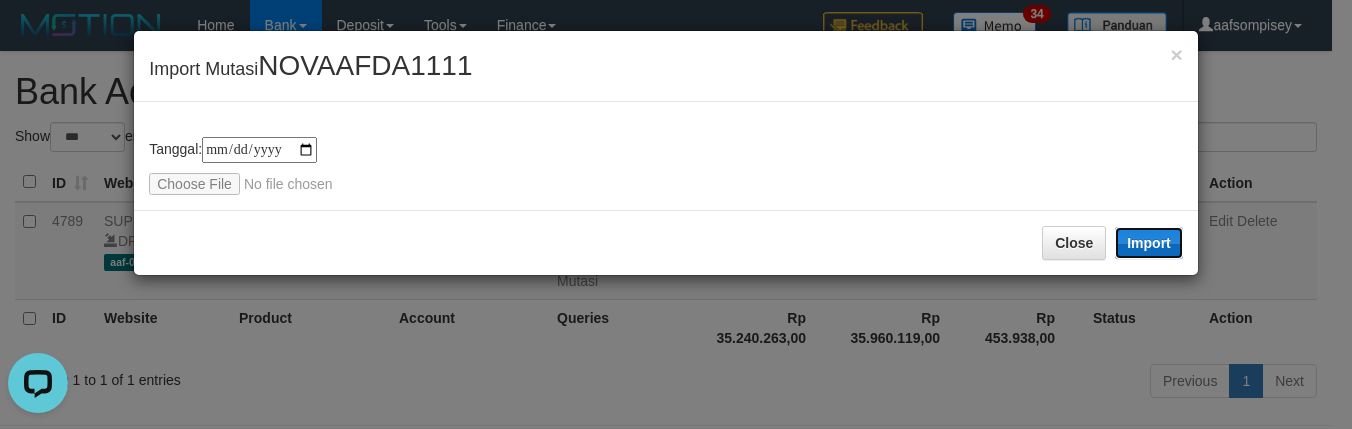 click on "Import" at bounding box center (1149, 243) 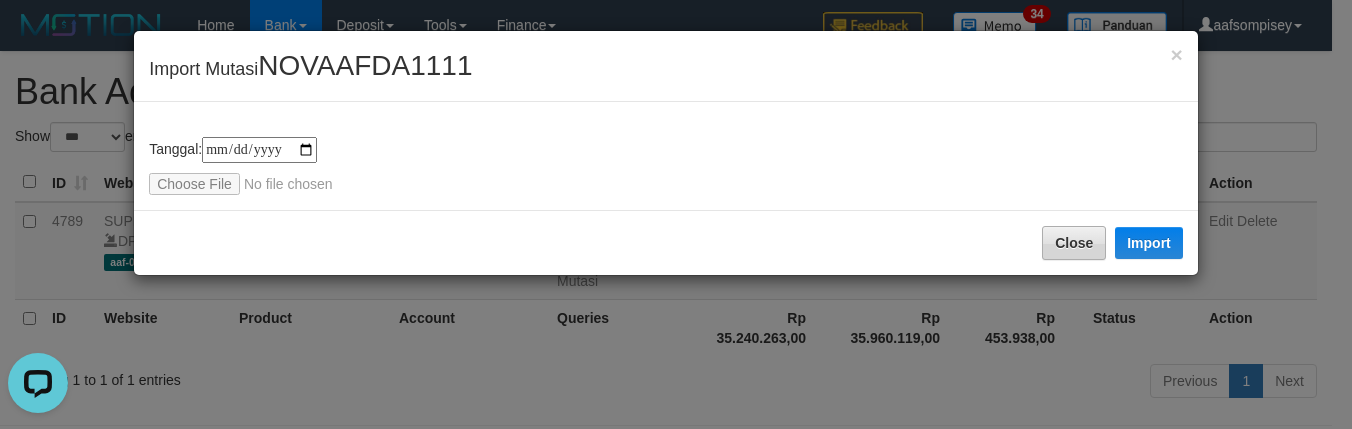 click on "Close
Import" at bounding box center [666, 242] 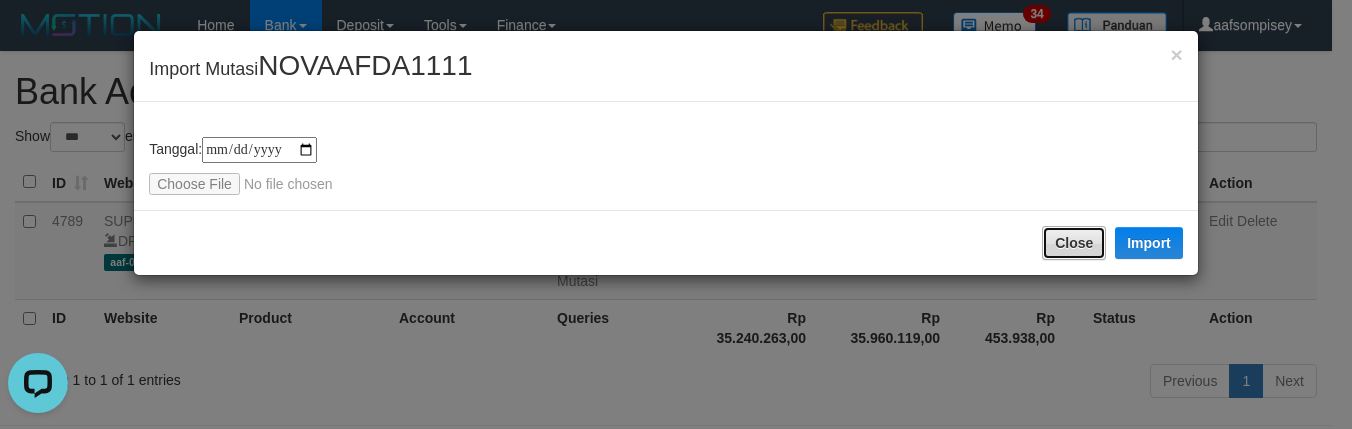 click on "Close" at bounding box center [1074, 243] 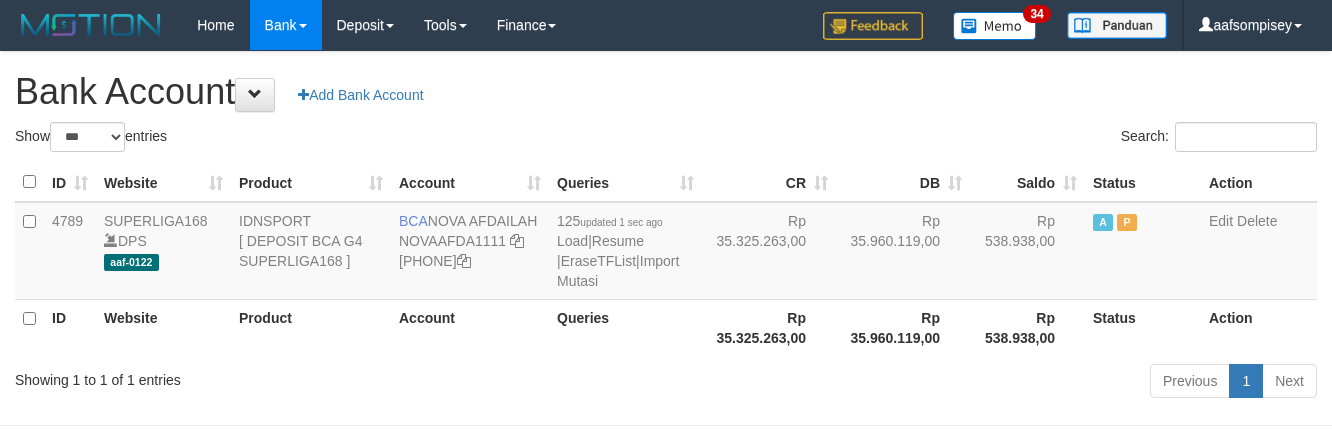 select on "***" 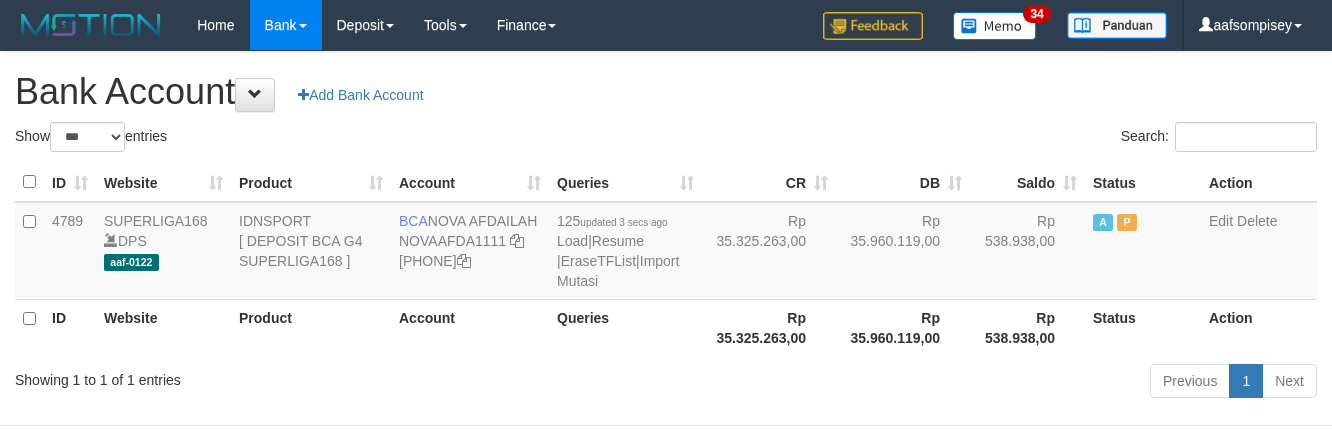 select on "***" 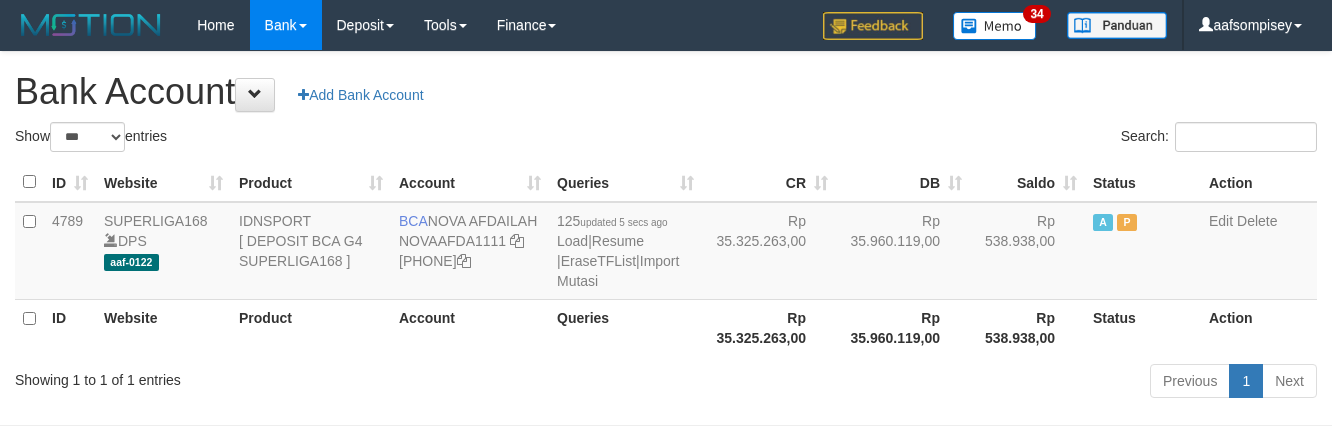 select on "***" 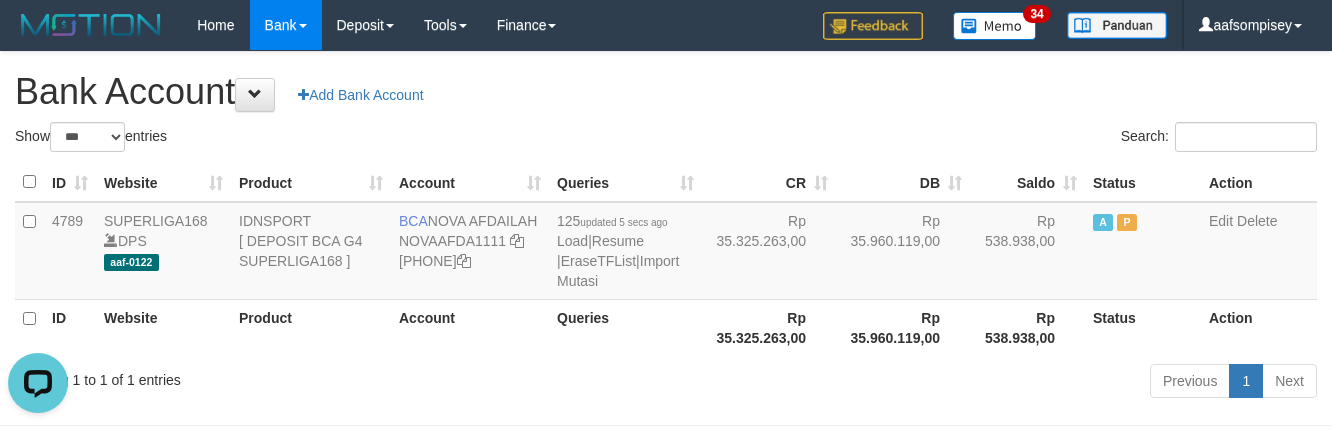 scroll, scrollTop: 0, scrollLeft: 0, axis: both 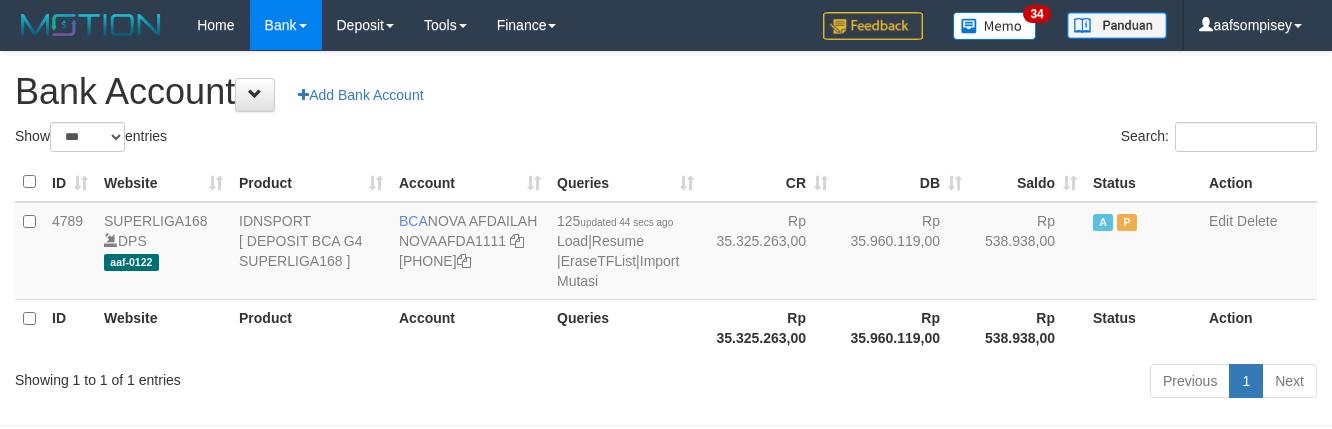 select on "***" 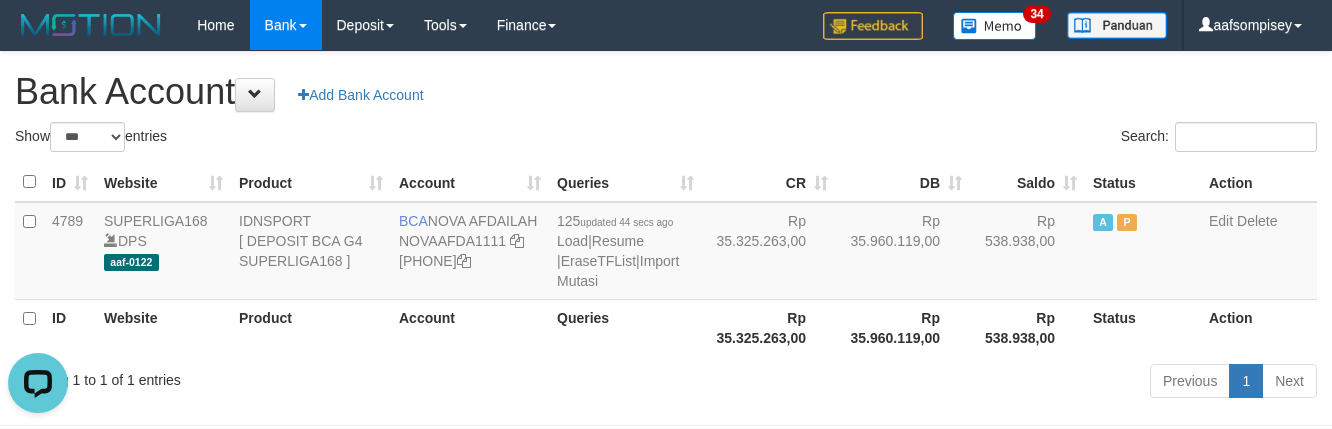scroll, scrollTop: 0, scrollLeft: 0, axis: both 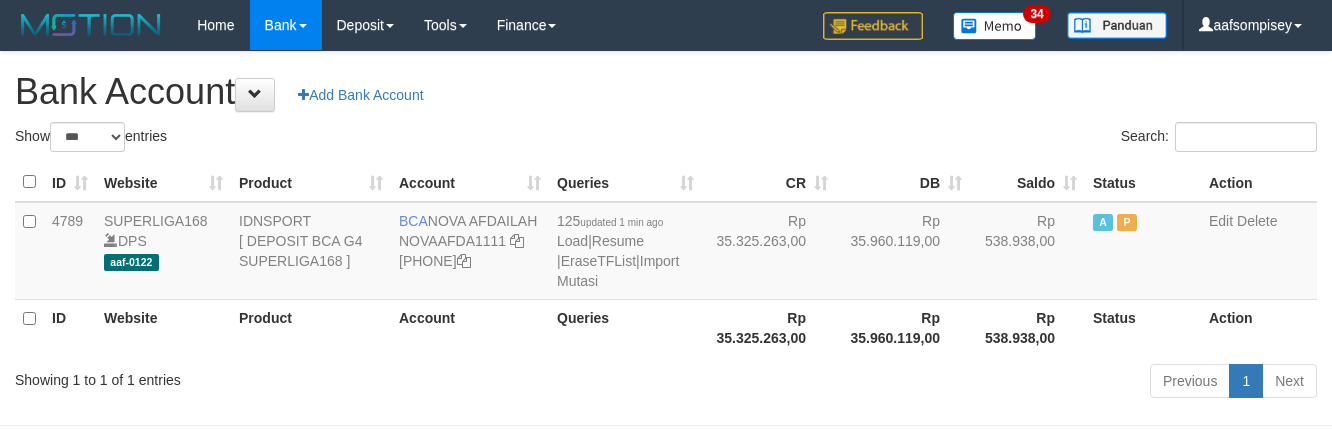select on "***" 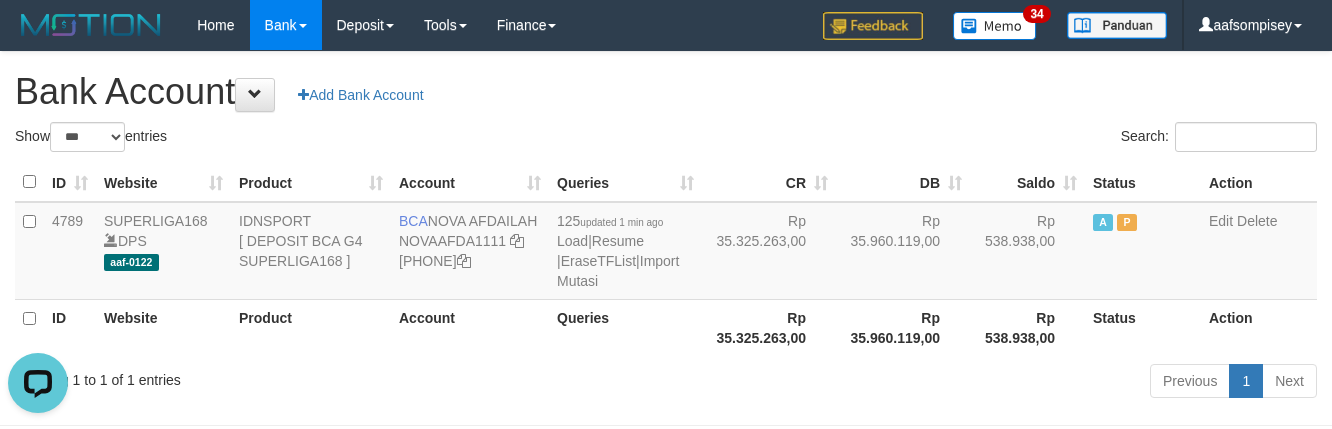 scroll, scrollTop: 0, scrollLeft: 0, axis: both 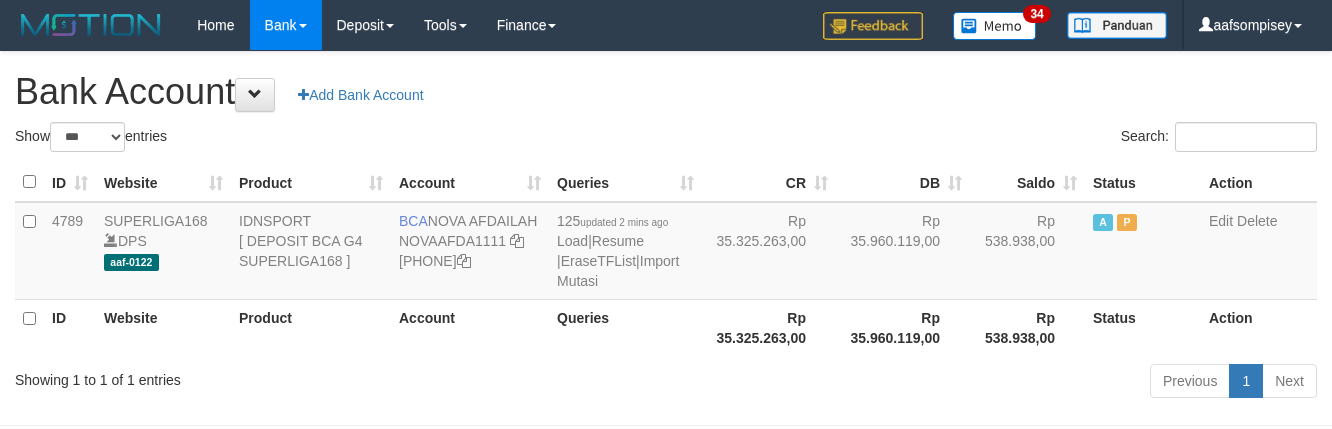 select on "***" 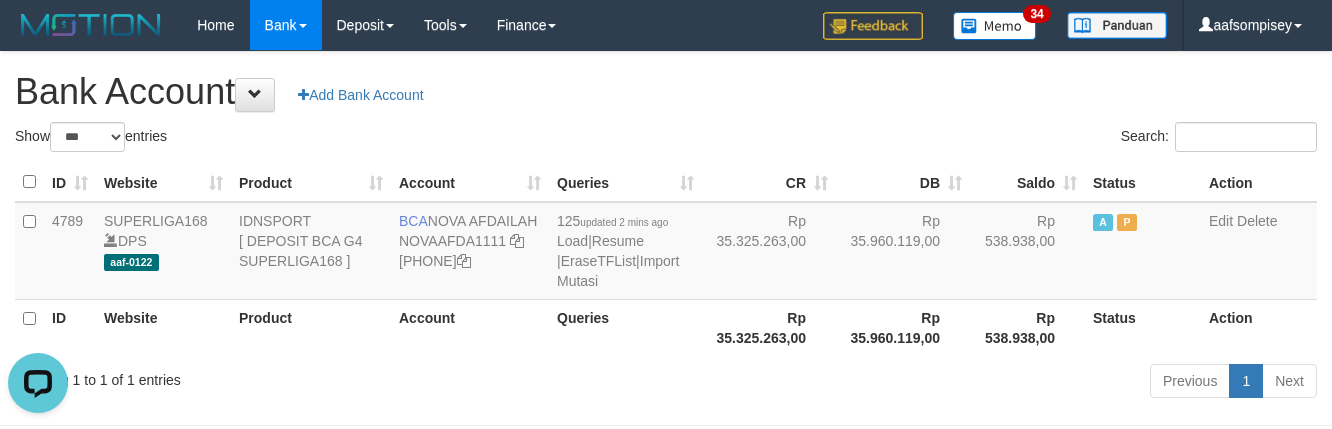 scroll, scrollTop: 0, scrollLeft: 0, axis: both 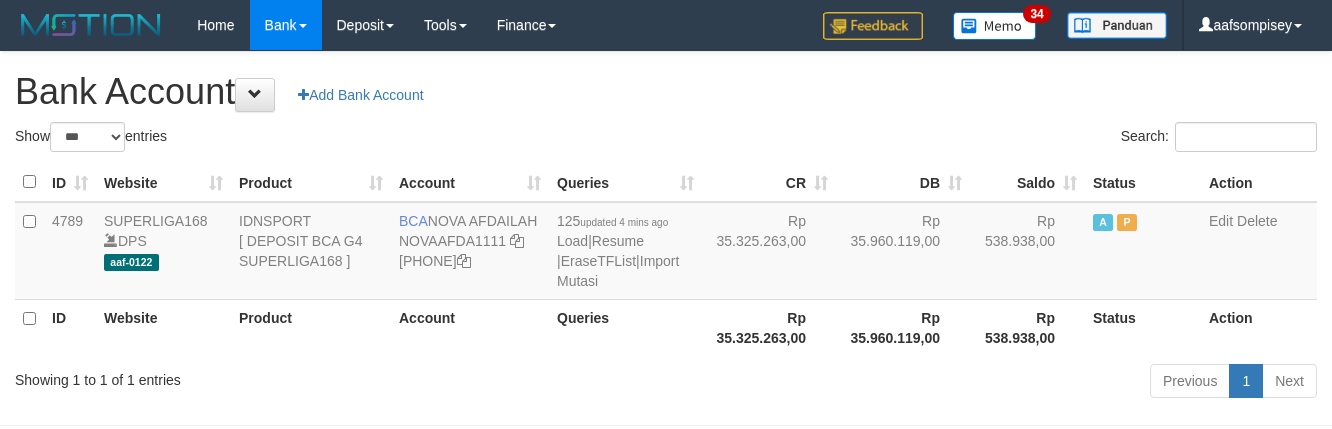 select on "***" 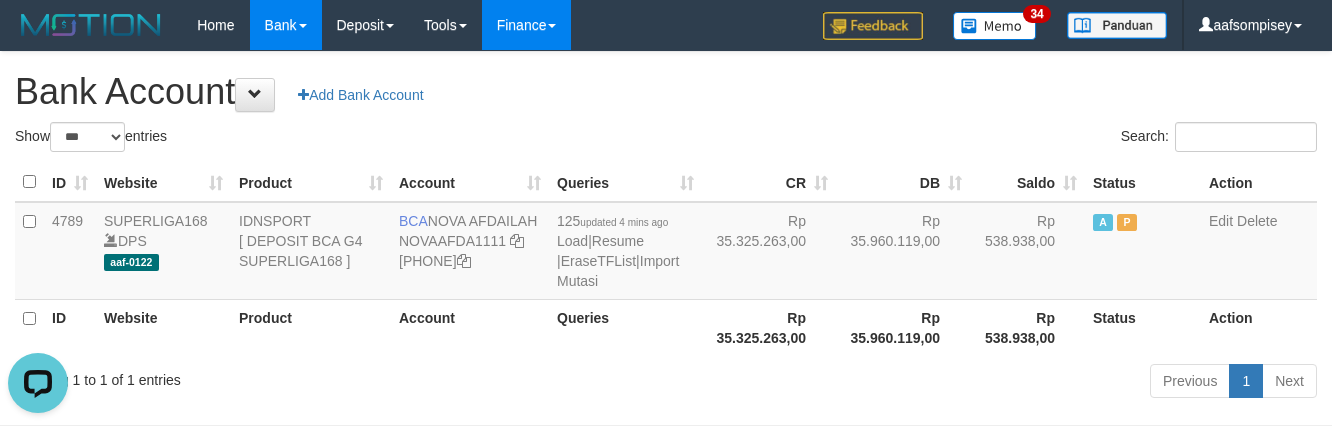 scroll, scrollTop: 0, scrollLeft: 0, axis: both 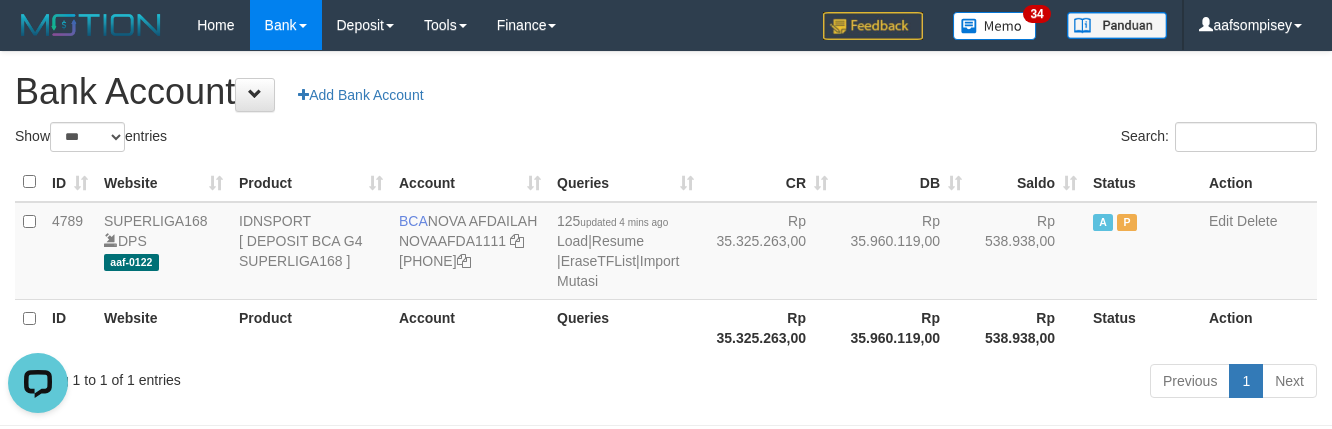 click on "Rp 35.325.263,00" at bounding box center [769, 327] 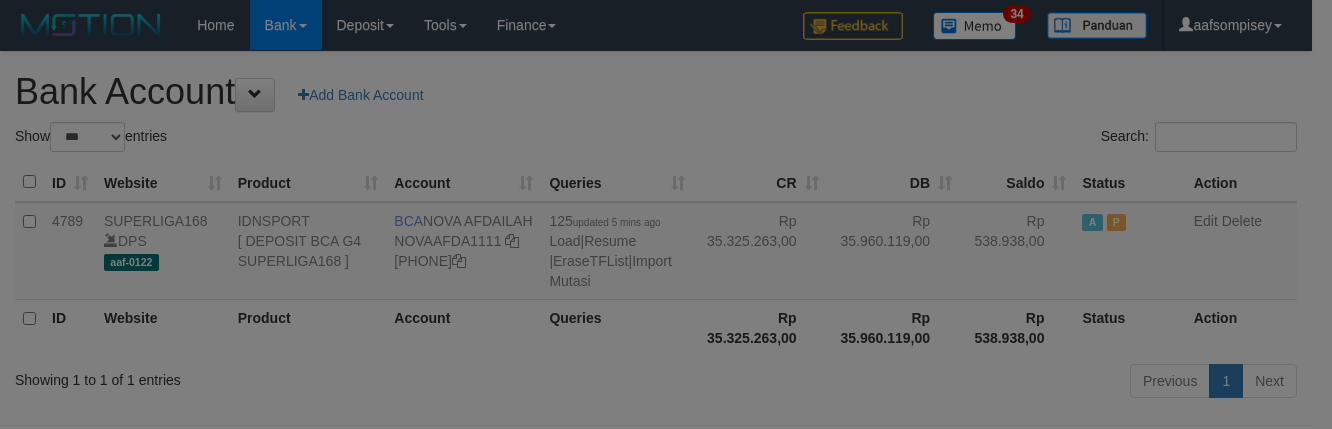 select on "***" 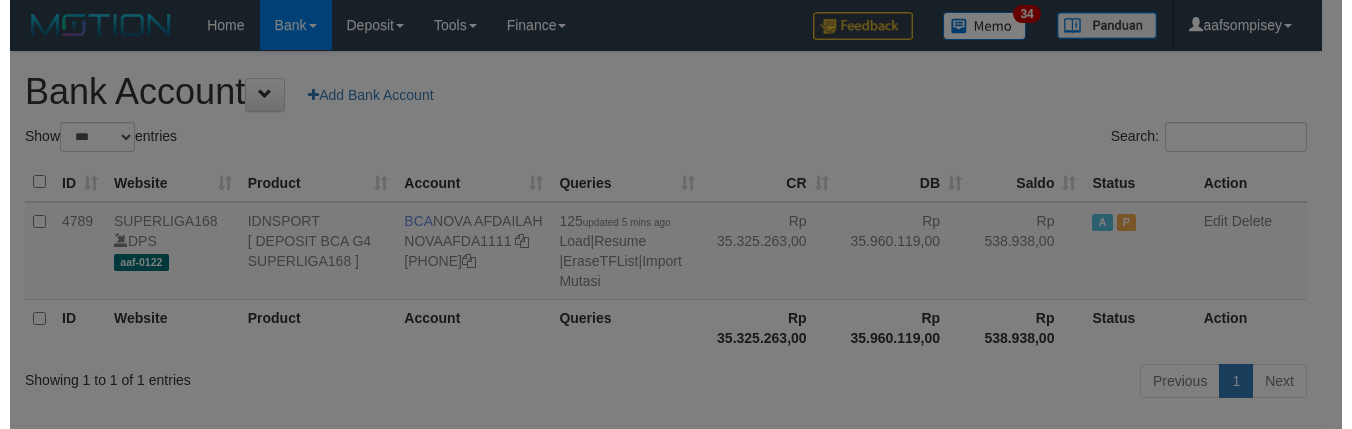 scroll, scrollTop: 0, scrollLeft: 0, axis: both 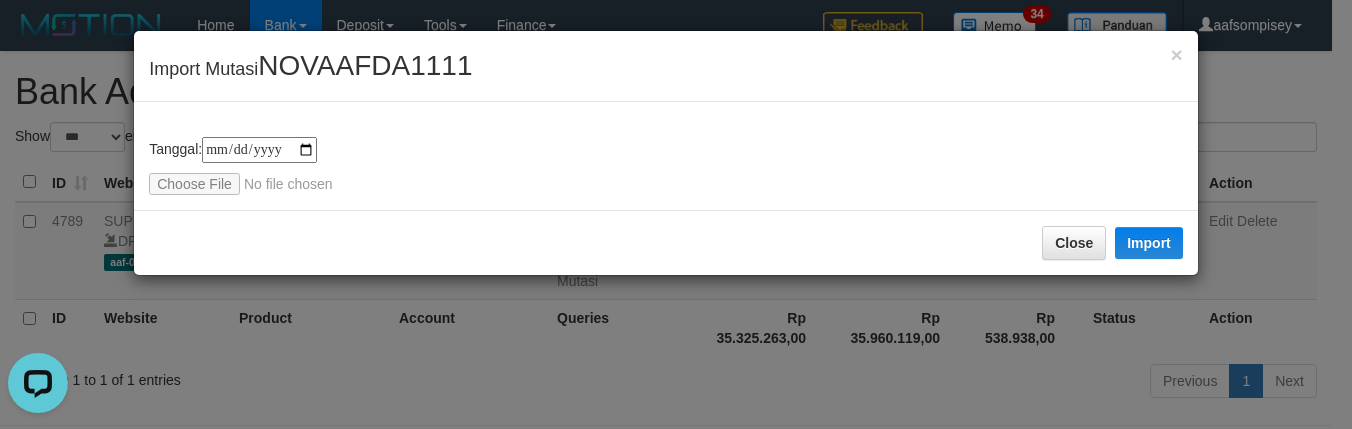 type on "**********" 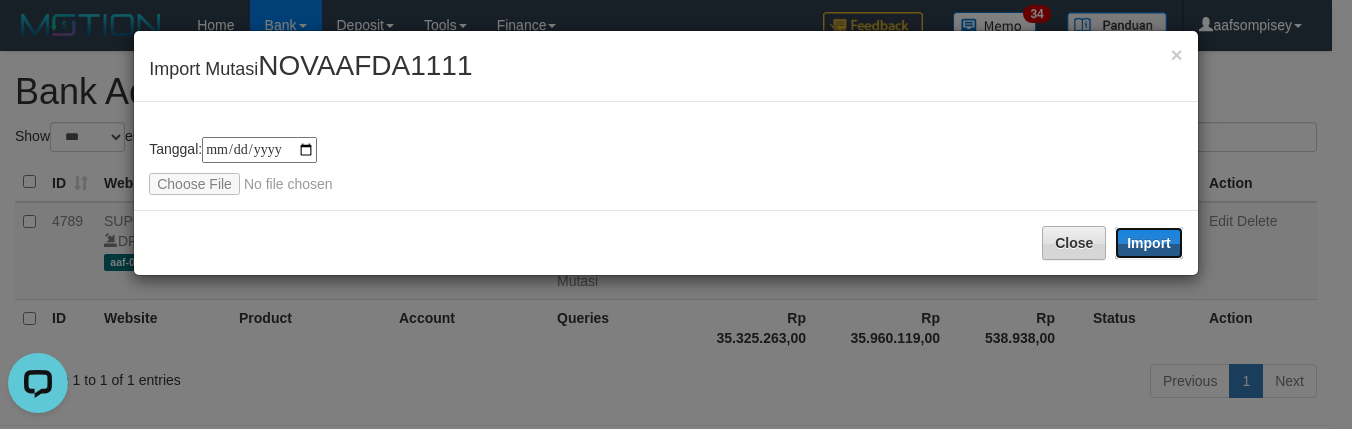 drag, startPoint x: 1144, startPoint y: 248, endPoint x: 1058, endPoint y: 304, distance: 102.625534 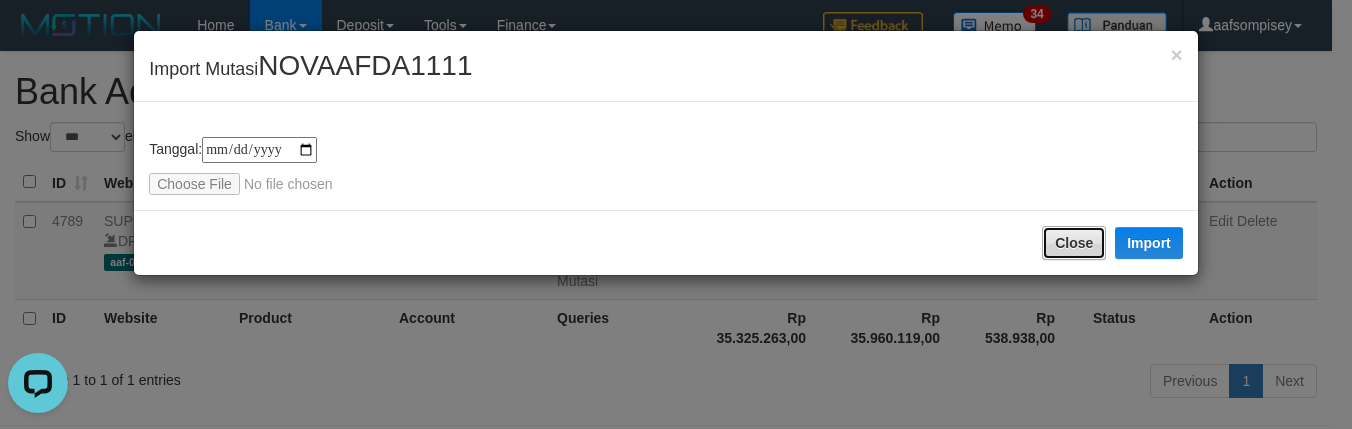 click on "Close" at bounding box center (1074, 243) 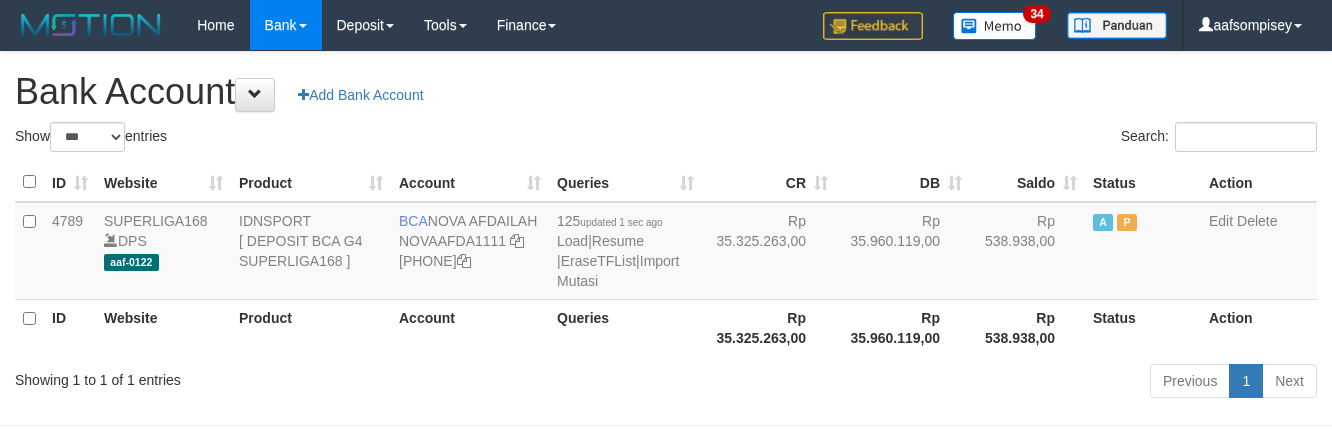 select on "***" 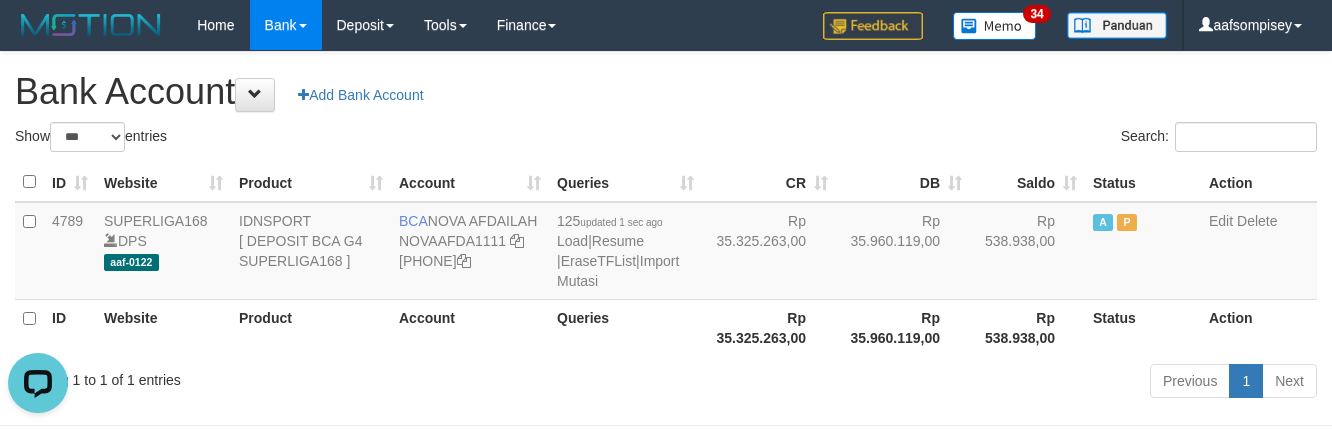 scroll, scrollTop: 0, scrollLeft: 0, axis: both 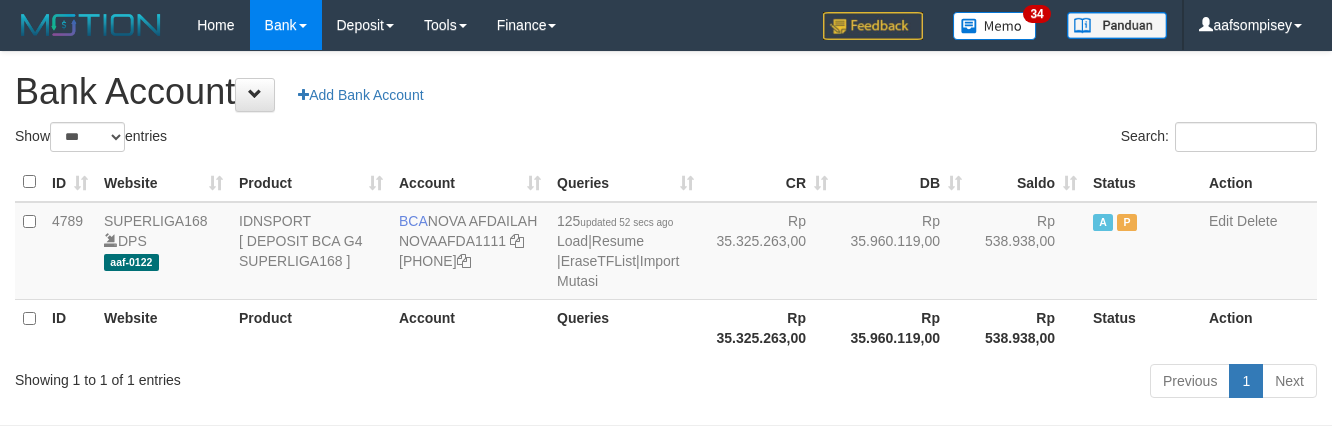 select on "***" 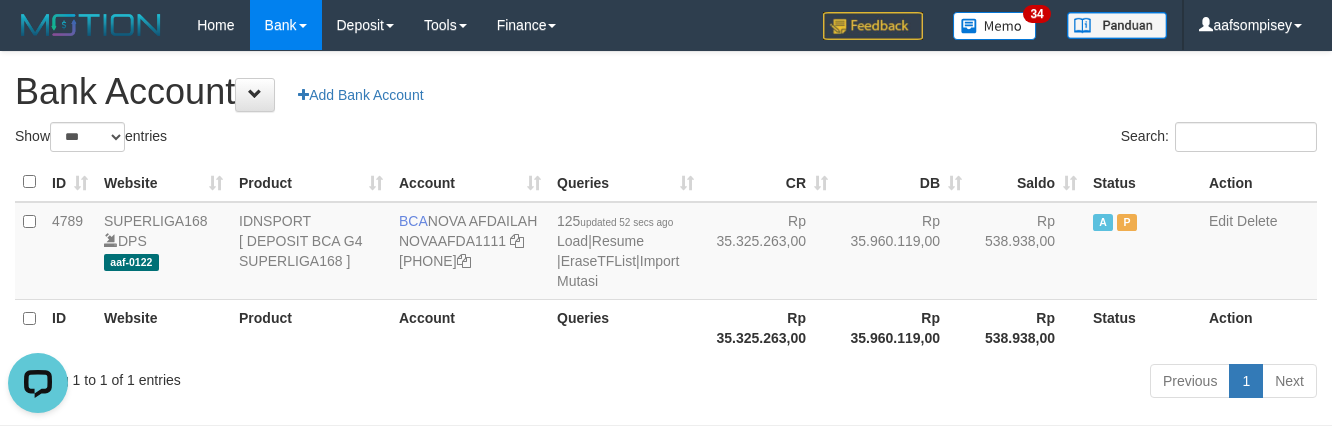 scroll, scrollTop: 0, scrollLeft: 0, axis: both 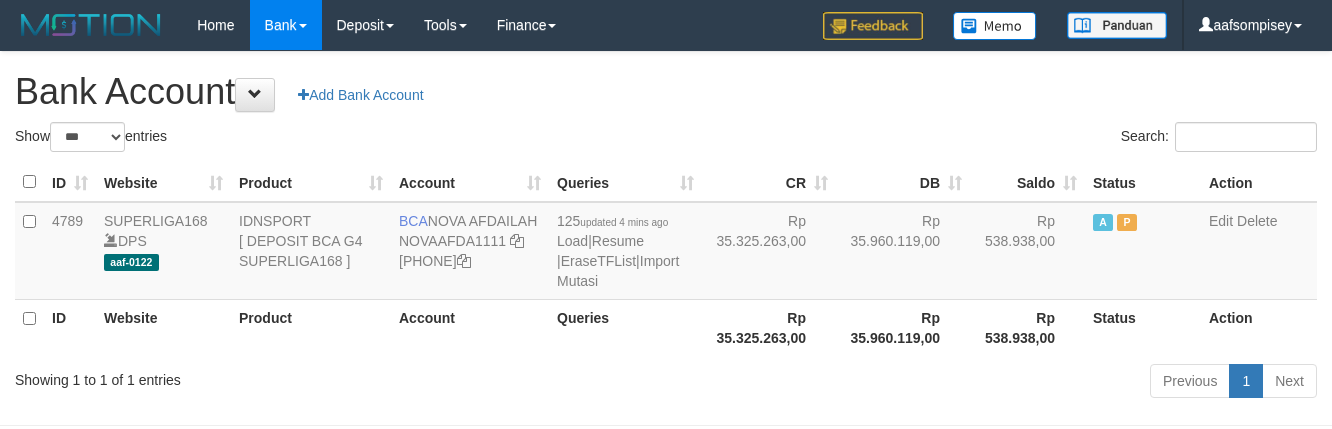select on "***" 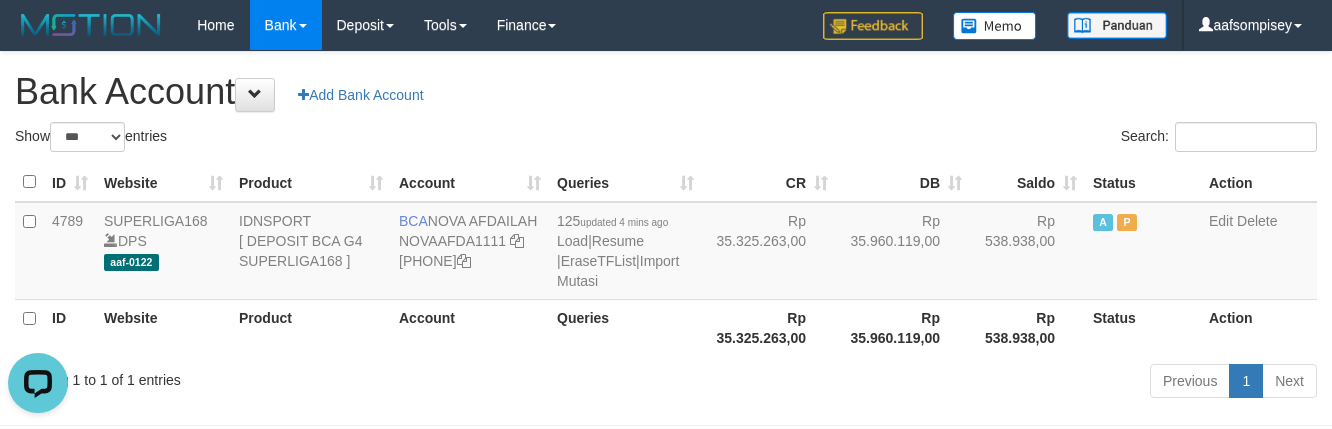 scroll, scrollTop: 0, scrollLeft: 0, axis: both 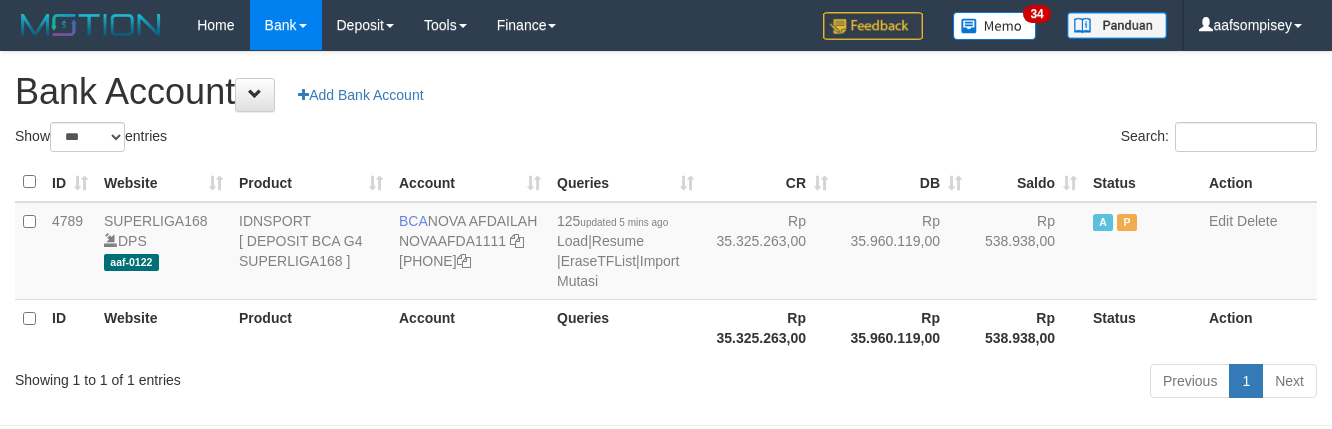 select on "***" 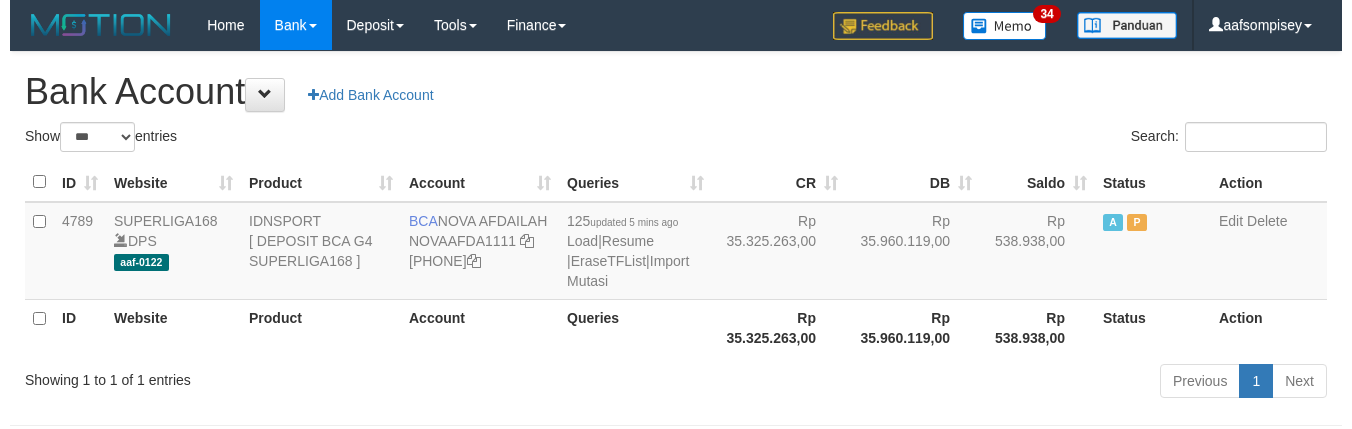 scroll, scrollTop: 0, scrollLeft: 0, axis: both 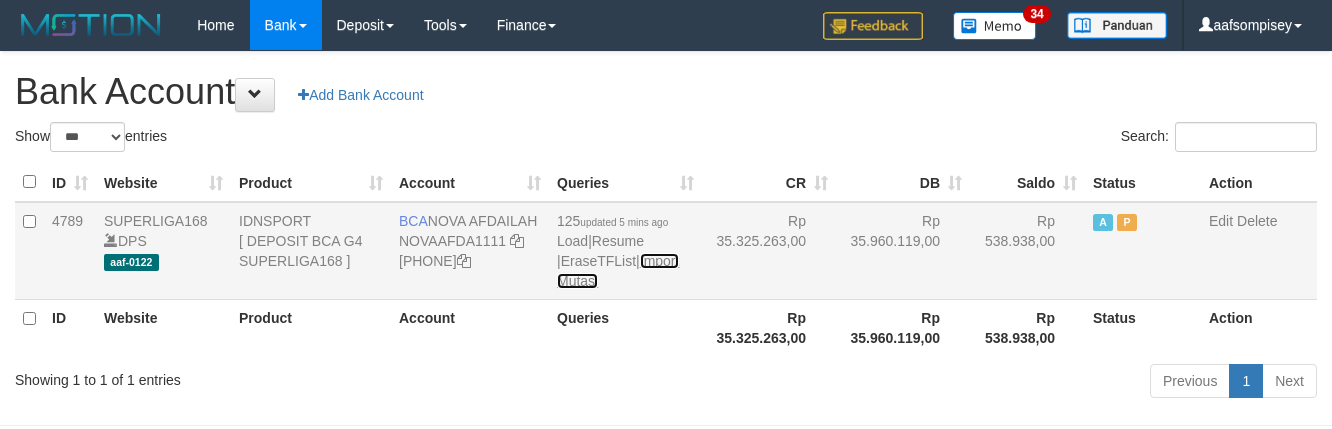 click on "Import Mutasi" at bounding box center (618, 271) 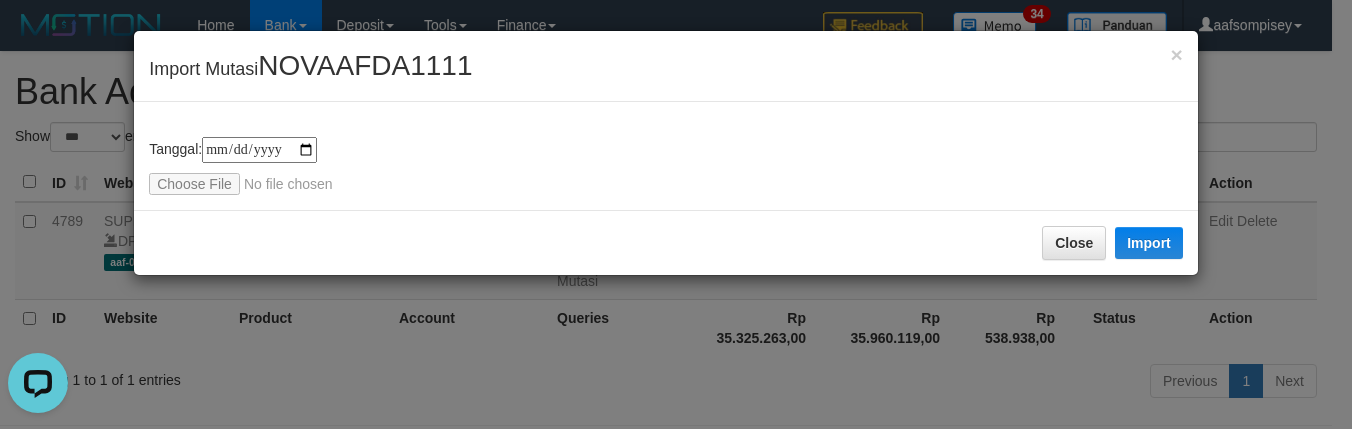 scroll, scrollTop: 0, scrollLeft: 0, axis: both 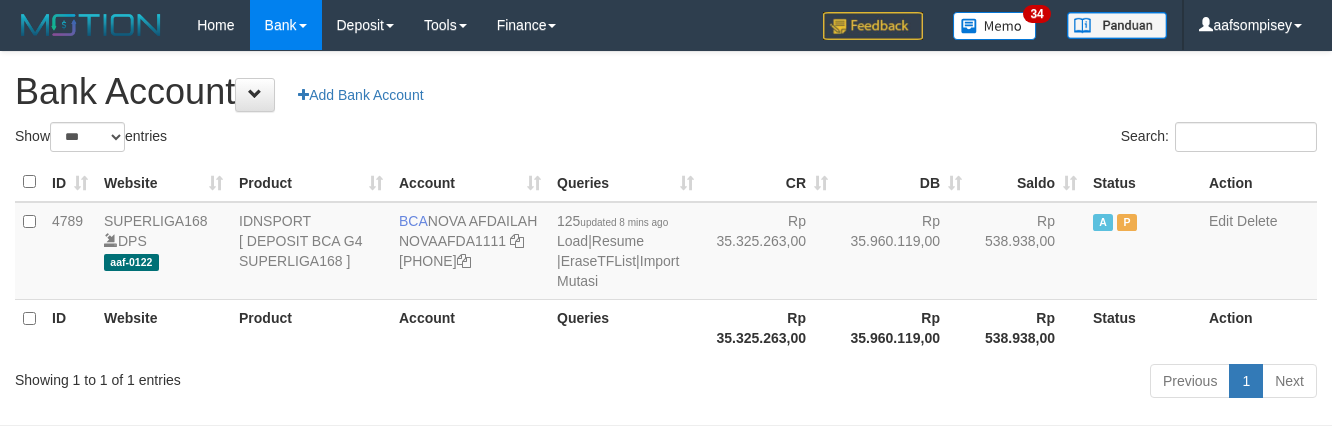 select on "***" 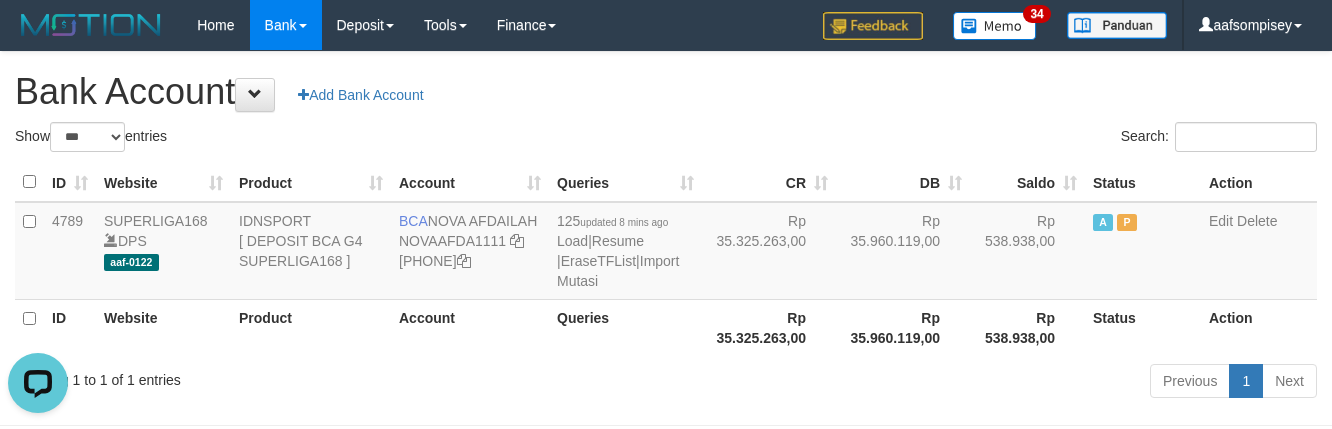 scroll, scrollTop: 0, scrollLeft: 0, axis: both 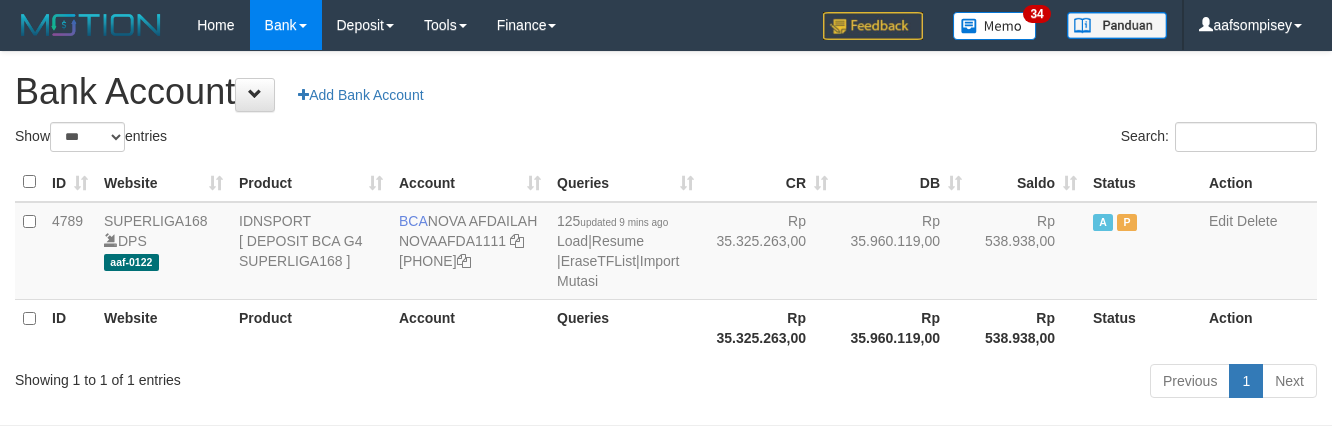select on "***" 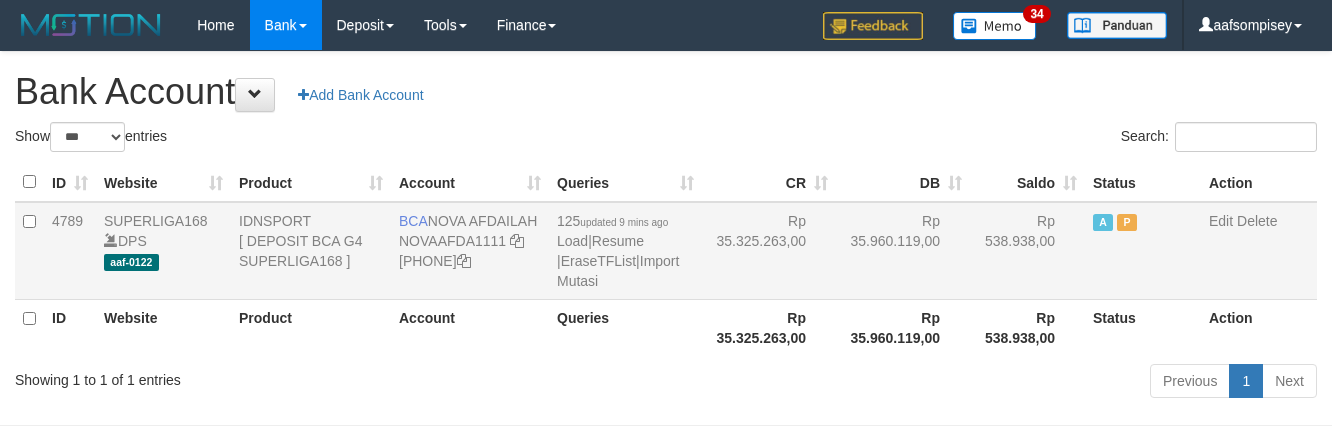 scroll, scrollTop: 0, scrollLeft: 0, axis: both 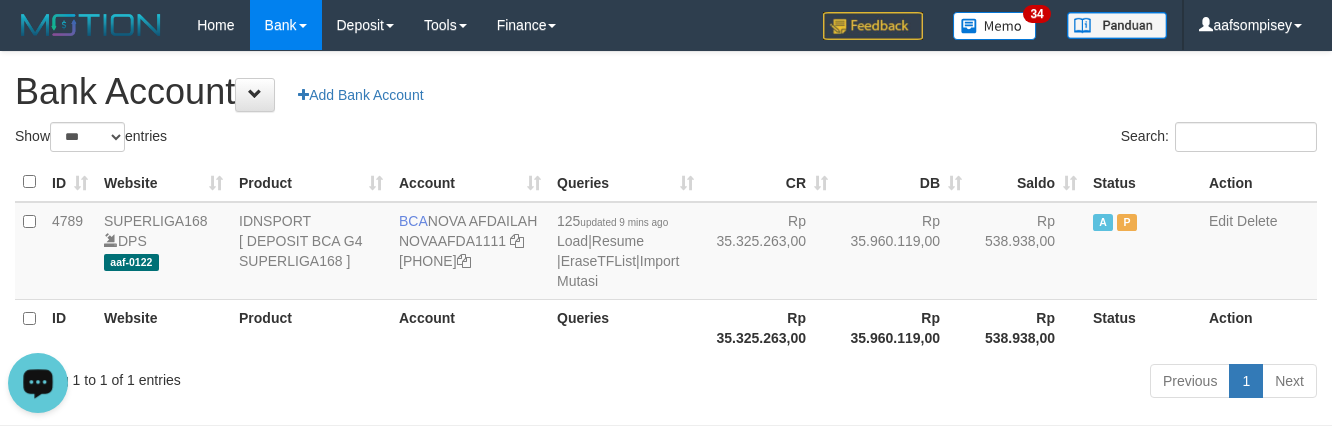 click on "Previous 1 Next" at bounding box center (943, 383) 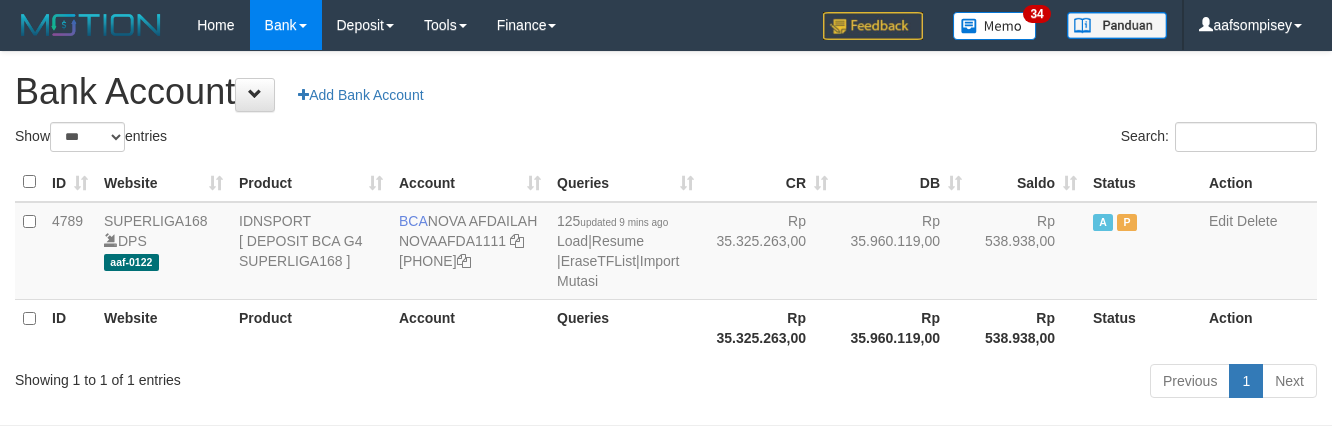 select on "***" 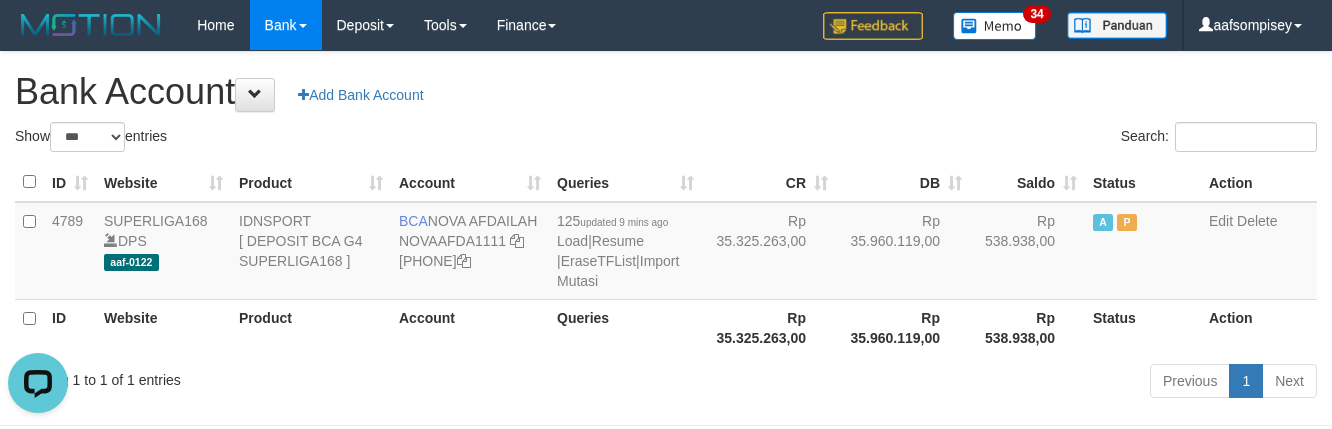 scroll, scrollTop: 0, scrollLeft: 0, axis: both 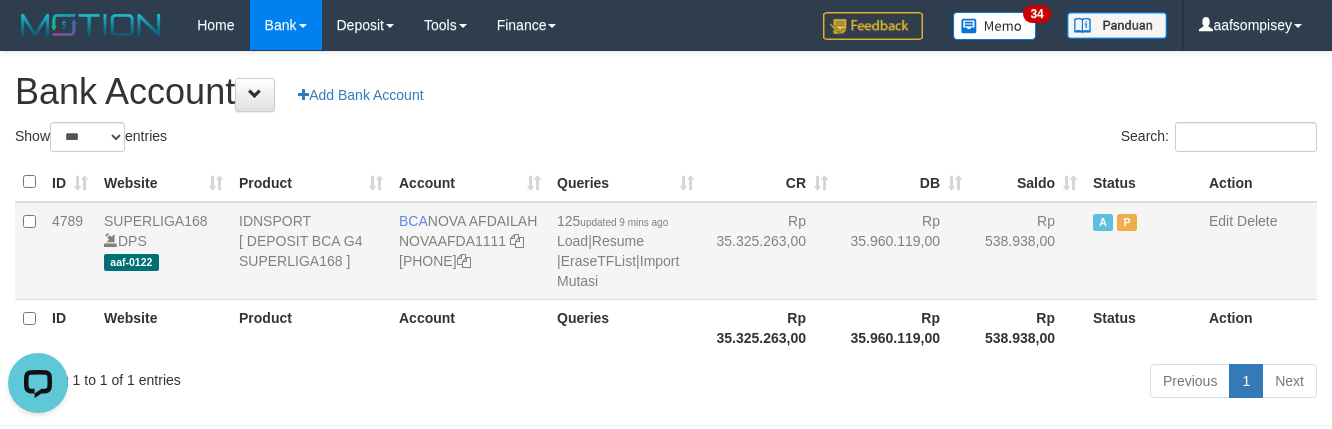 click on "BCA
[FIRST] [LAST]
[USERNAME]
[PHONE]" at bounding box center (470, 251) 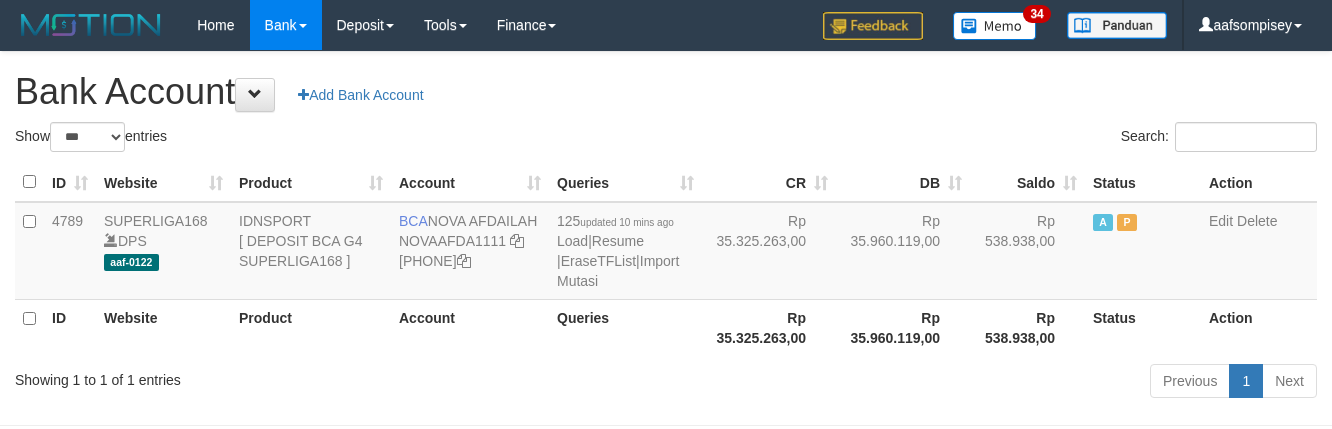select on "***" 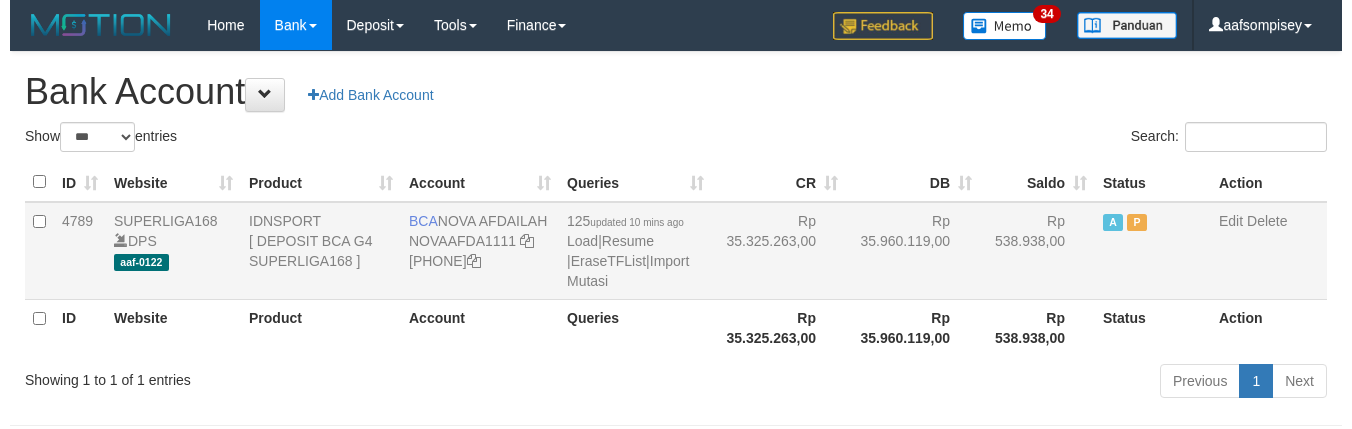 scroll, scrollTop: 0, scrollLeft: 0, axis: both 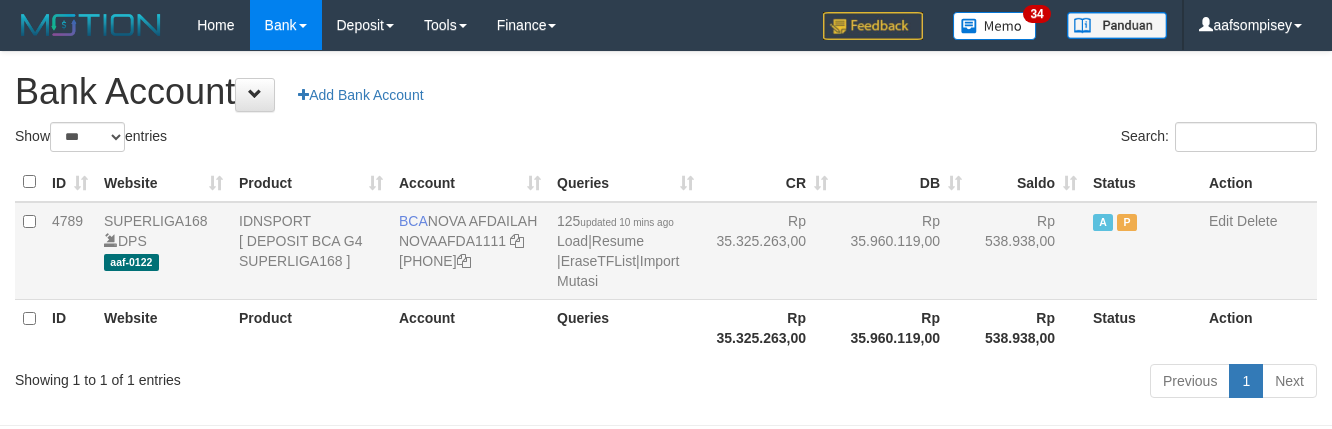 click on "125  updated 10 mins ago
Load
|
Resume
|
EraseTFList
|
Import Mutasi" at bounding box center (625, 251) 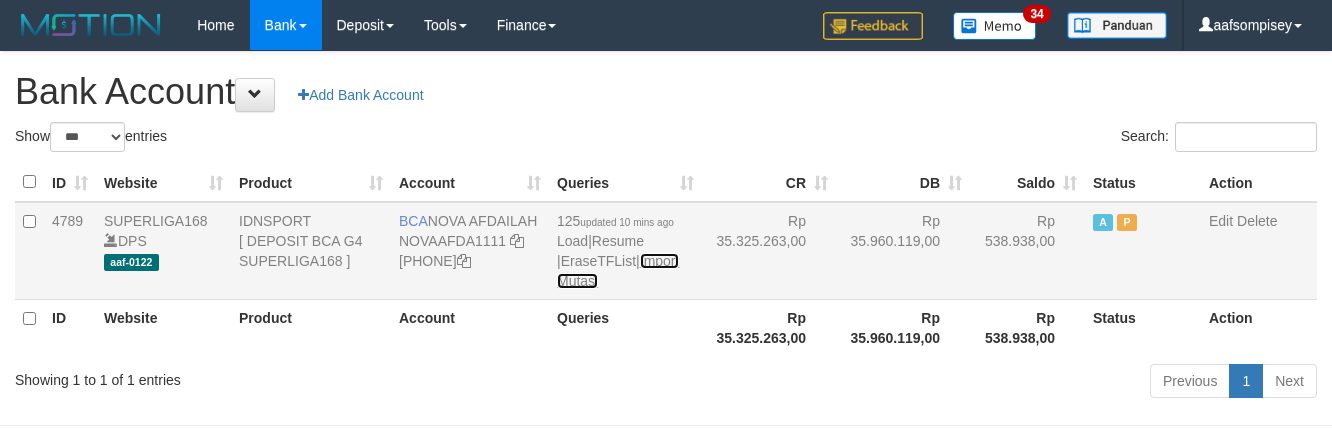 click on "Import Mutasi" at bounding box center (618, 271) 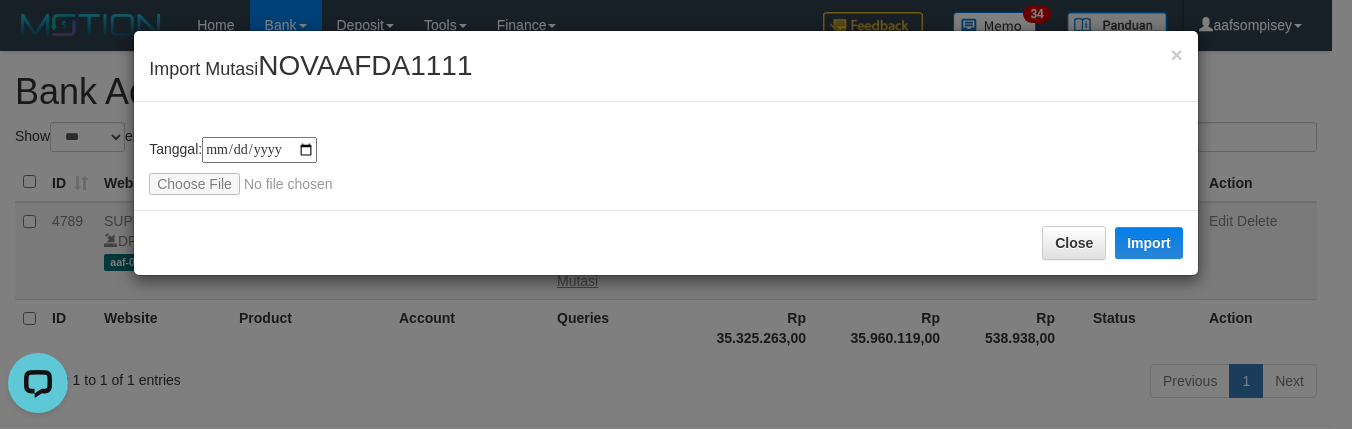 scroll, scrollTop: 0, scrollLeft: 0, axis: both 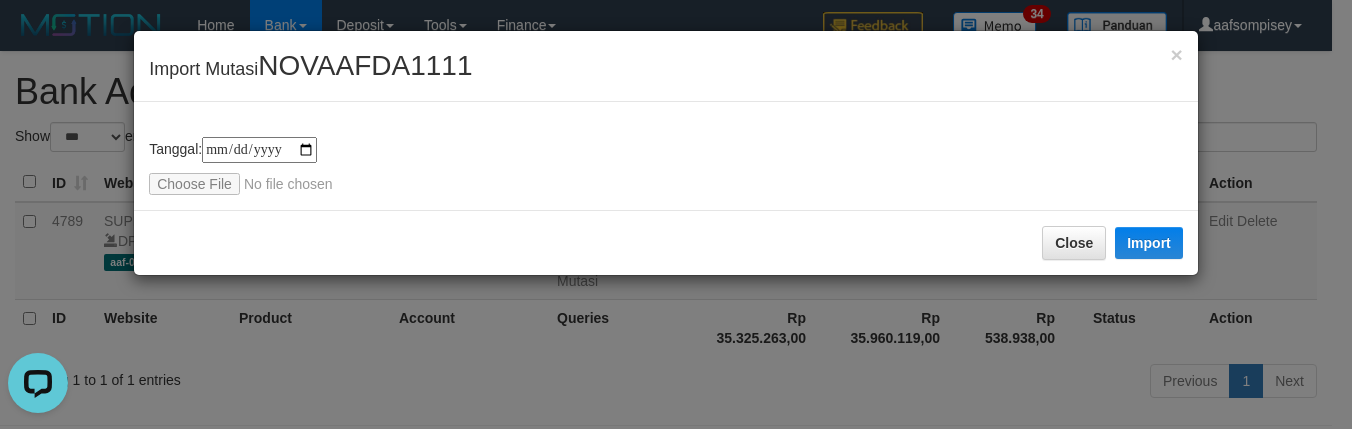 drag, startPoint x: 461, startPoint y: 217, endPoint x: 665, endPoint y: 2, distance: 296.37982 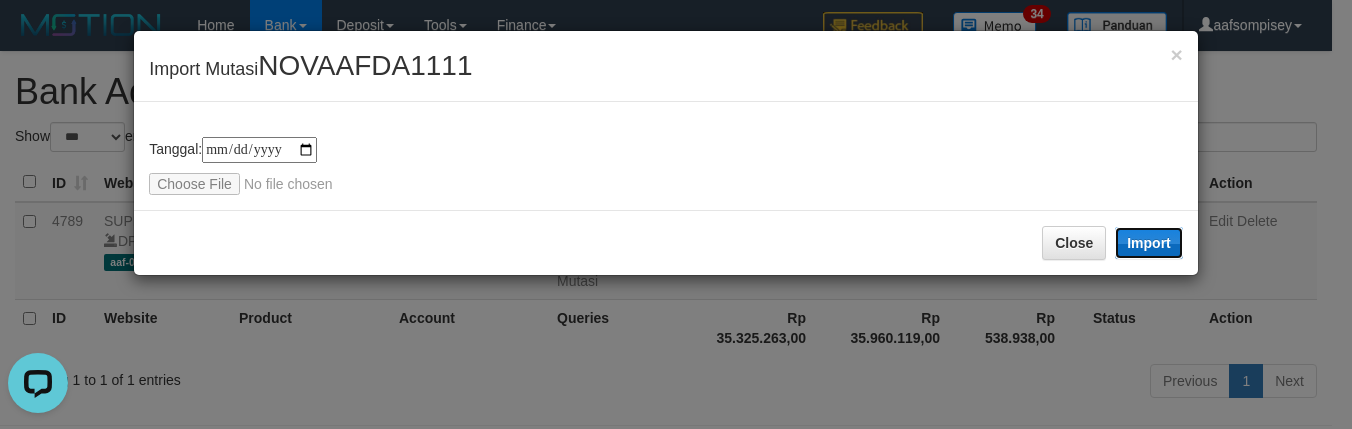 click on "Import" at bounding box center [1149, 243] 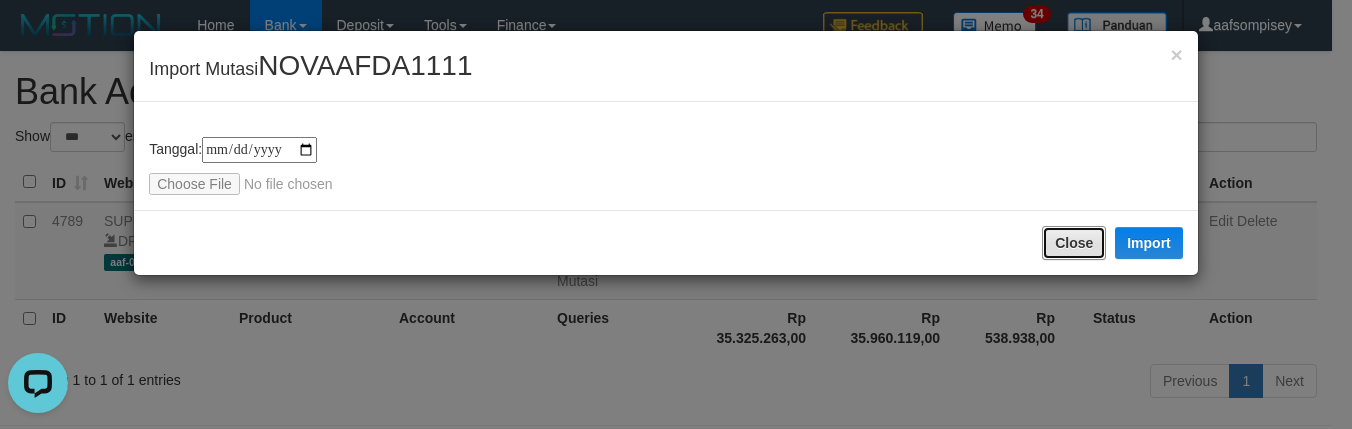 click on "Close" at bounding box center (1074, 243) 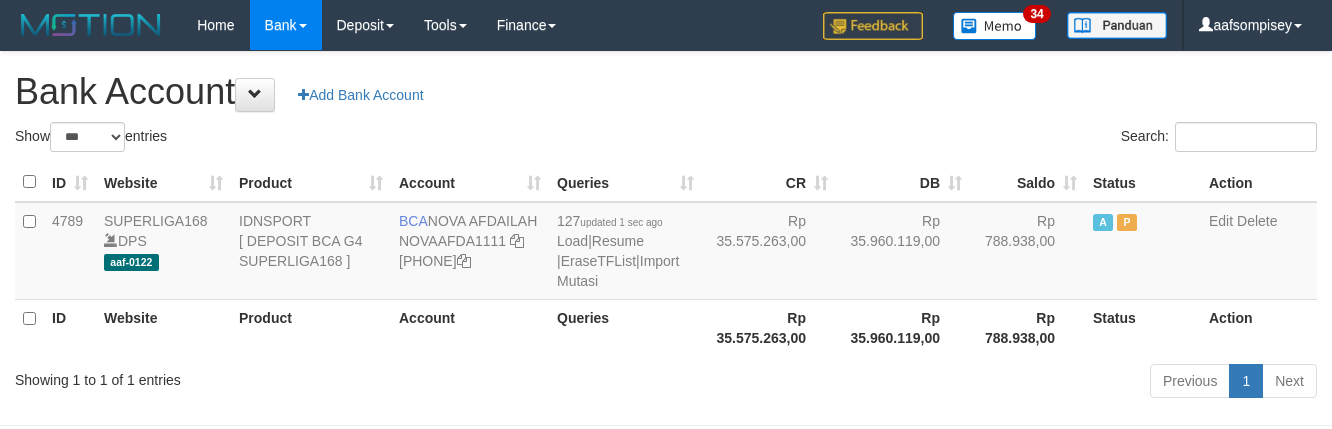 select on "***" 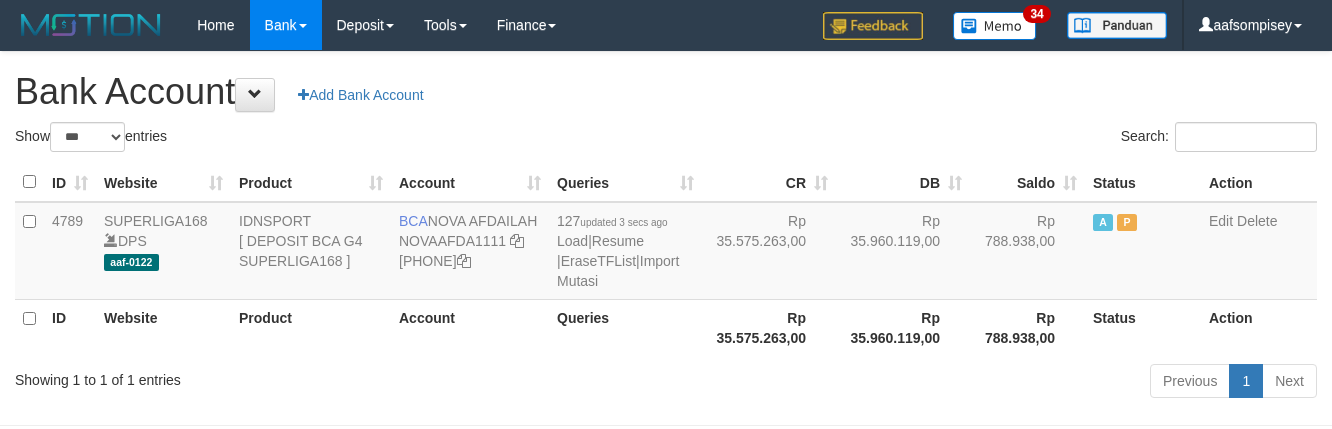 select on "***" 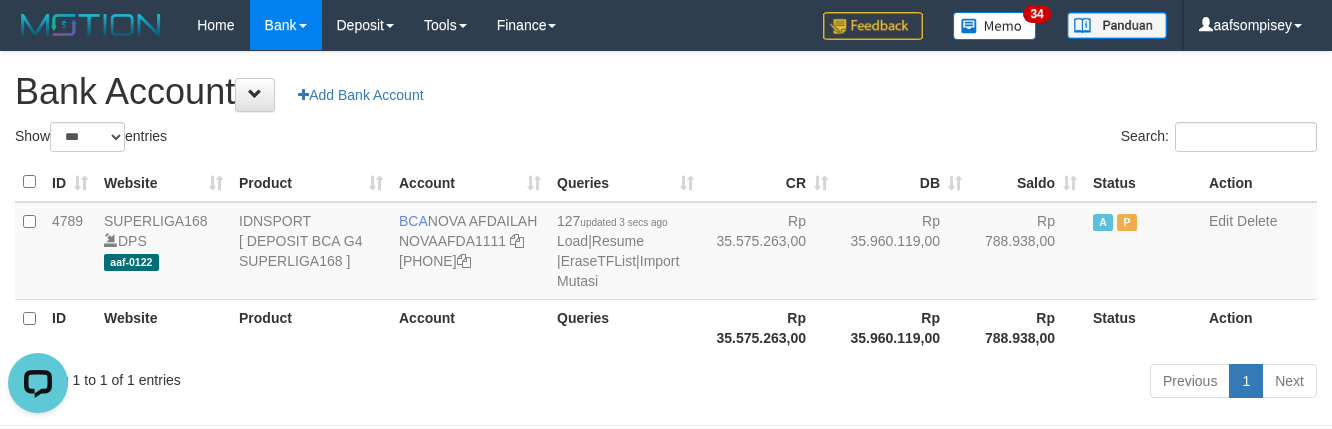 scroll, scrollTop: 0, scrollLeft: 0, axis: both 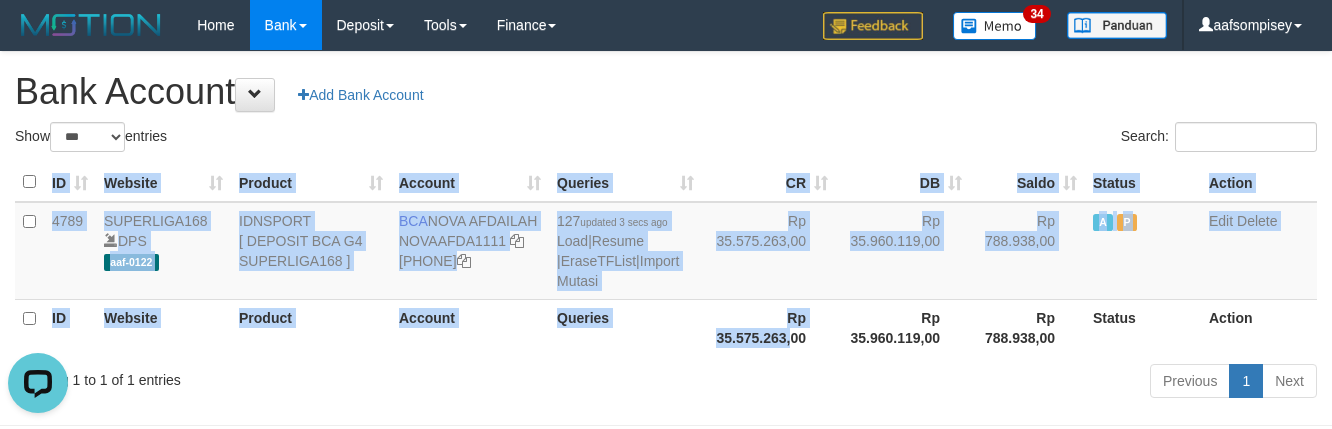 click on "ID Website Product Account Queries CR DB Saldo Status Action
4789
SUPERLIGA168
DPS
aaf-0122
IDNSPORT
[ DEPOSIT BCA G4 SUPERLIGA168 ]
BCA
[FIRST] [LAST]
NOVAAFDA1111
[PHONE]
127  updated [TIME_AGO]
Load
|
Resume
|
EraseTFList
|
Import Mutasi
Rp 35.575.263,00
Rp 35.960.119,00
Rp 788.938,00
A
P
Edit
Delete
ID Website Product Account Queries Rp 35.575.263," at bounding box center [666, 259] 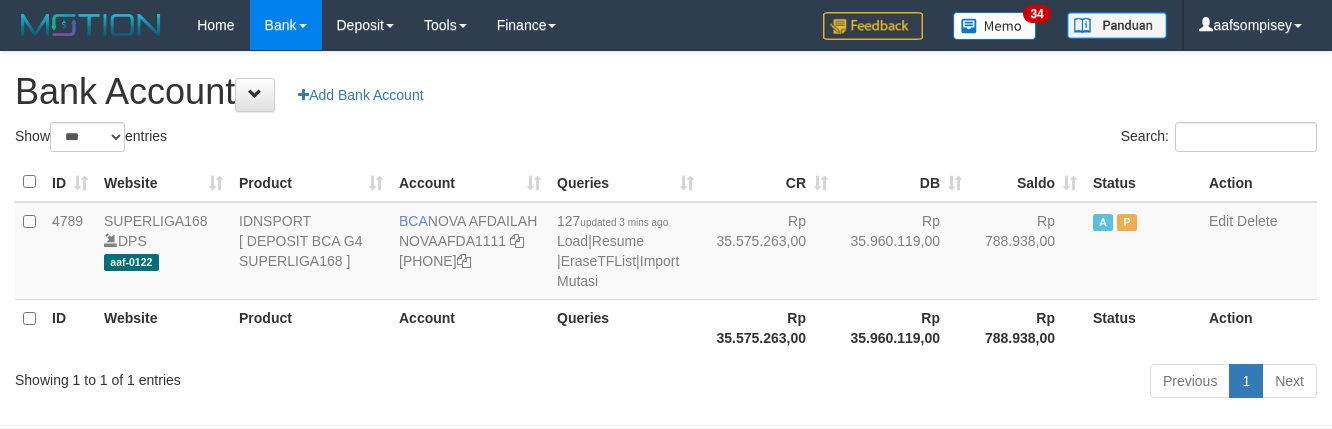 select on "***" 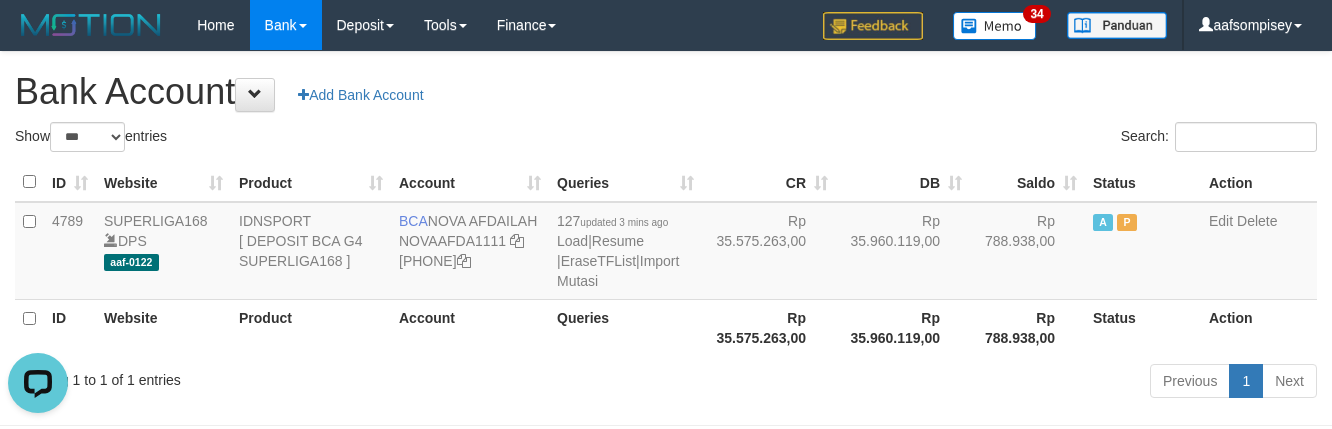 scroll, scrollTop: 0, scrollLeft: 0, axis: both 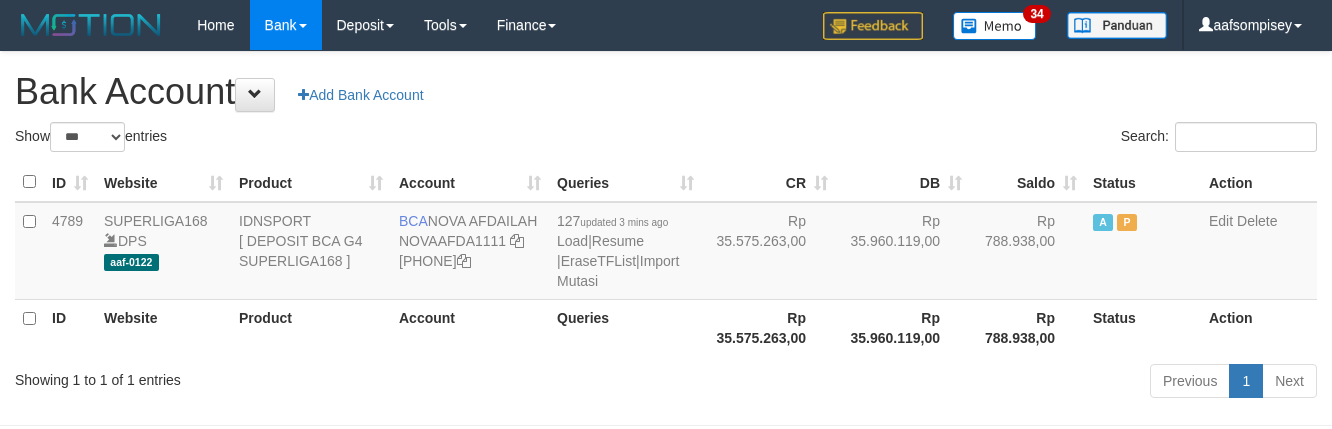 select on "***" 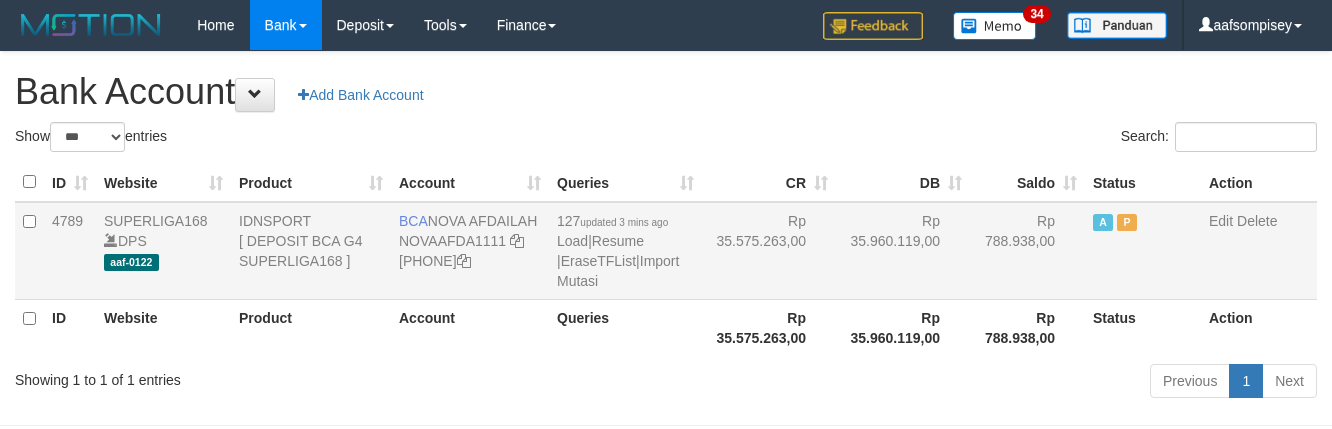 scroll, scrollTop: 0, scrollLeft: 0, axis: both 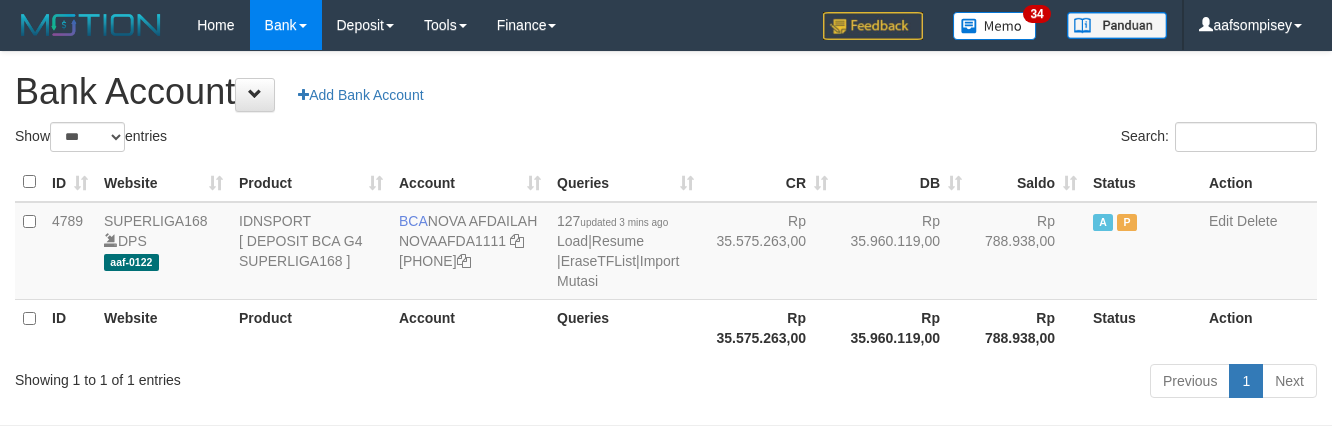 click on "Queries" at bounding box center [625, 327] 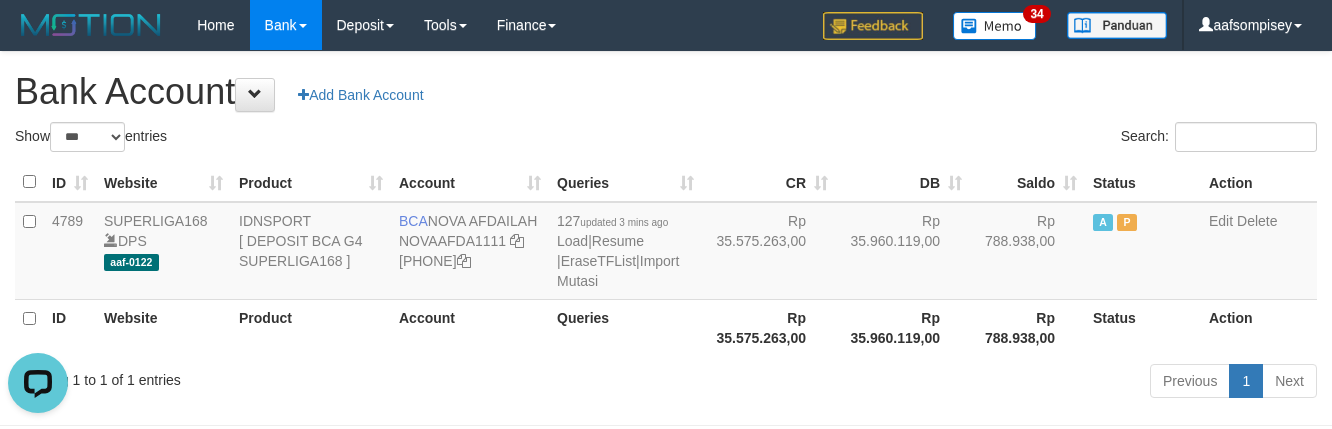 scroll, scrollTop: 0, scrollLeft: 0, axis: both 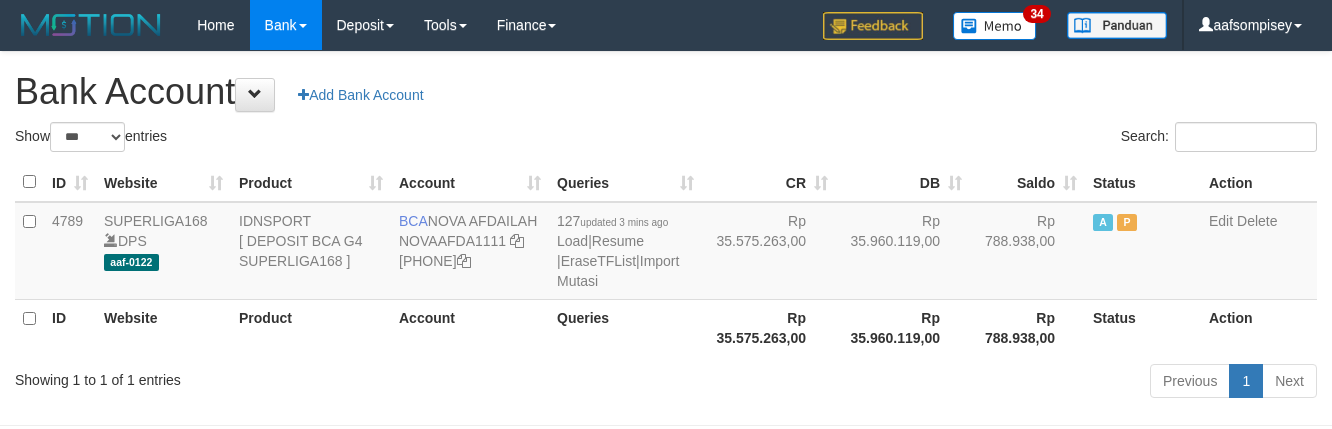 select on "***" 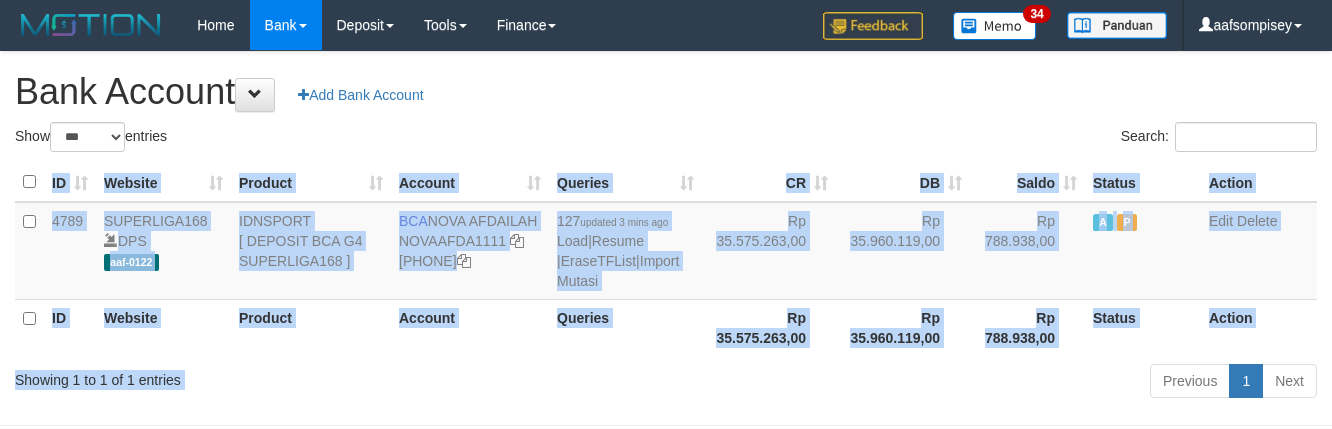 click on "Show  ** ** ** *** ***  entries Search:
ID Website Product Account Queries CR DB Saldo Status Action
4789
SUPERLIGA168
DPS
aaf-0122
IDNSPORT
[ DEPOSIT BCA G4 SUPERLIGA168 ]
BCA
NOVA AFDAILAH
NOVAAFDA1111
406-223-9216
127  updated 3 mins ago
Load
|
Resume
|
EraseTFList
|
Import Mutasi
Rp 35.575.263,00
Rp 35.960.119,00
Rp 788.938,00
A
P
Edit
Delete
ID Website Product Account Queries" at bounding box center (666, 263) 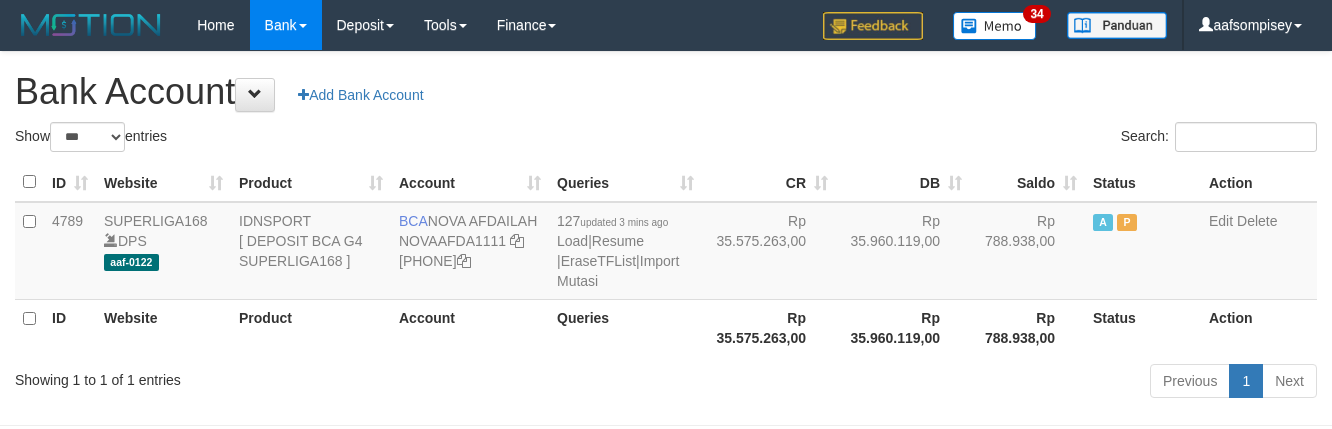 select on "***" 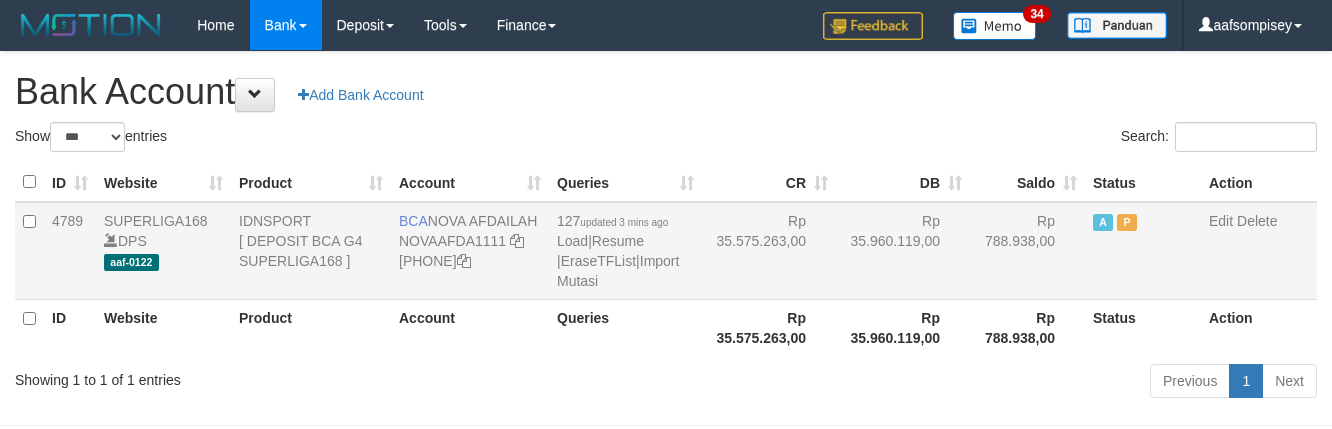 scroll, scrollTop: 0, scrollLeft: 0, axis: both 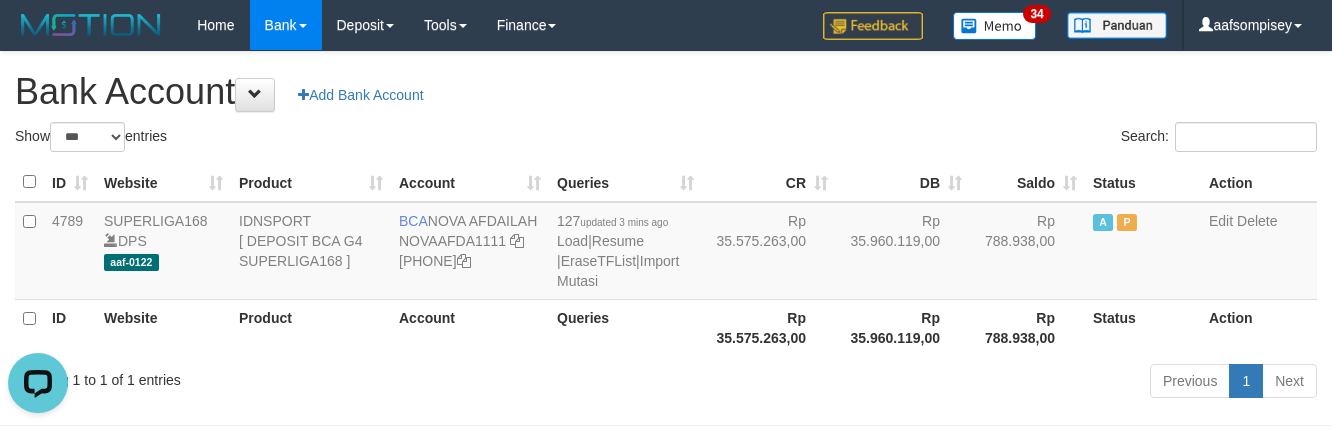click on "Previous 1 Next" at bounding box center (943, 383) 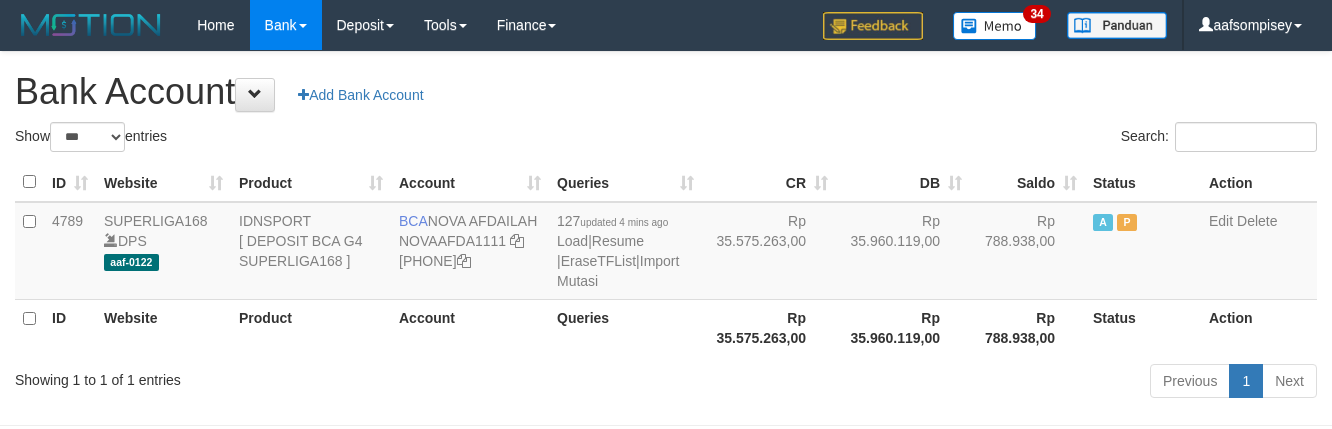 select on "***" 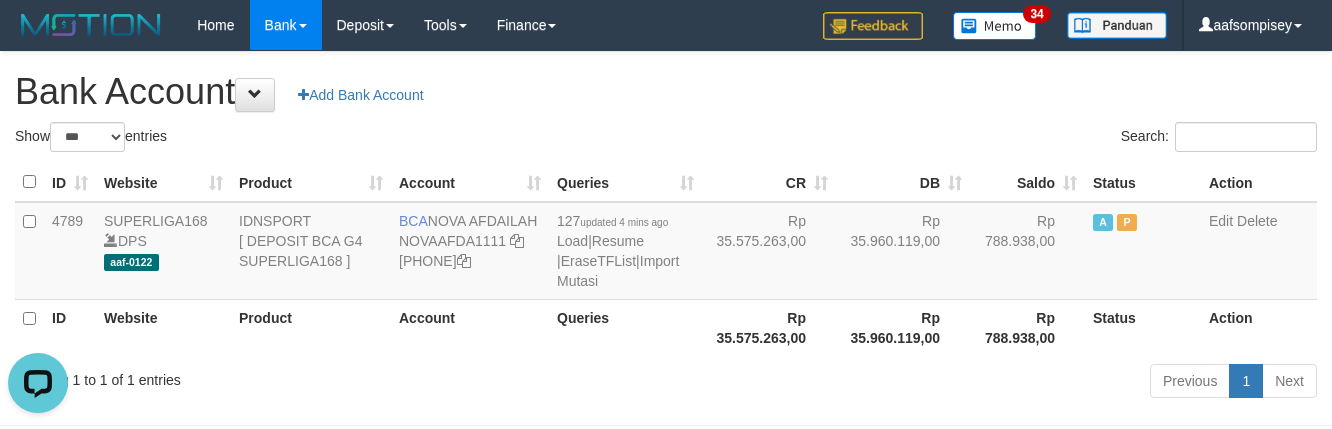 scroll, scrollTop: 0, scrollLeft: 0, axis: both 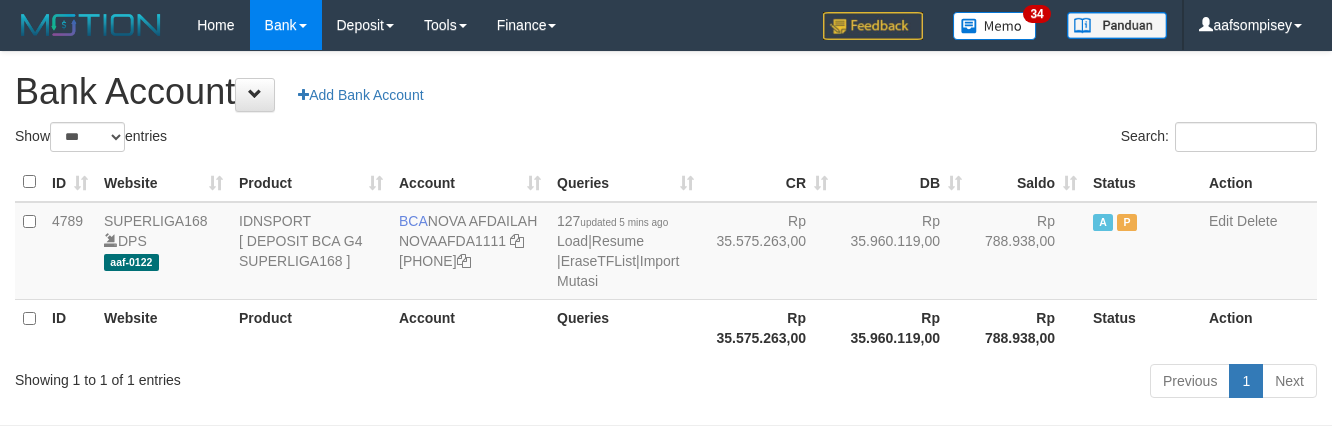 select on "***" 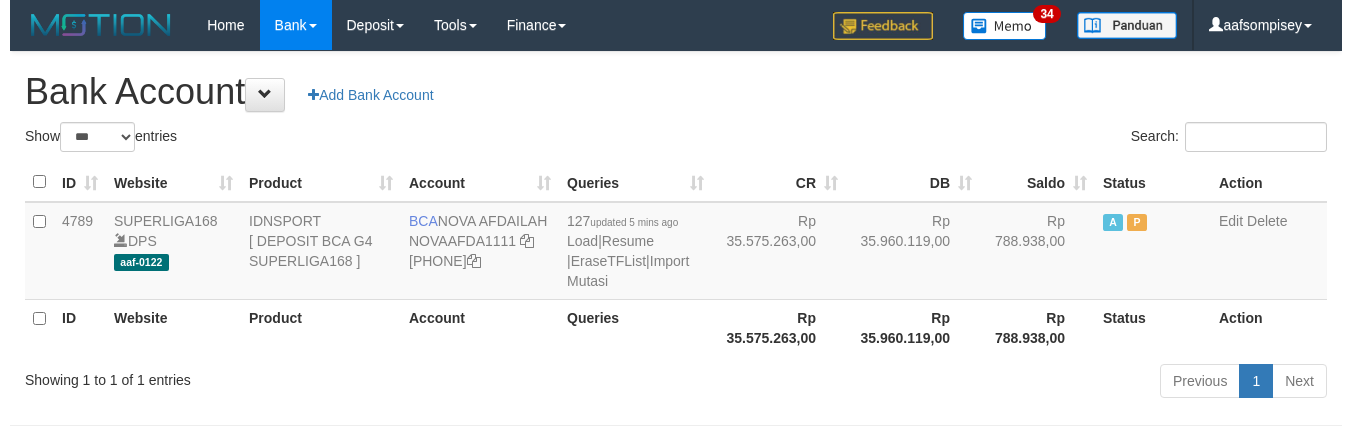 scroll, scrollTop: 0, scrollLeft: 0, axis: both 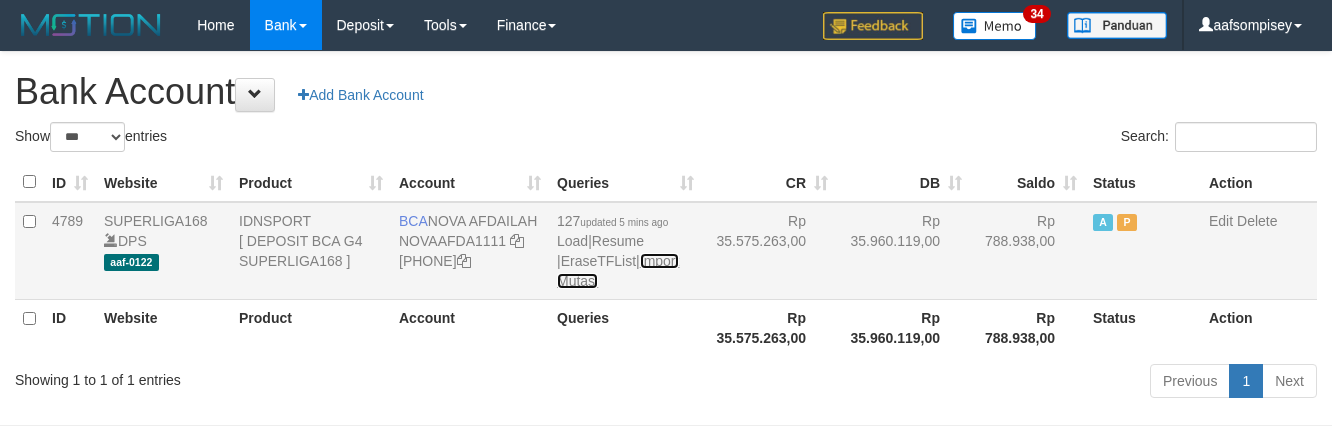 click on "Import Mutasi" at bounding box center [618, 271] 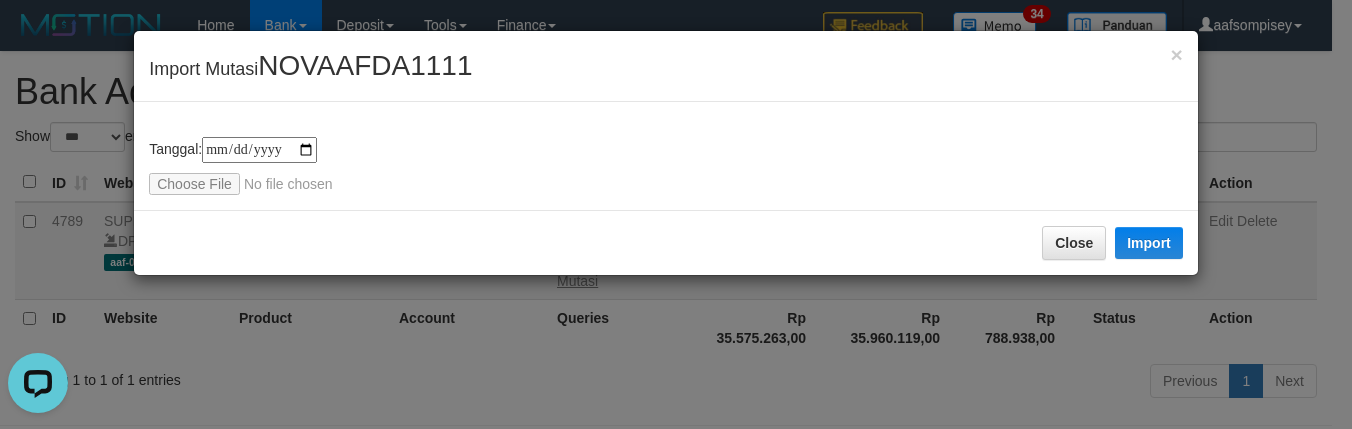 scroll, scrollTop: 0, scrollLeft: 0, axis: both 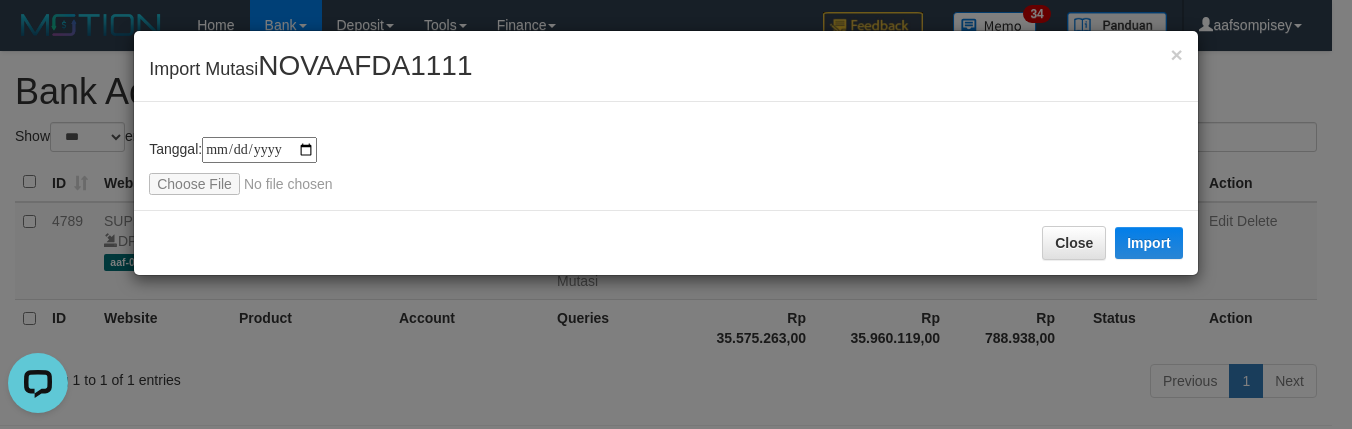 drag, startPoint x: 832, startPoint y: 293, endPoint x: 836, endPoint y: 308, distance: 15.524175 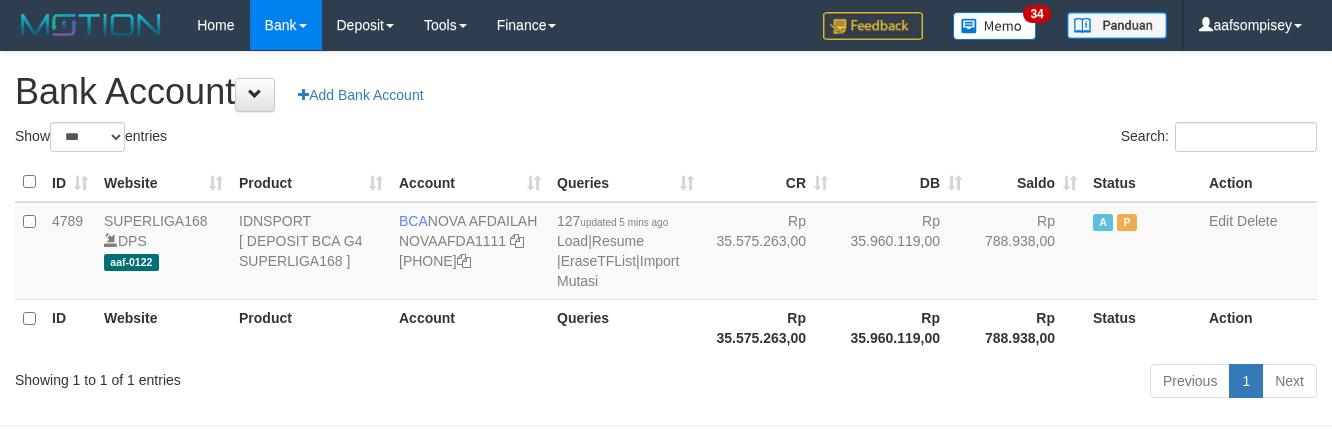 select on "***" 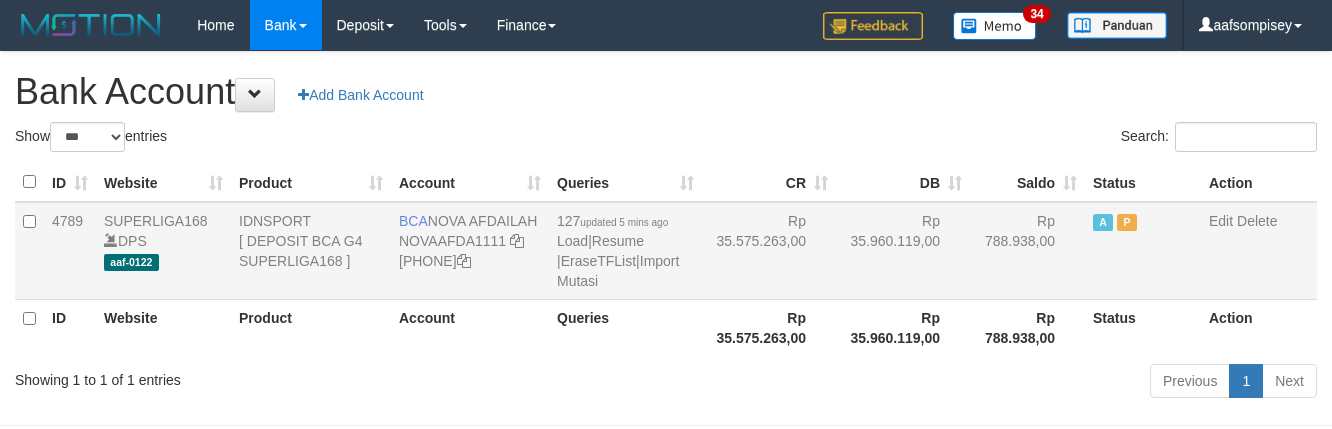 click on "127  updated 5 mins ago
Load
|
Resume
|
EraseTFList
|
Import Mutasi" at bounding box center [625, 251] 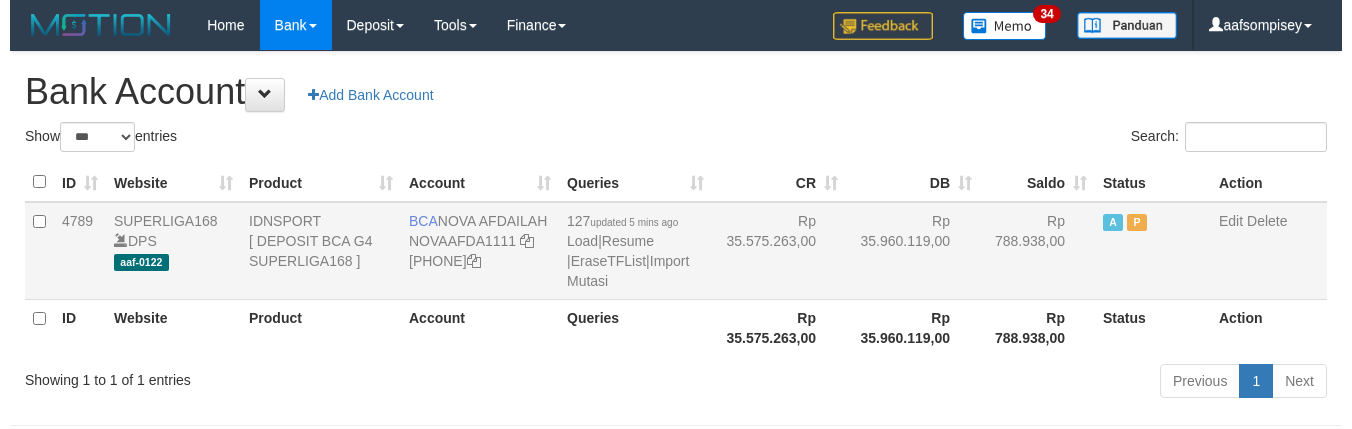 scroll, scrollTop: 0, scrollLeft: 0, axis: both 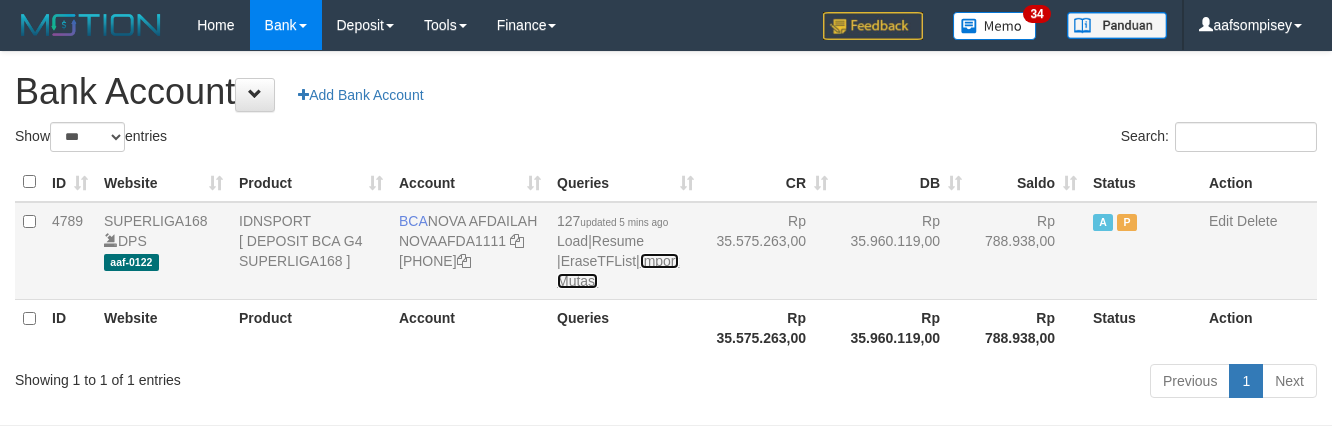 click on "Import Mutasi" at bounding box center [618, 271] 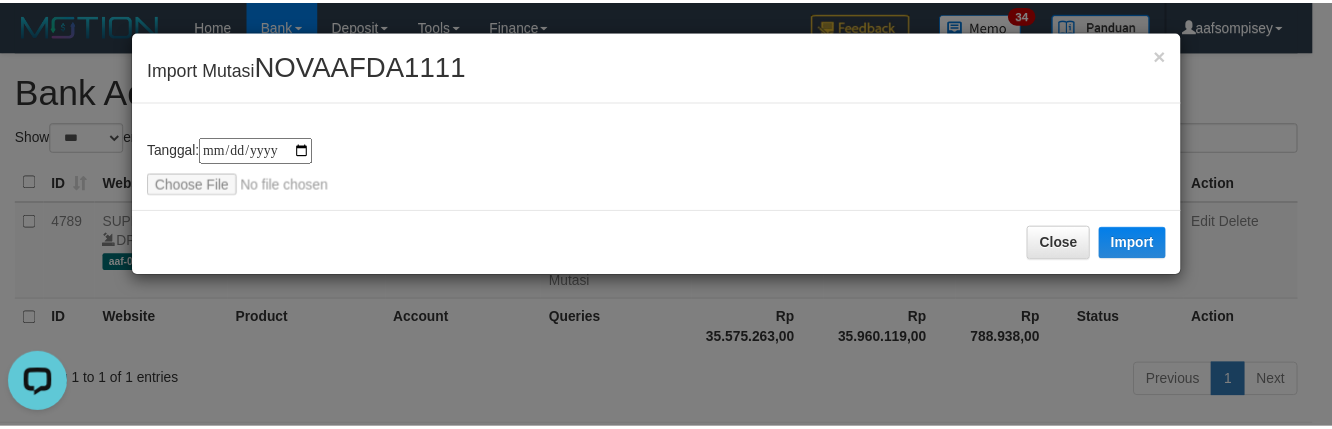 scroll, scrollTop: 0, scrollLeft: 0, axis: both 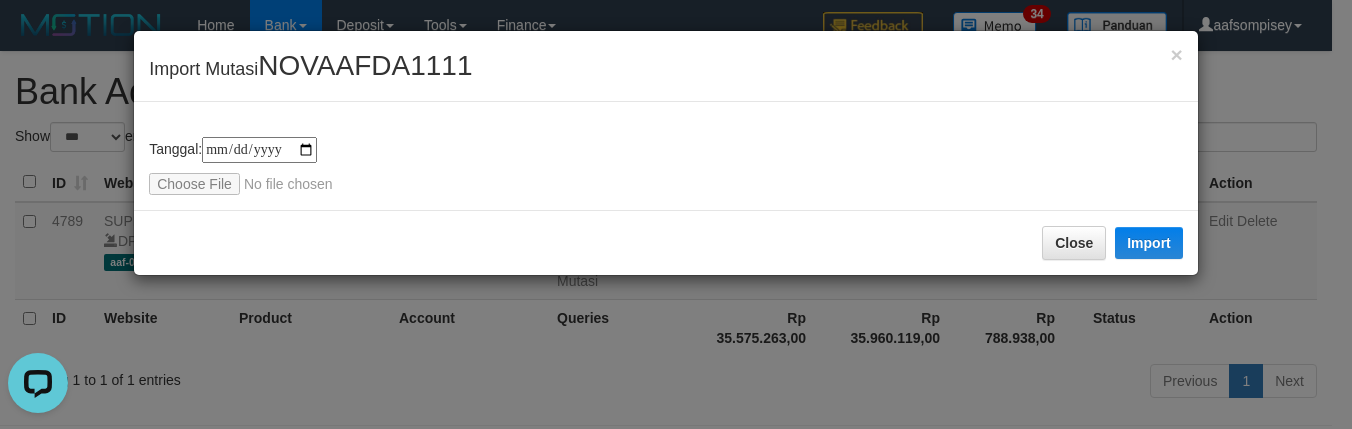 type on "**********" 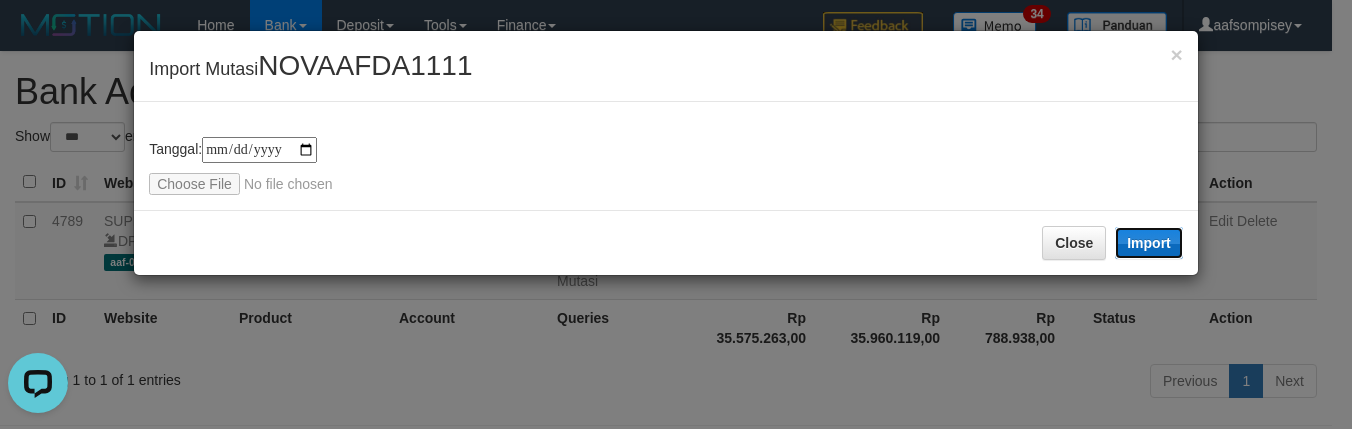 click on "Import" at bounding box center (1149, 243) 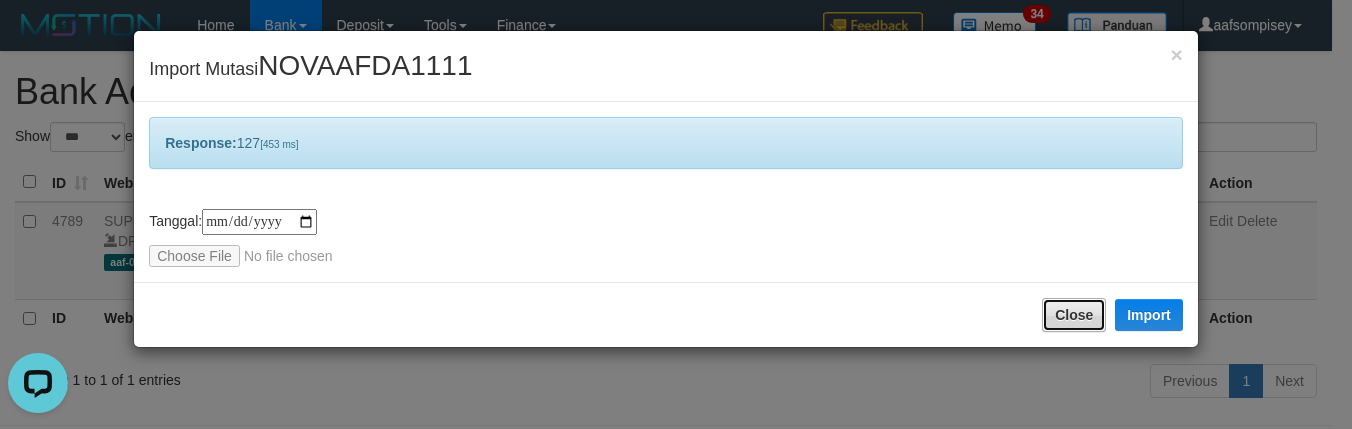 click on "Close" at bounding box center [1074, 315] 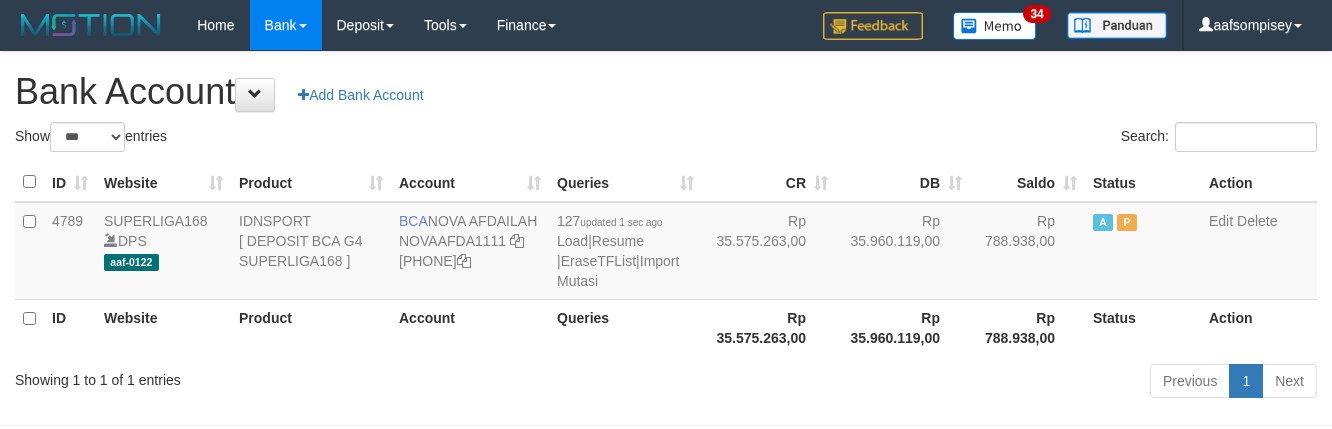 select on "***" 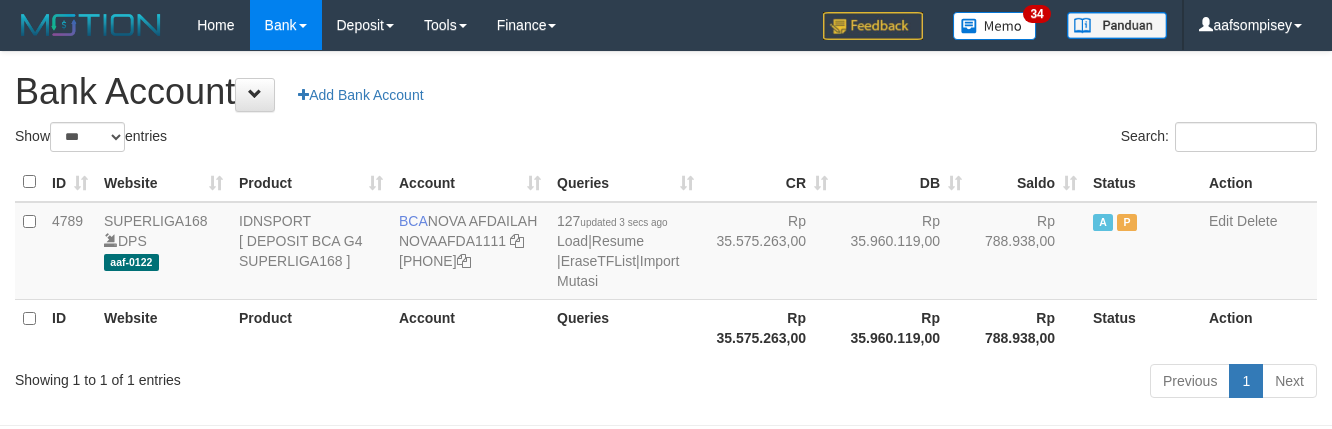 select on "***" 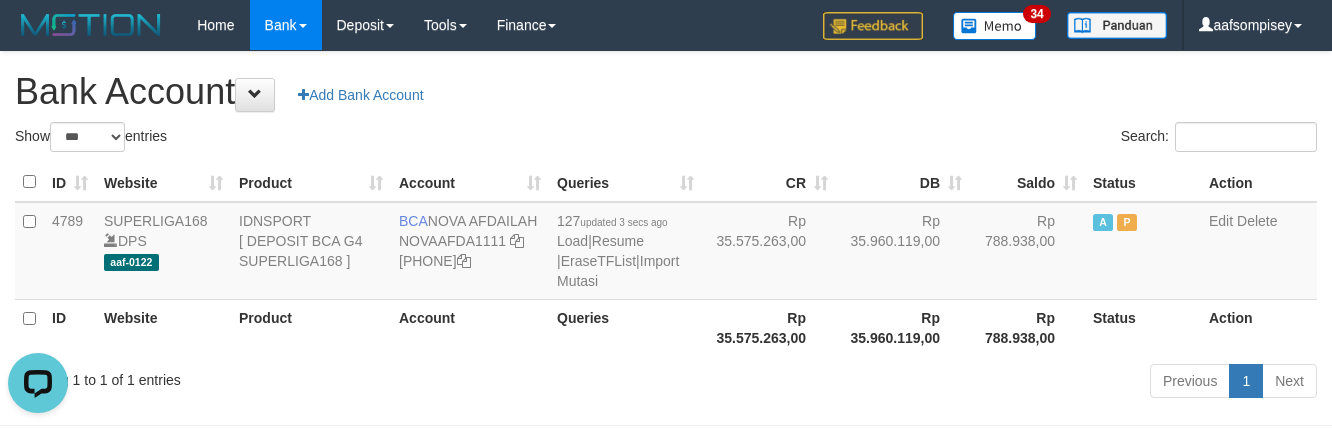 scroll, scrollTop: 0, scrollLeft: 0, axis: both 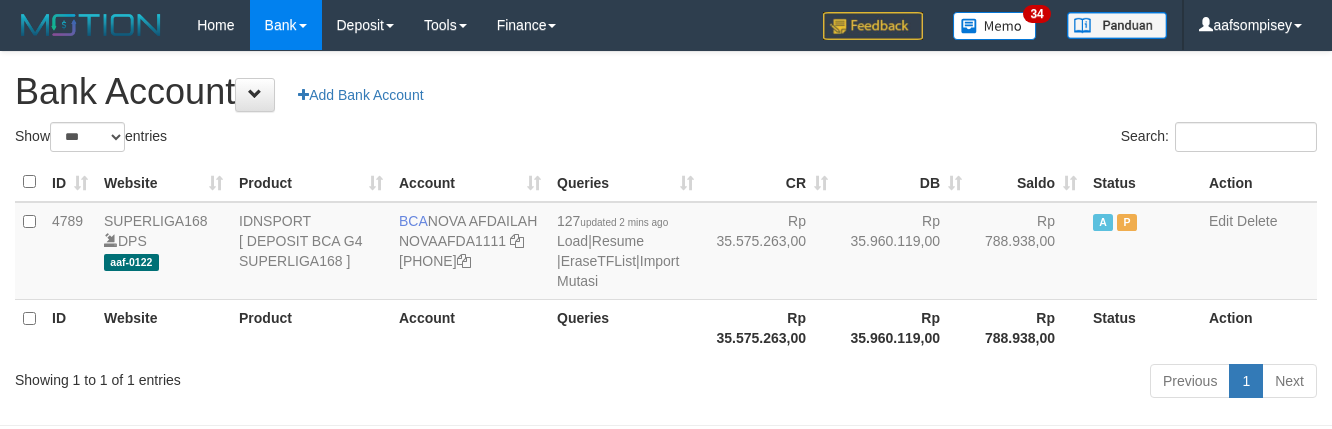 select on "***" 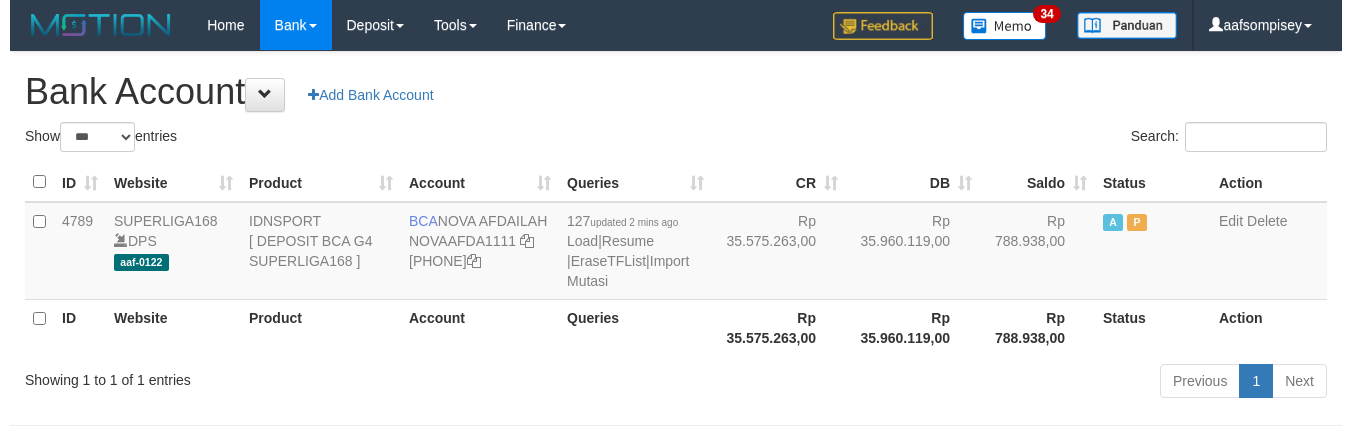 scroll, scrollTop: 0, scrollLeft: 0, axis: both 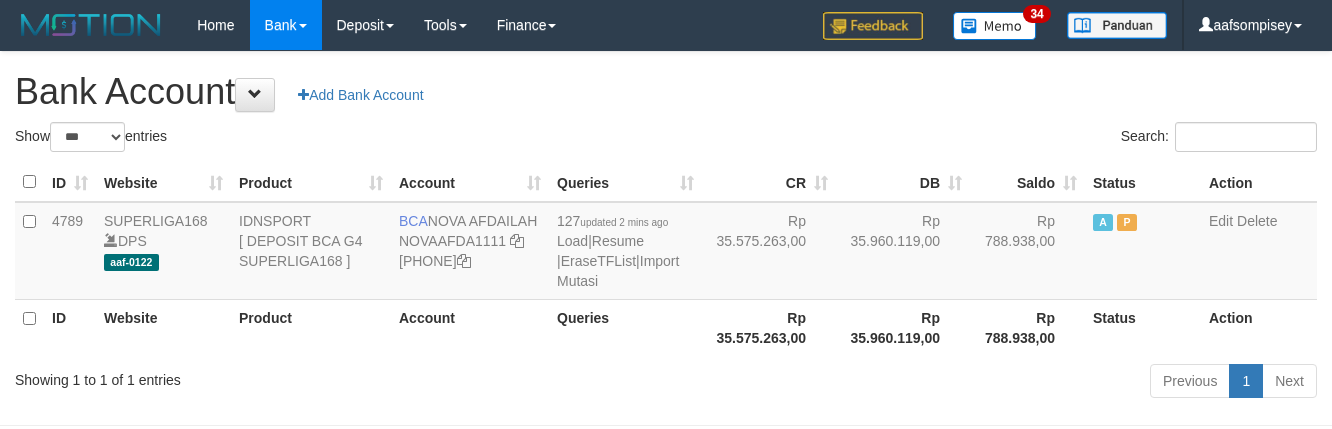 click on "Queries" at bounding box center [625, 327] 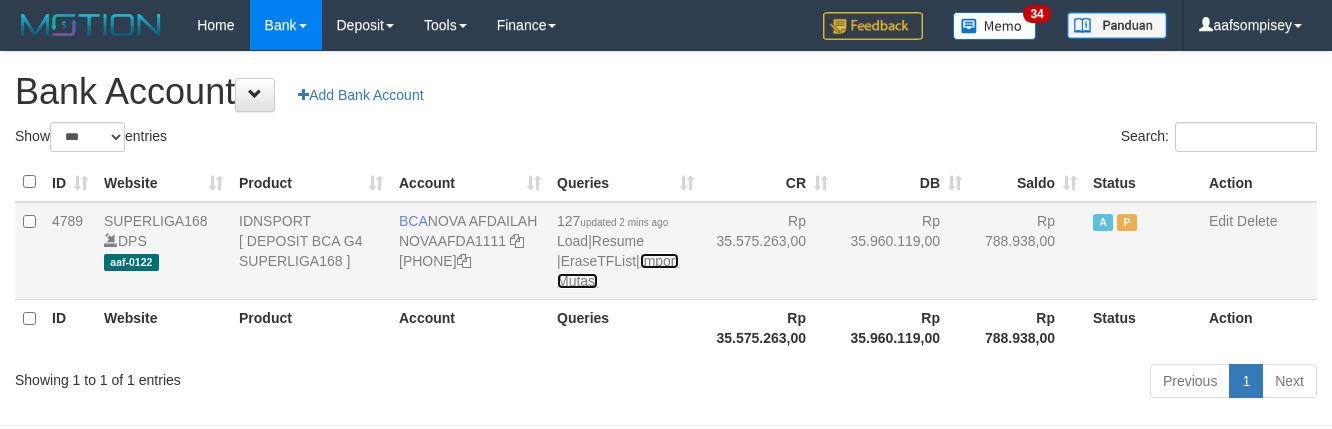 click on "Import Mutasi" at bounding box center [618, 271] 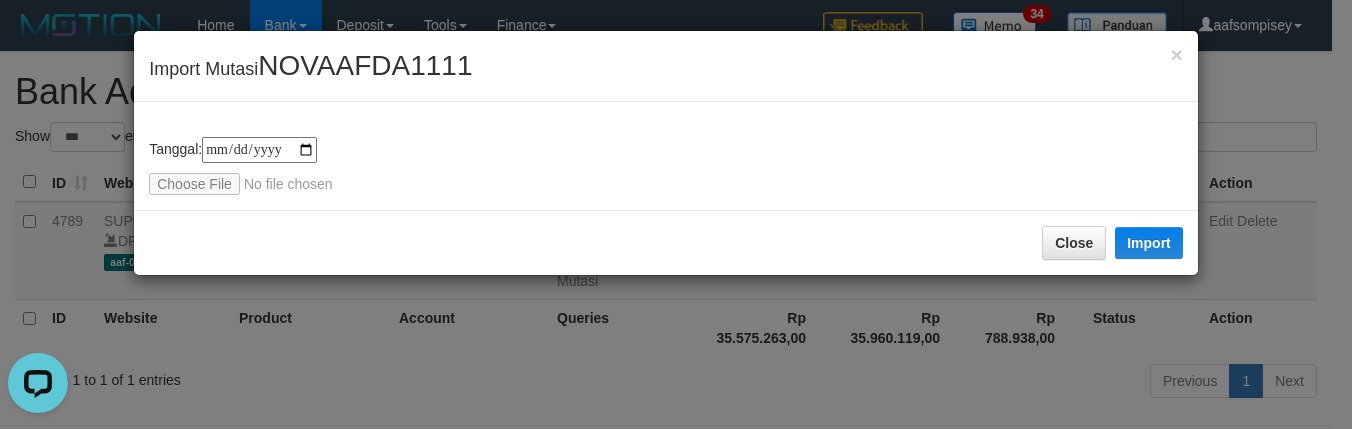scroll, scrollTop: 0, scrollLeft: 0, axis: both 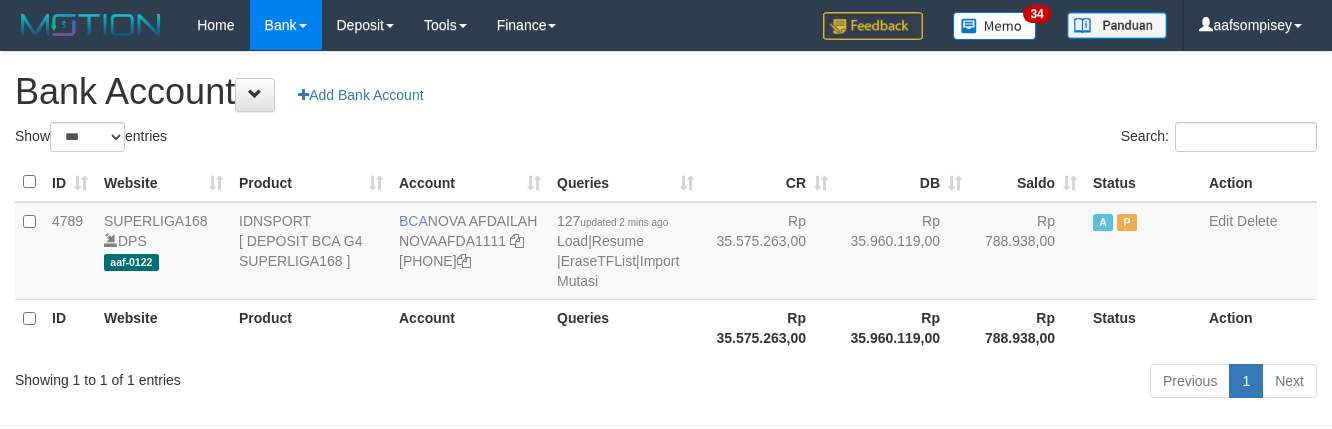 select on "***" 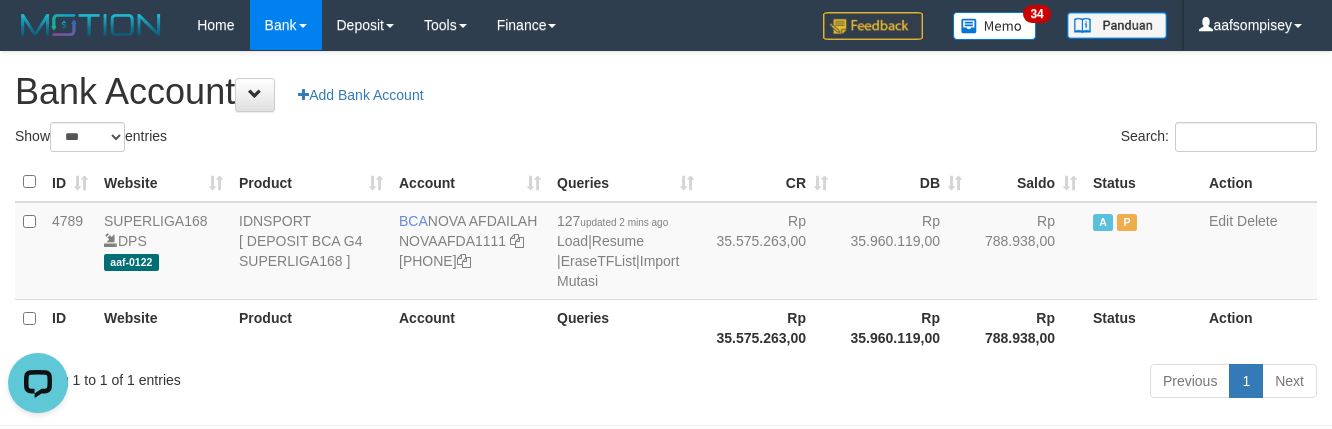 scroll, scrollTop: 0, scrollLeft: 0, axis: both 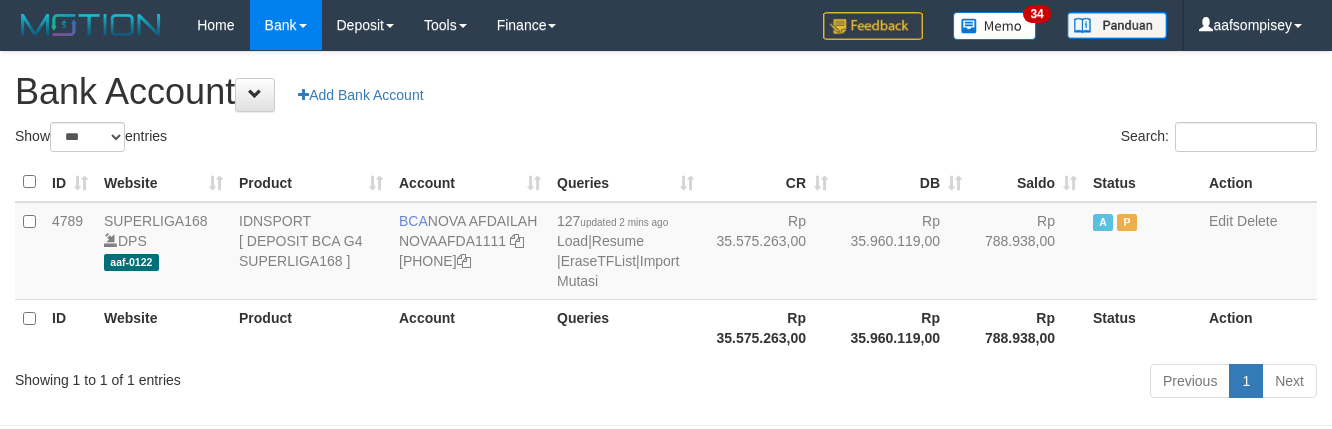 select on "***" 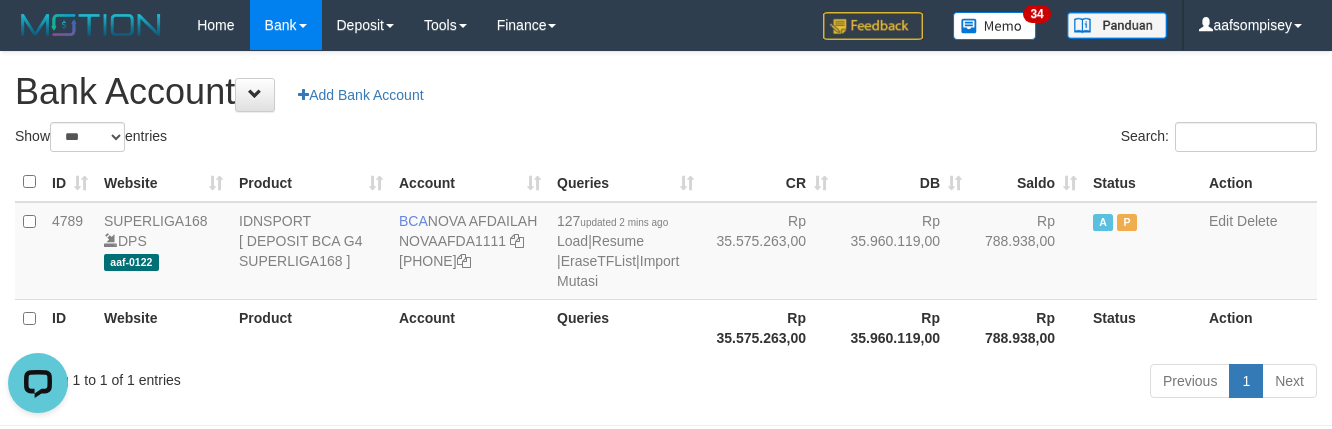 scroll, scrollTop: 0, scrollLeft: 0, axis: both 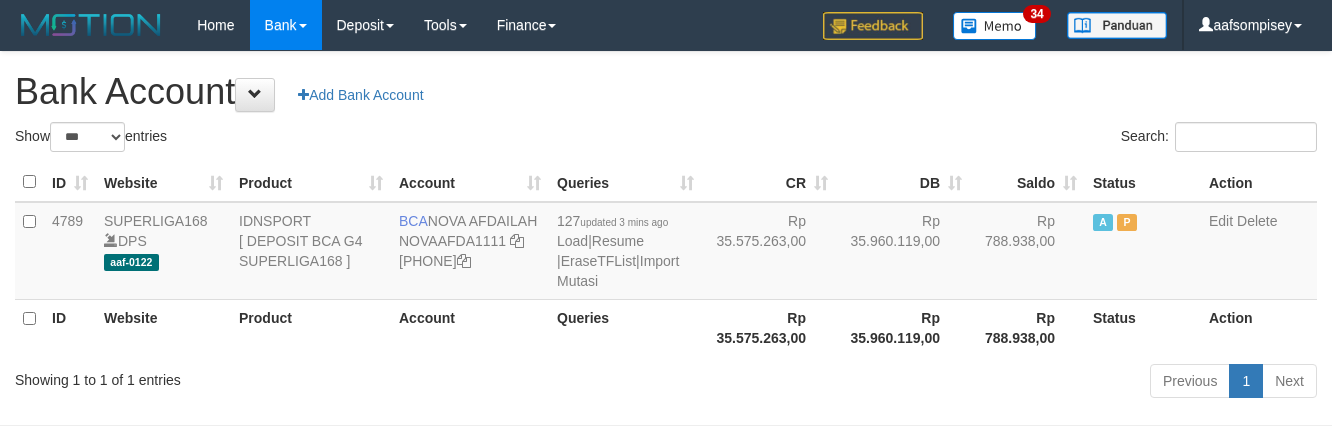 select on "***" 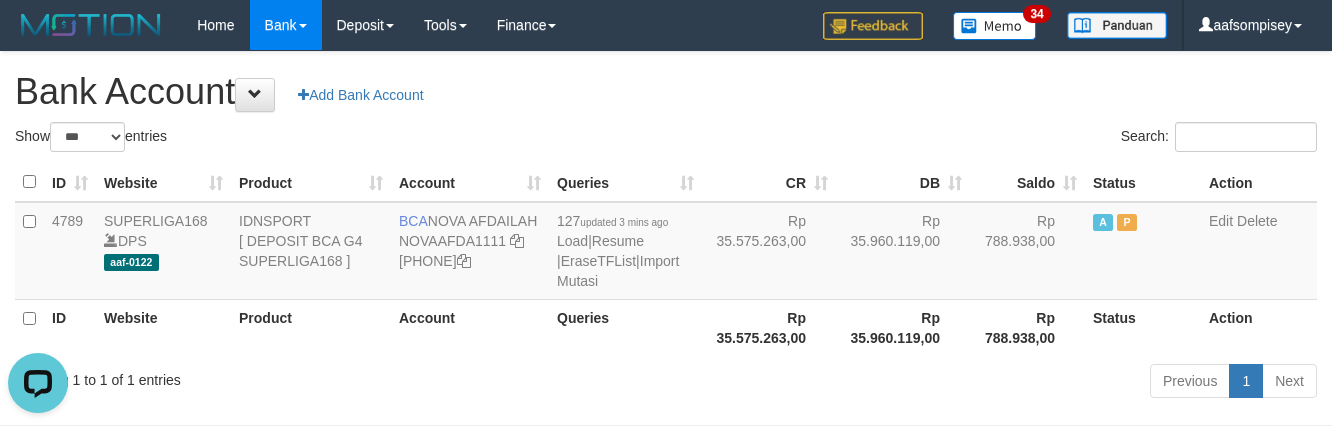 scroll, scrollTop: 0, scrollLeft: 0, axis: both 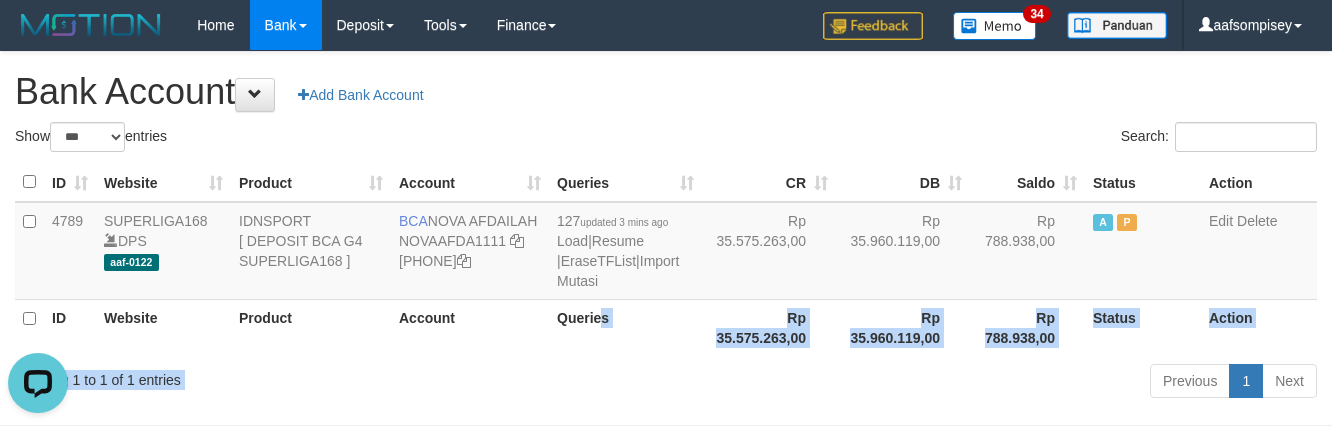 drag, startPoint x: 597, startPoint y: 346, endPoint x: 657, endPoint y: 378, distance: 68 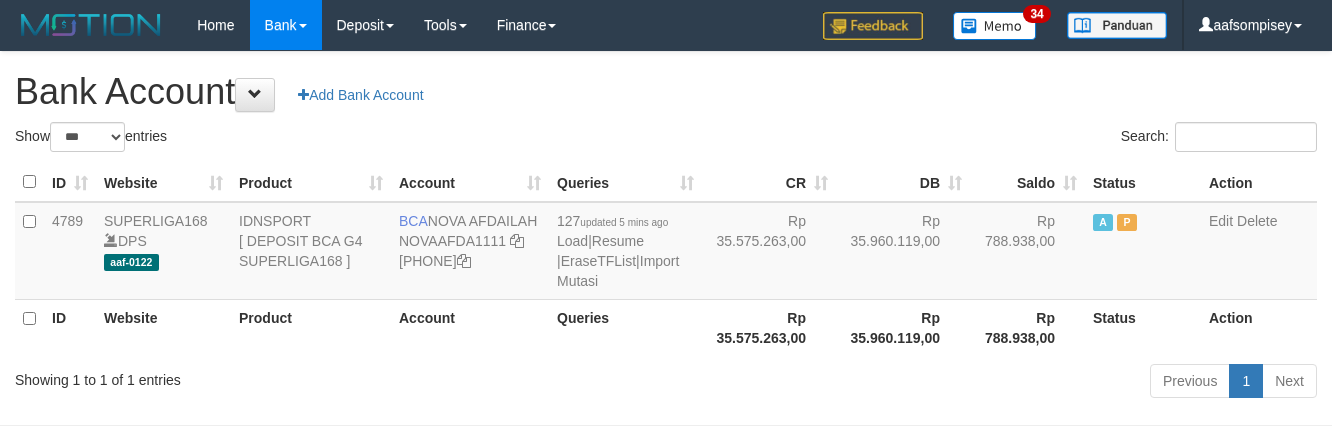 select on "***" 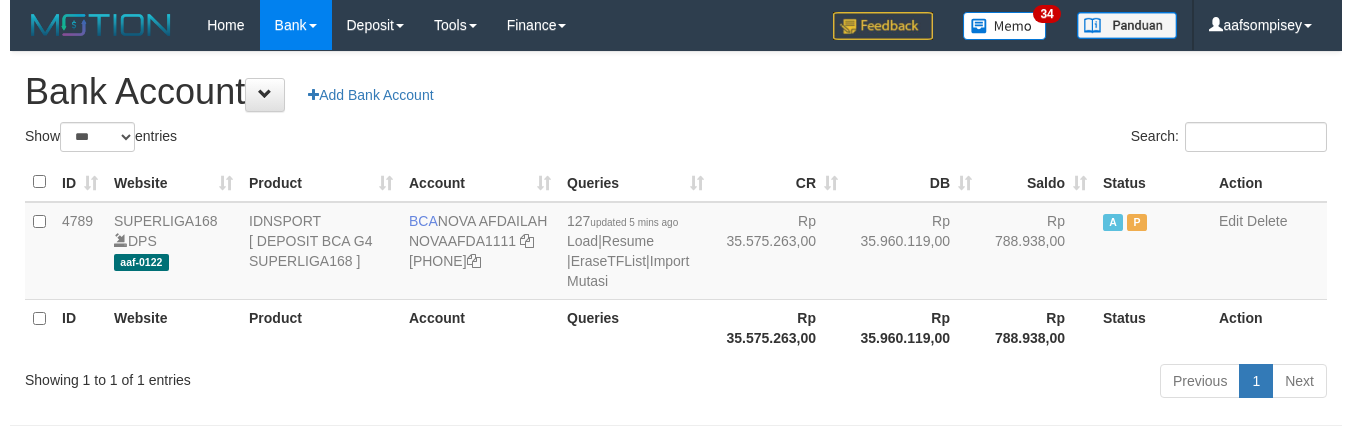 scroll, scrollTop: 0, scrollLeft: 0, axis: both 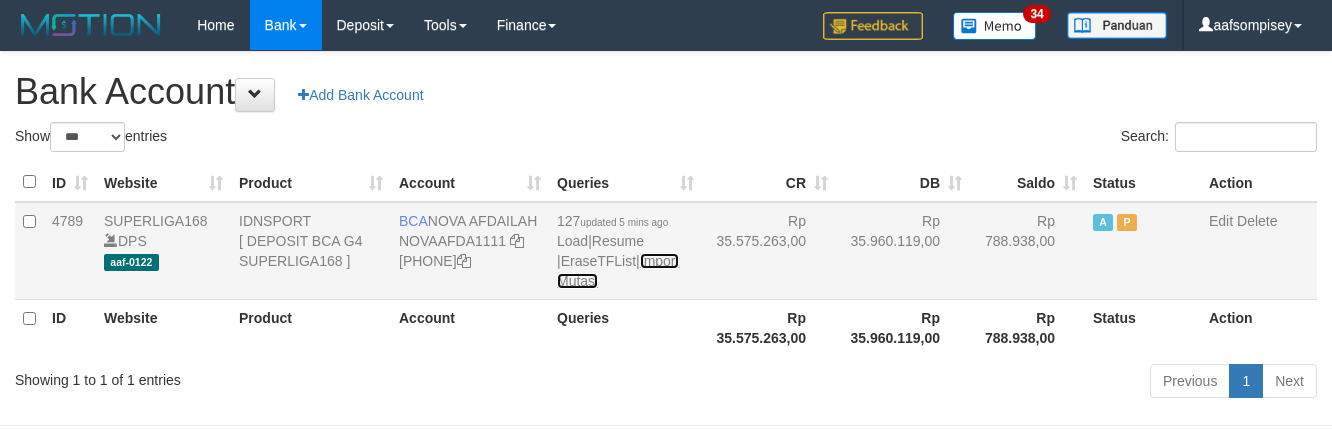 click on "Import Mutasi" at bounding box center [618, 271] 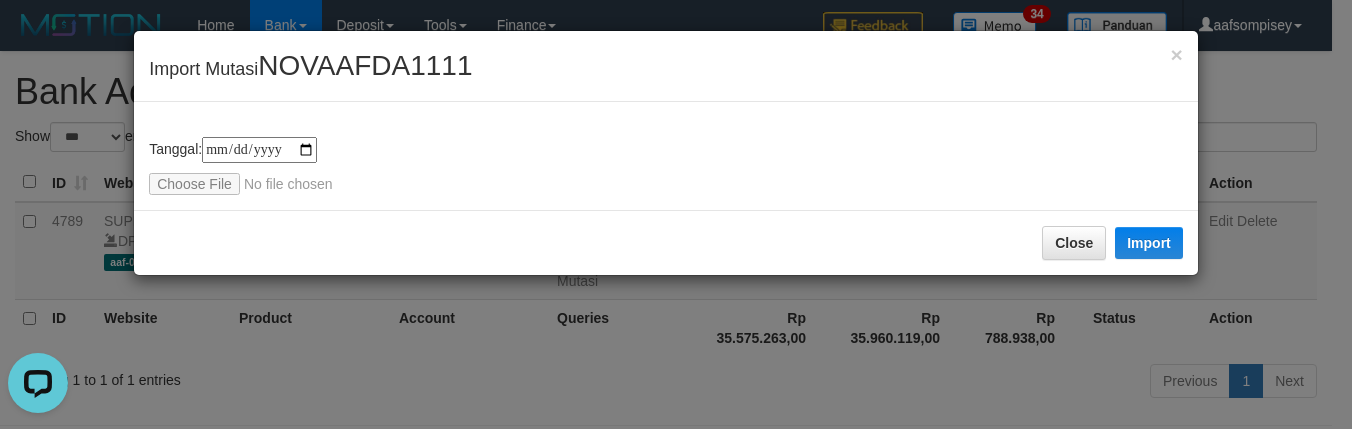 scroll, scrollTop: 0, scrollLeft: 0, axis: both 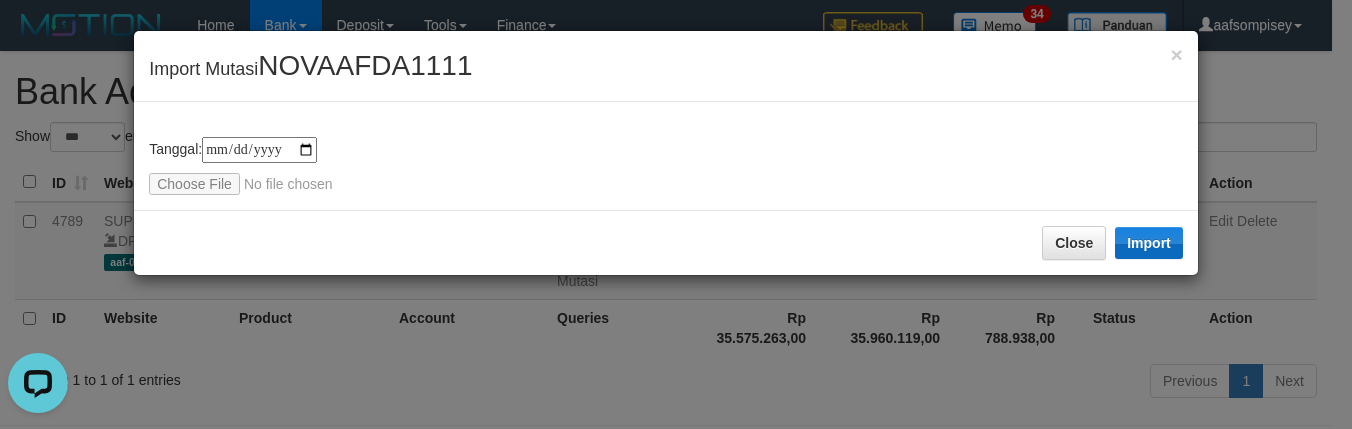 click on "Close
Import" at bounding box center [666, 242] 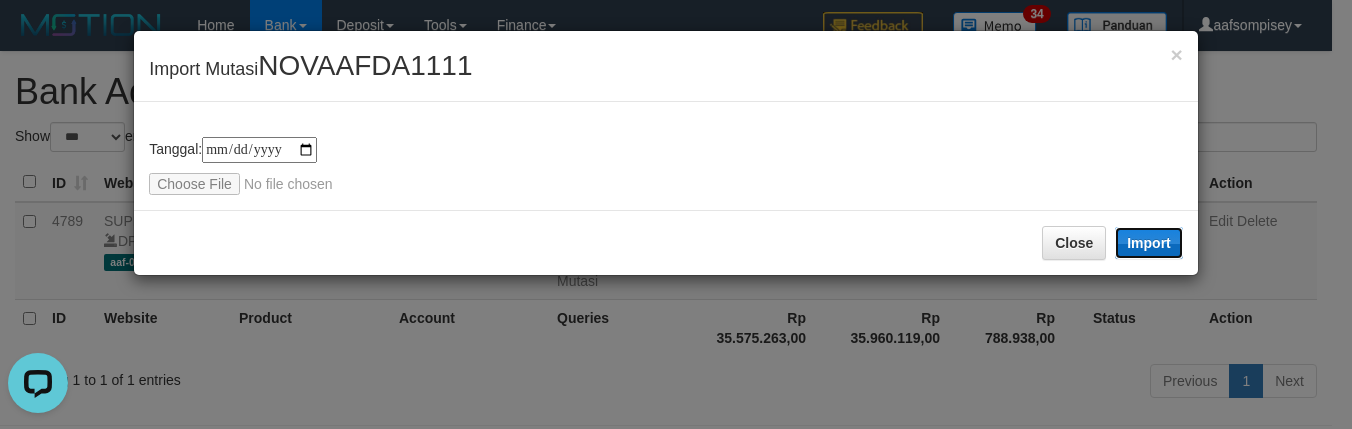 click on "Import" at bounding box center (1149, 243) 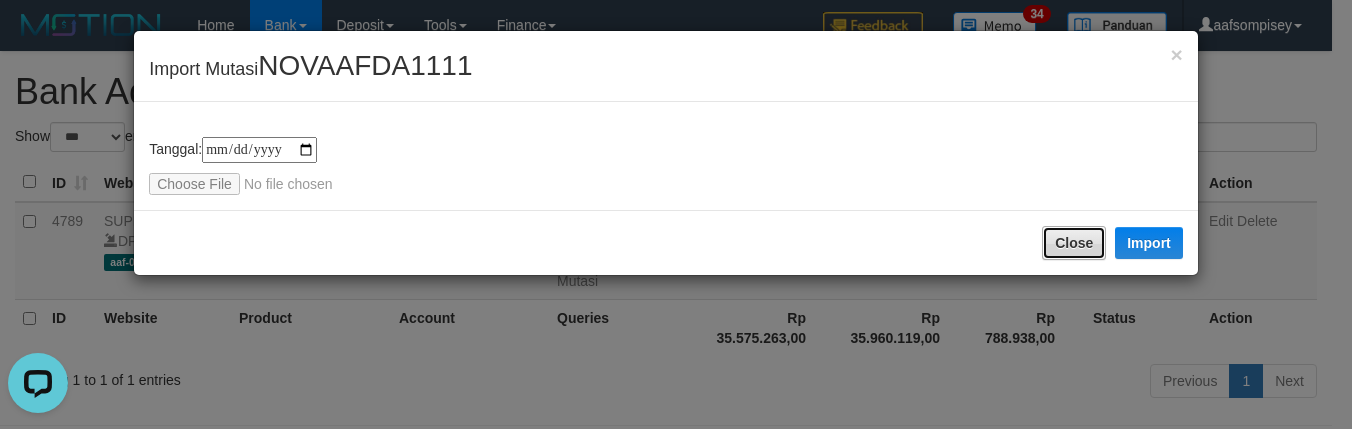 click on "Close" at bounding box center [1074, 243] 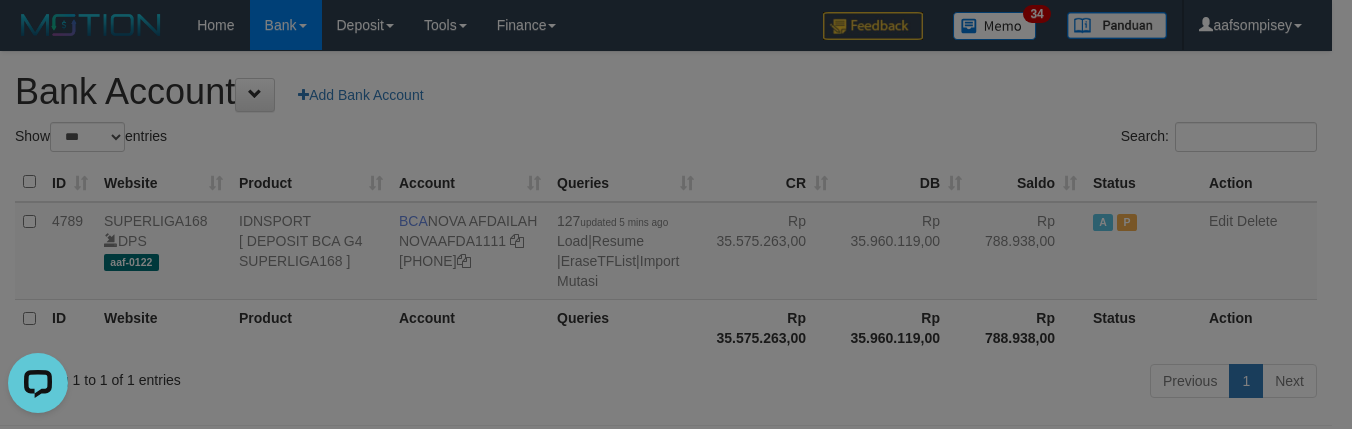 type 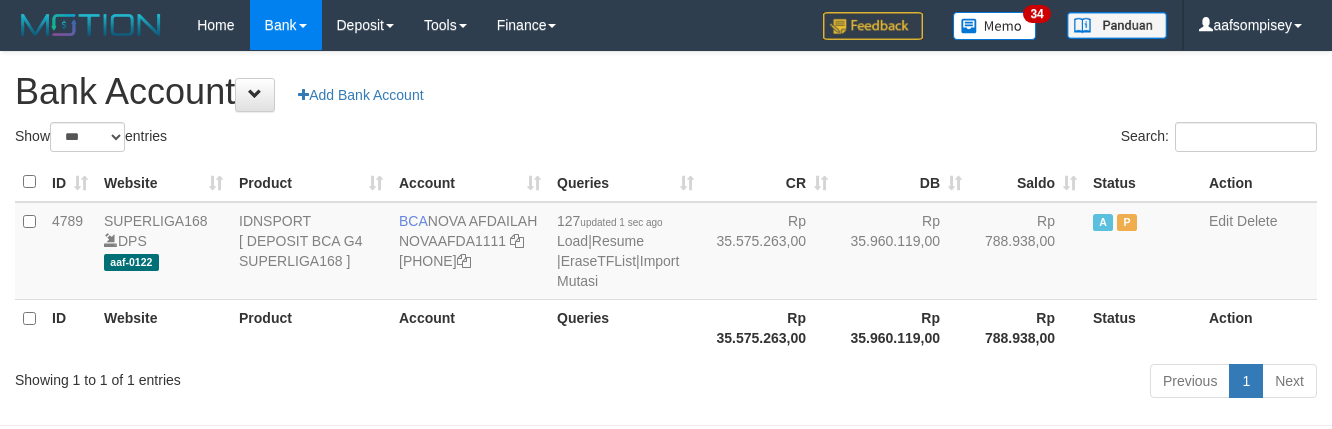 select on "***" 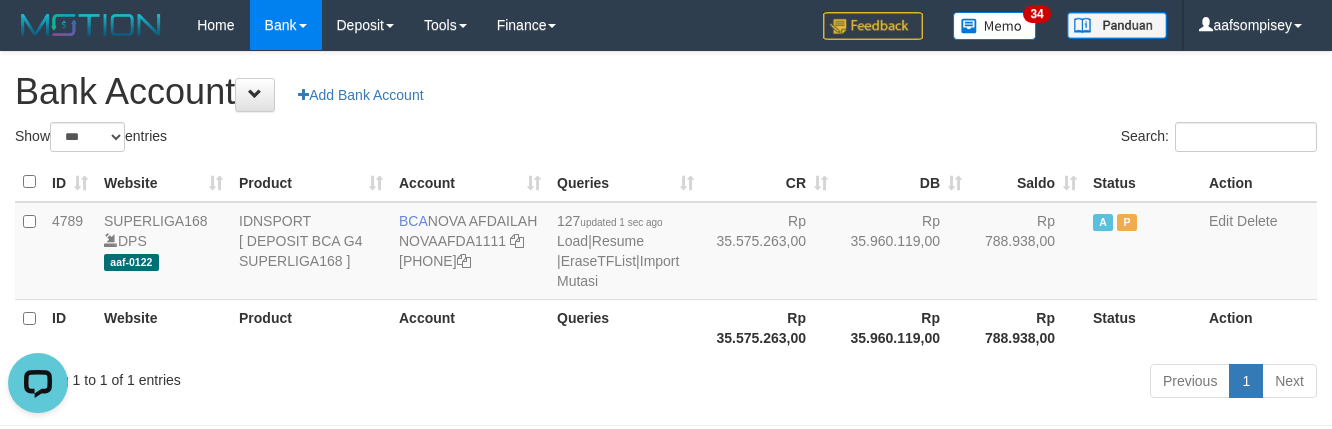 scroll, scrollTop: 0, scrollLeft: 0, axis: both 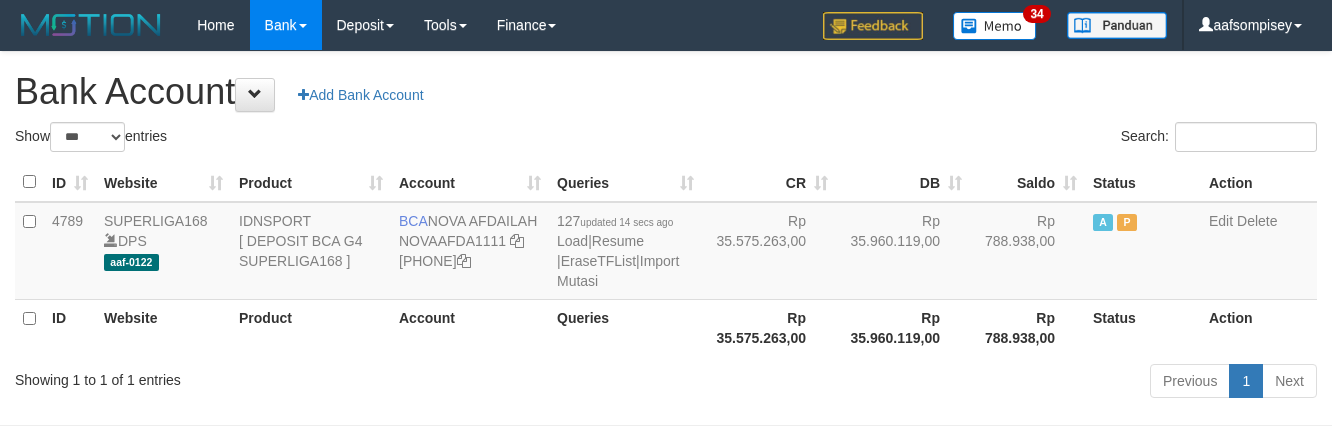 select on "***" 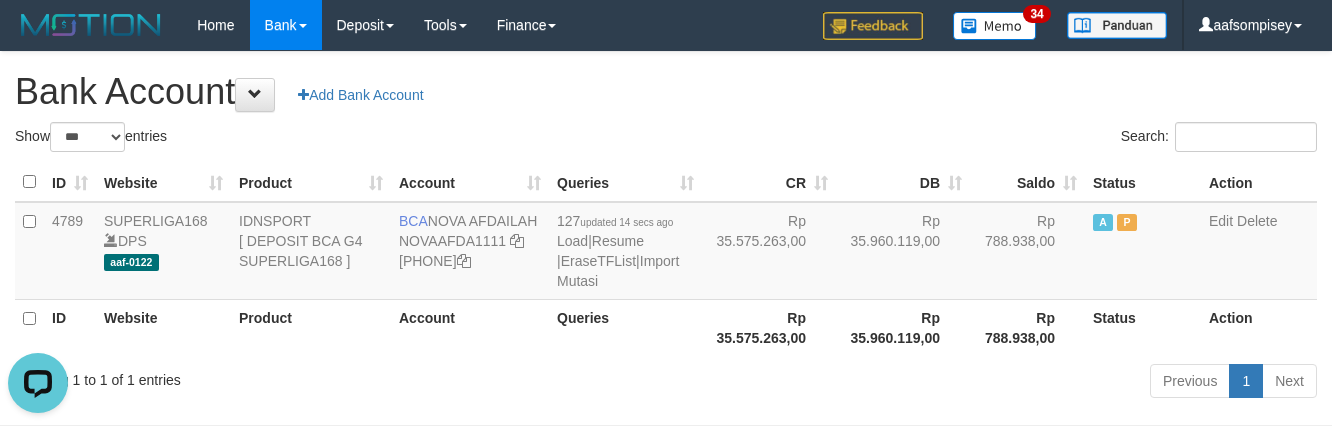scroll, scrollTop: 0, scrollLeft: 0, axis: both 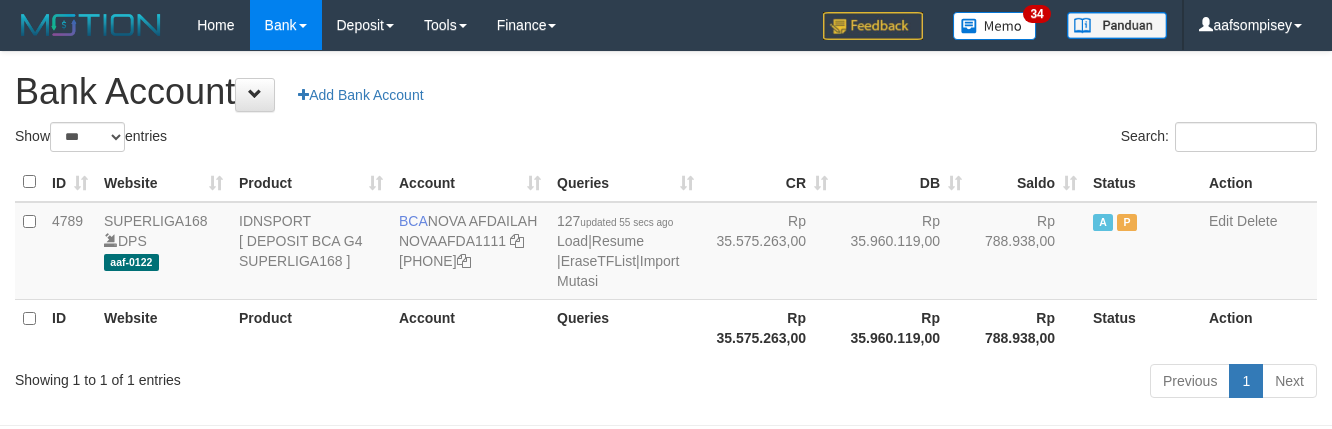 select on "***" 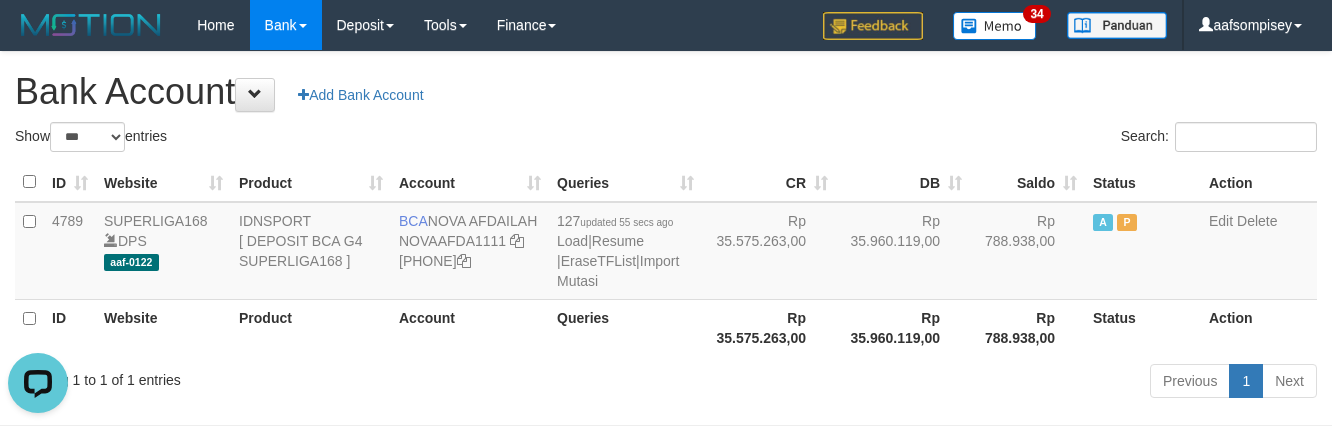 scroll, scrollTop: 0, scrollLeft: 0, axis: both 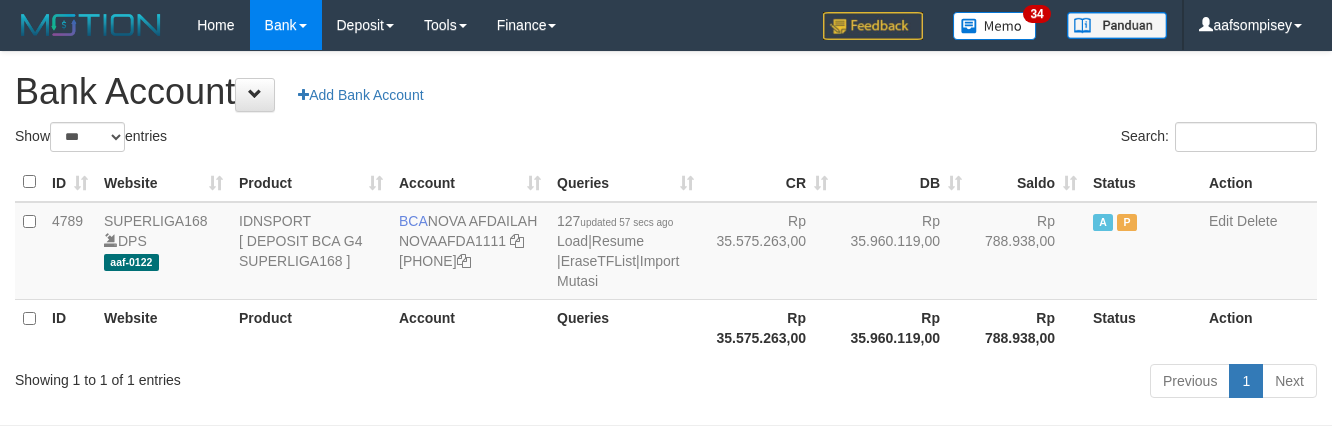 select on "***" 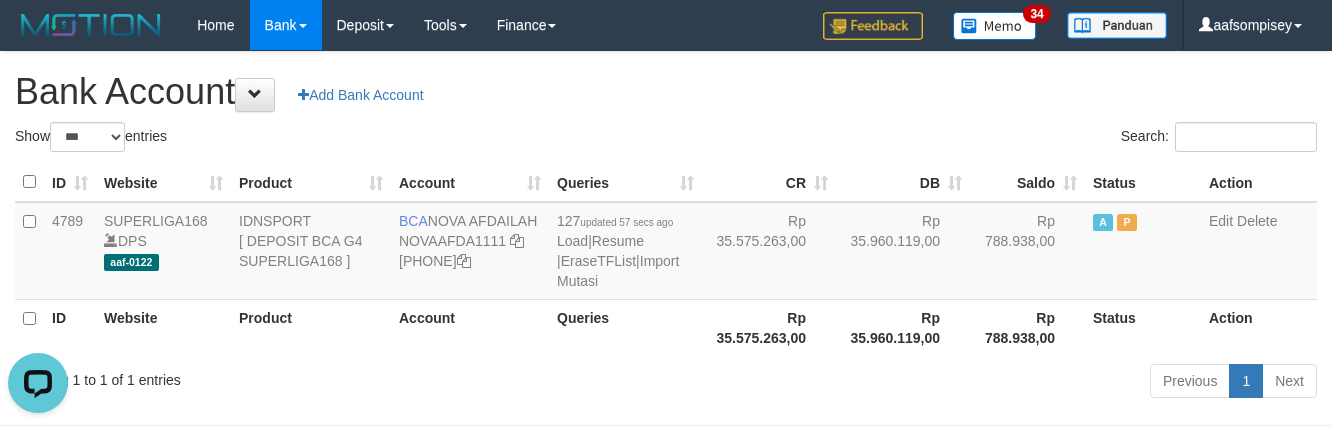 scroll, scrollTop: 0, scrollLeft: 0, axis: both 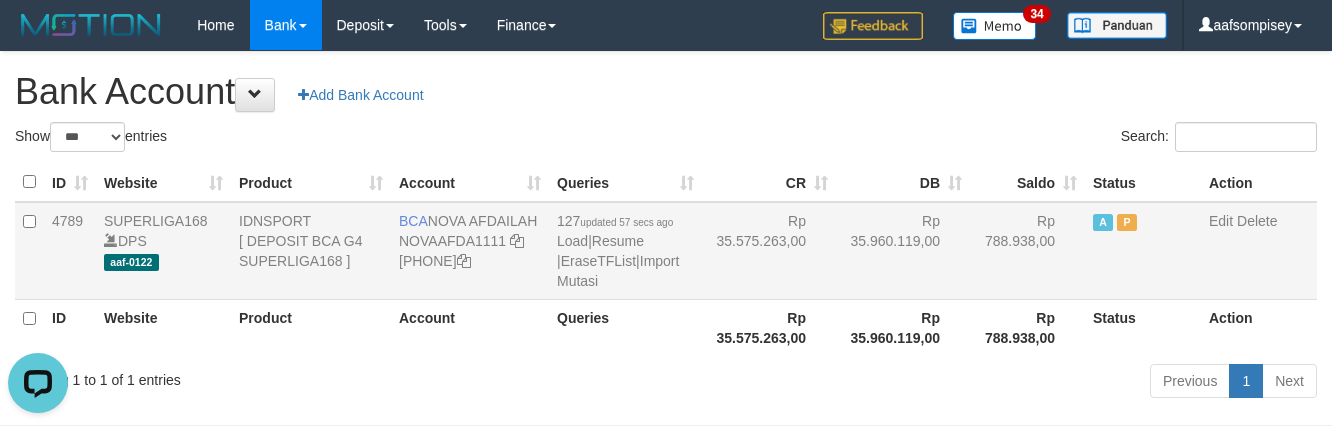 click on "Rp 35.575.263,00" at bounding box center [769, 251] 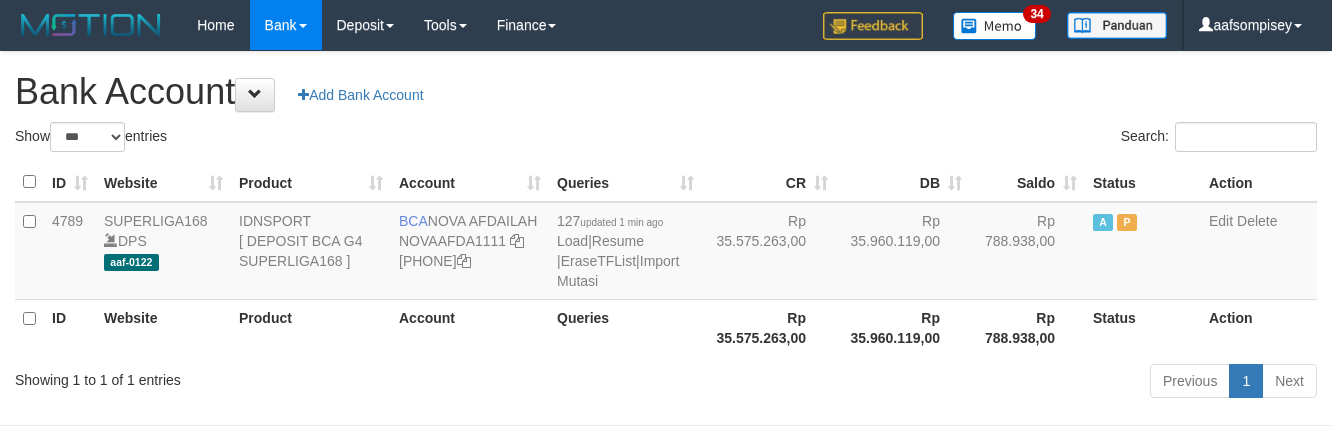 select on "***" 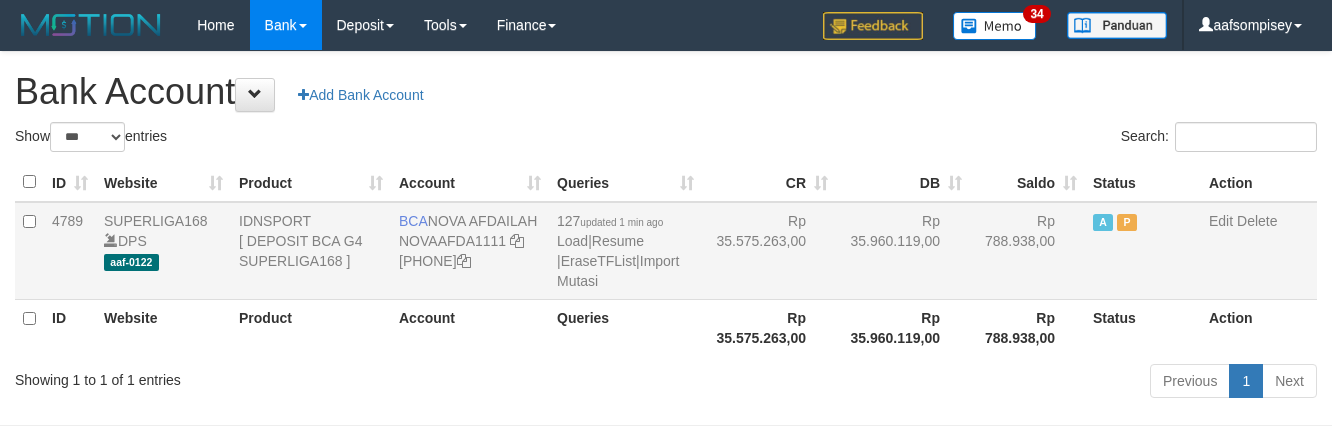 scroll, scrollTop: 0, scrollLeft: 0, axis: both 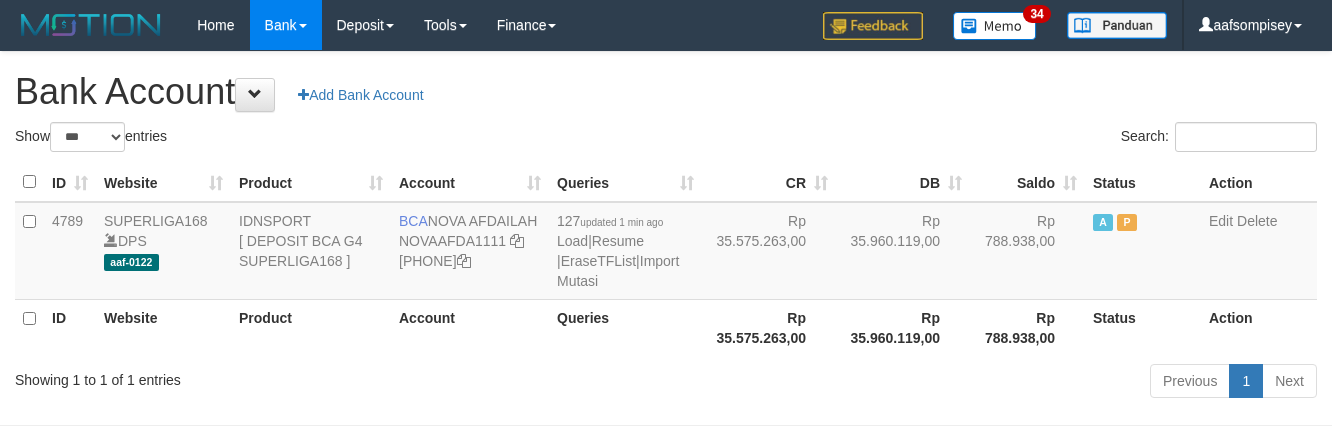 select on "***" 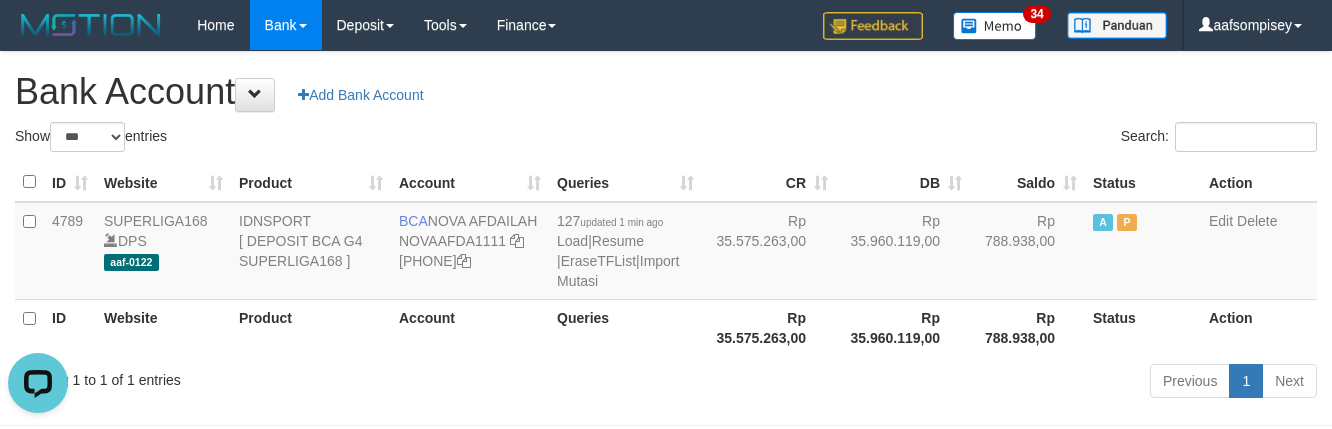 scroll, scrollTop: 0, scrollLeft: 0, axis: both 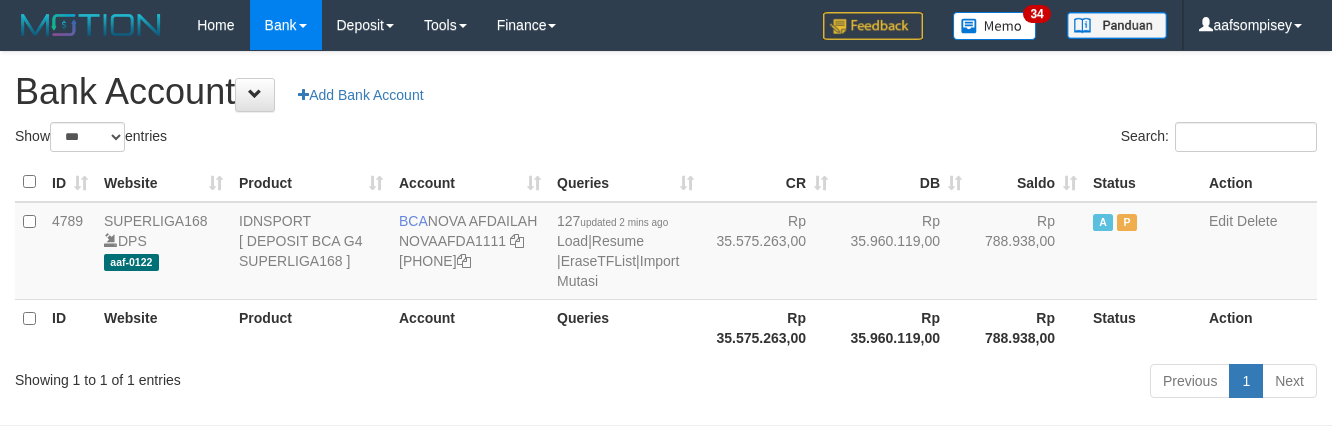 select on "***" 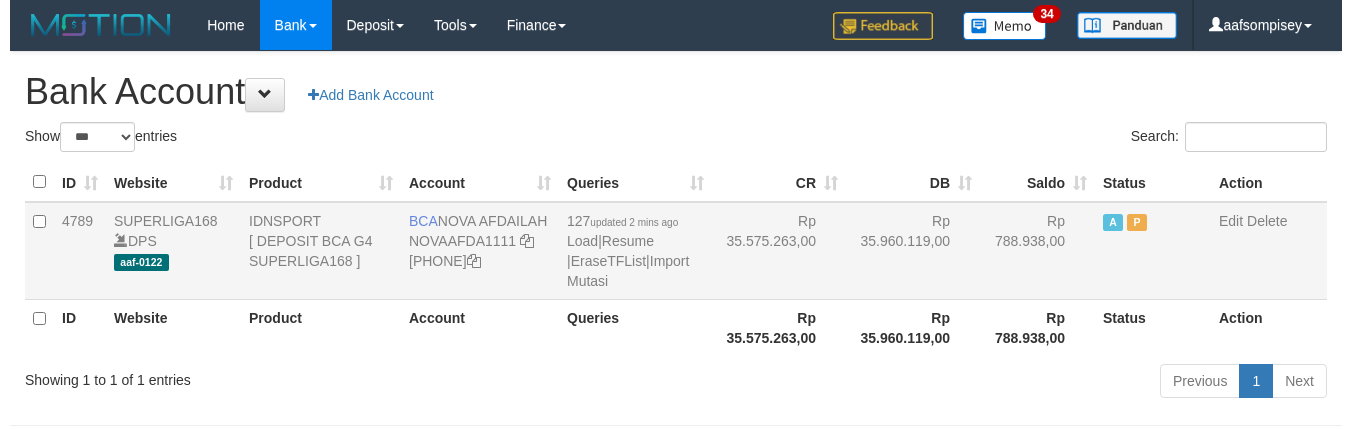 scroll, scrollTop: 0, scrollLeft: 0, axis: both 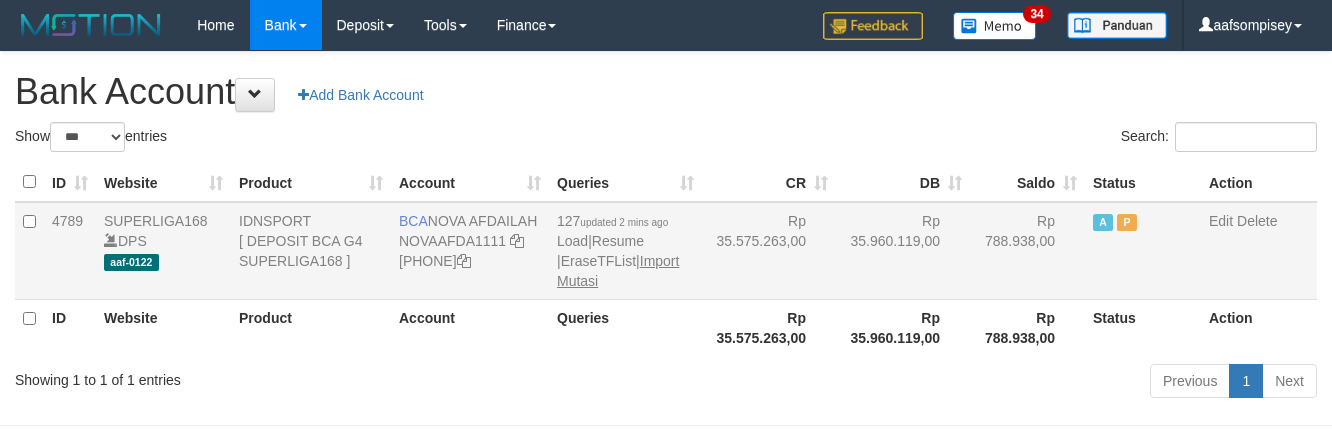 drag, startPoint x: 653, startPoint y: 245, endPoint x: 652, endPoint y: 257, distance: 12.0415945 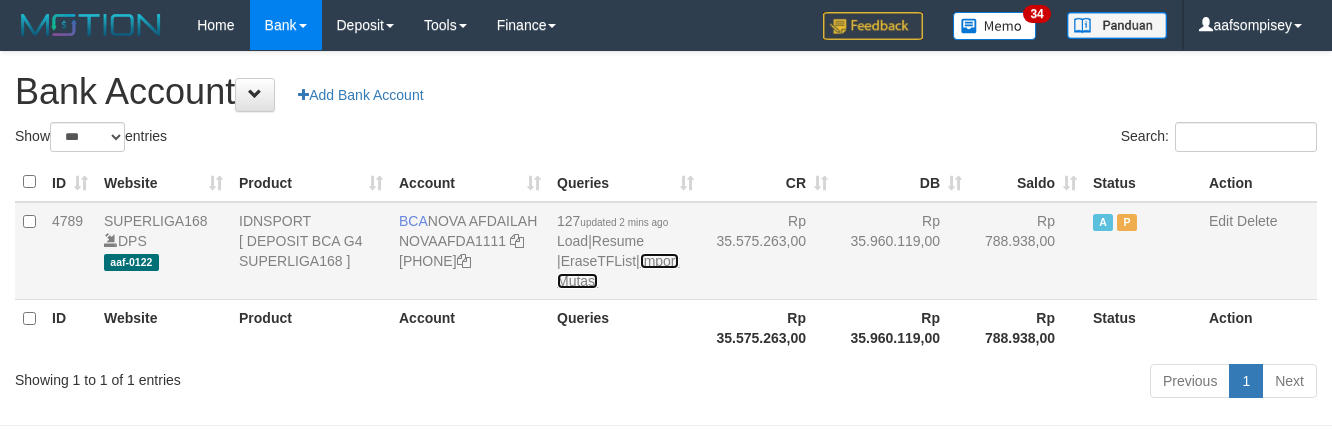 click on "Import Mutasi" at bounding box center (618, 271) 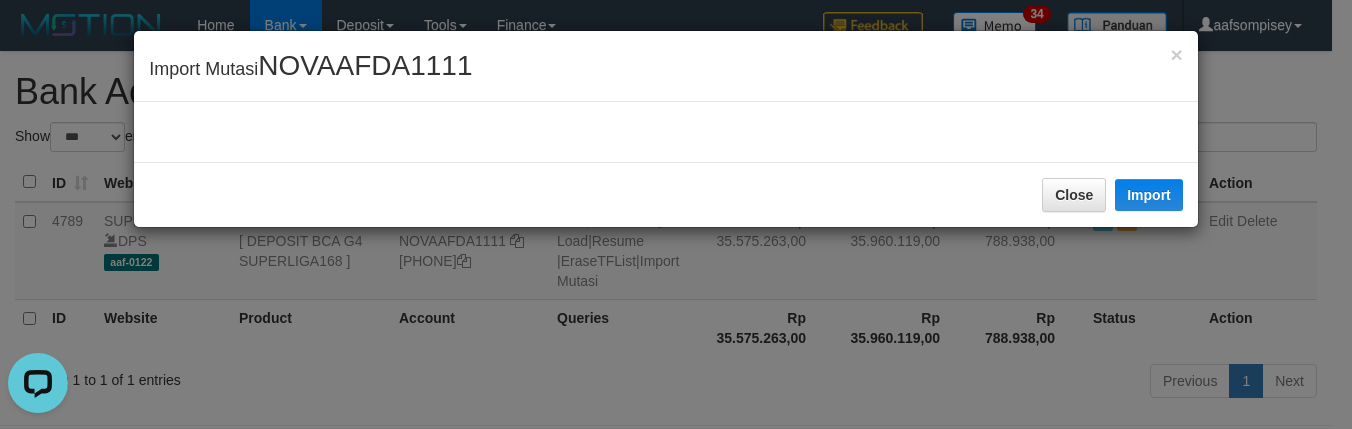 scroll, scrollTop: 0, scrollLeft: 0, axis: both 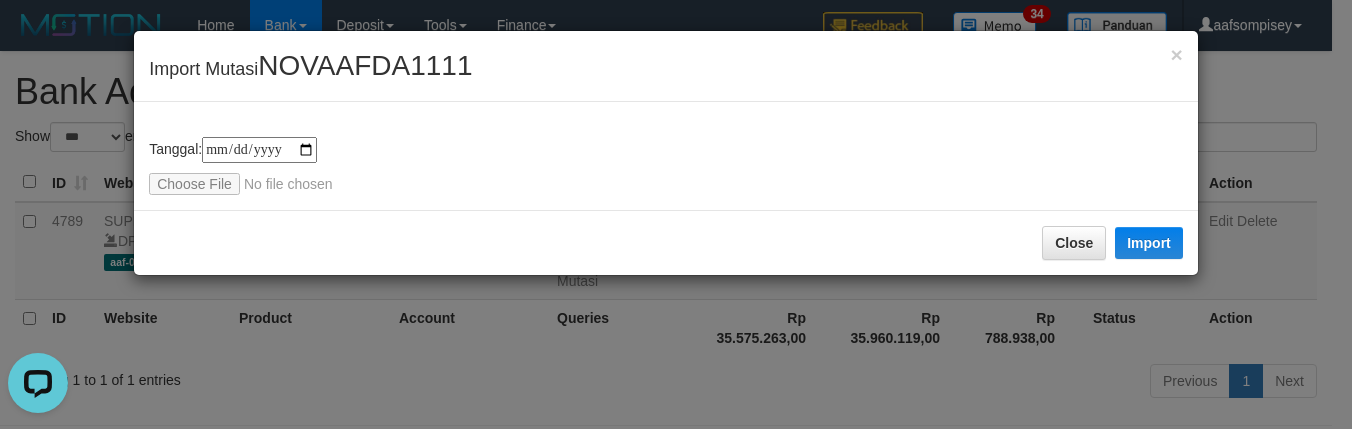 click on "**********" at bounding box center [676, 214] 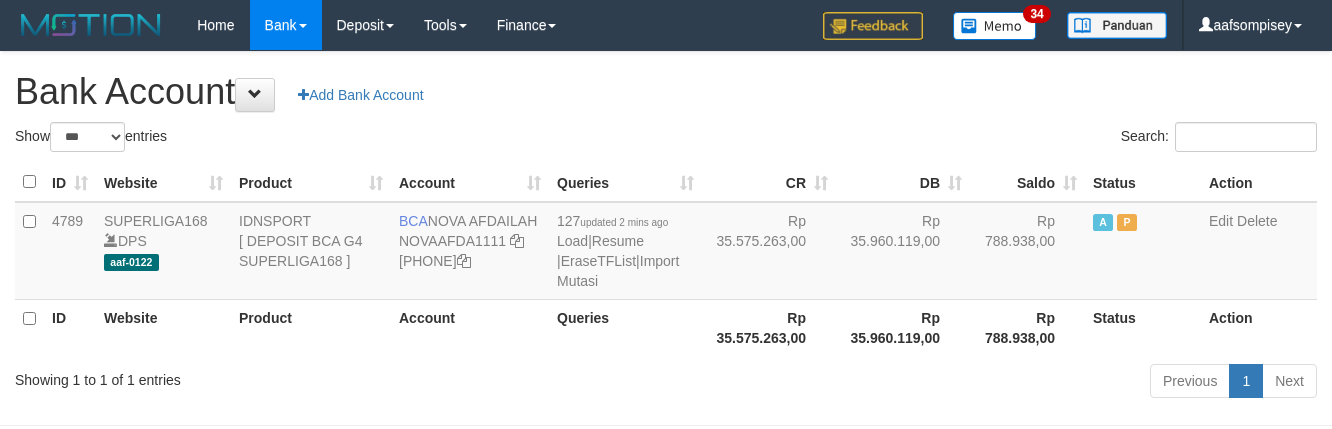 select on "***" 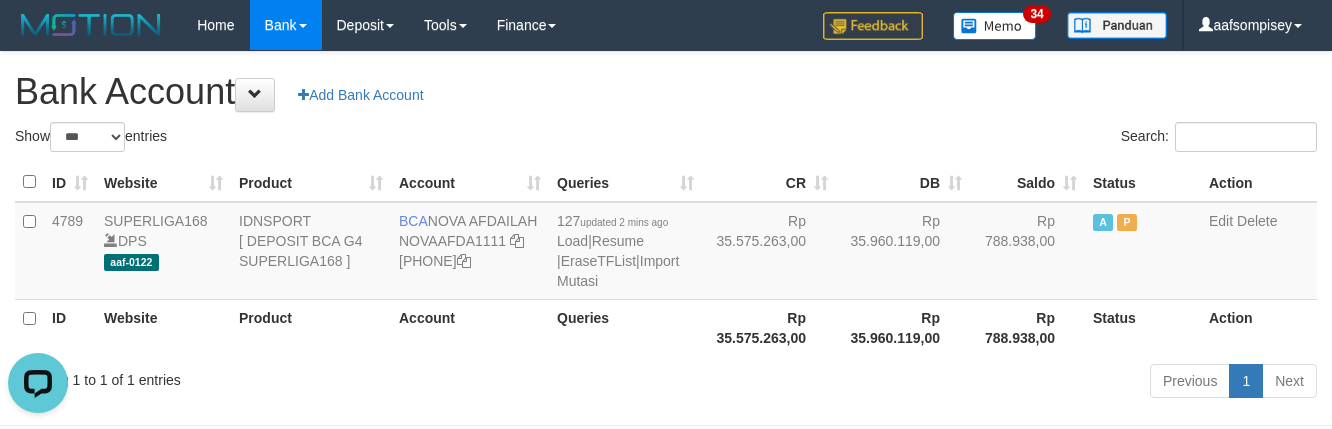 scroll, scrollTop: 0, scrollLeft: 0, axis: both 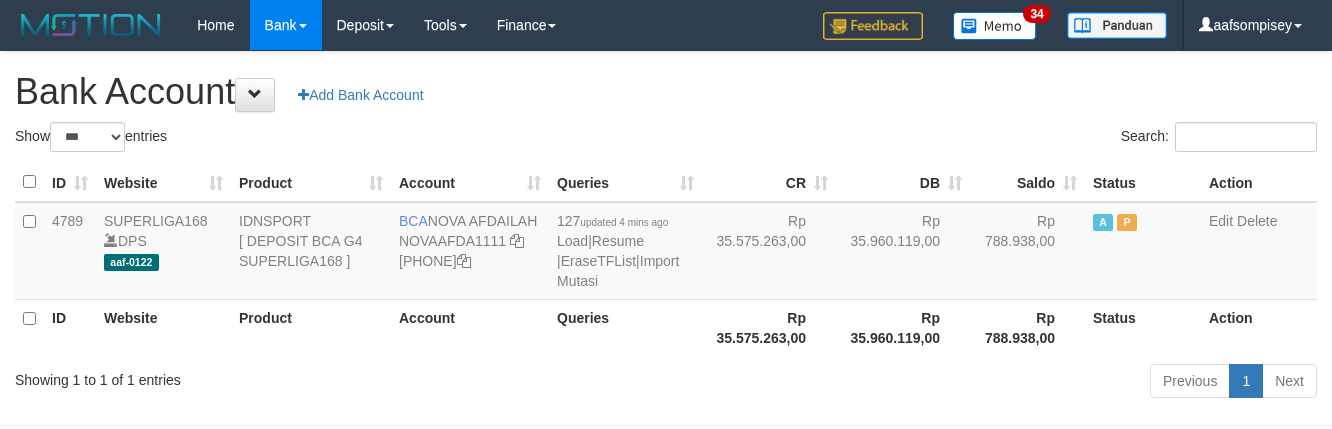 select on "***" 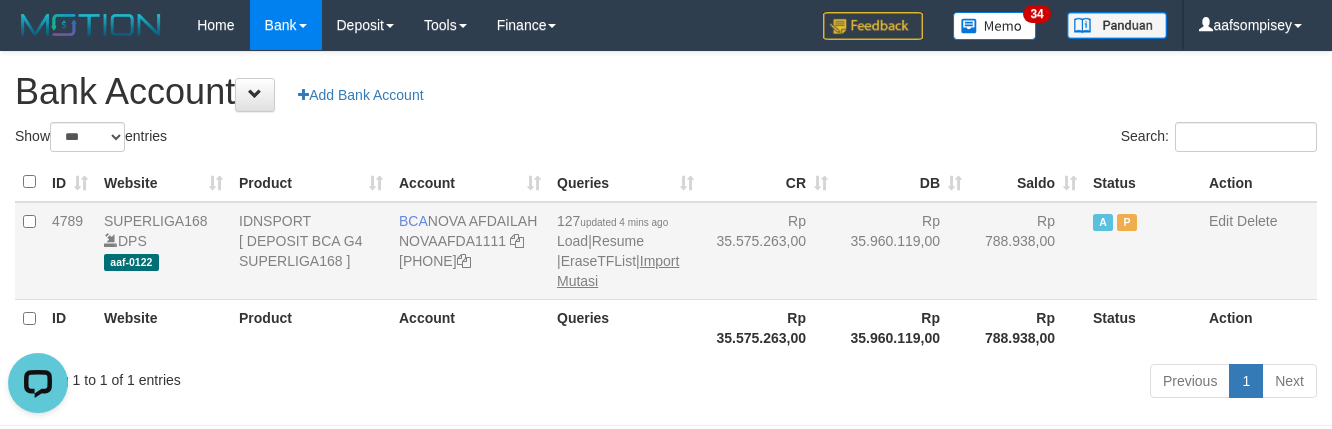 scroll, scrollTop: 0, scrollLeft: 0, axis: both 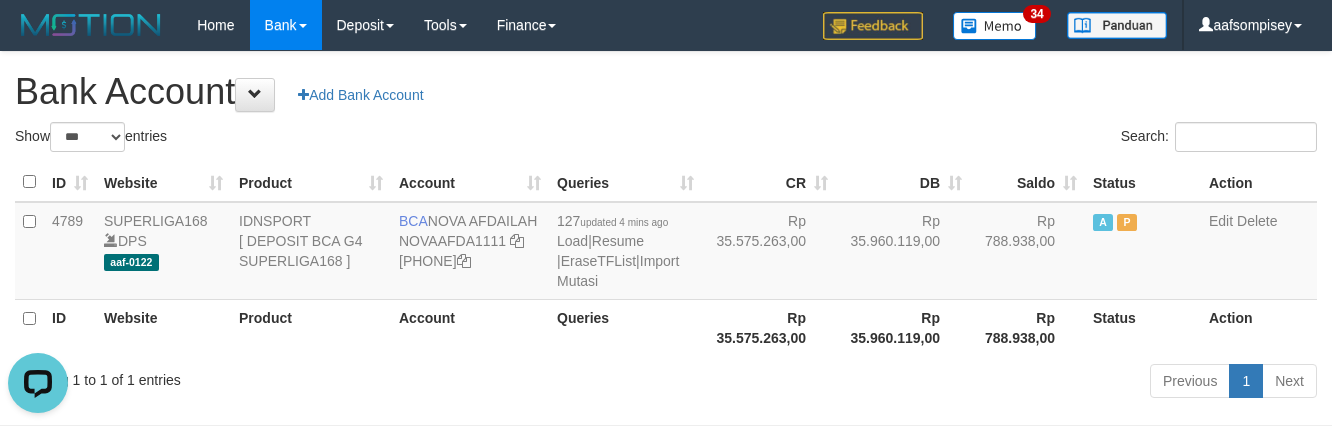 click on "Showing 1 to 1 of 1 entries" at bounding box center (277, 376) 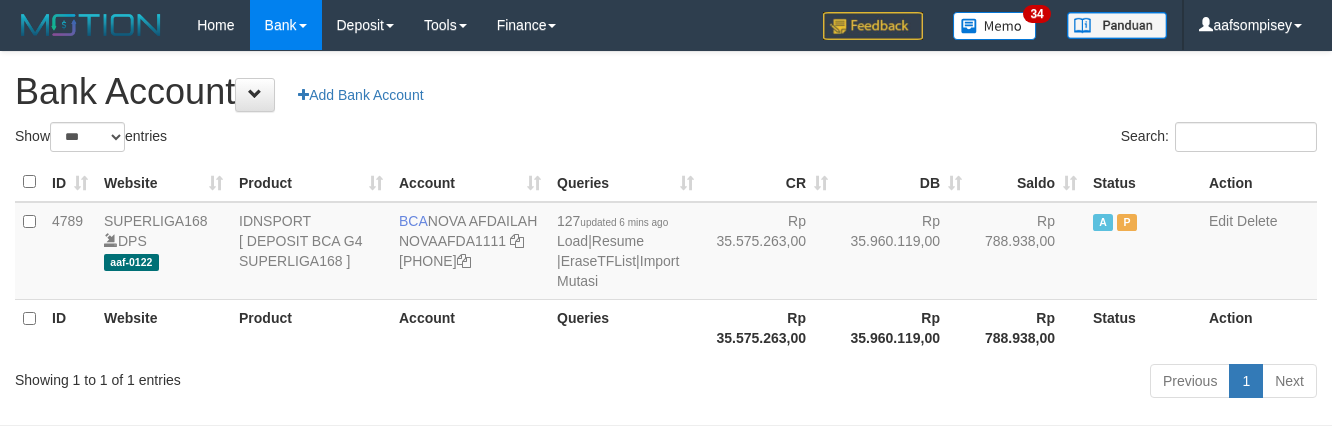 select on "***" 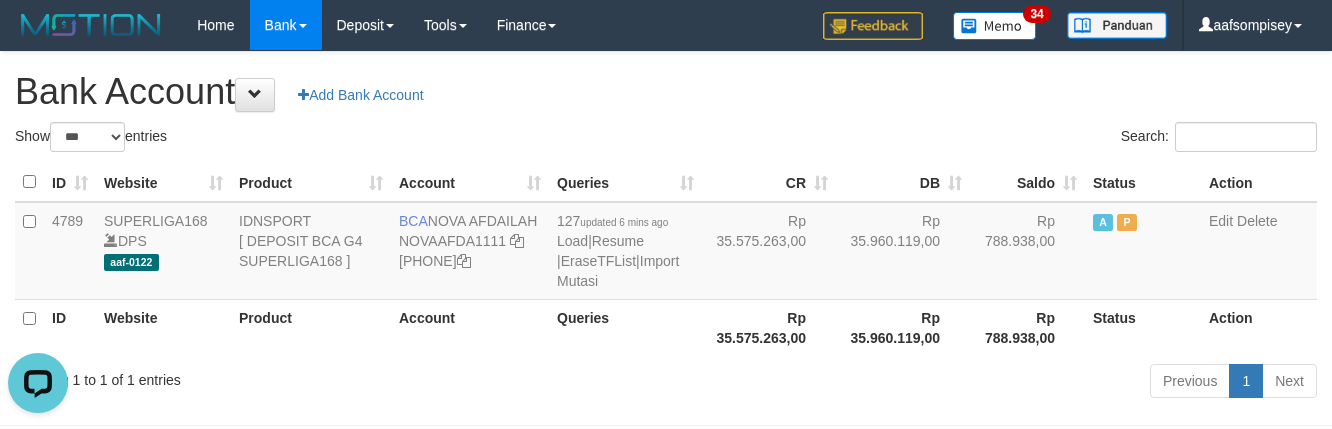 scroll, scrollTop: 0, scrollLeft: 0, axis: both 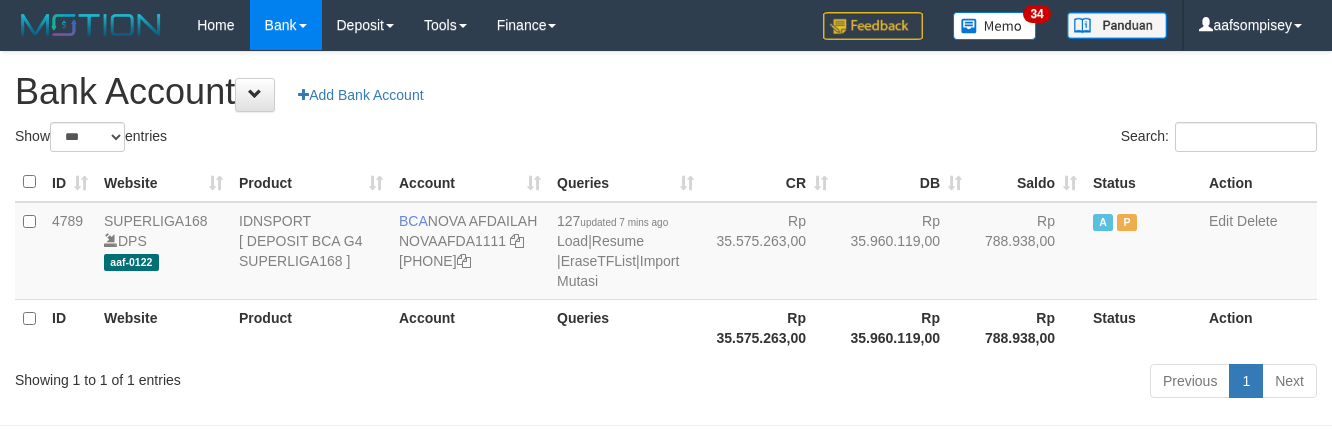 select on "***" 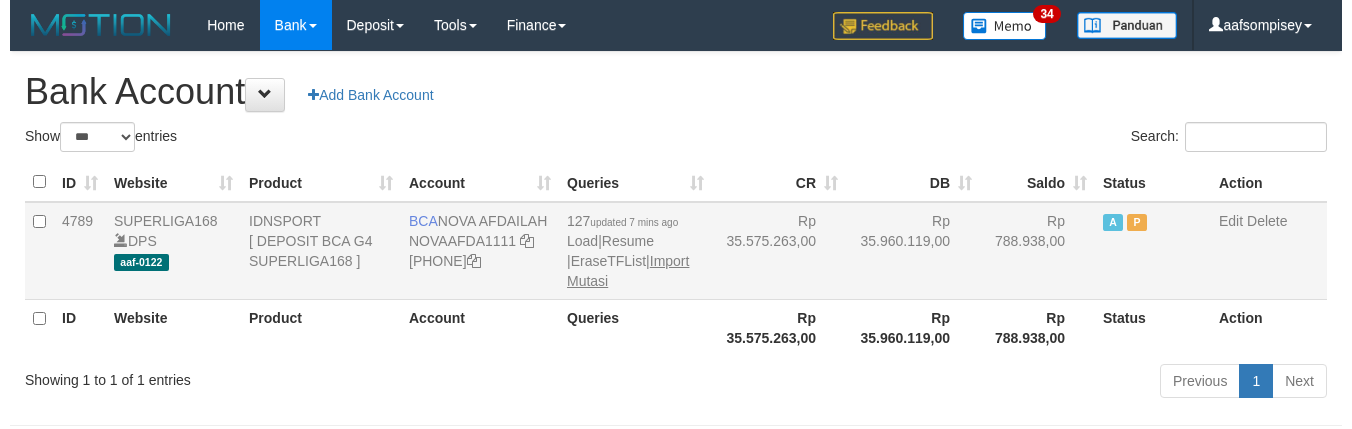 scroll, scrollTop: 0, scrollLeft: 0, axis: both 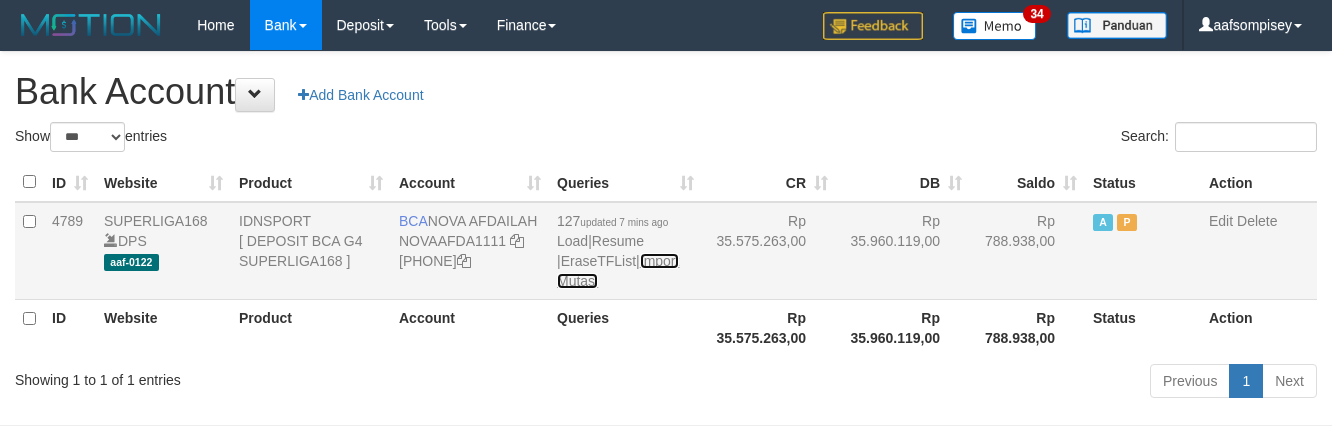 click on "Import Mutasi" at bounding box center [618, 271] 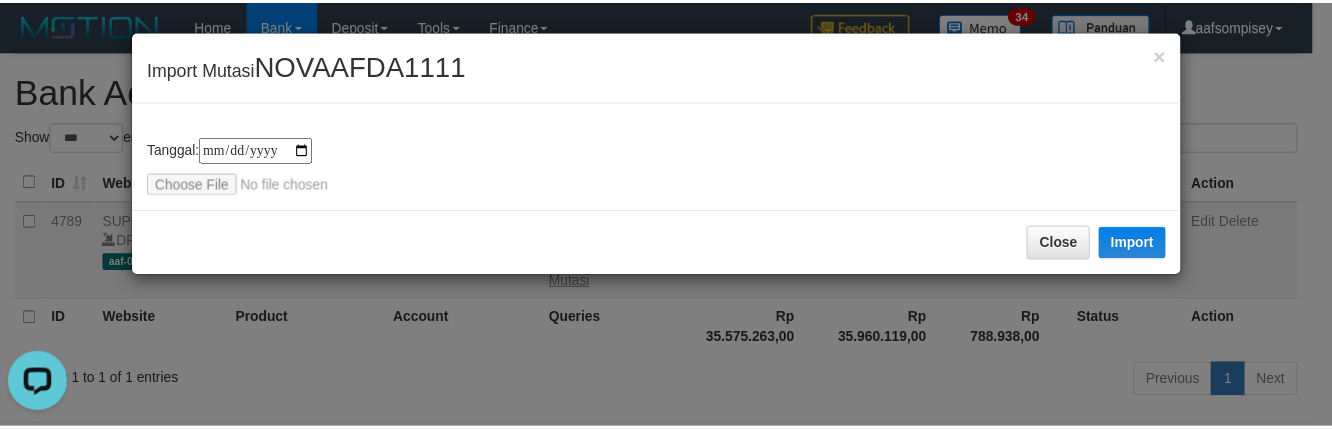 scroll, scrollTop: 0, scrollLeft: 0, axis: both 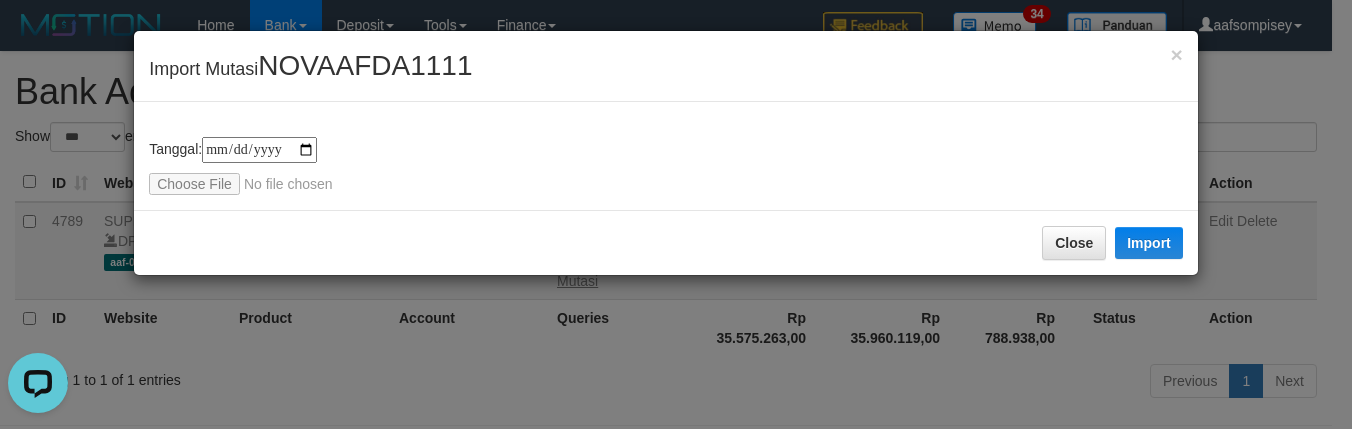 type on "**********" 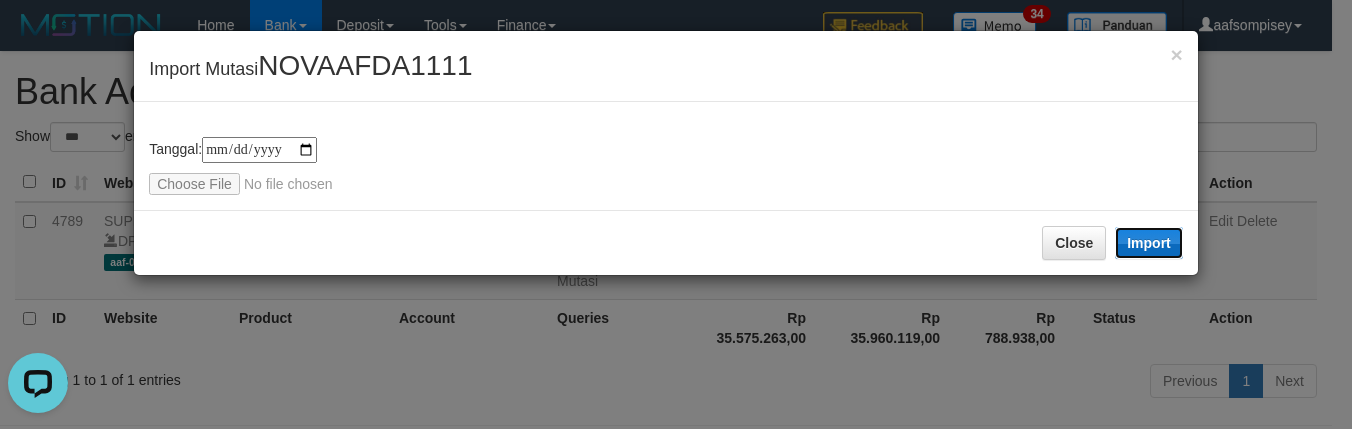 click on "Import" at bounding box center [1149, 243] 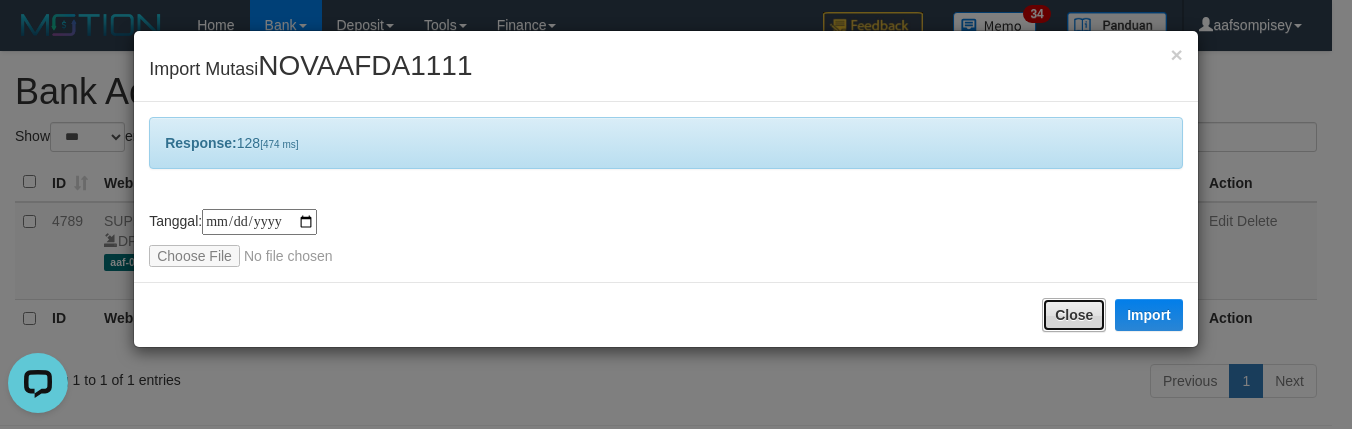 drag, startPoint x: 1082, startPoint y: 302, endPoint x: 1062, endPoint y: 304, distance: 20.09975 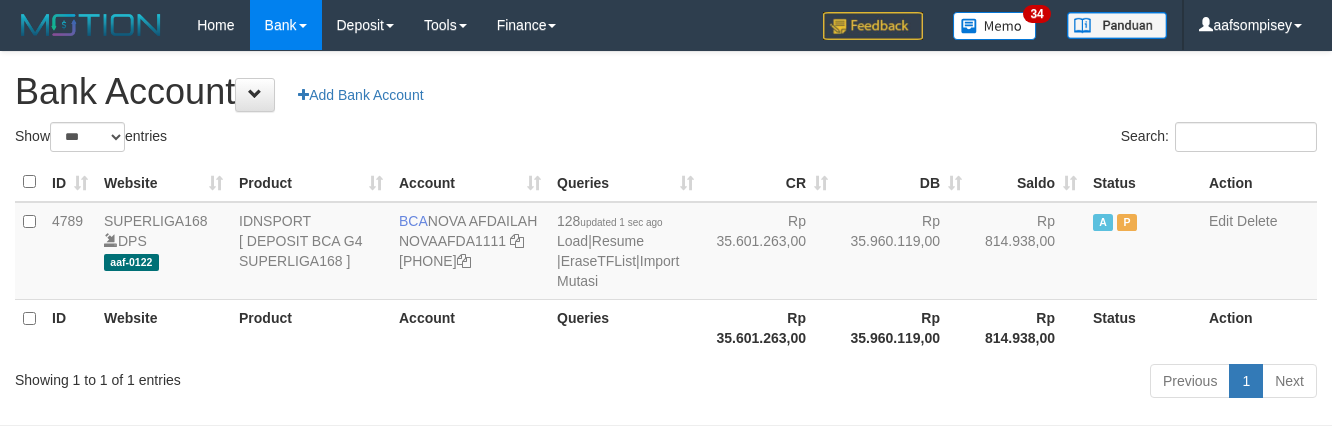 select on "***" 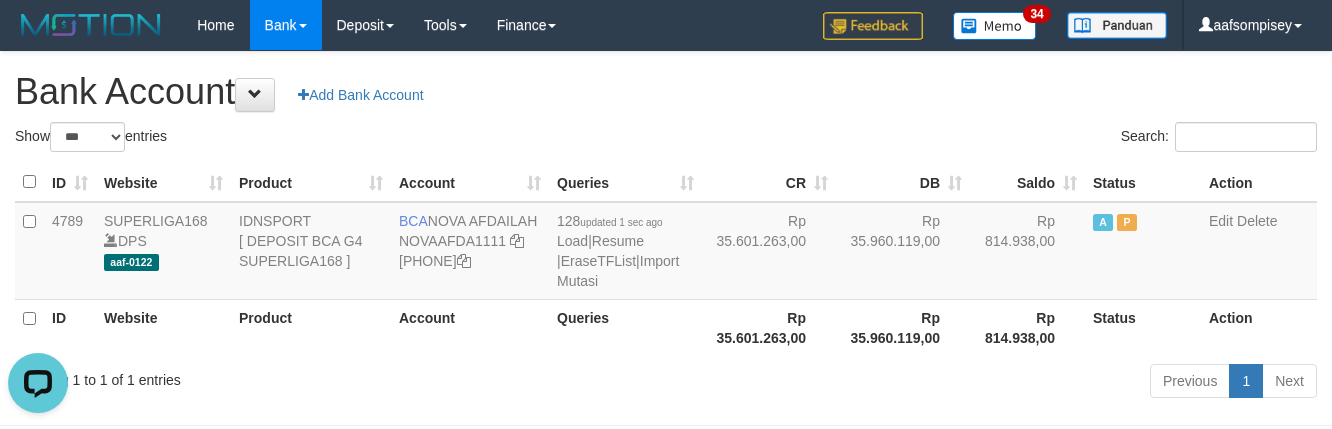 scroll, scrollTop: 0, scrollLeft: 0, axis: both 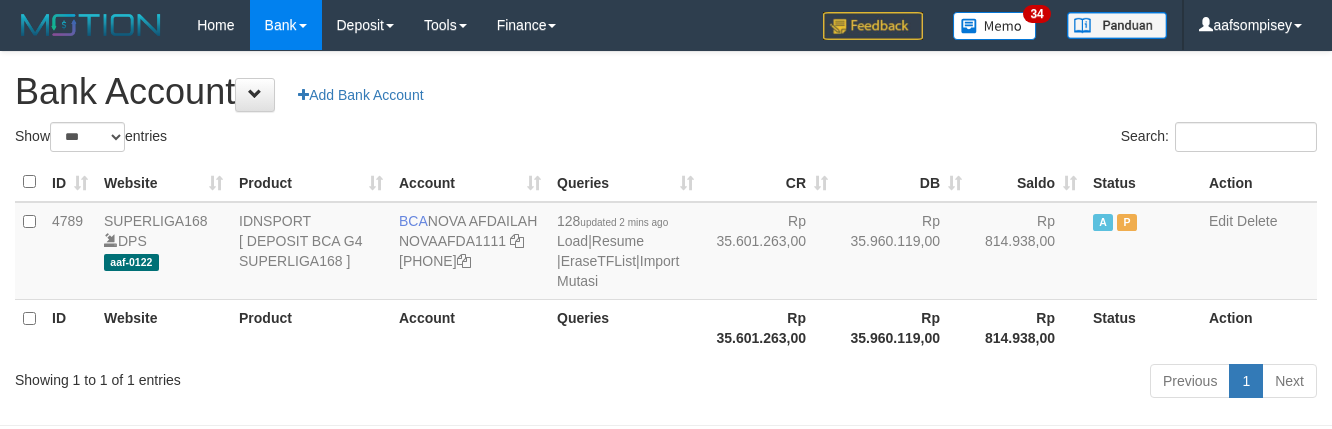 select on "***" 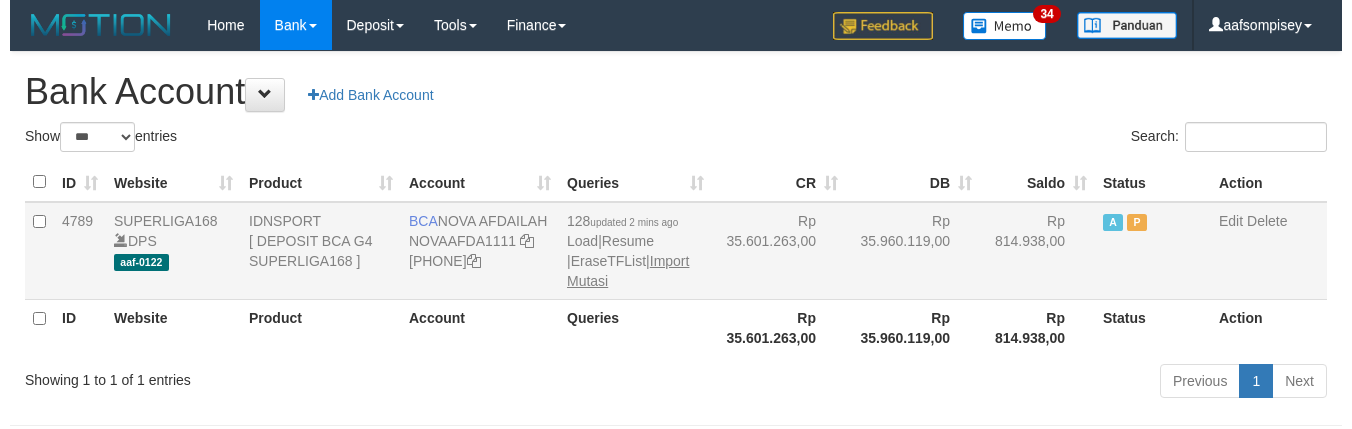 scroll, scrollTop: 0, scrollLeft: 0, axis: both 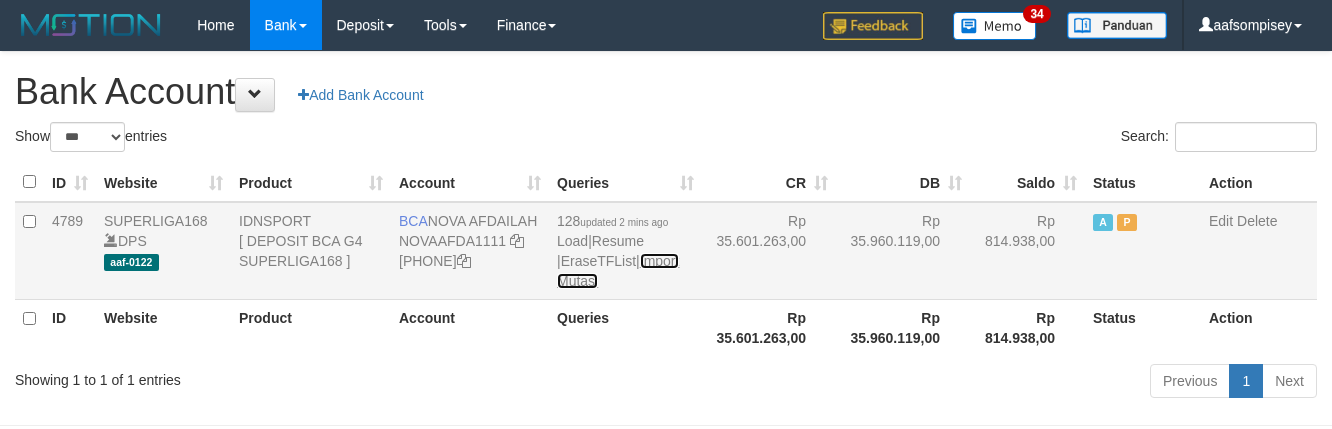 click on "Import Mutasi" at bounding box center [618, 271] 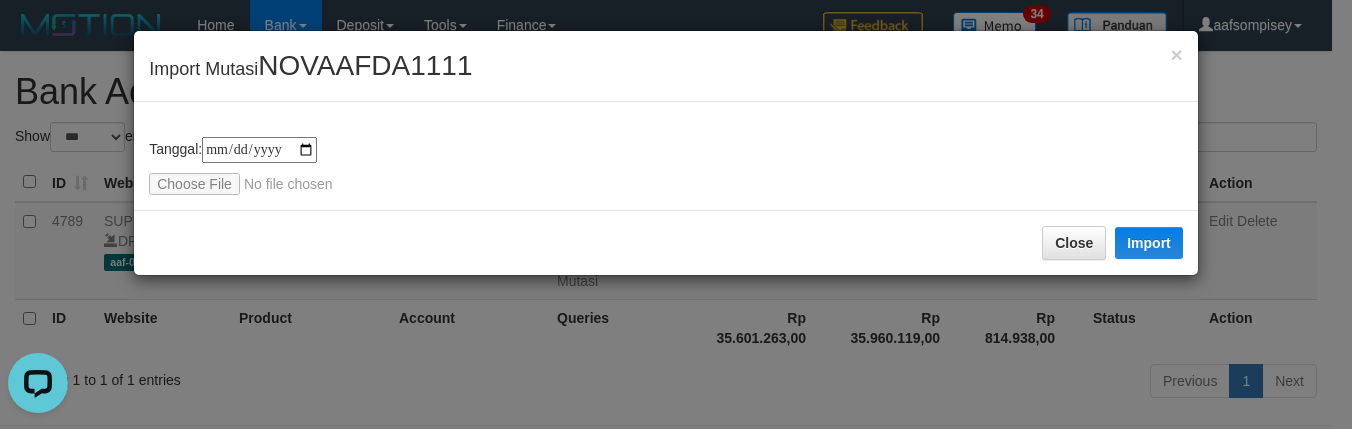 scroll, scrollTop: 0, scrollLeft: 0, axis: both 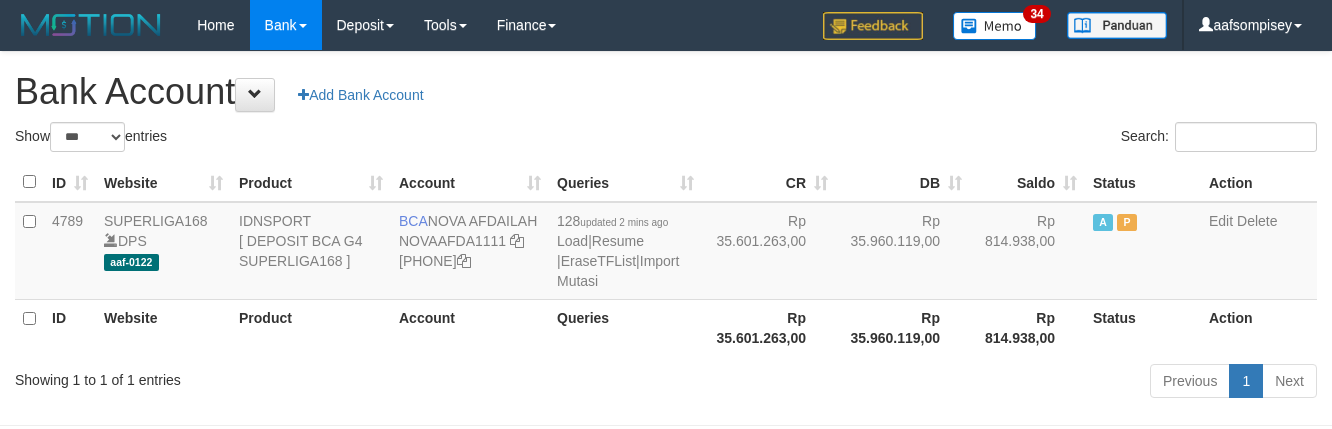 select on "***" 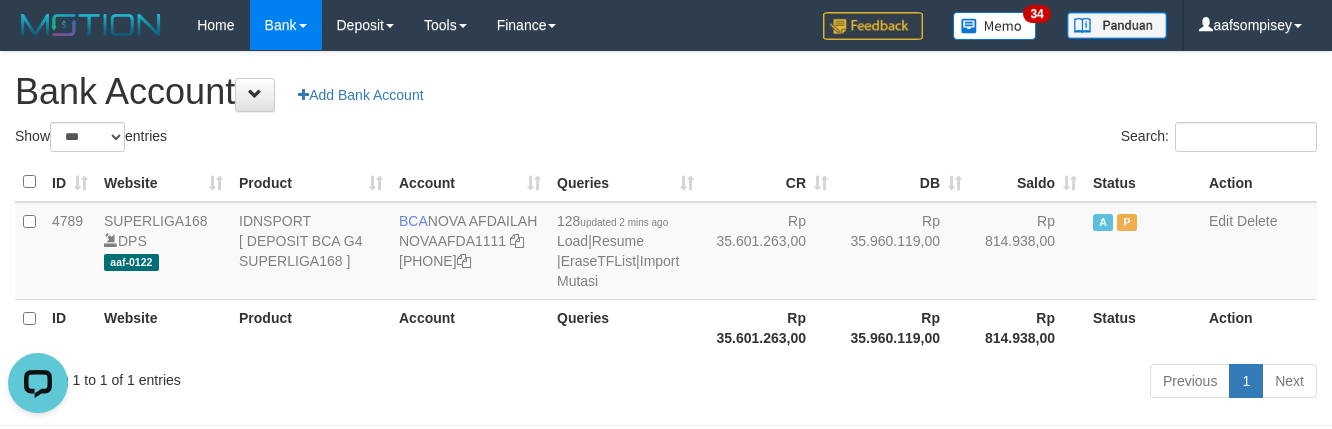 scroll, scrollTop: 0, scrollLeft: 0, axis: both 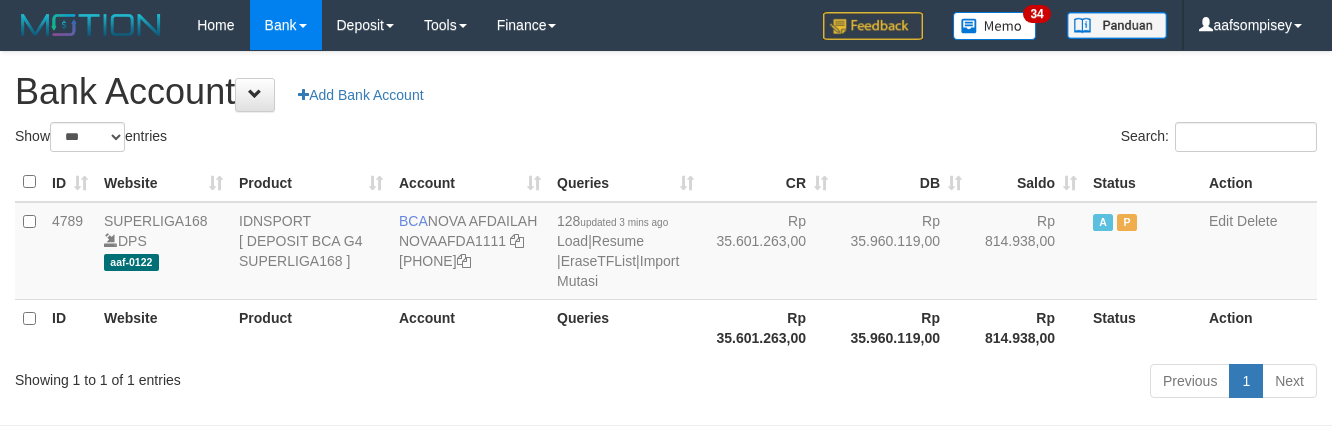 select on "***" 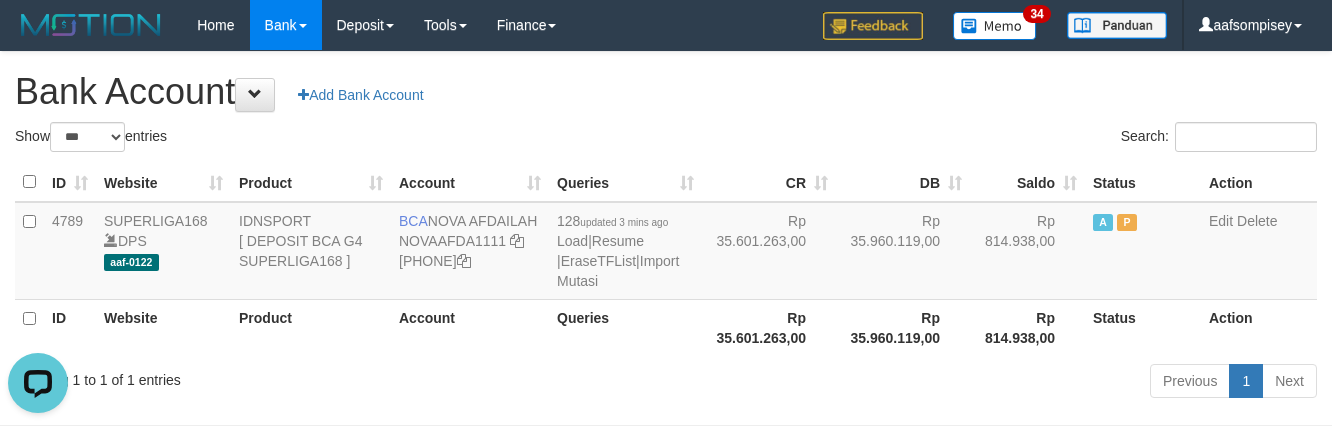 scroll, scrollTop: 0, scrollLeft: 0, axis: both 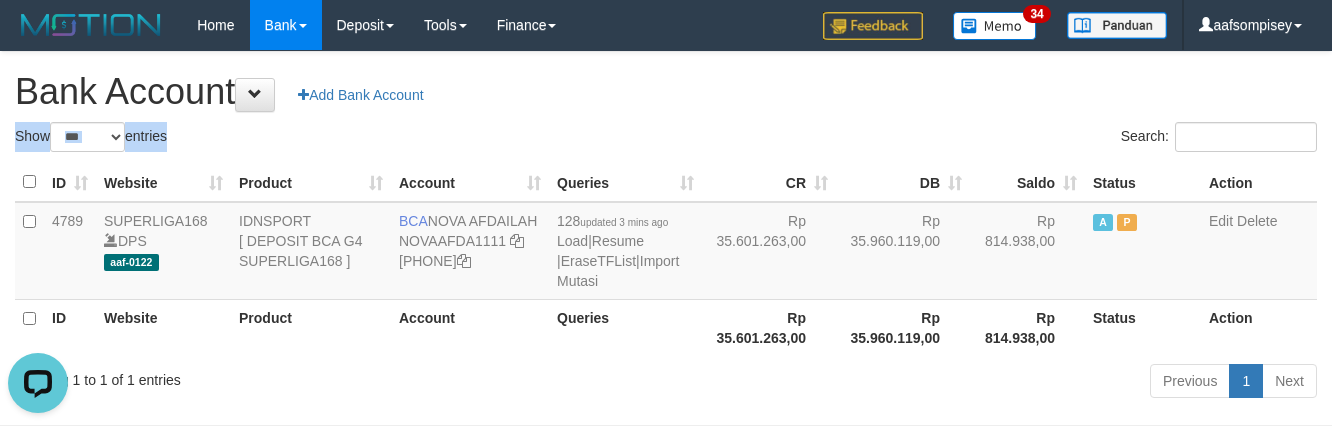 drag, startPoint x: 761, startPoint y: 137, endPoint x: 770, endPoint y: 112, distance: 26.57066 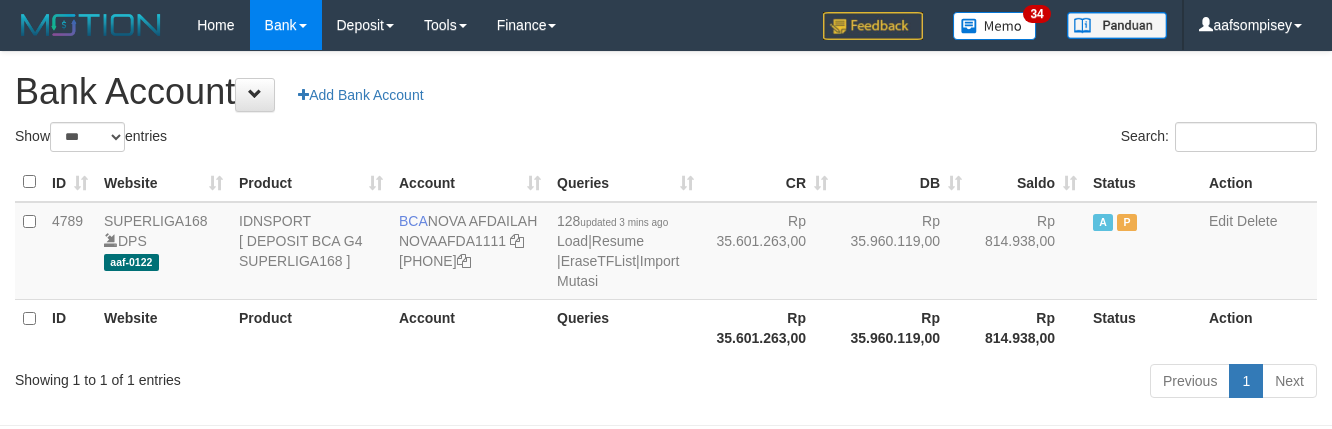 select on "***" 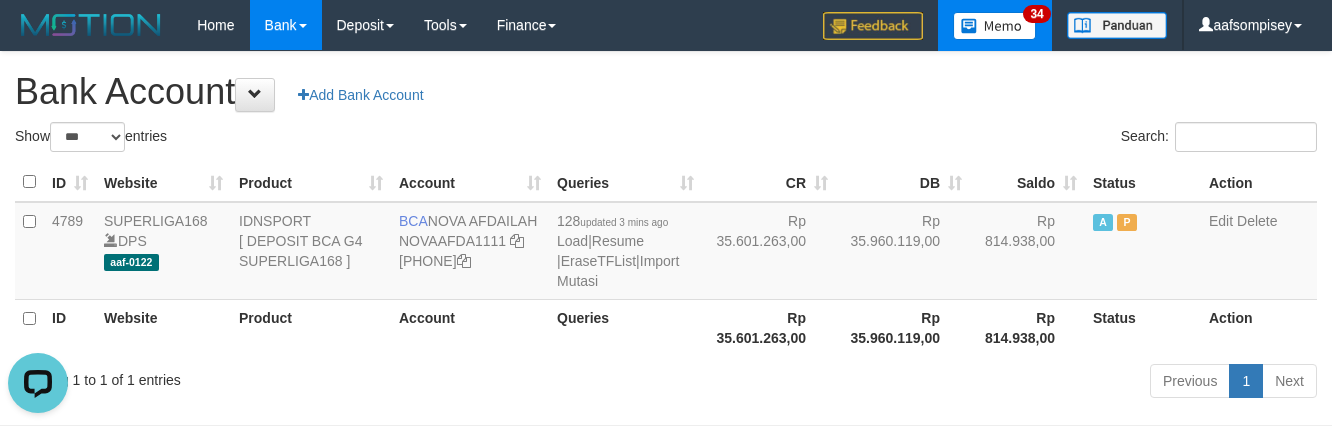 scroll, scrollTop: 0, scrollLeft: 0, axis: both 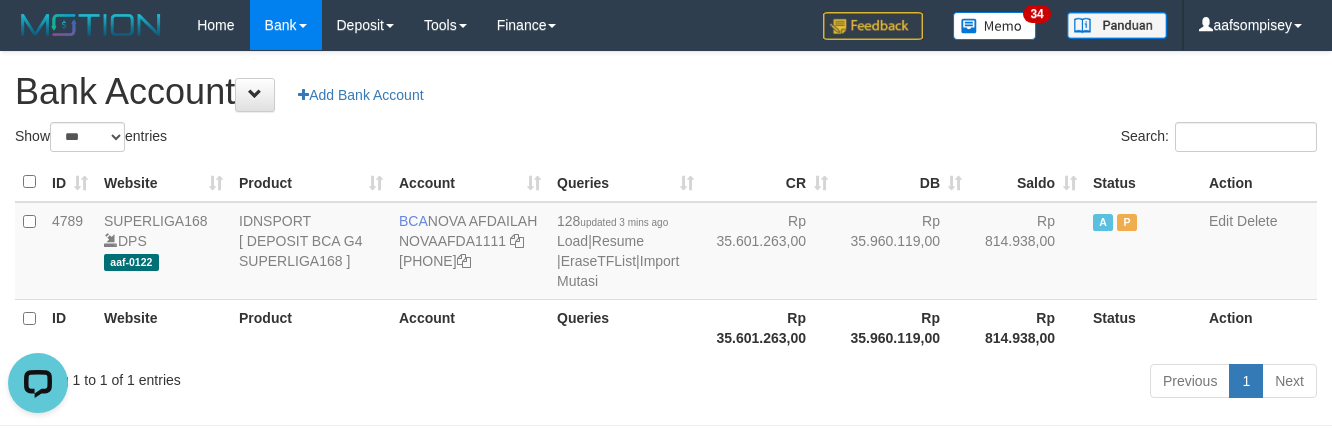 click on "Show  ** ** ** *** ***  entries" at bounding box center (333, 139) 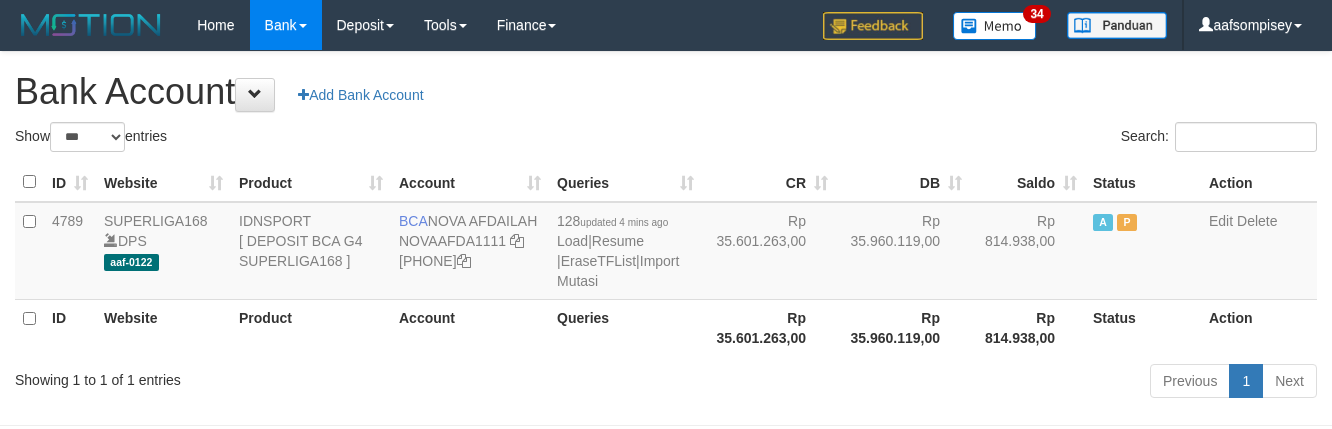 select on "***" 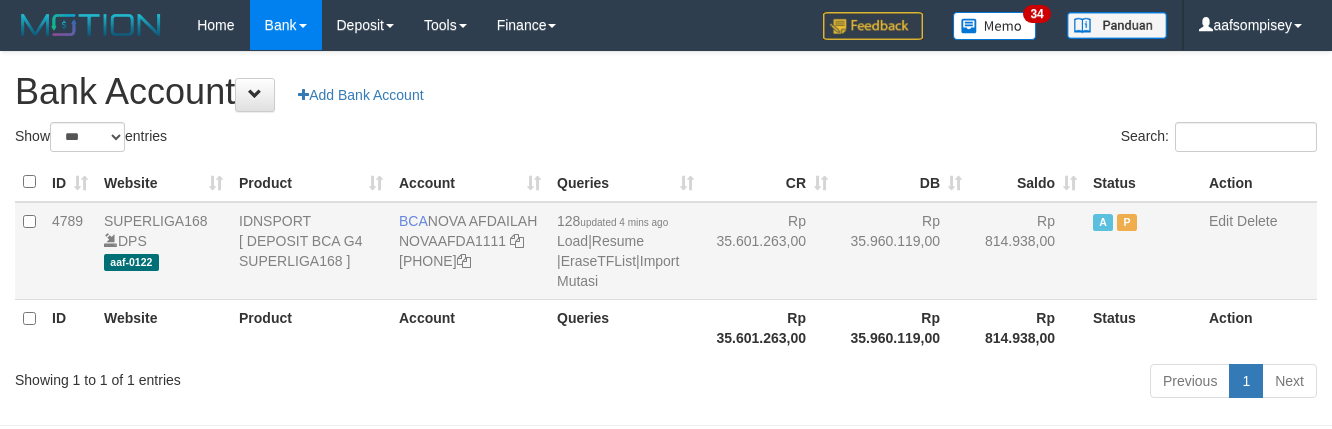 click on "Queries" at bounding box center (625, 327) 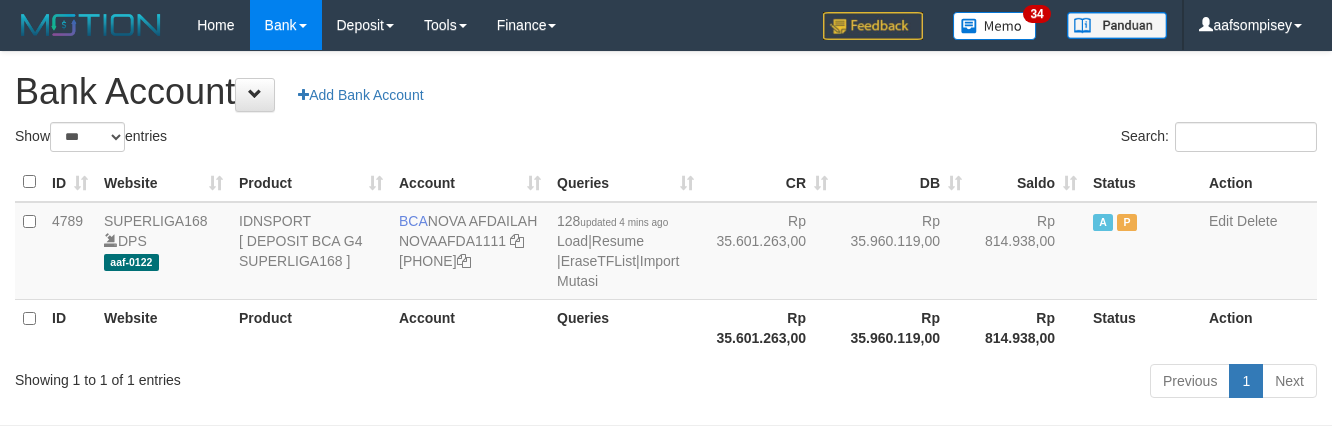 click on "Previous 1 Next" at bounding box center [943, 383] 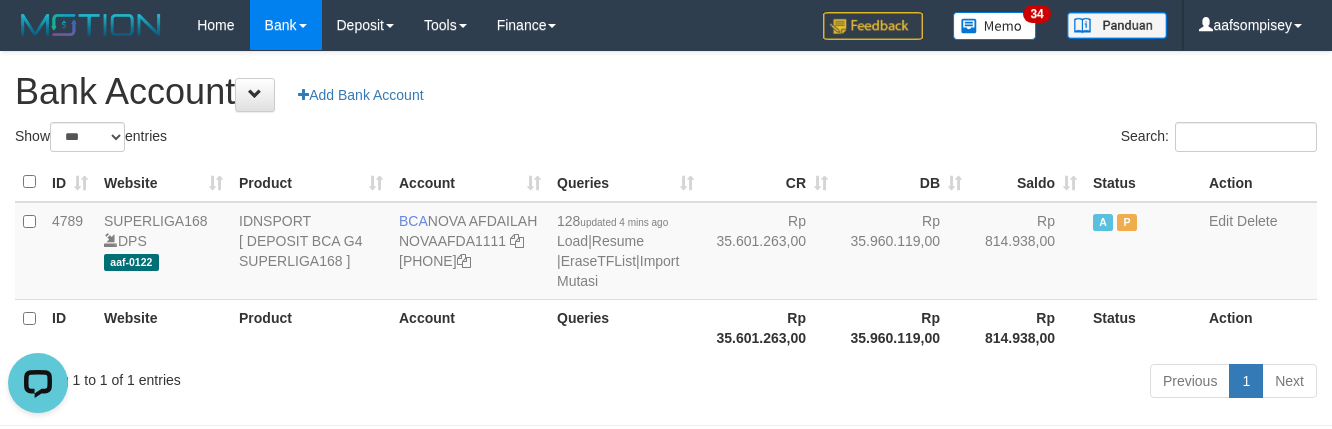 scroll, scrollTop: 0, scrollLeft: 0, axis: both 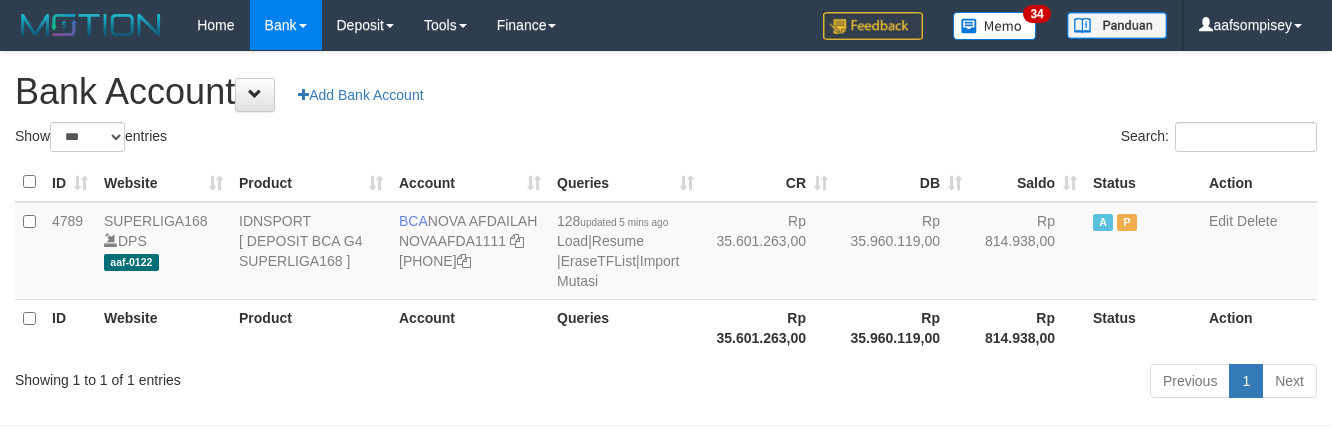 select on "***" 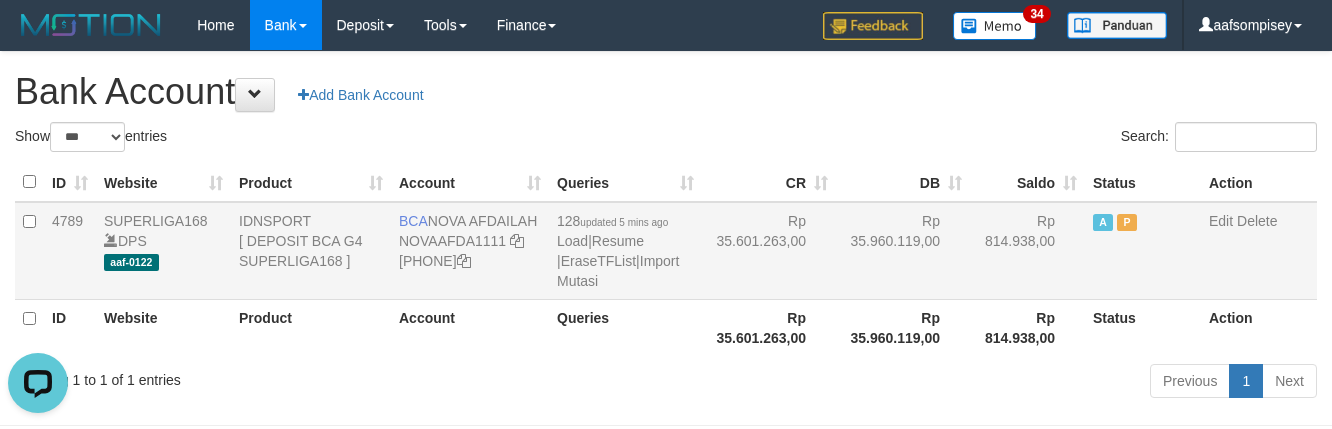 scroll, scrollTop: 0, scrollLeft: 0, axis: both 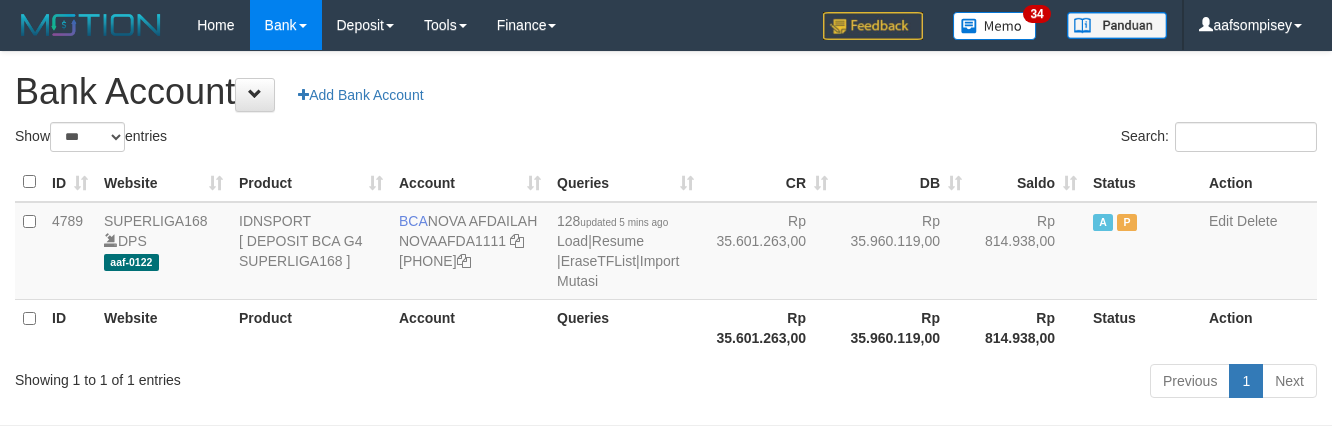 select on "***" 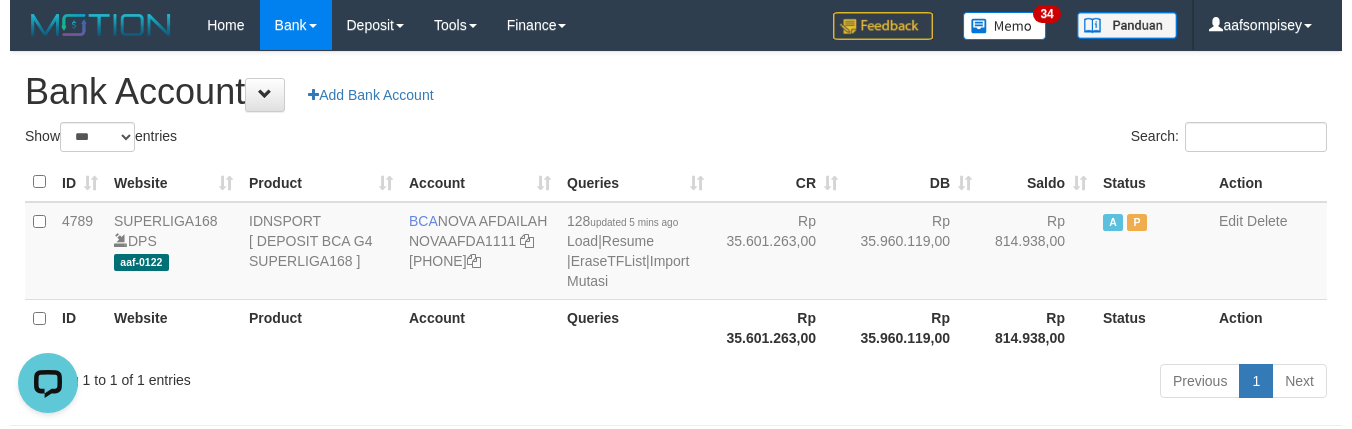 scroll, scrollTop: 0, scrollLeft: 0, axis: both 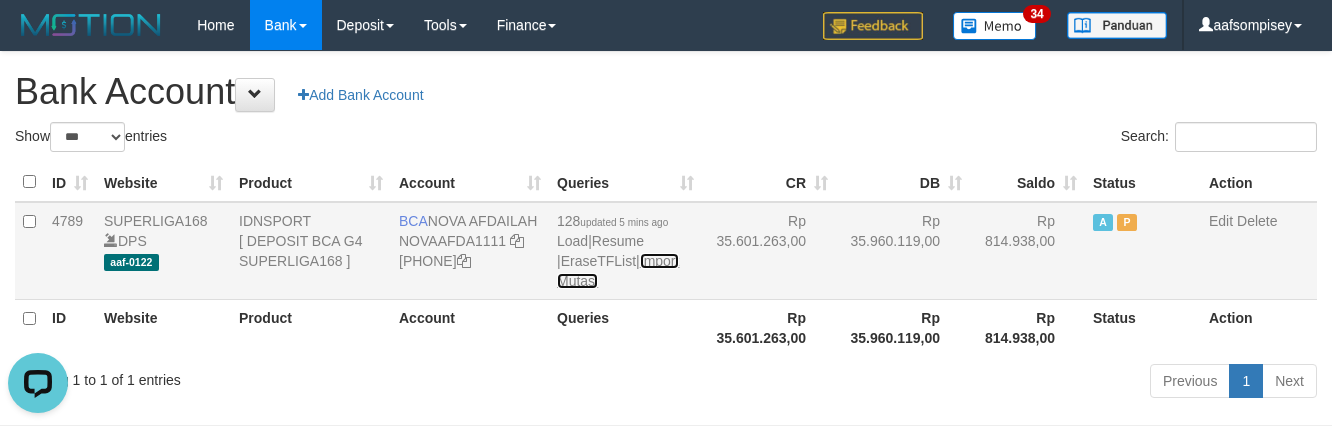 click on "Import Mutasi" at bounding box center [618, 271] 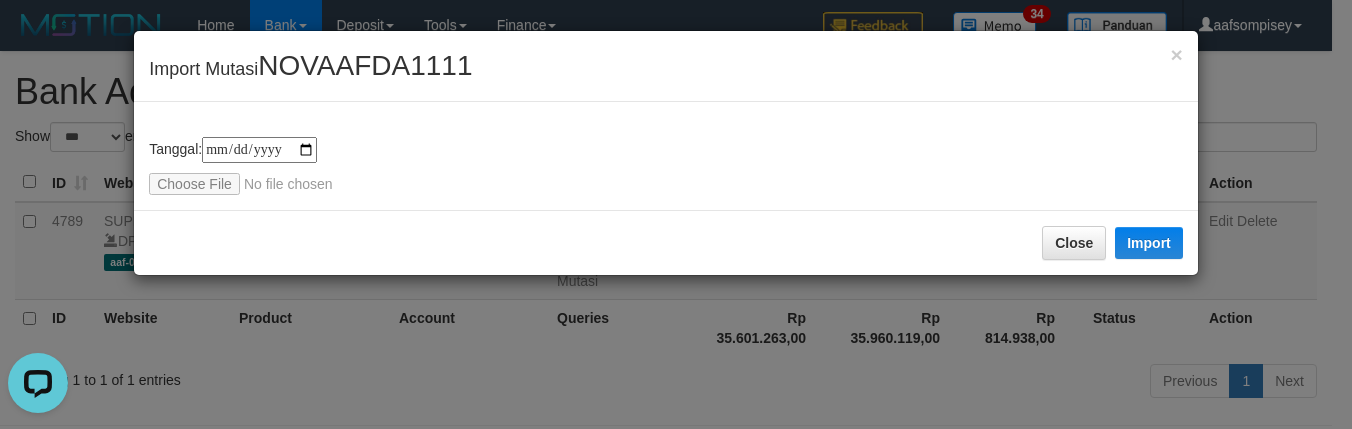 click on "**********" at bounding box center (676, 214) 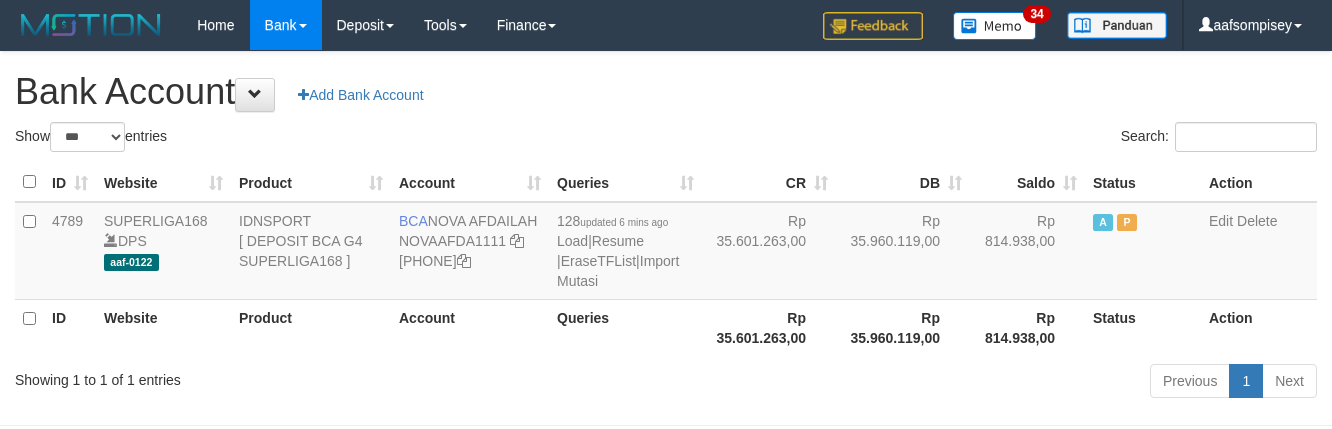 select on "***" 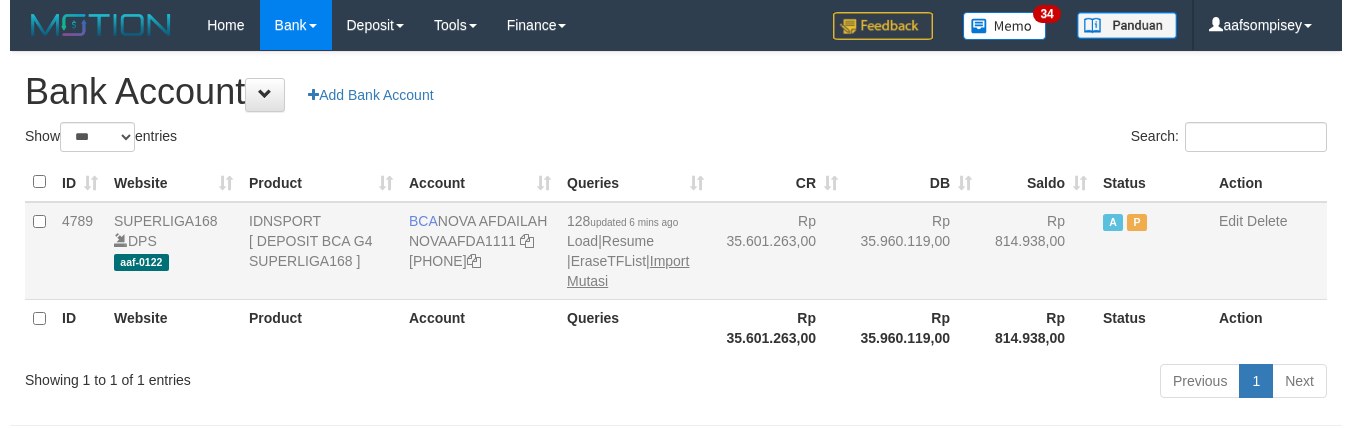 scroll, scrollTop: 0, scrollLeft: 0, axis: both 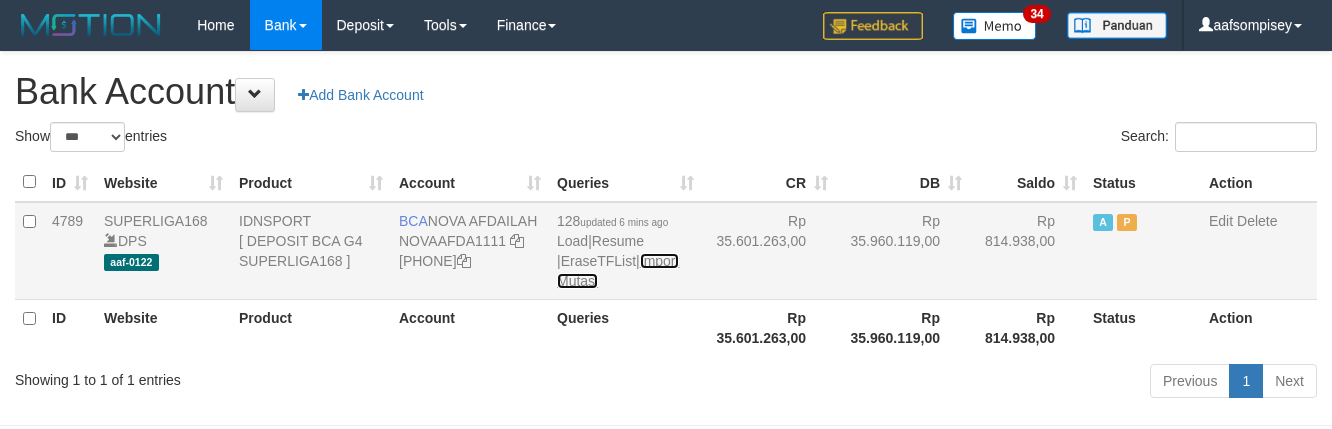 click on "Import Mutasi" at bounding box center (618, 271) 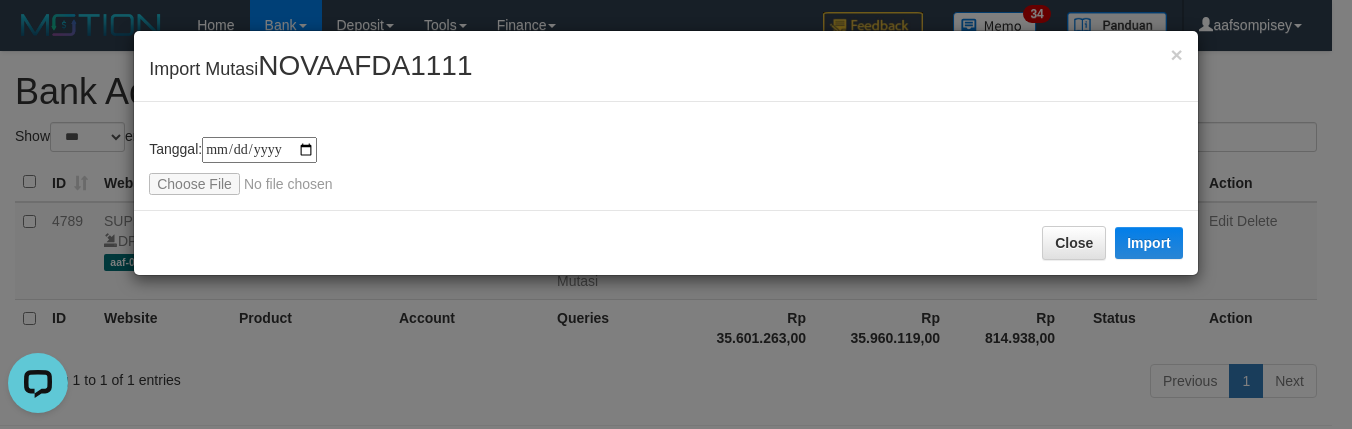 scroll, scrollTop: 0, scrollLeft: 0, axis: both 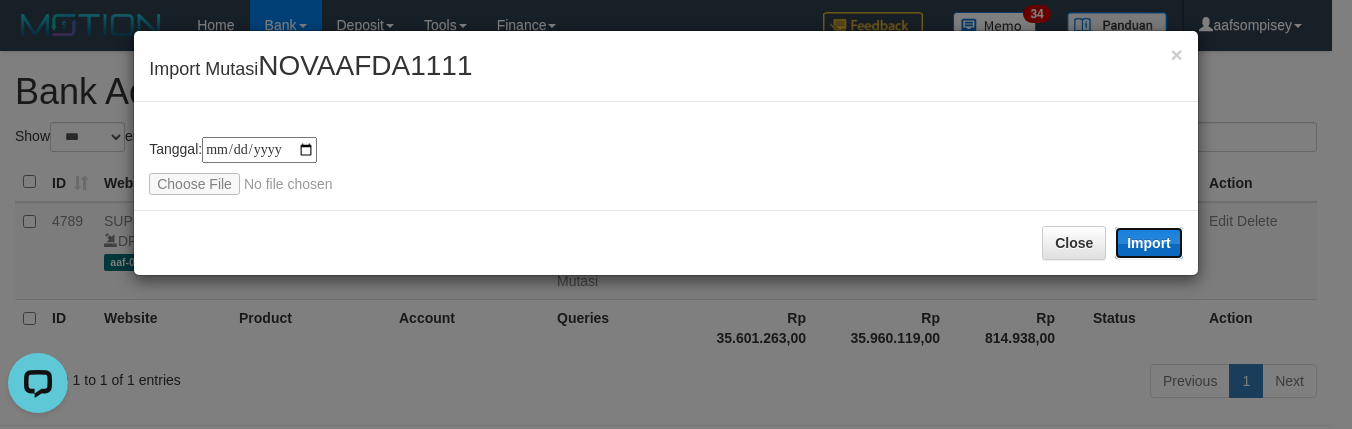 click on "Import" at bounding box center (1149, 243) 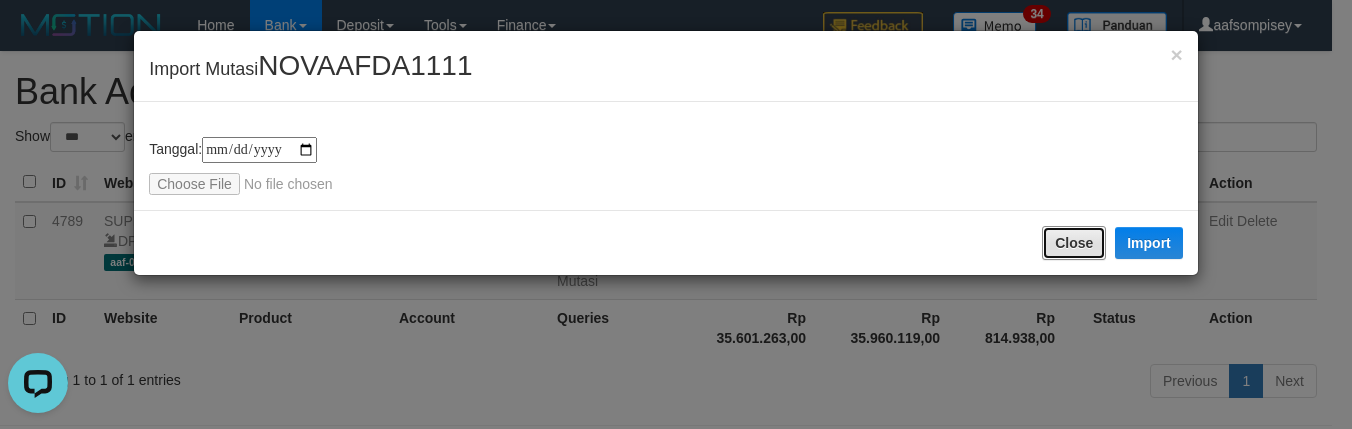 click on "Close" at bounding box center [1074, 243] 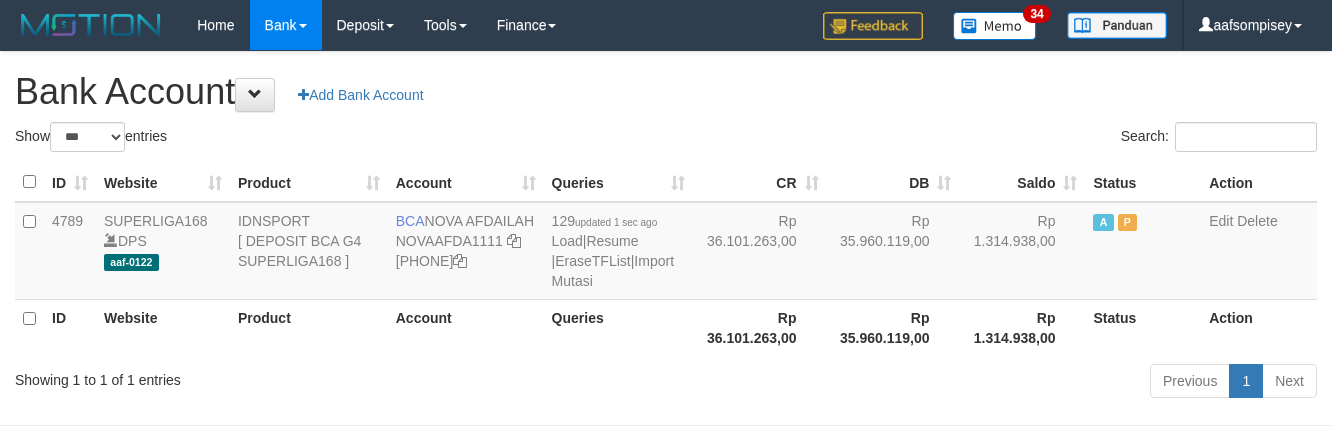 select on "***" 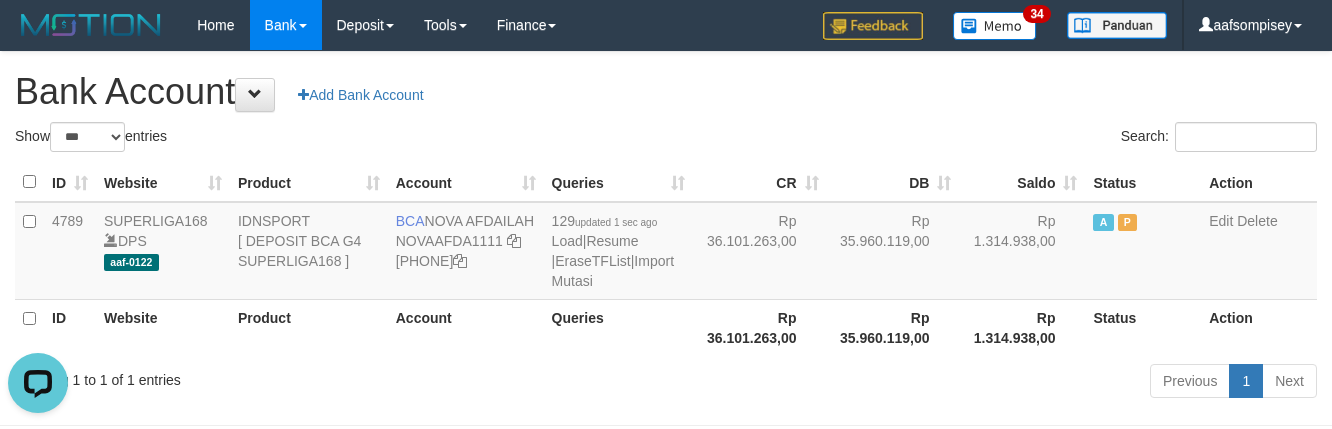 scroll, scrollTop: 0, scrollLeft: 0, axis: both 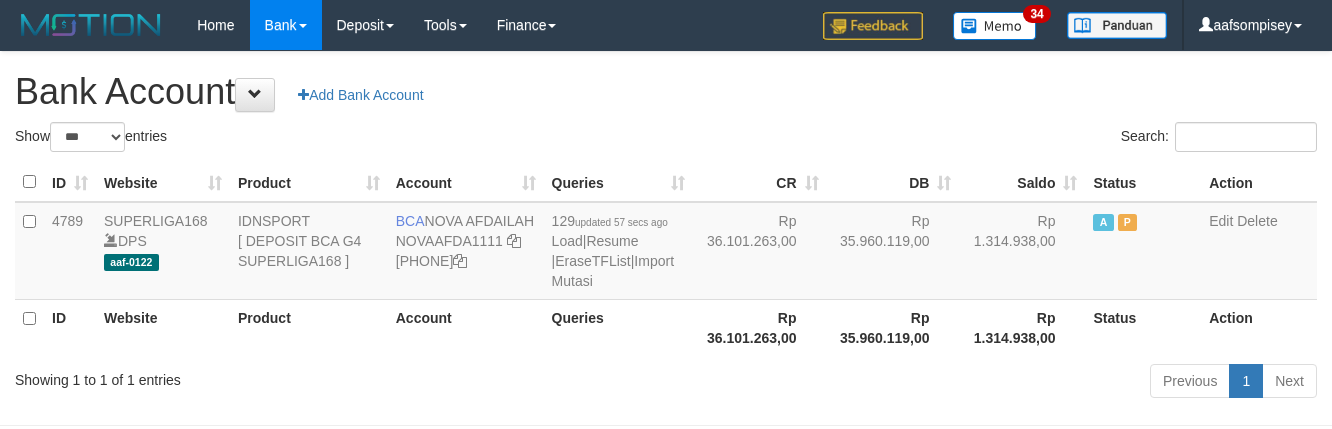 select on "***" 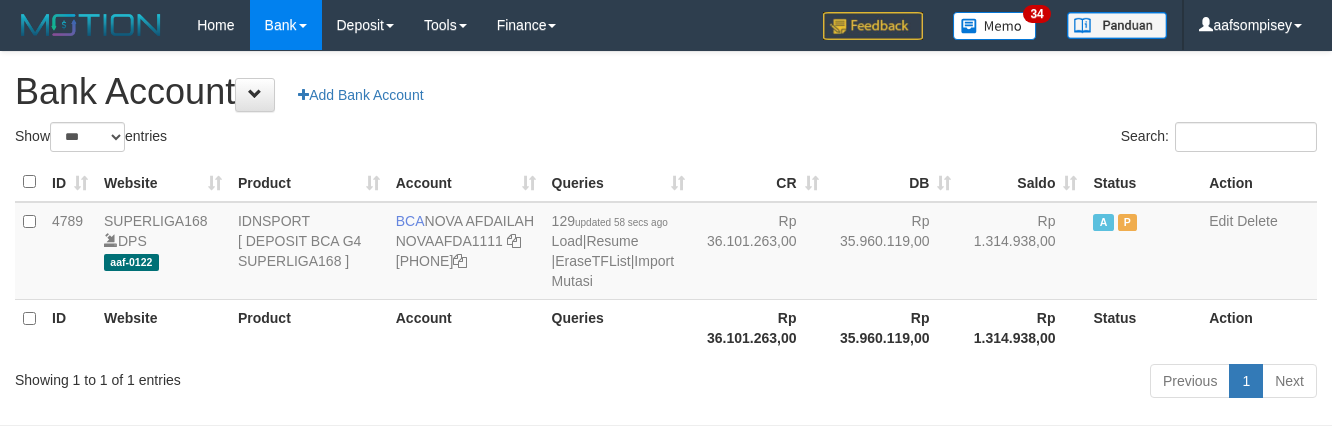 select on "***" 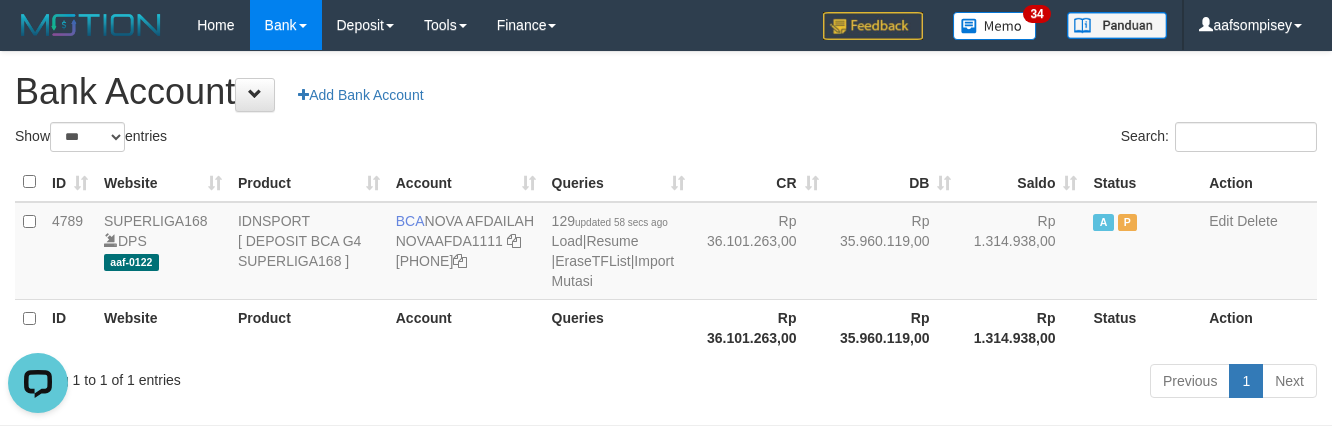scroll, scrollTop: 0, scrollLeft: 0, axis: both 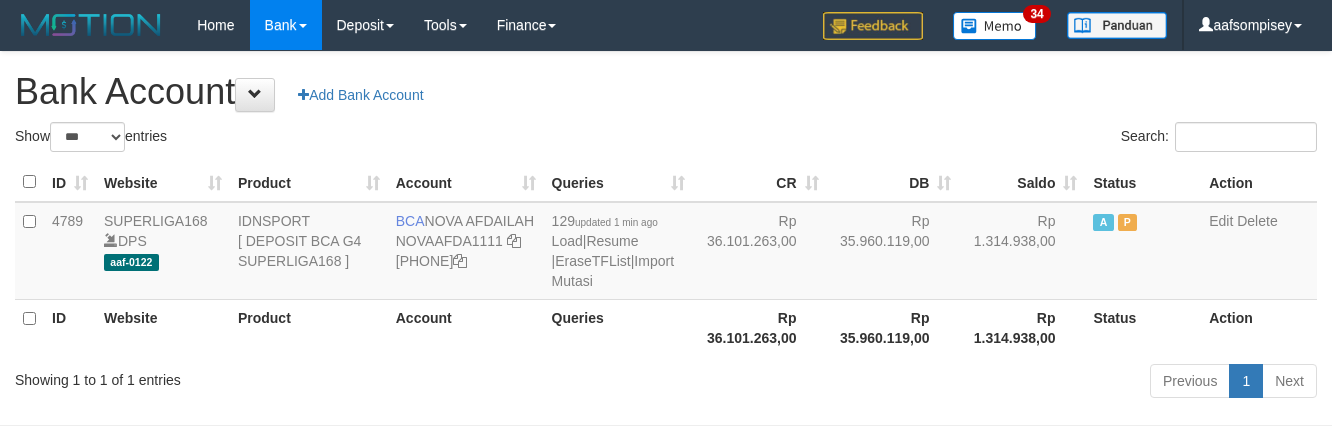 select on "***" 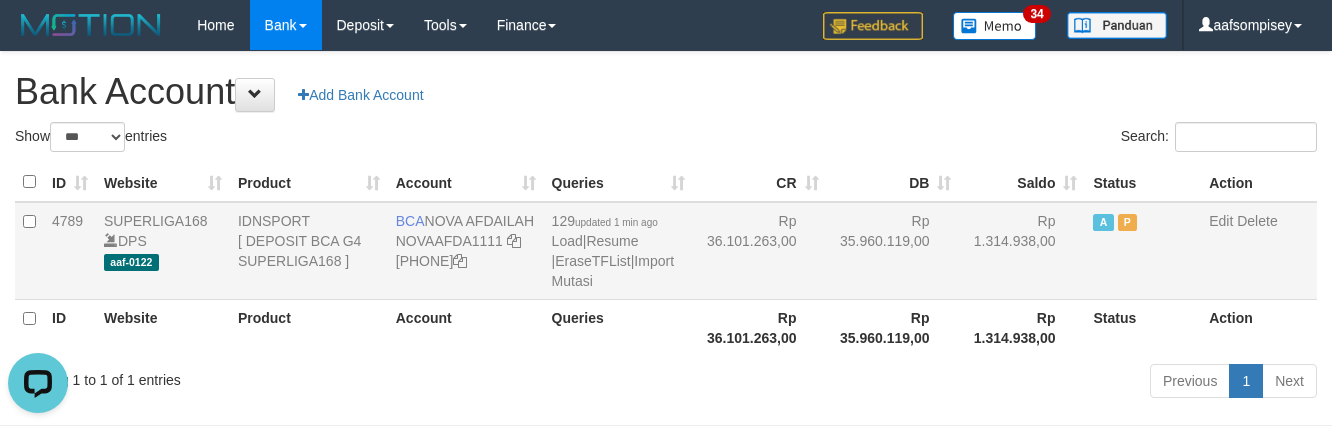 scroll, scrollTop: 0, scrollLeft: 0, axis: both 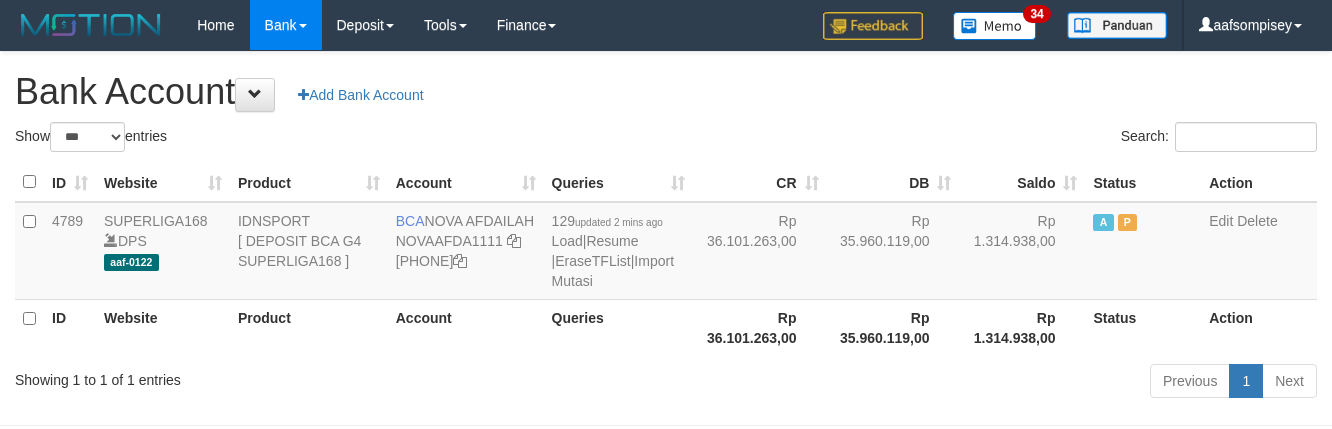 select on "***" 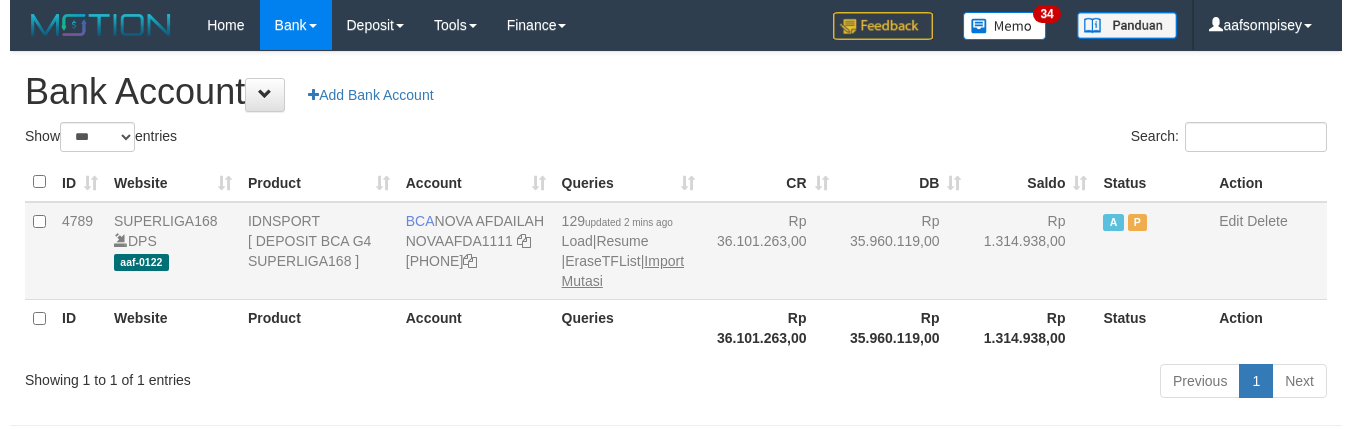 scroll, scrollTop: 0, scrollLeft: 0, axis: both 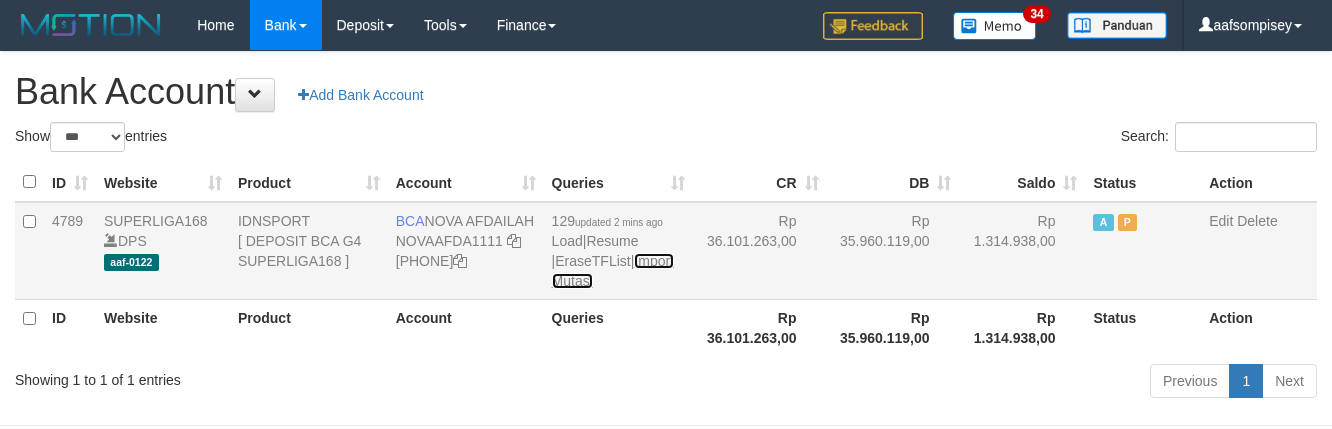 click on "Import Mutasi" at bounding box center (613, 271) 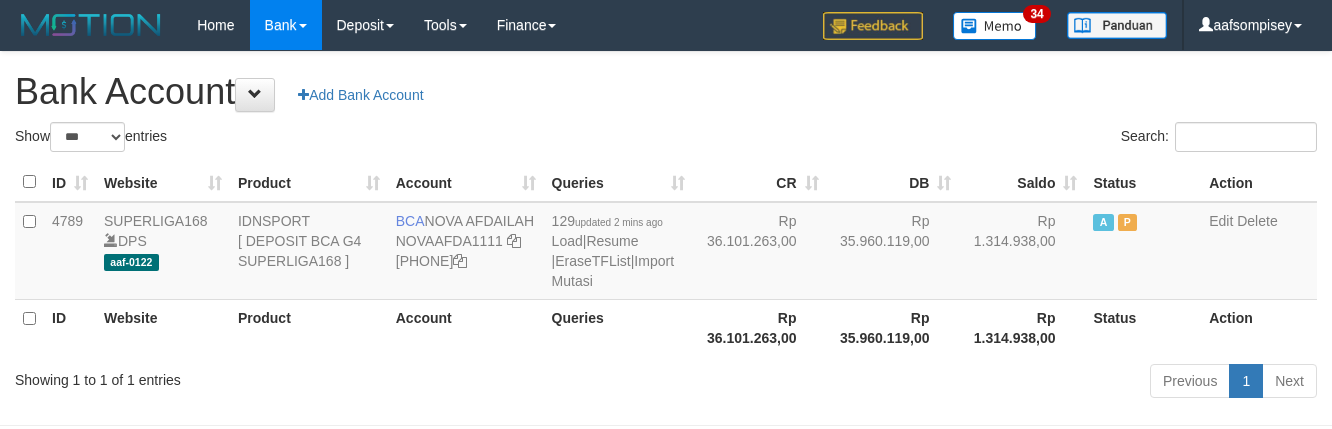 select on "***" 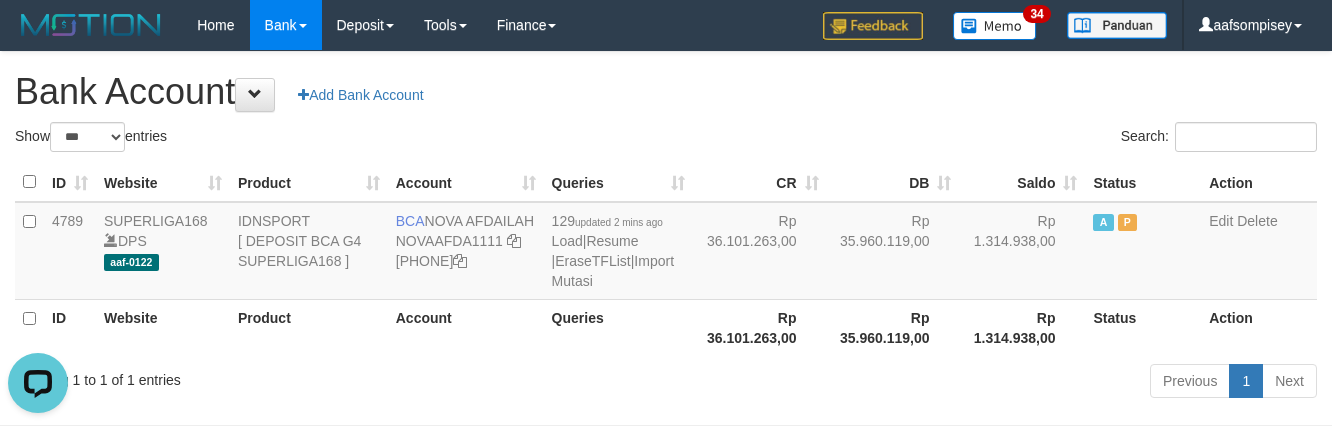 scroll, scrollTop: 0, scrollLeft: 0, axis: both 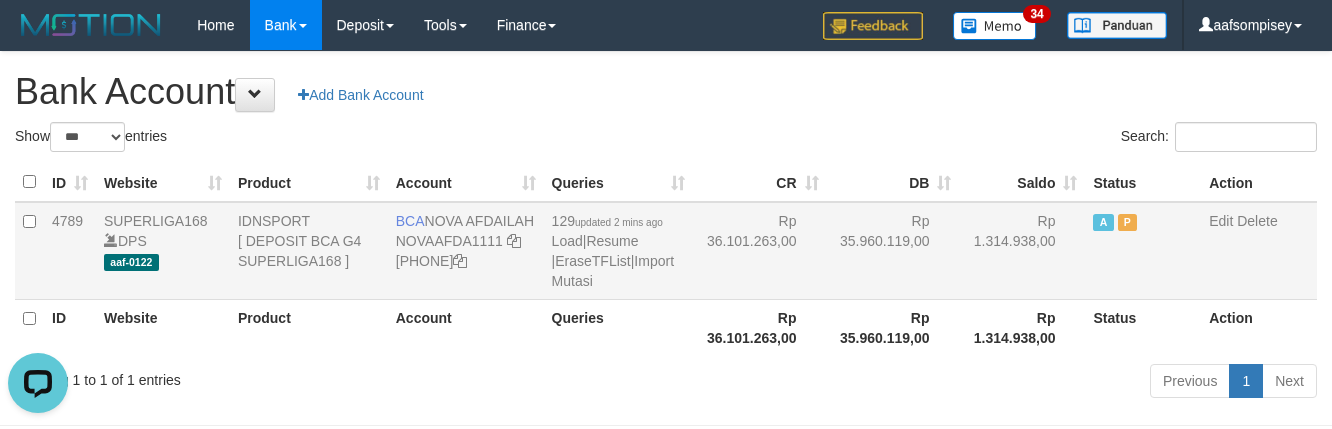 click on "129  updated 2 mins ago
Load
|
Resume
|
EraseTFList
|
Import Mutasi" at bounding box center (618, 251) 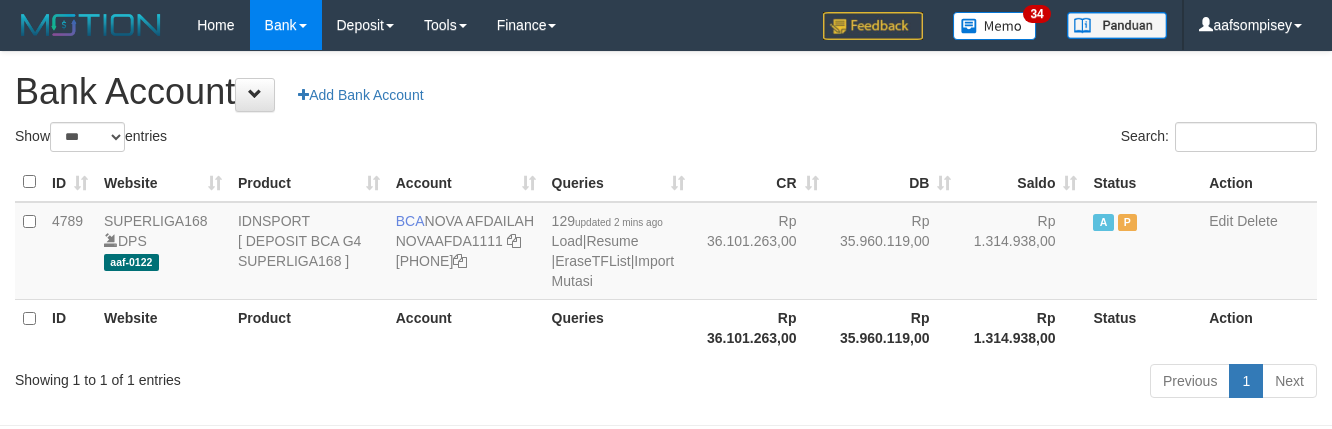 select on "***" 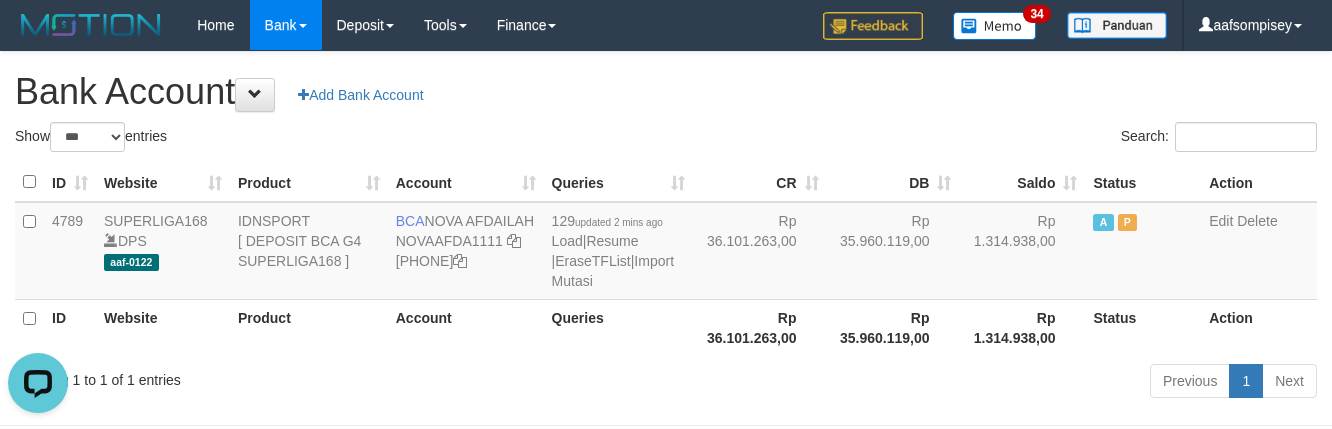 scroll, scrollTop: 0, scrollLeft: 0, axis: both 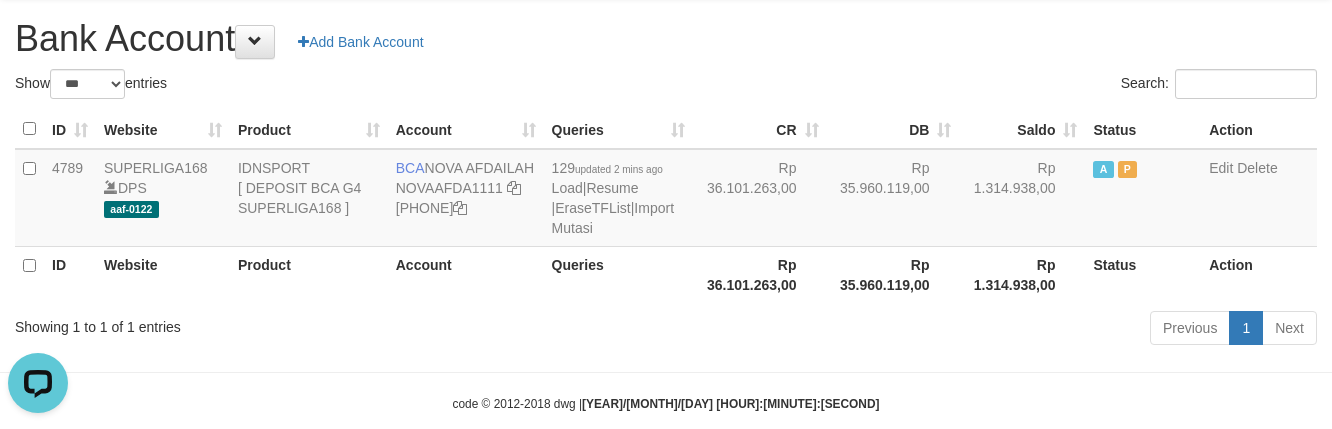 click on "Queries" at bounding box center (618, 274) 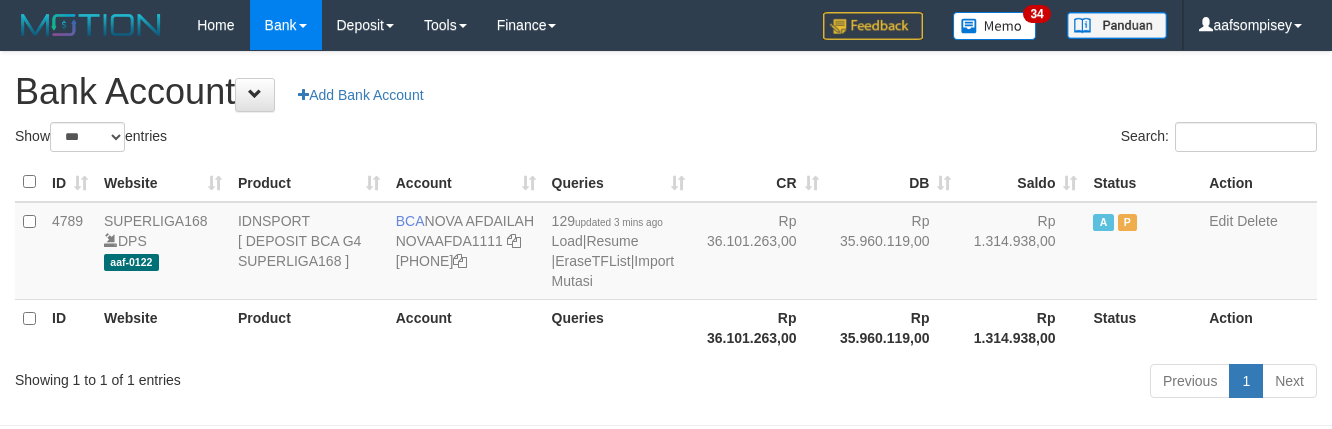 select on "***" 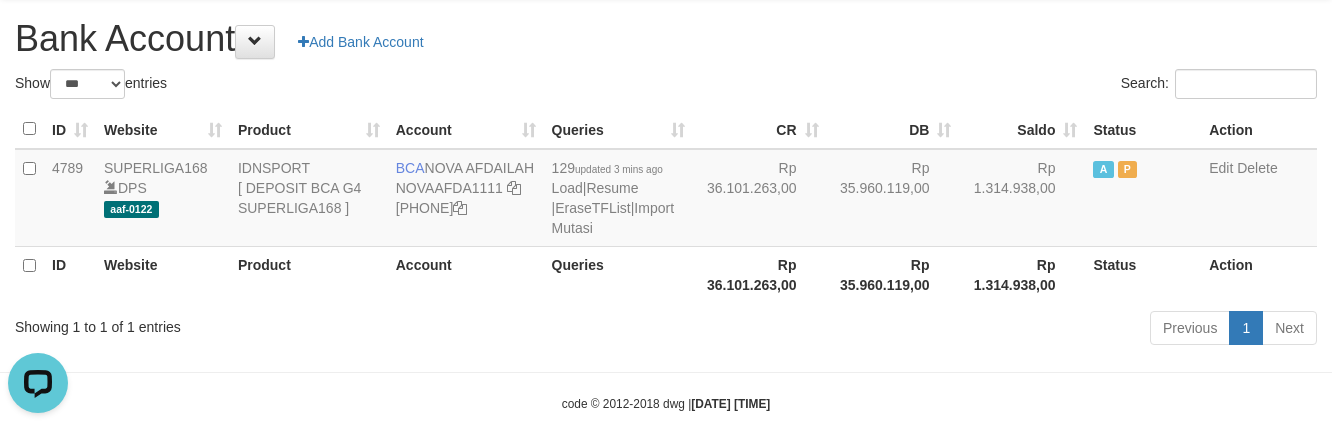 scroll, scrollTop: 0, scrollLeft: 0, axis: both 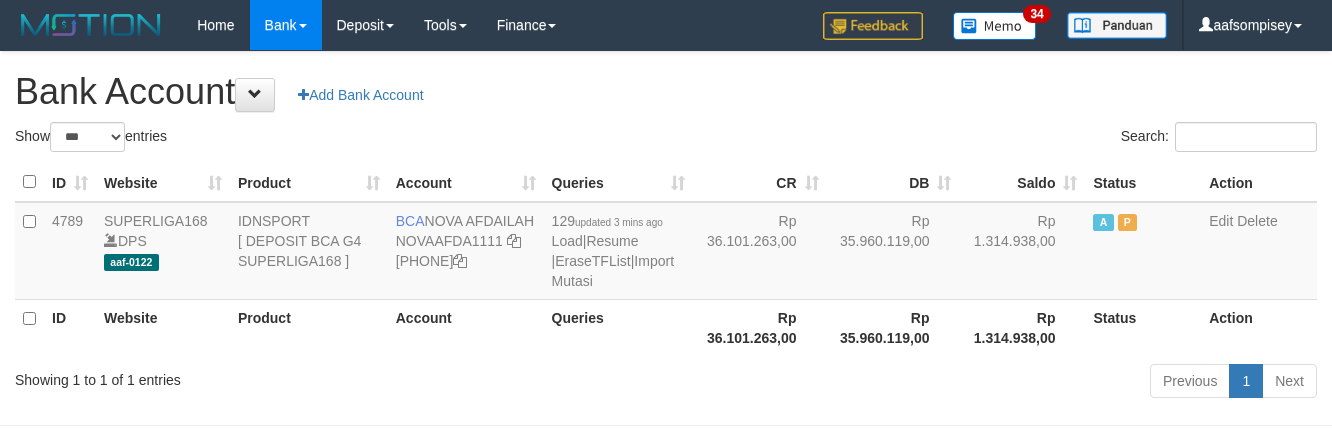 select on "***" 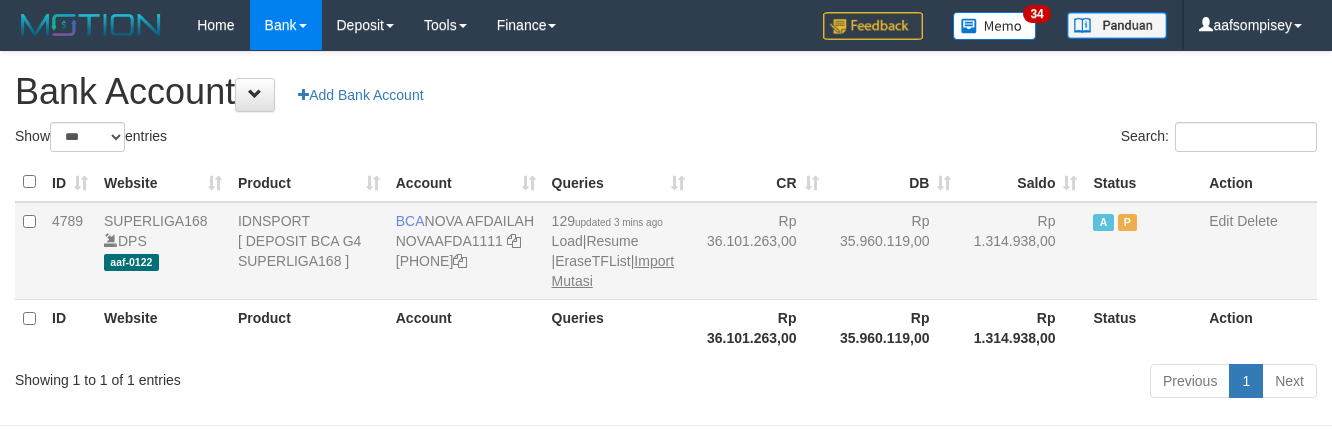 scroll, scrollTop: 53, scrollLeft: 0, axis: vertical 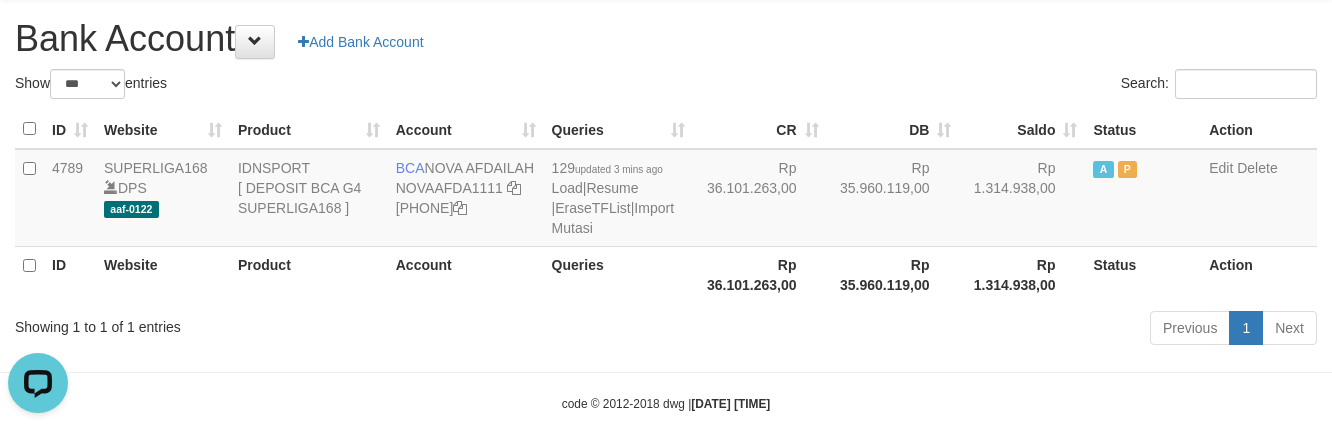 click on "Queries" at bounding box center [618, 274] 